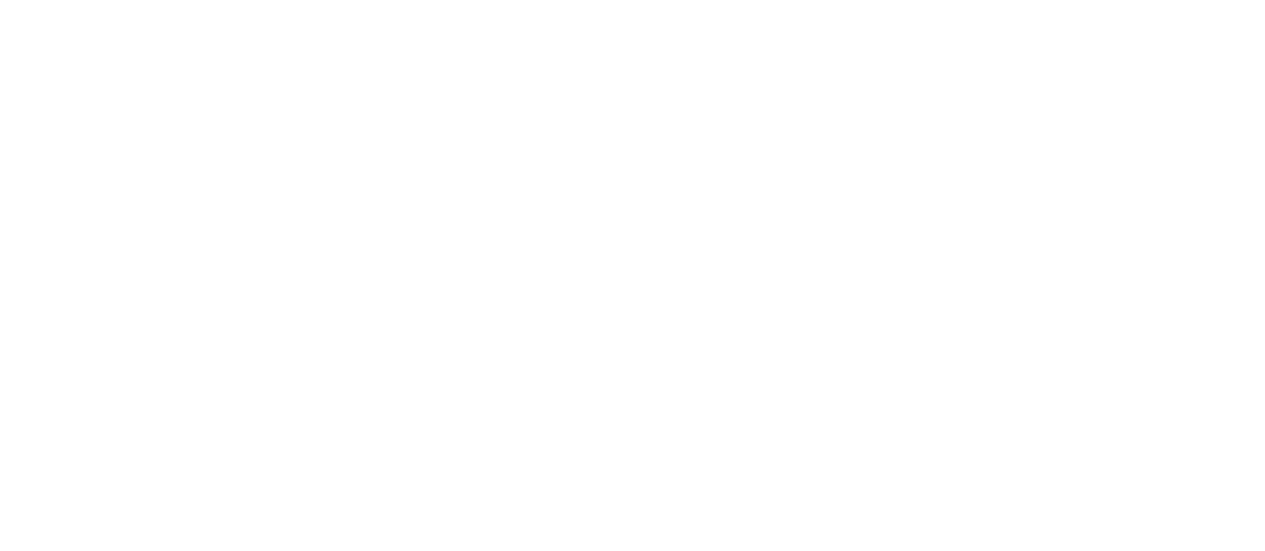 scroll, scrollTop: 0, scrollLeft: 0, axis: both 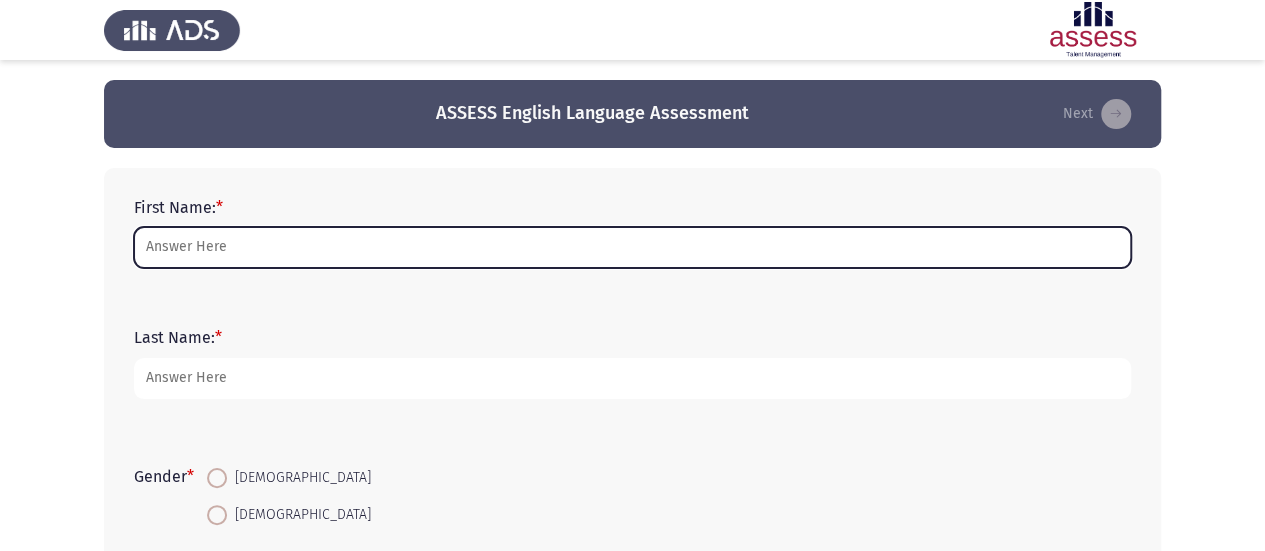 click on "First Name:   *" at bounding box center [632, 247] 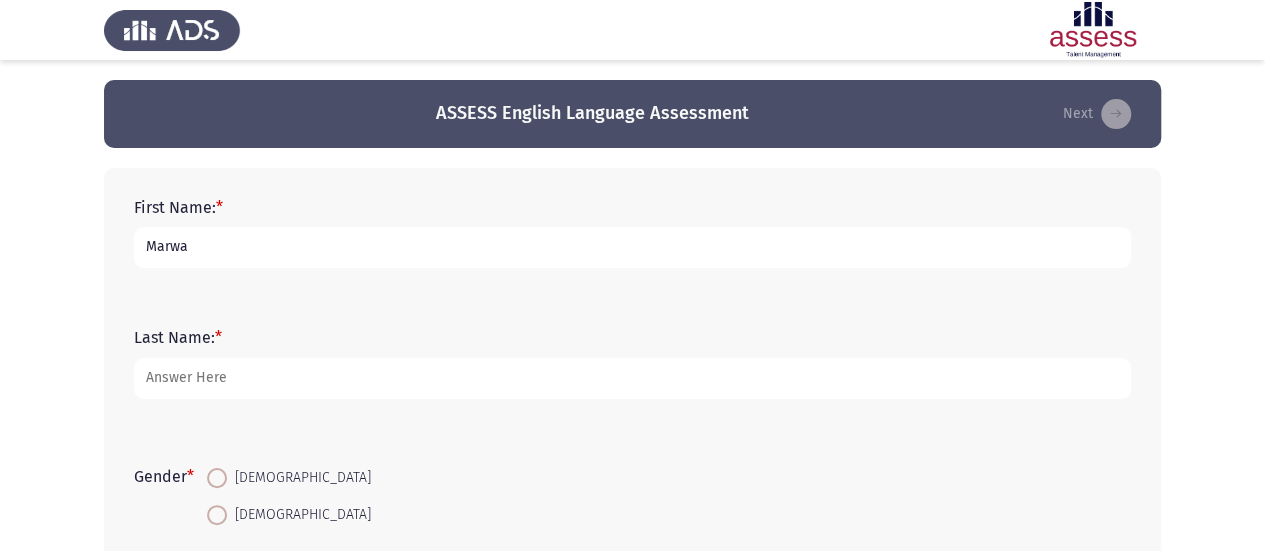 type on "Marwa" 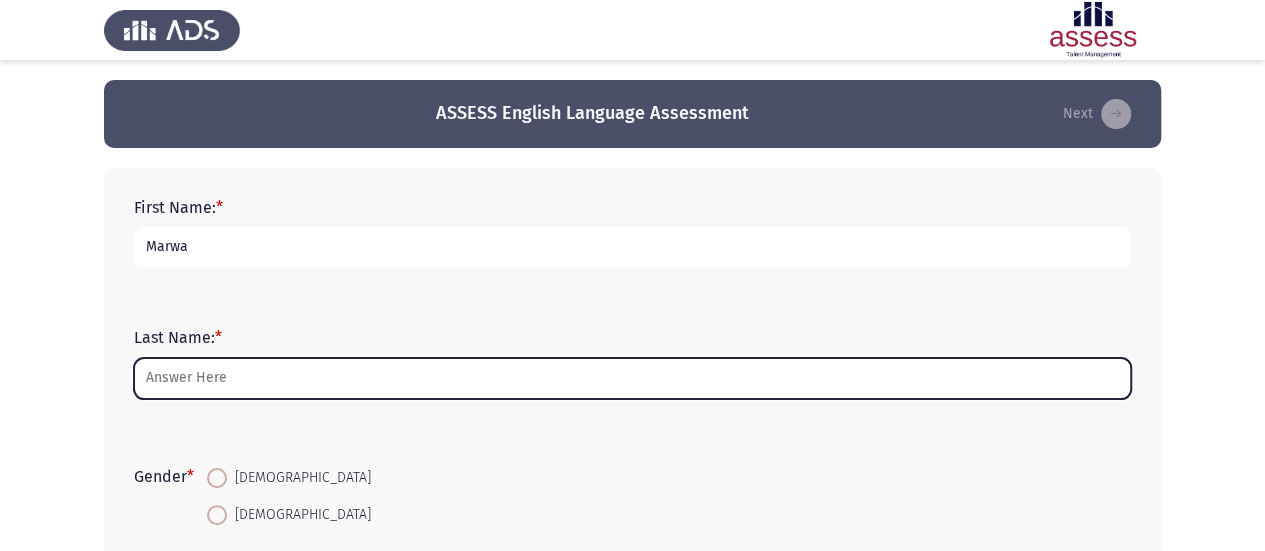 click on "Last Name:    *" at bounding box center (632, 378) 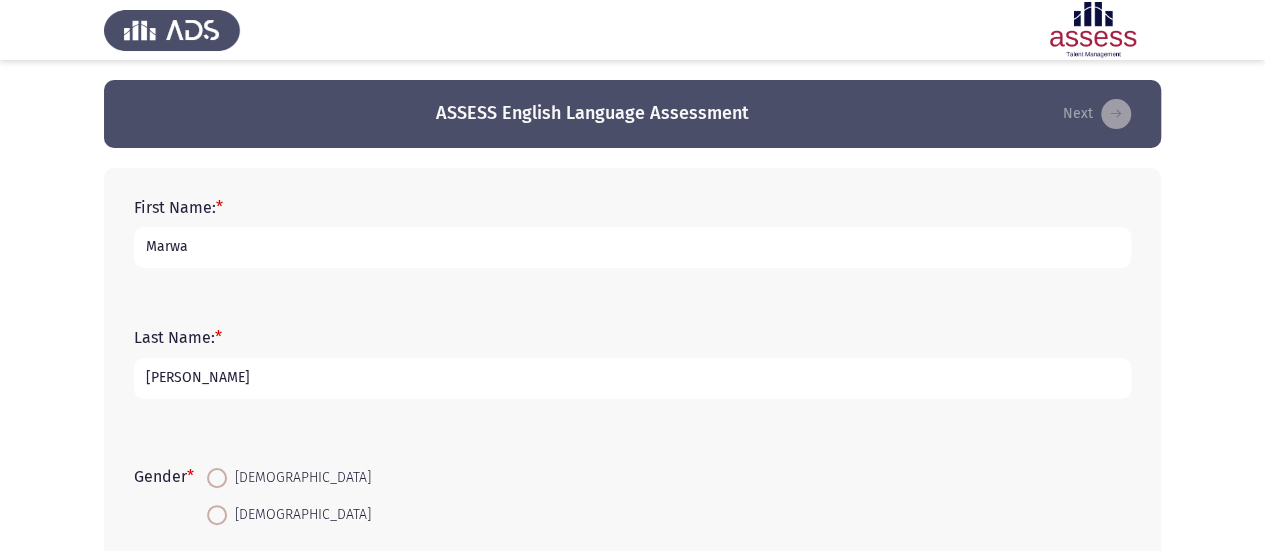 type on "Youssef" 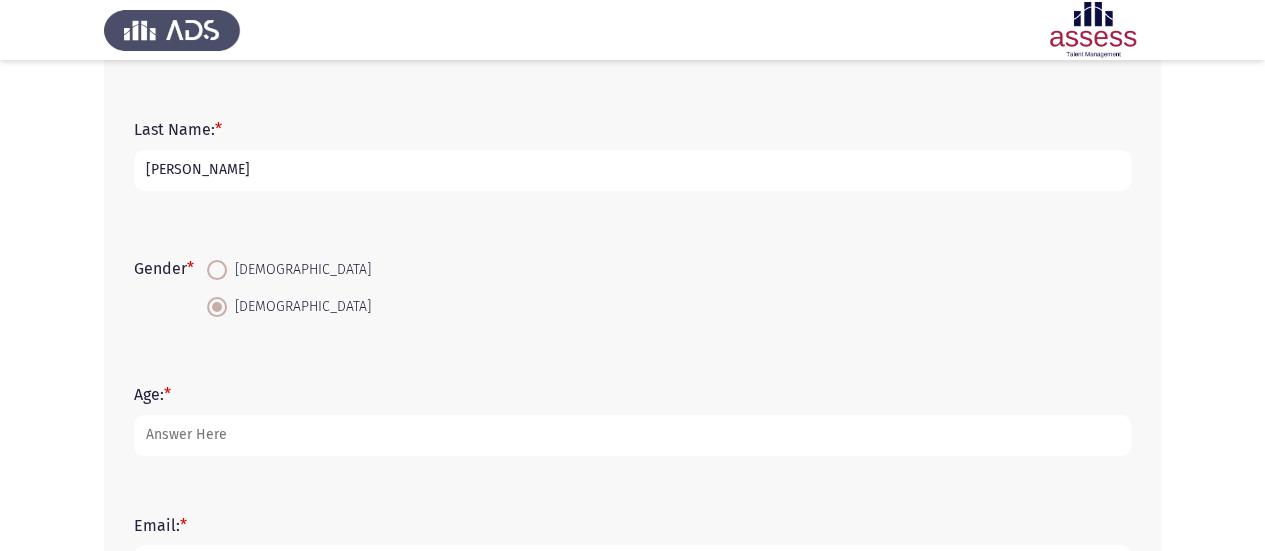 scroll, scrollTop: 241, scrollLeft: 0, axis: vertical 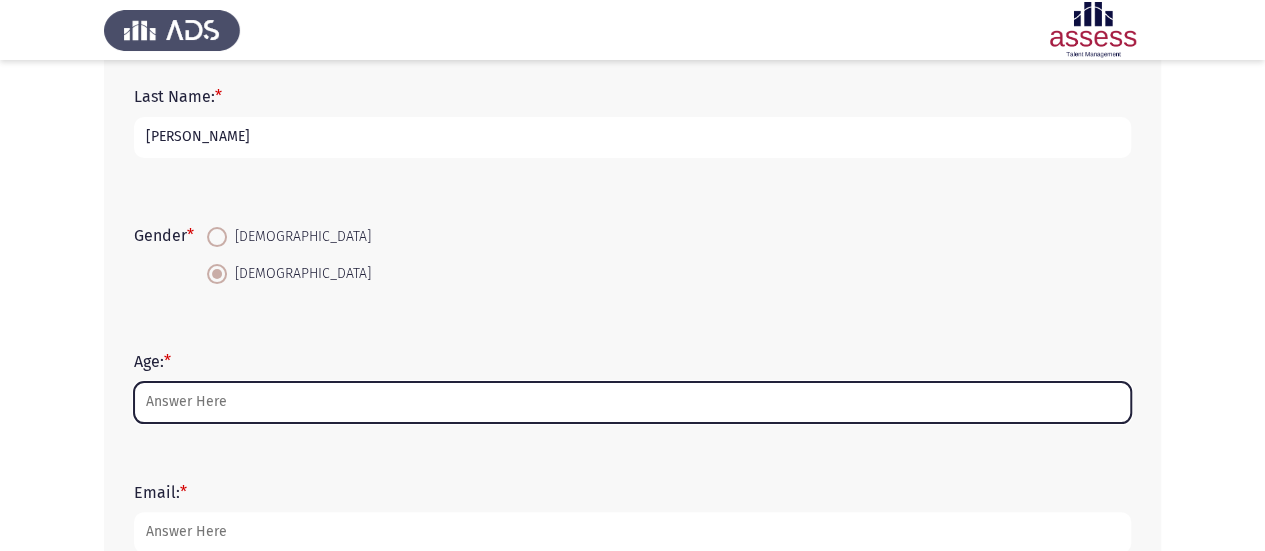click on "Age:   *" at bounding box center (632, 402) 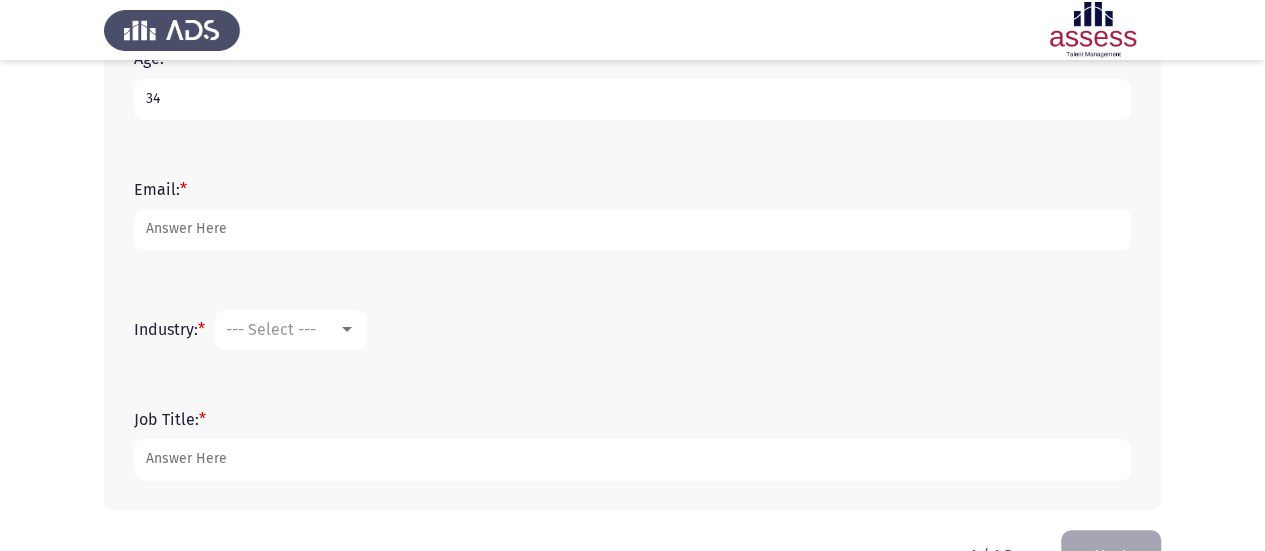 scroll, scrollTop: 546, scrollLeft: 0, axis: vertical 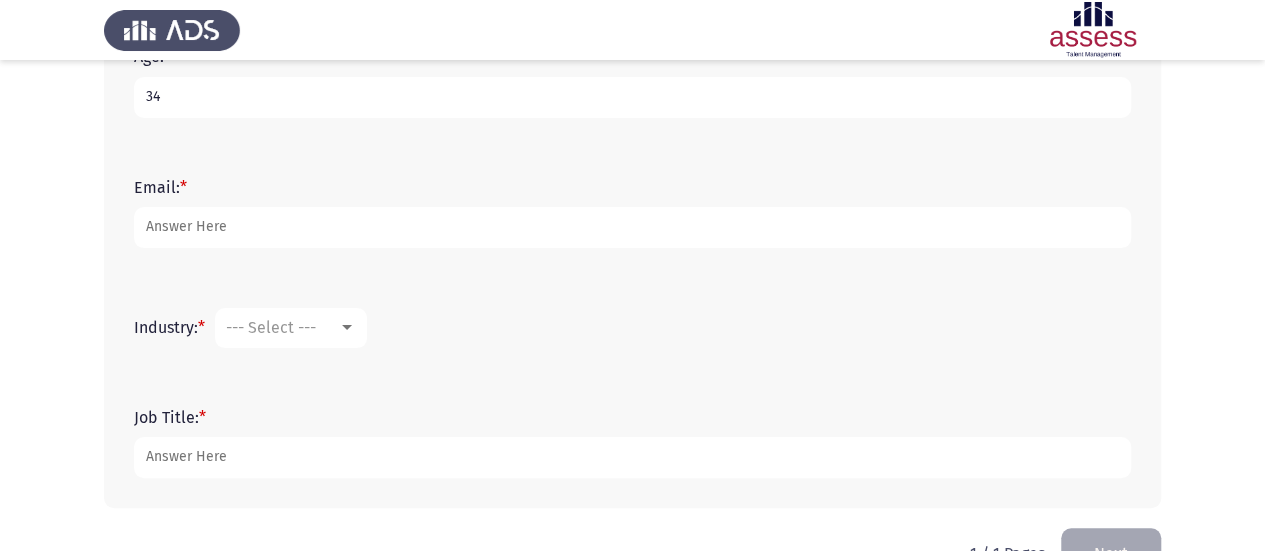 type on "34" 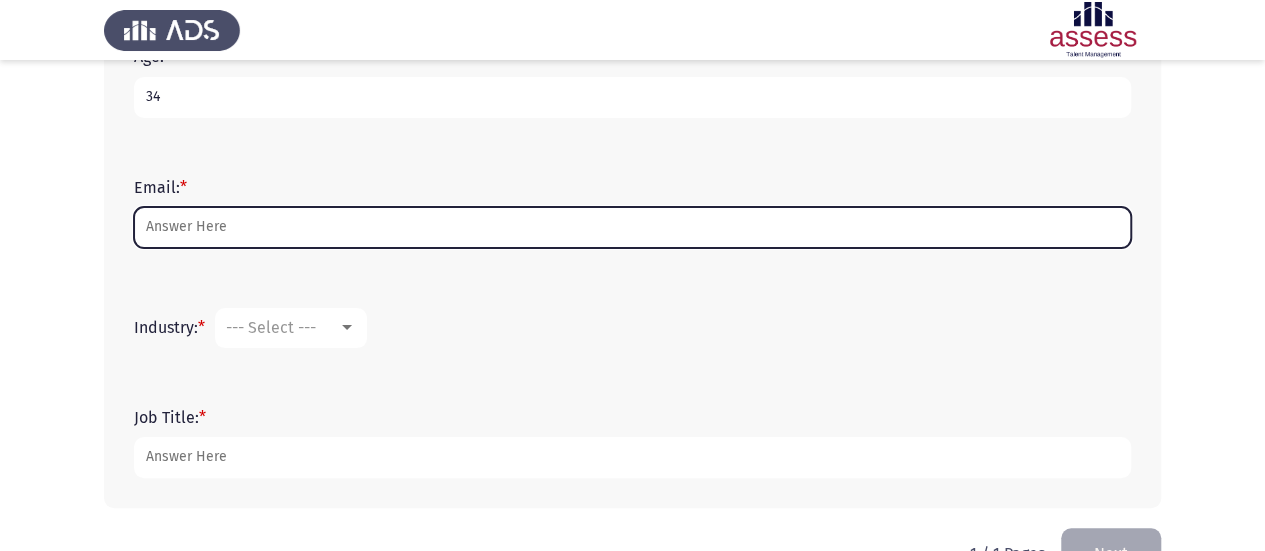 click on "Email:   *" at bounding box center (632, 227) 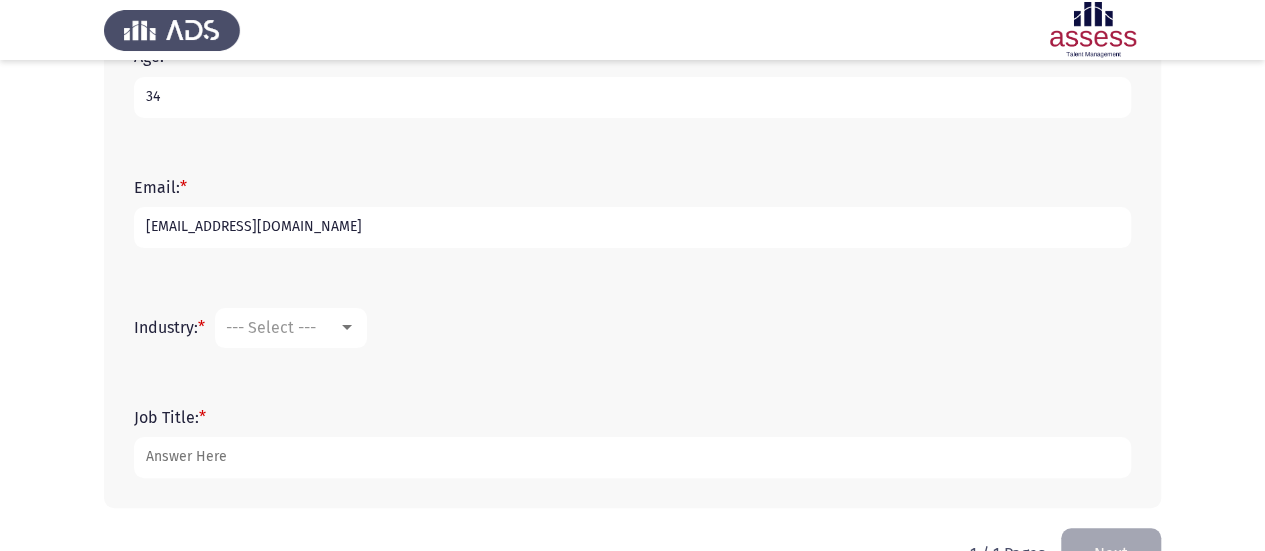 type on "[EMAIL_ADDRESS][DOMAIN_NAME]" 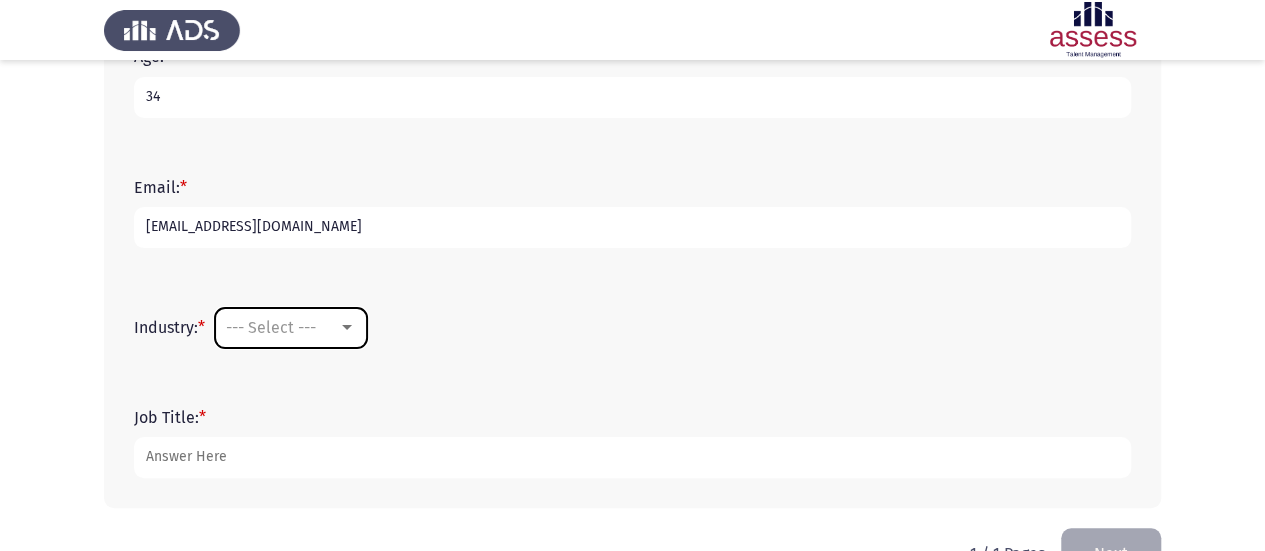 click on "--- Select ---" at bounding box center [291, 328] 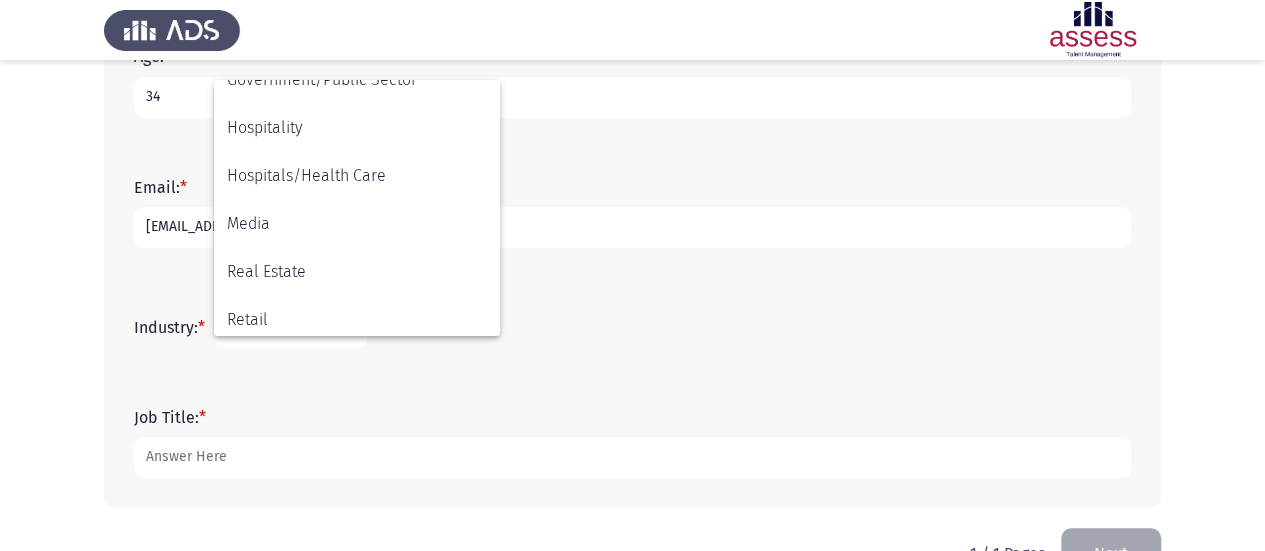 scroll, scrollTop: 656, scrollLeft: 0, axis: vertical 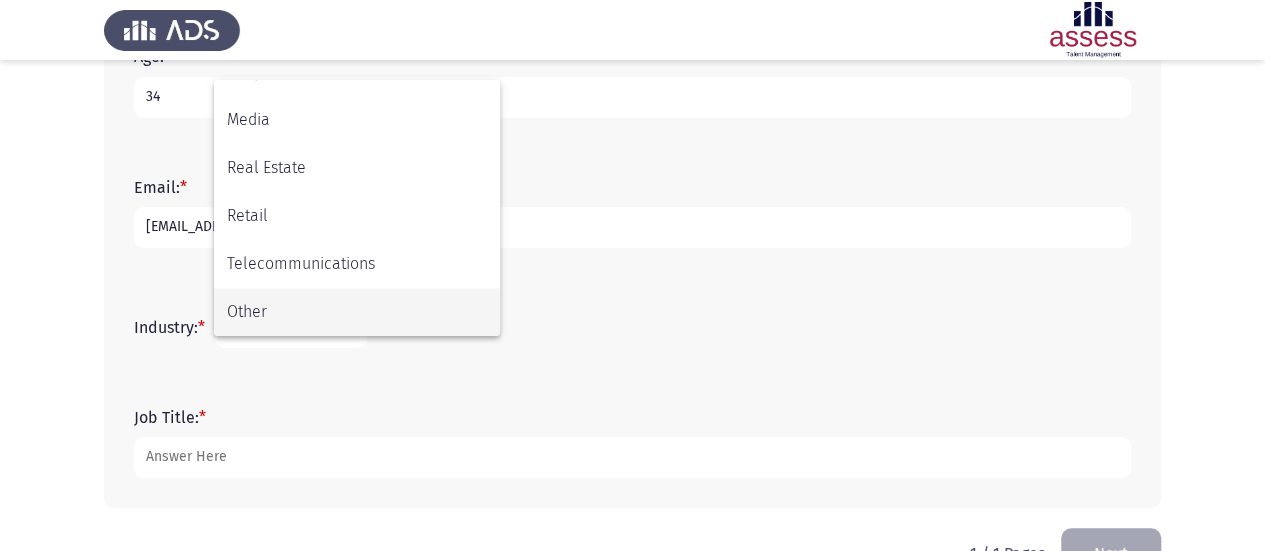 click on "Other" at bounding box center [357, 312] 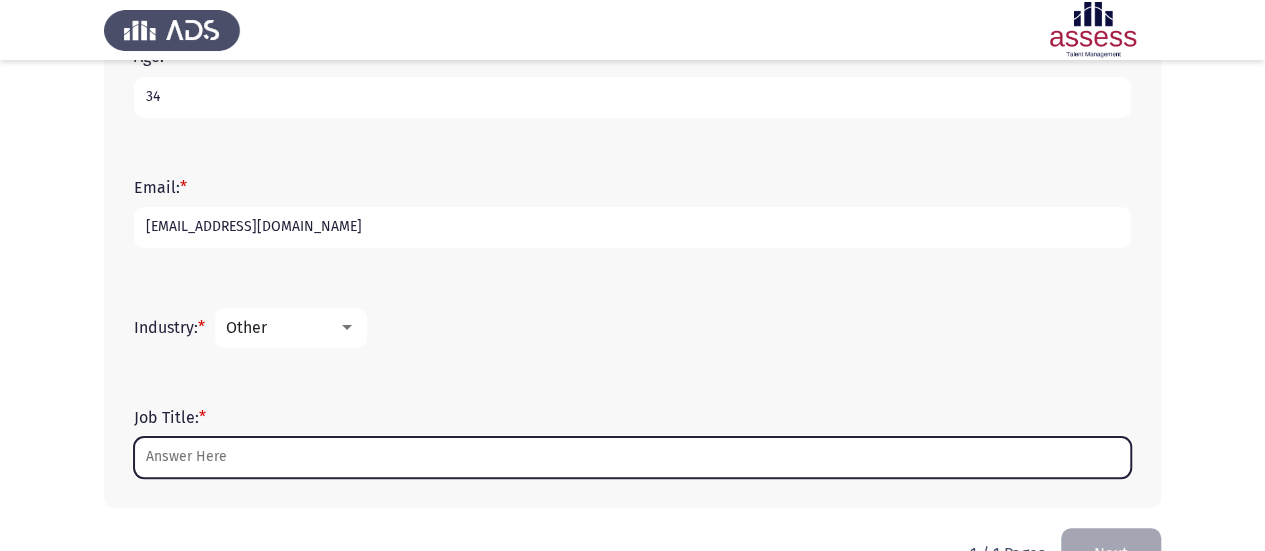 click on "Job Title:   *" at bounding box center [632, 457] 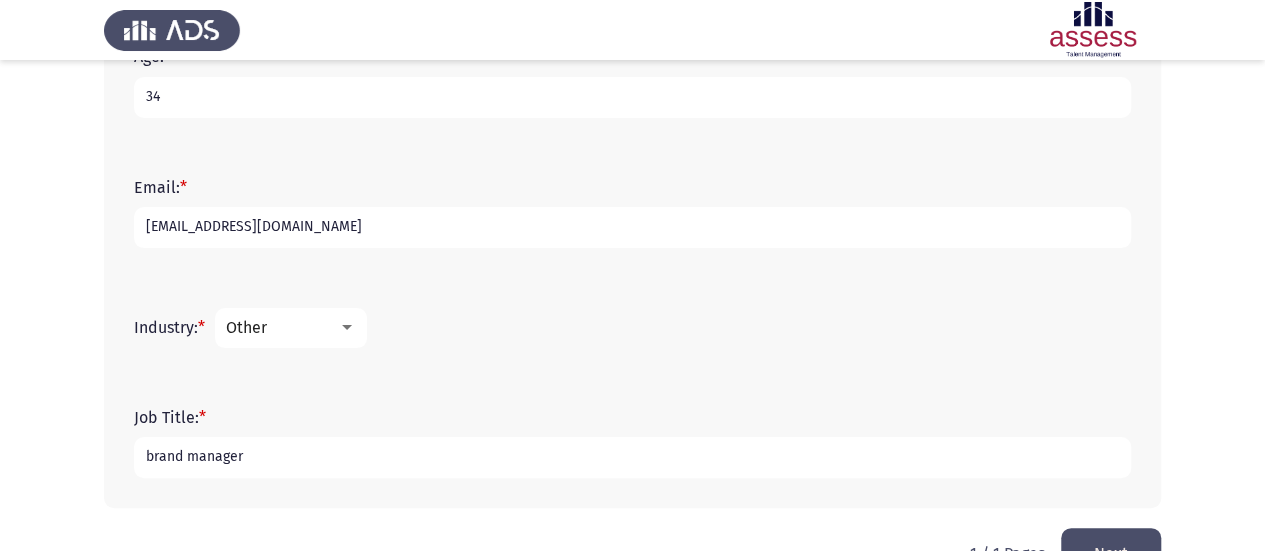 type on "brand manager" 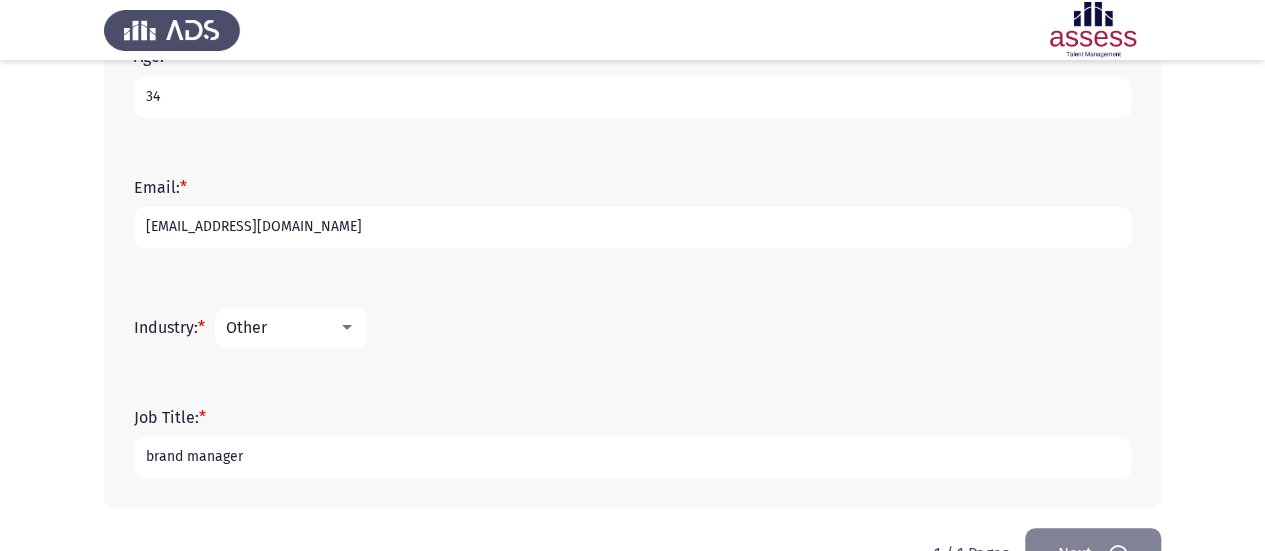 scroll, scrollTop: 0, scrollLeft: 0, axis: both 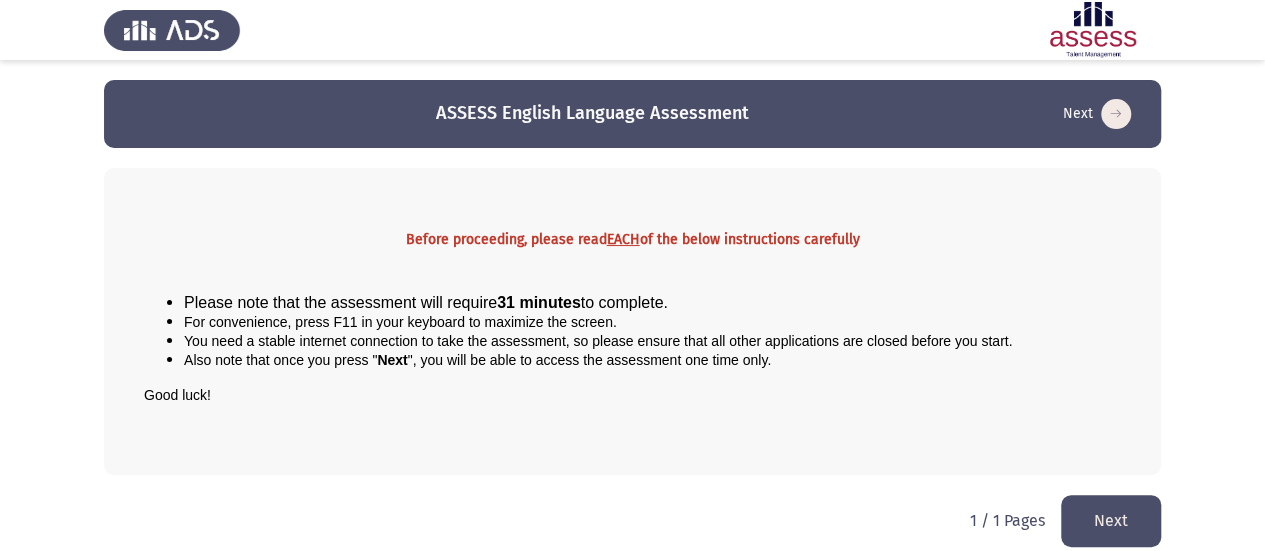 click on "Next" 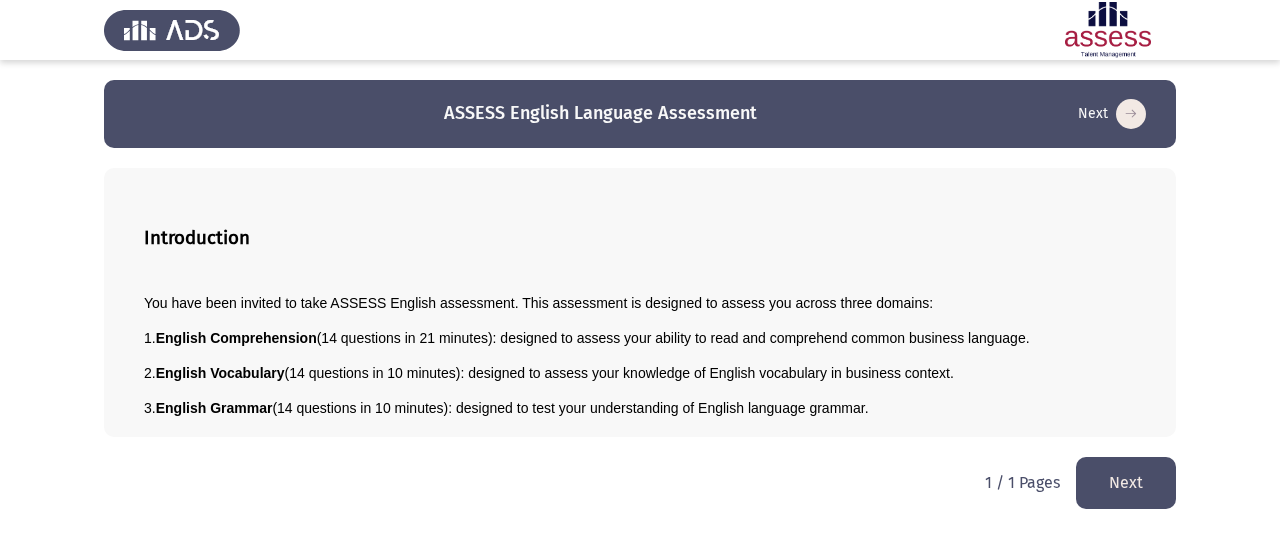 click on "Next" 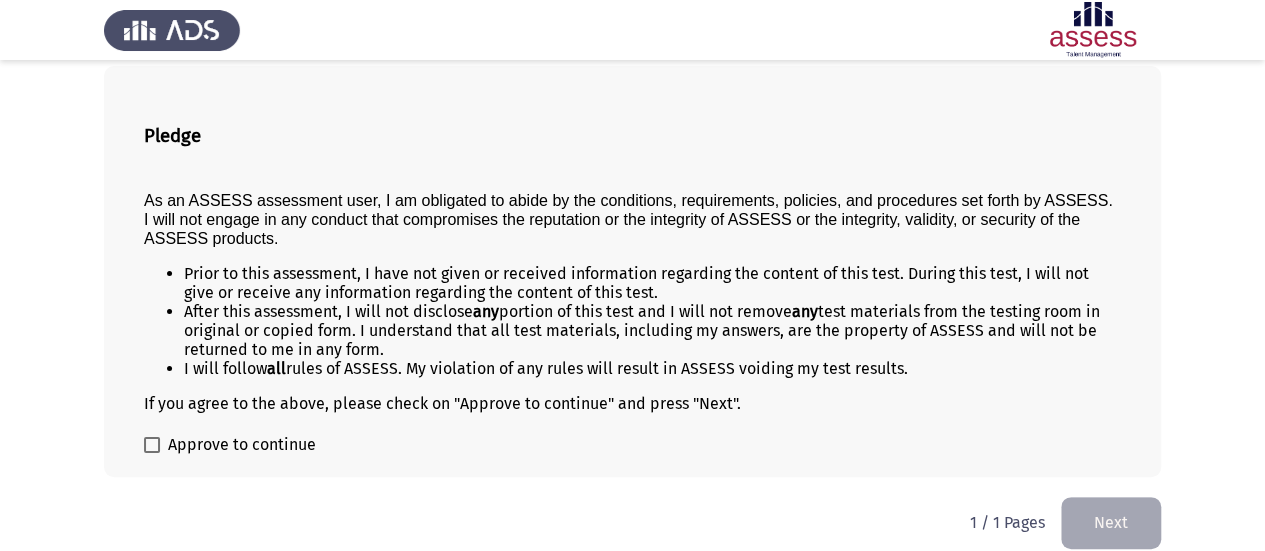 scroll, scrollTop: 102, scrollLeft: 0, axis: vertical 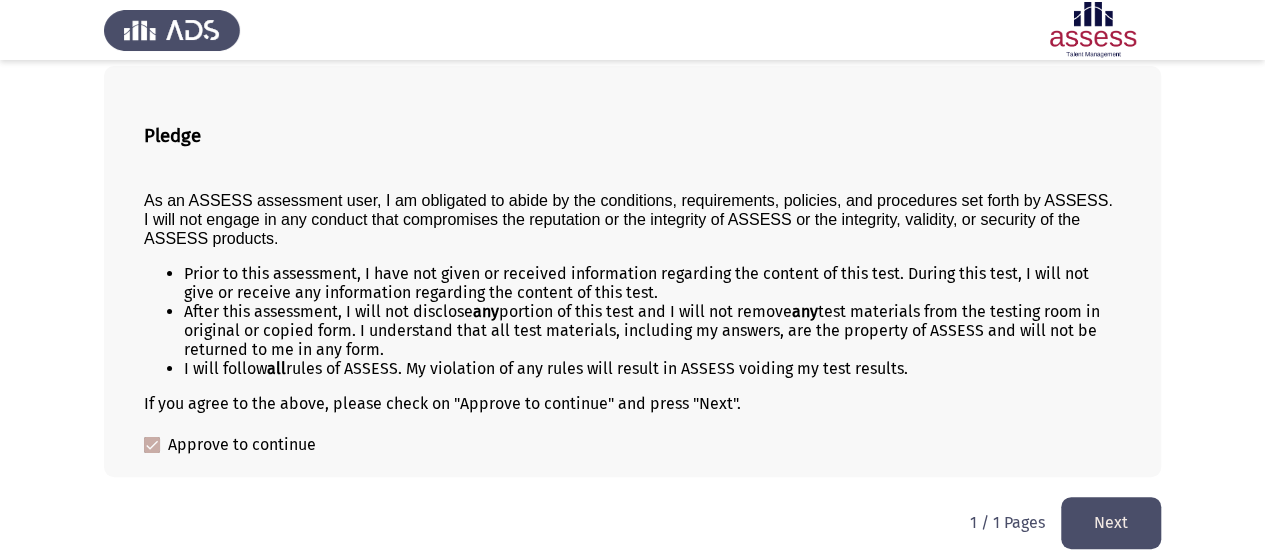 click on "Next" 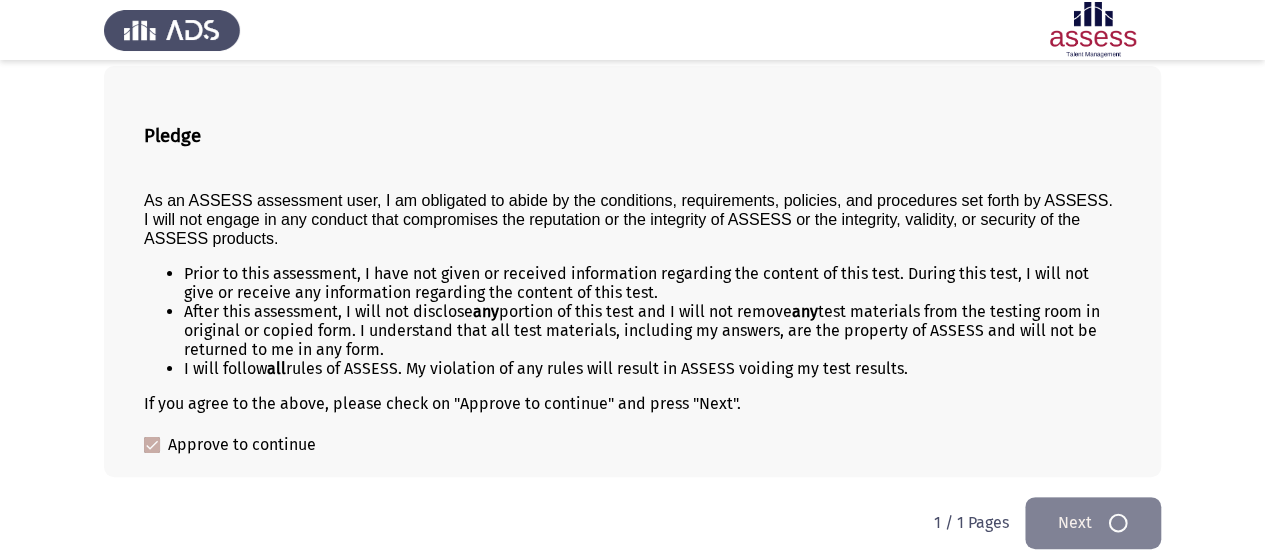 scroll, scrollTop: 0, scrollLeft: 0, axis: both 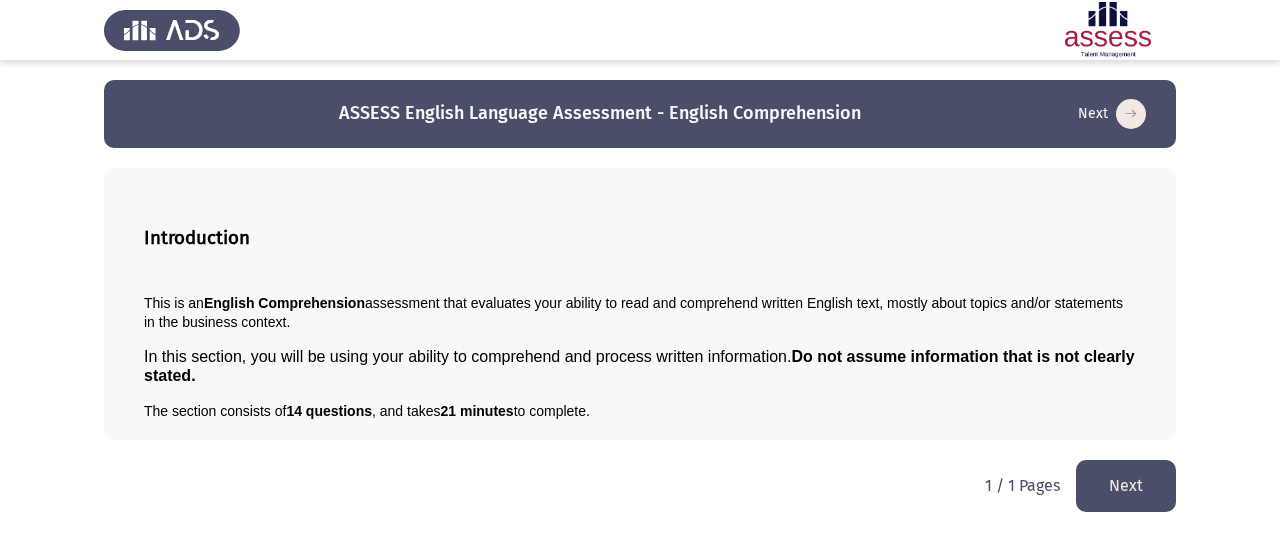 click on "Next" 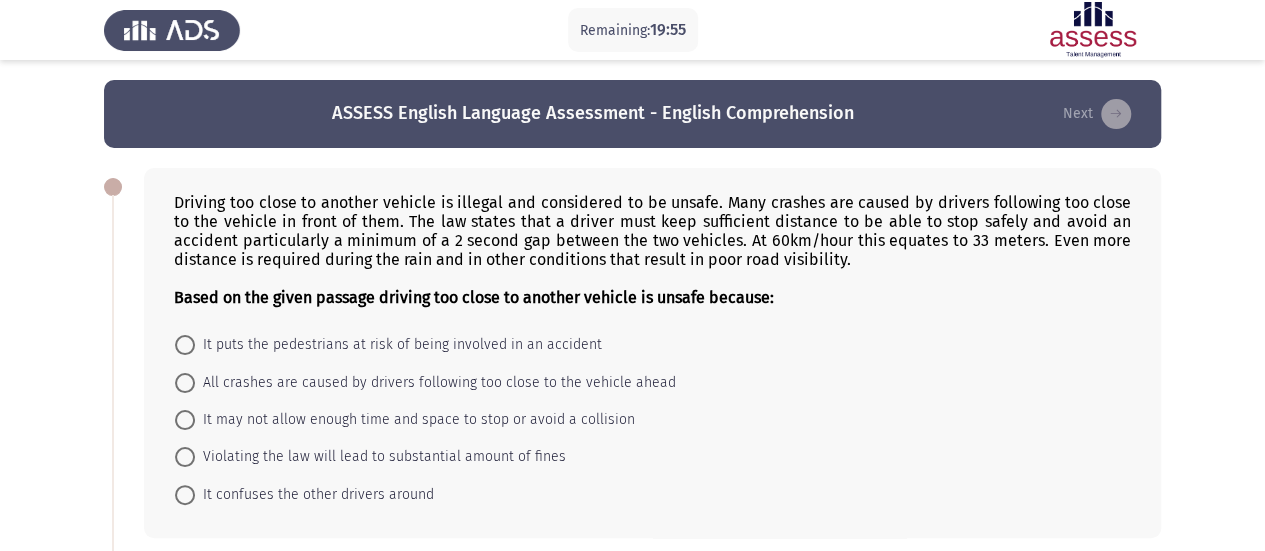 click on "It may not allow enough time and space to stop or avoid a collision" at bounding box center (415, 420) 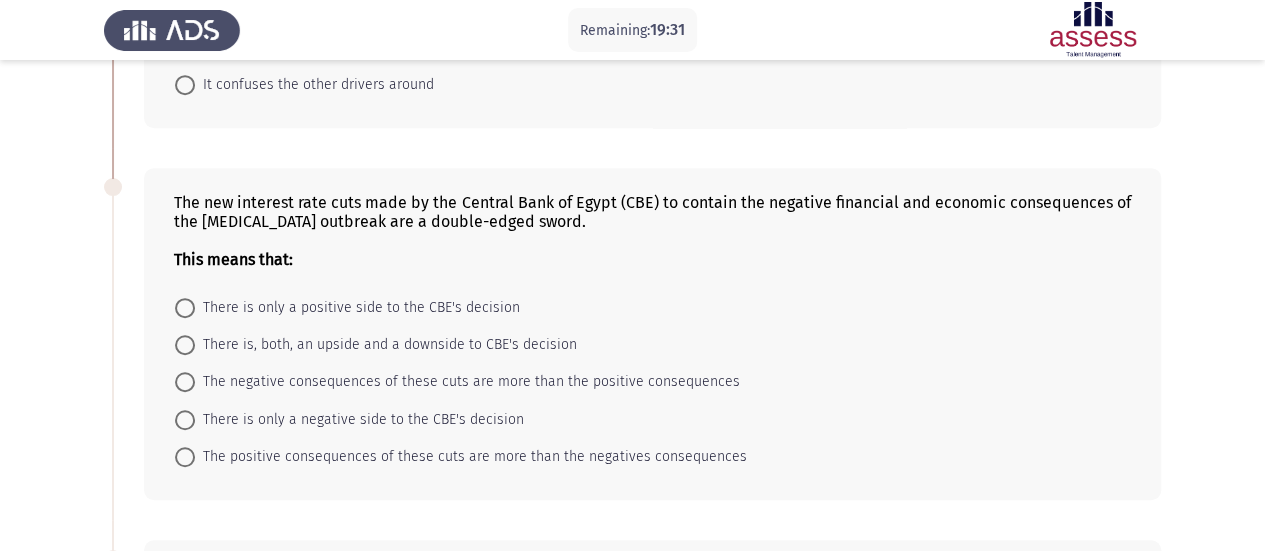 scroll, scrollTop: 414, scrollLeft: 0, axis: vertical 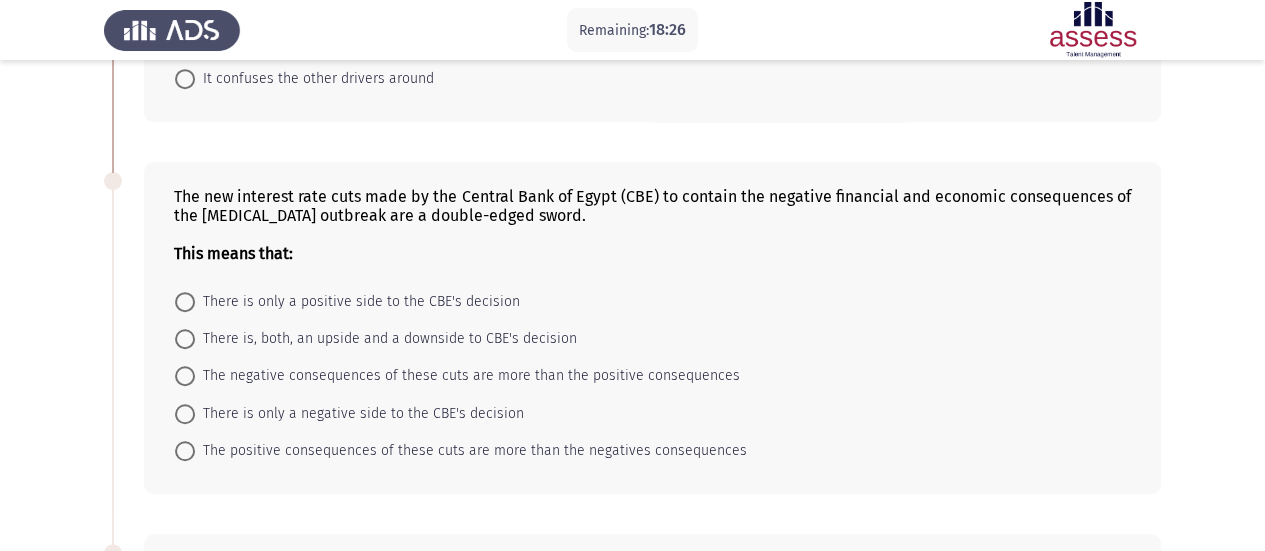 click on "There is, both, an upside and a downside to CBE's decision" at bounding box center [386, 339] 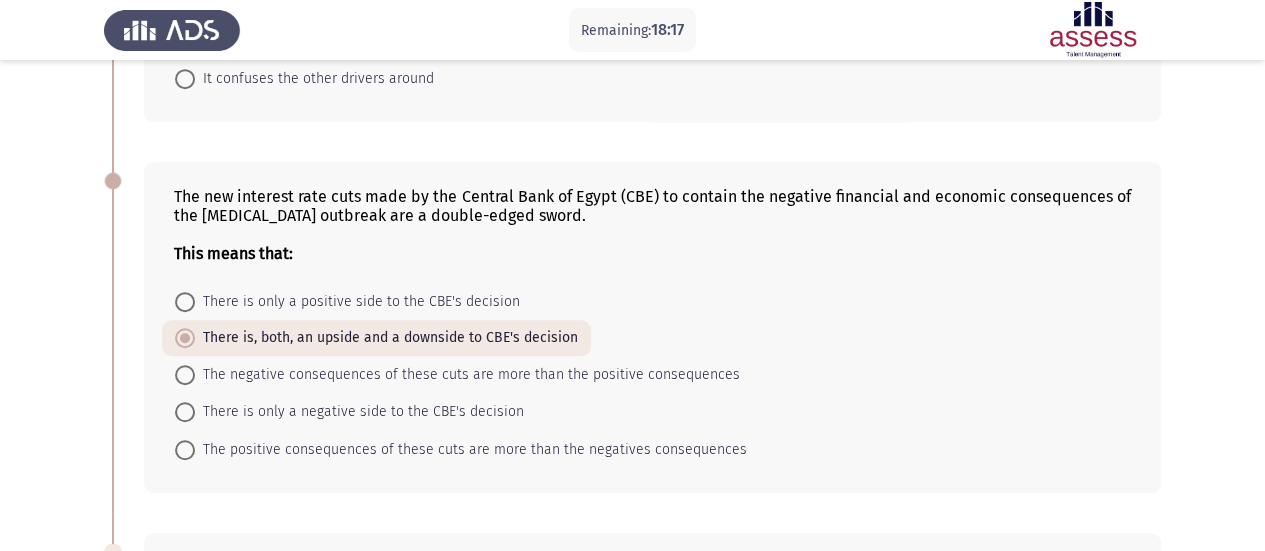 scroll, scrollTop: 0, scrollLeft: 0, axis: both 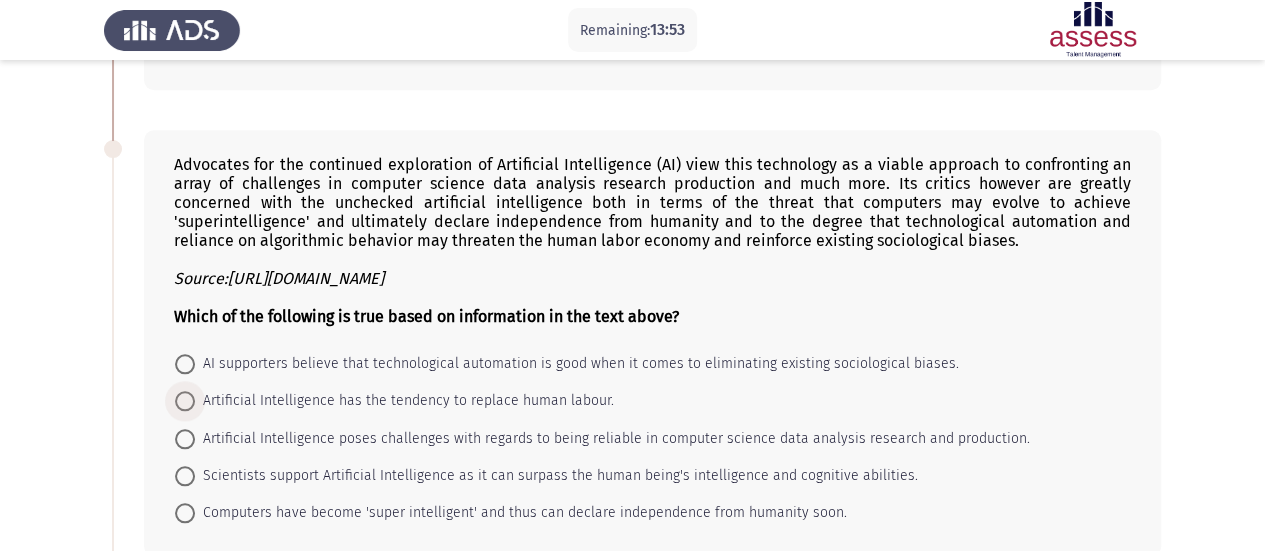 click on "Artificial Intelligence has the tendency to replace human labour." at bounding box center (404, 401) 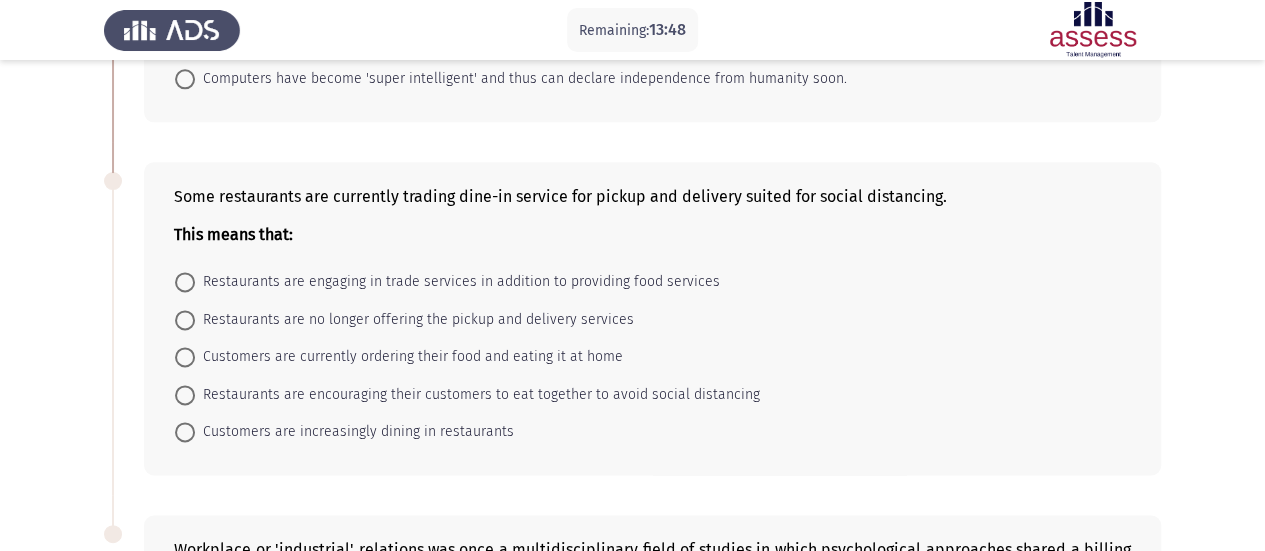 scroll, scrollTop: 1269, scrollLeft: 0, axis: vertical 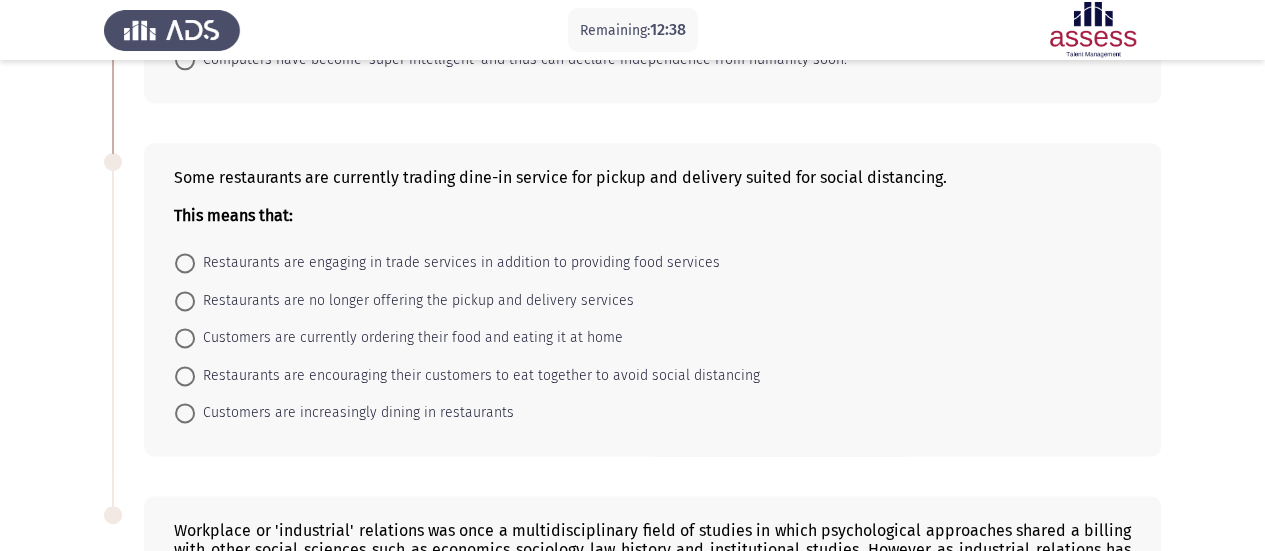 drag, startPoint x: 946, startPoint y: 177, endPoint x: 886, endPoint y: 151, distance: 65.39113 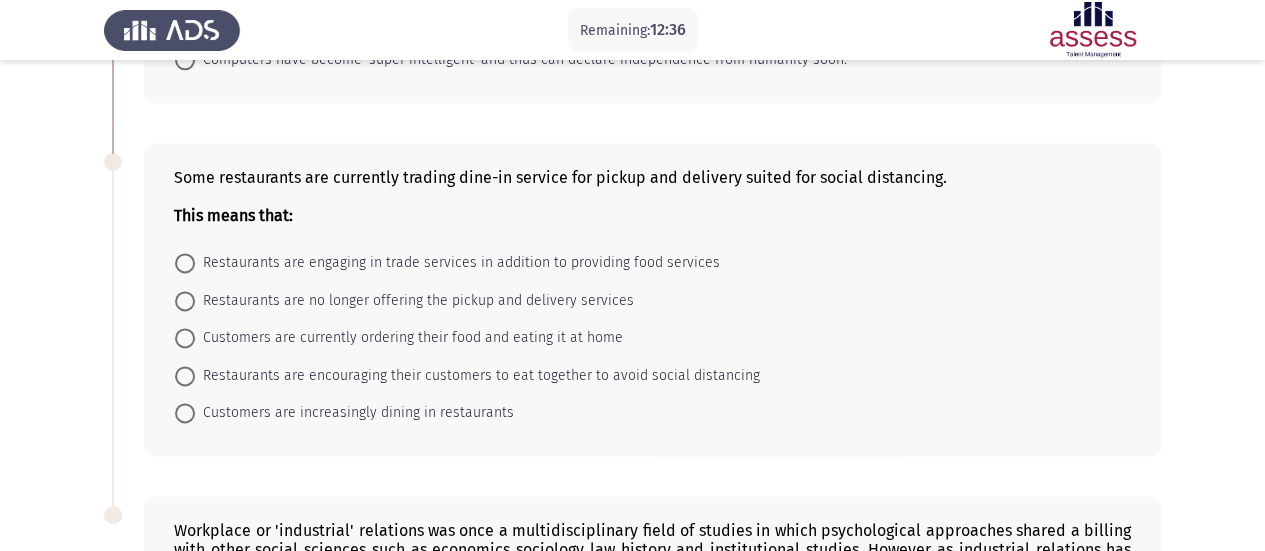 drag, startPoint x: 936, startPoint y: 165, endPoint x: 883, endPoint y: 172, distance: 53.460266 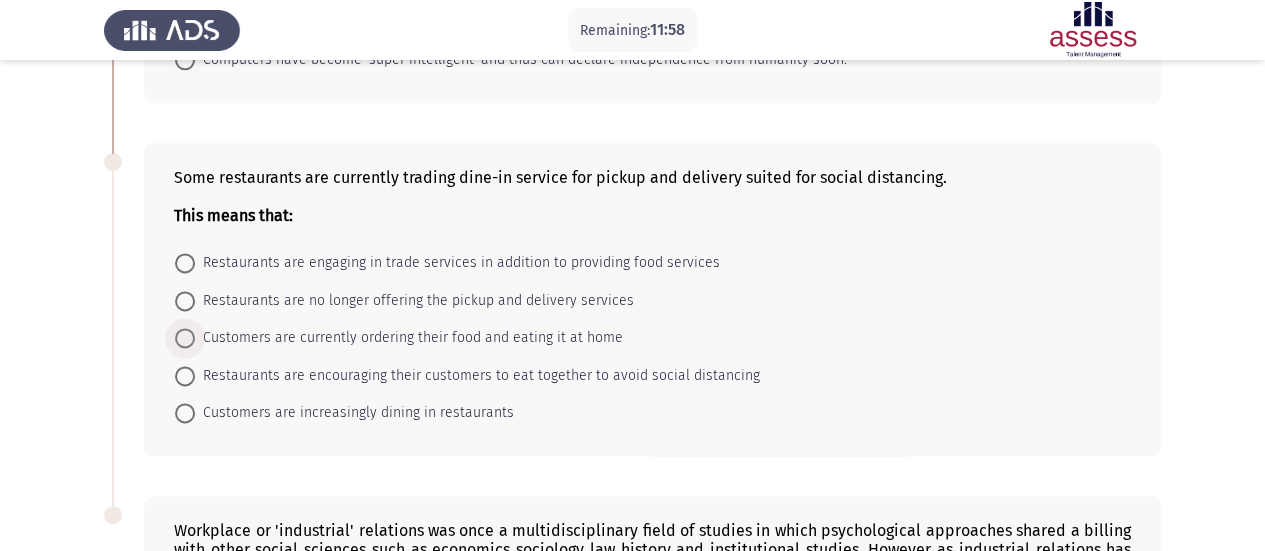 click on "Customers are currently ordering their food and eating it at home" at bounding box center (409, 338) 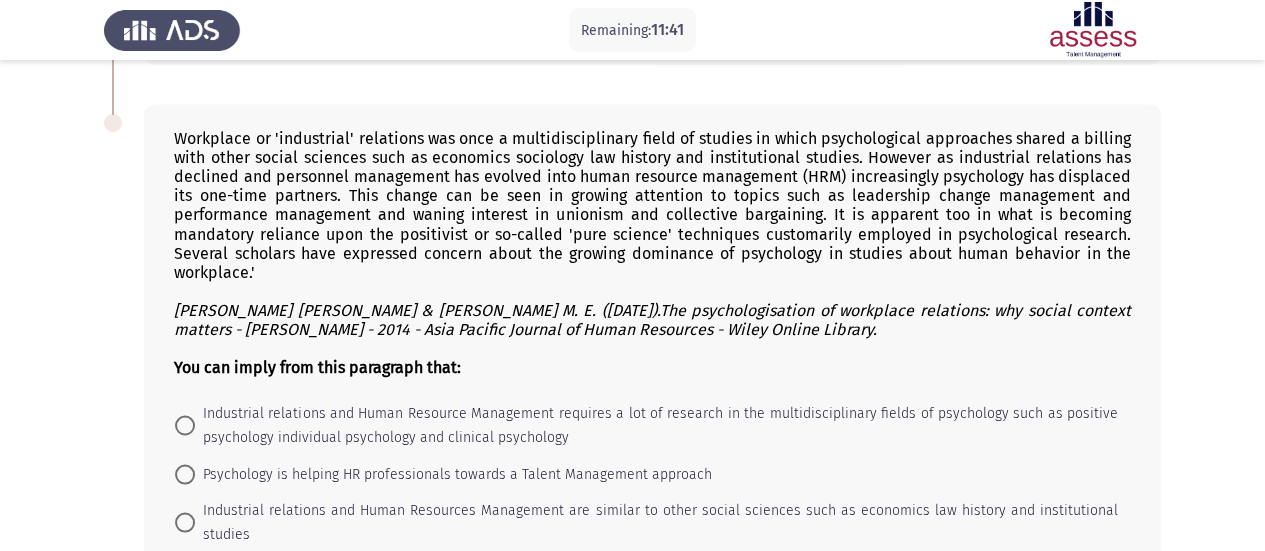 scroll, scrollTop: 1630, scrollLeft: 0, axis: vertical 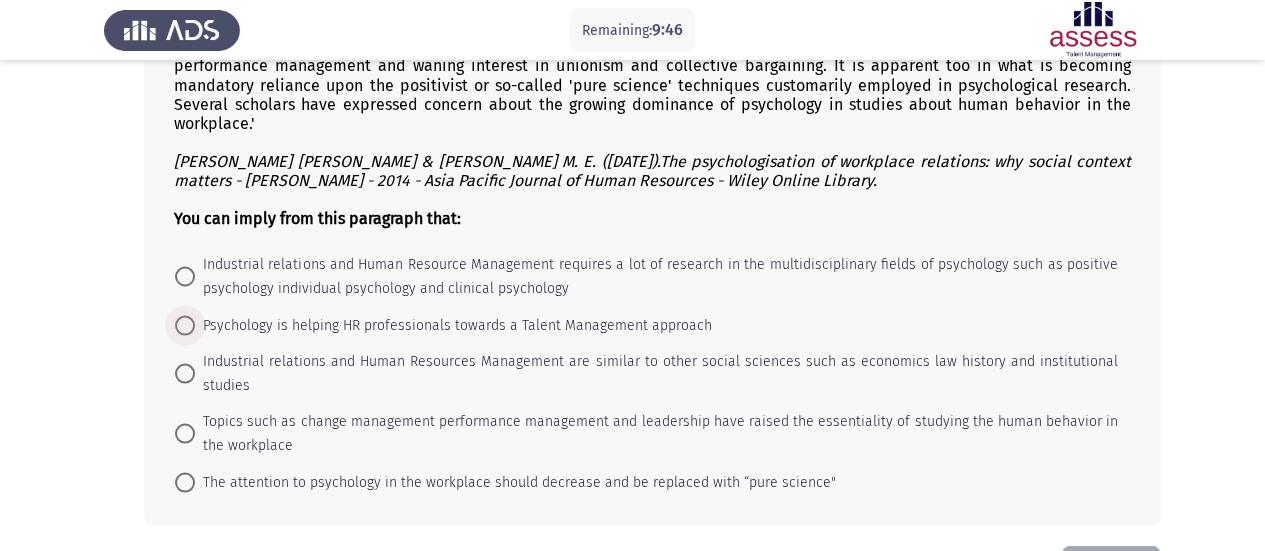 click on "Psychology is helping HR professionals towards a Talent Management approach" at bounding box center [453, 325] 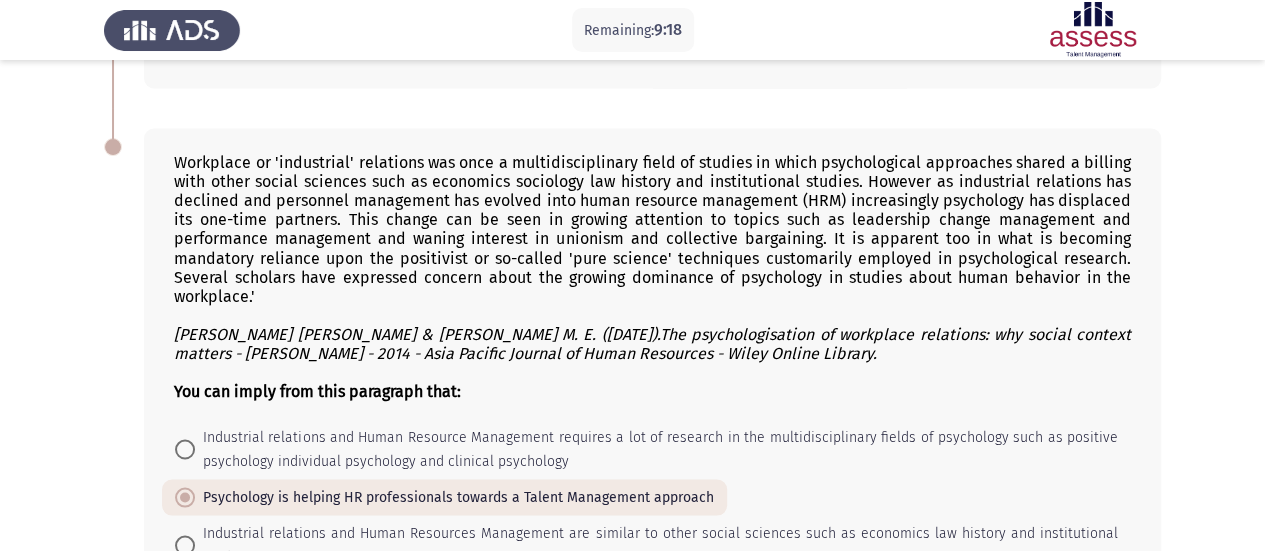 scroll, scrollTop: 1620, scrollLeft: 0, axis: vertical 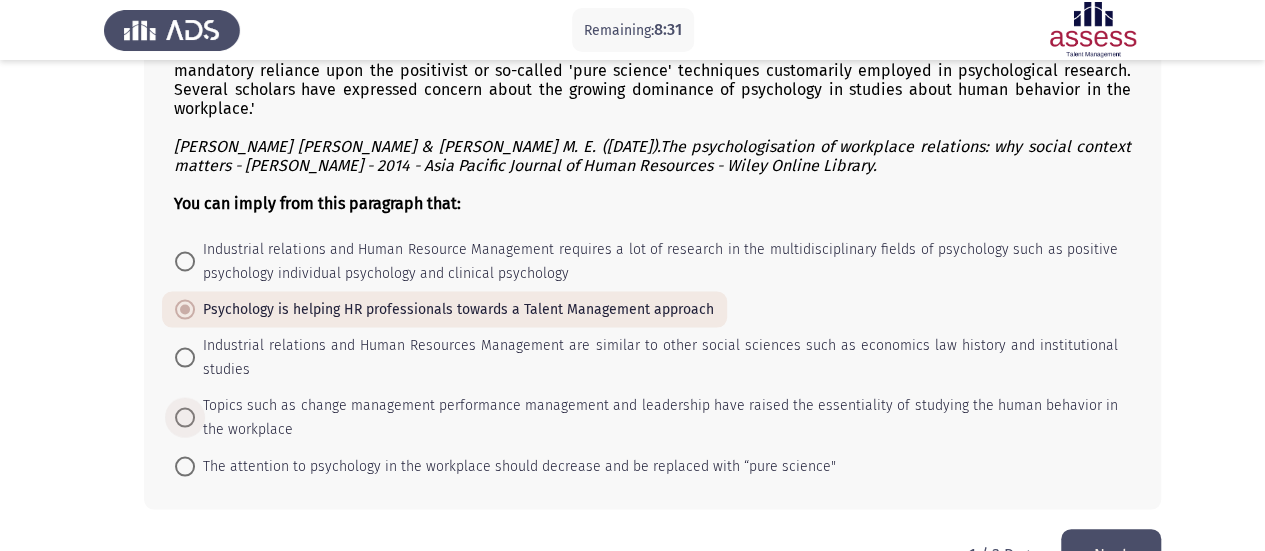 click on "Topics such as change management    performance management and leadership have raised the essentiality of studying the human behavior in the workplace" at bounding box center (656, 417) 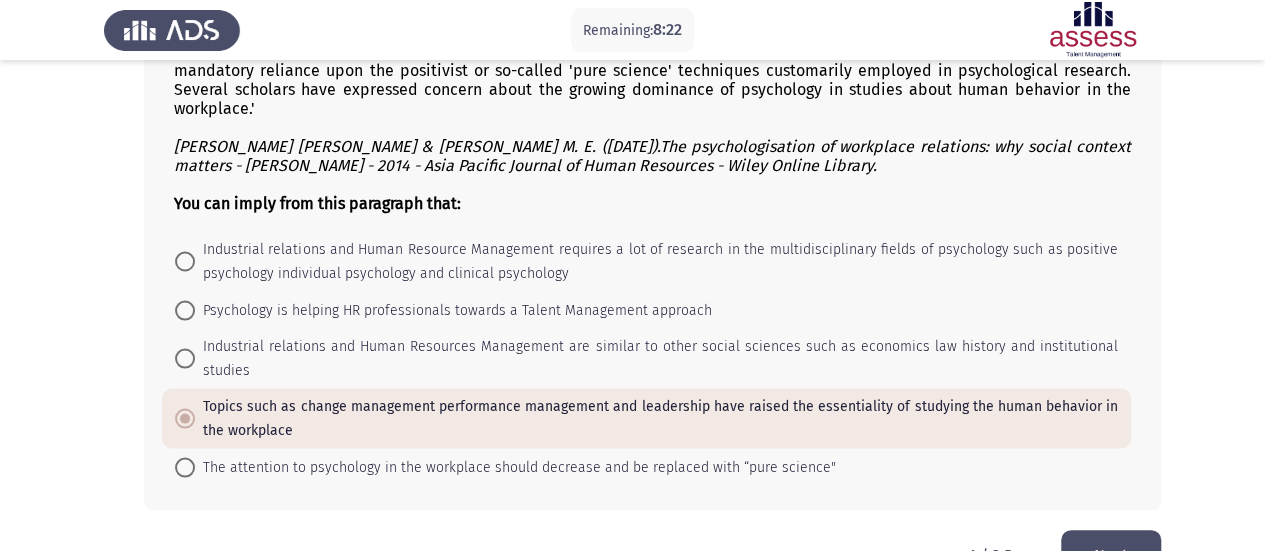 click on "Next" 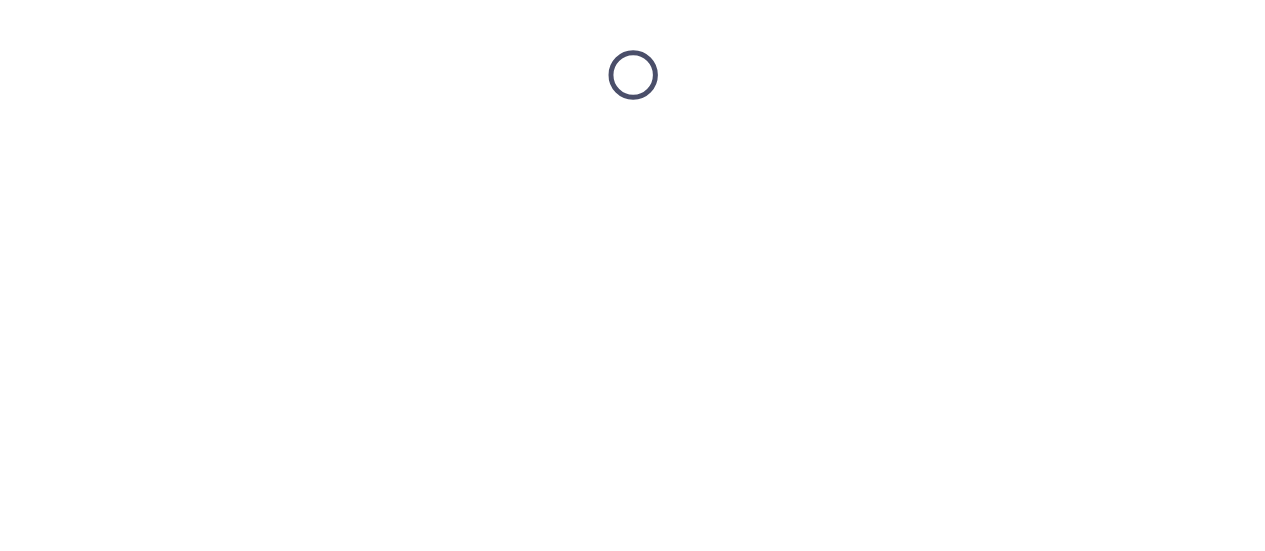 scroll, scrollTop: 0, scrollLeft: 0, axis: both 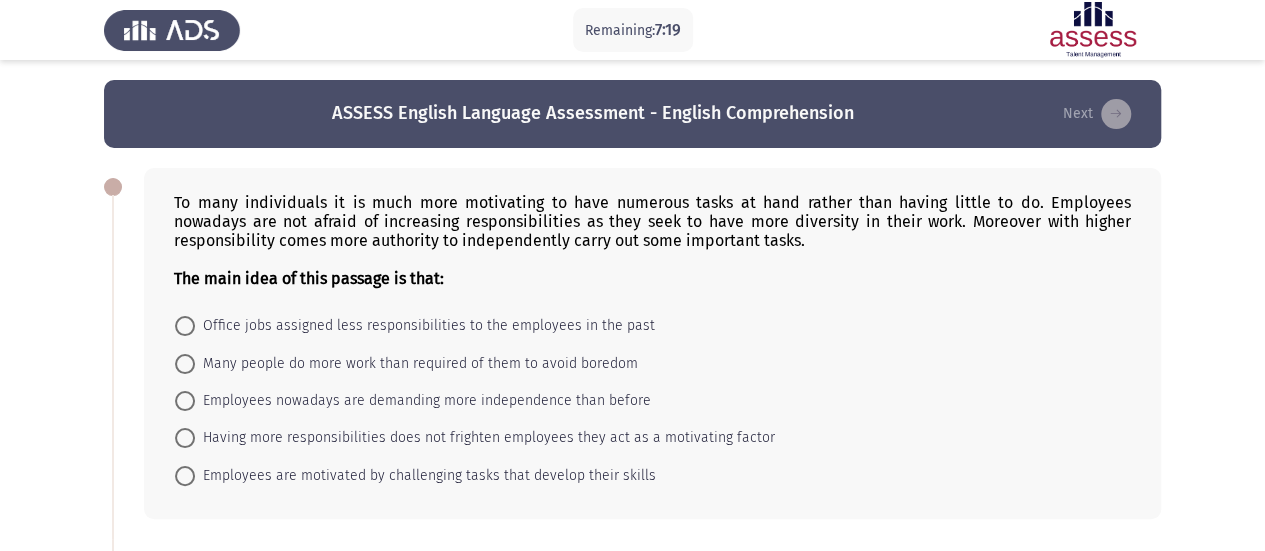 click on "Having more responsibilities does not frighten employees    they act as a motivating factor" at bounding box center [485, 438] 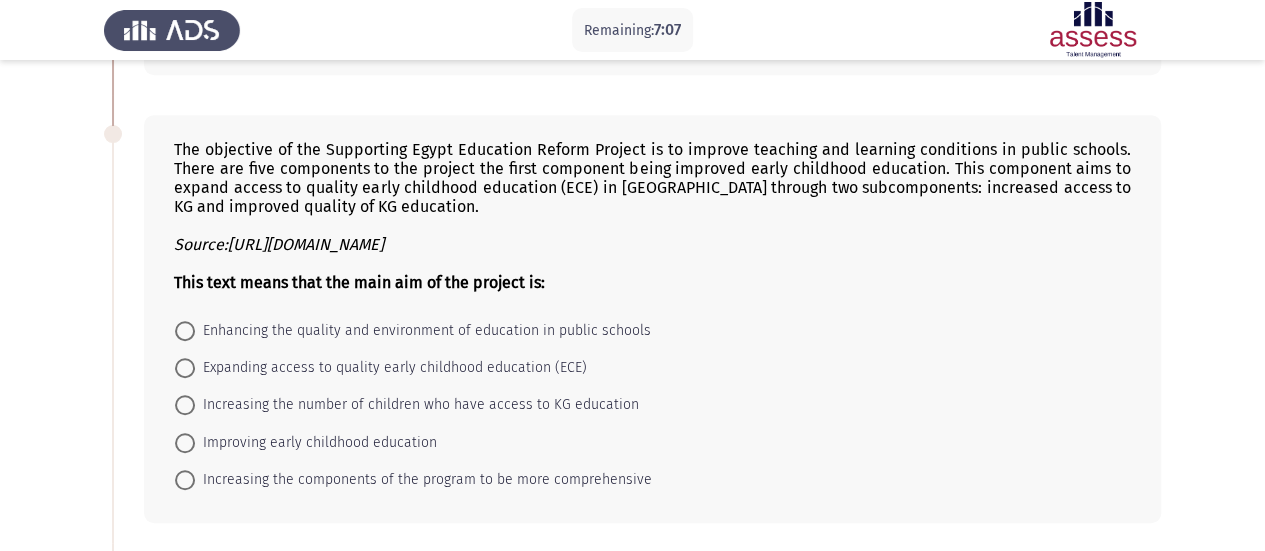 scroll, scrollTop: 444, scrollLeft: 0, axis: vertical 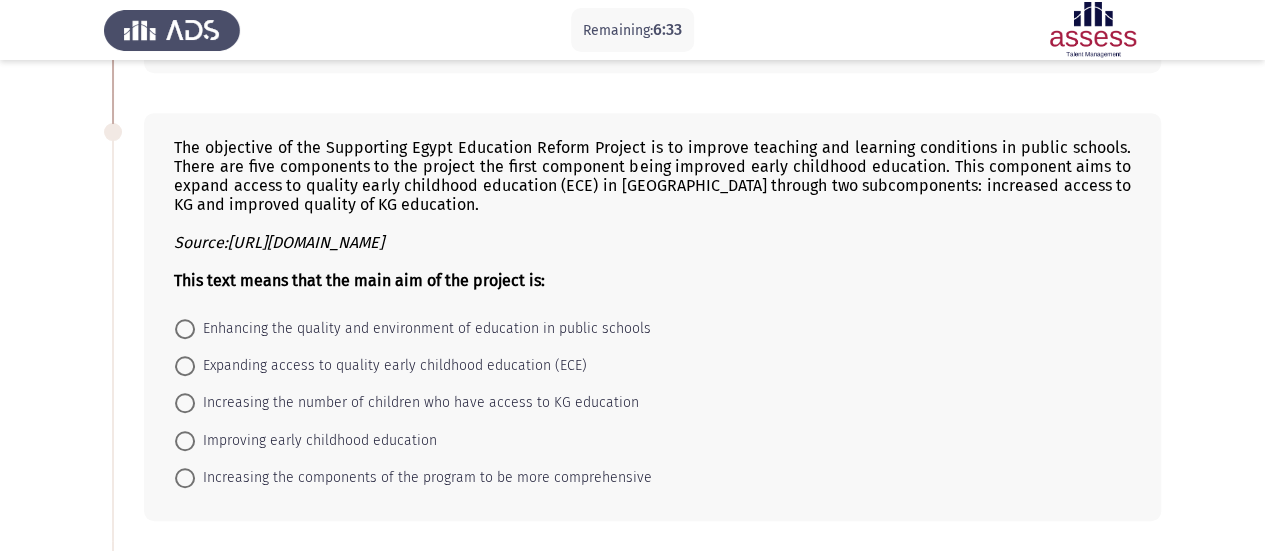 click on "Enhancing the quality and environment of education in public schools" at bounding box center (423, 329) 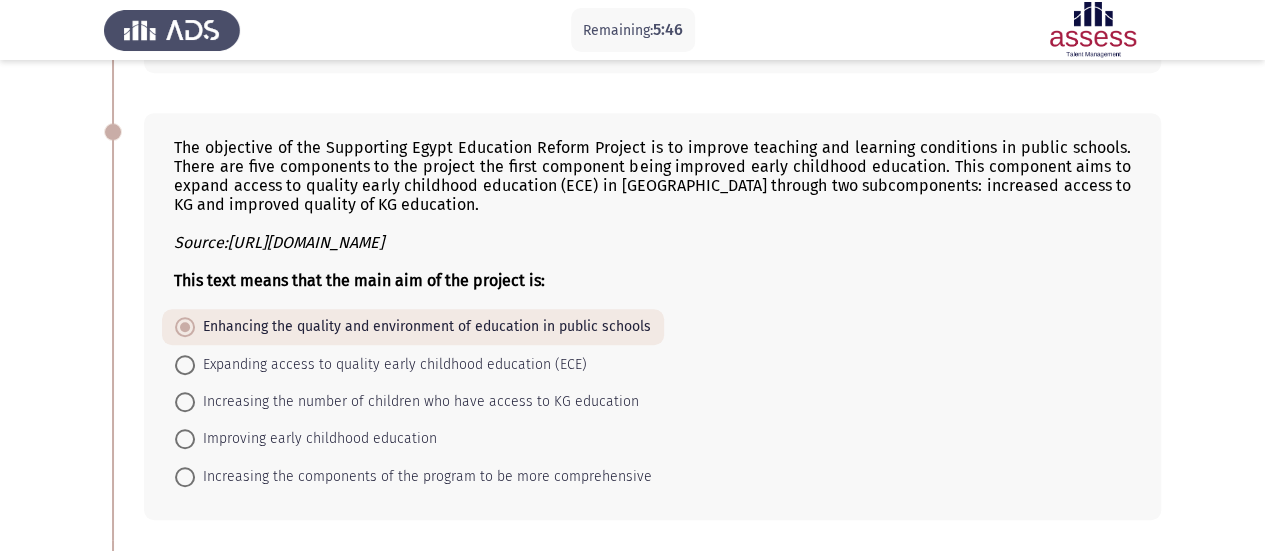 click on "Improving early childhood education" at bounding box center (316, 439) 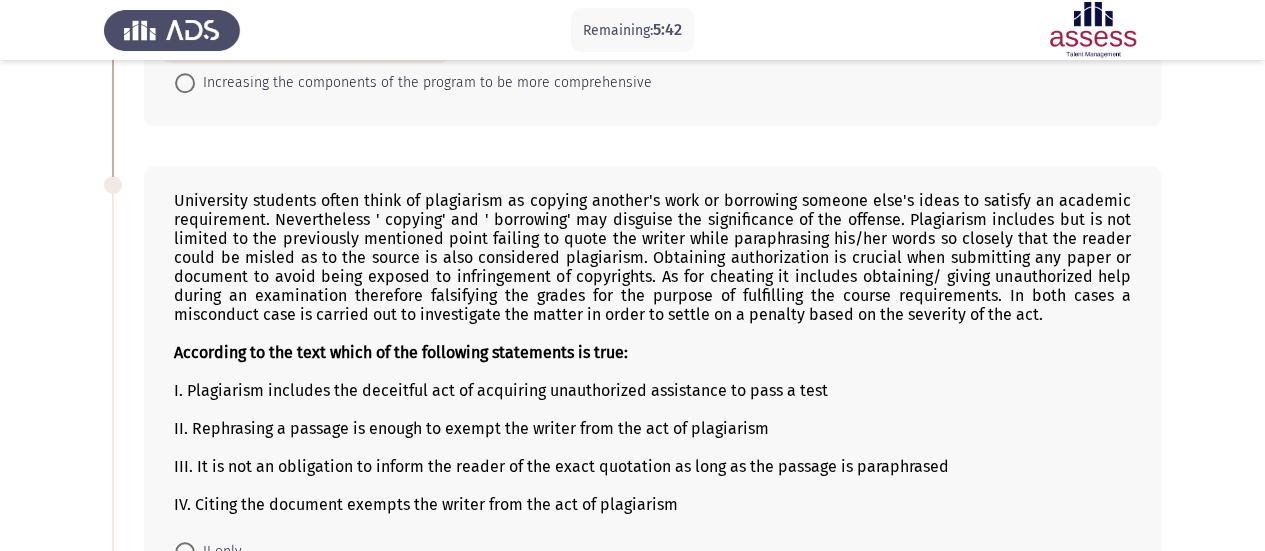 scroll, scrollTop: 870, scrollLeft: 0, axis: vertical 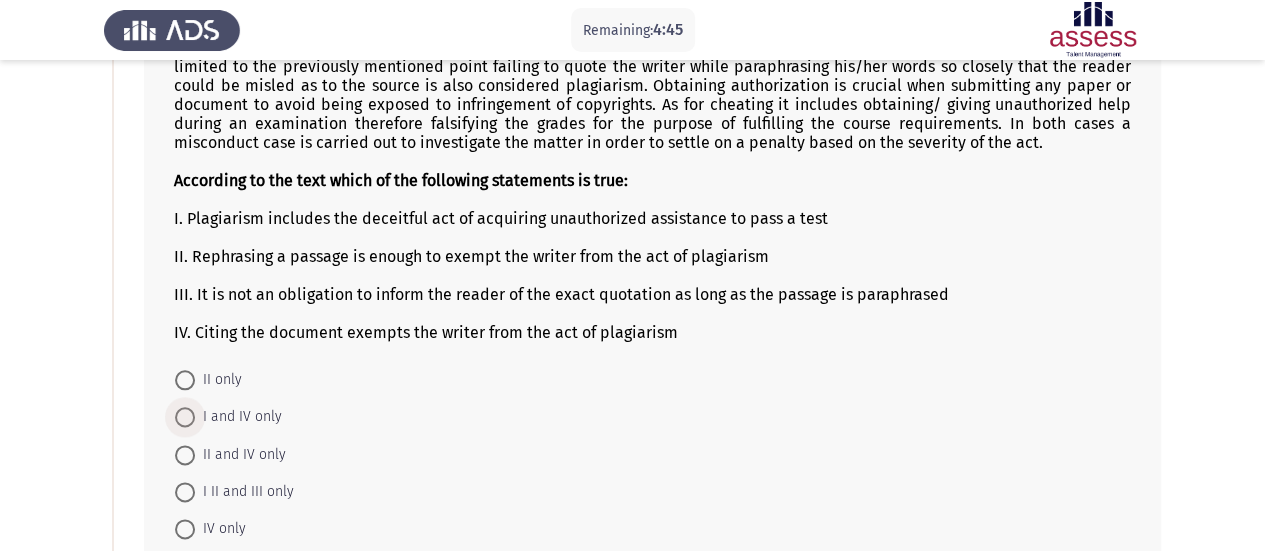 click on "I and IV only" at bounding box center (238, 417) 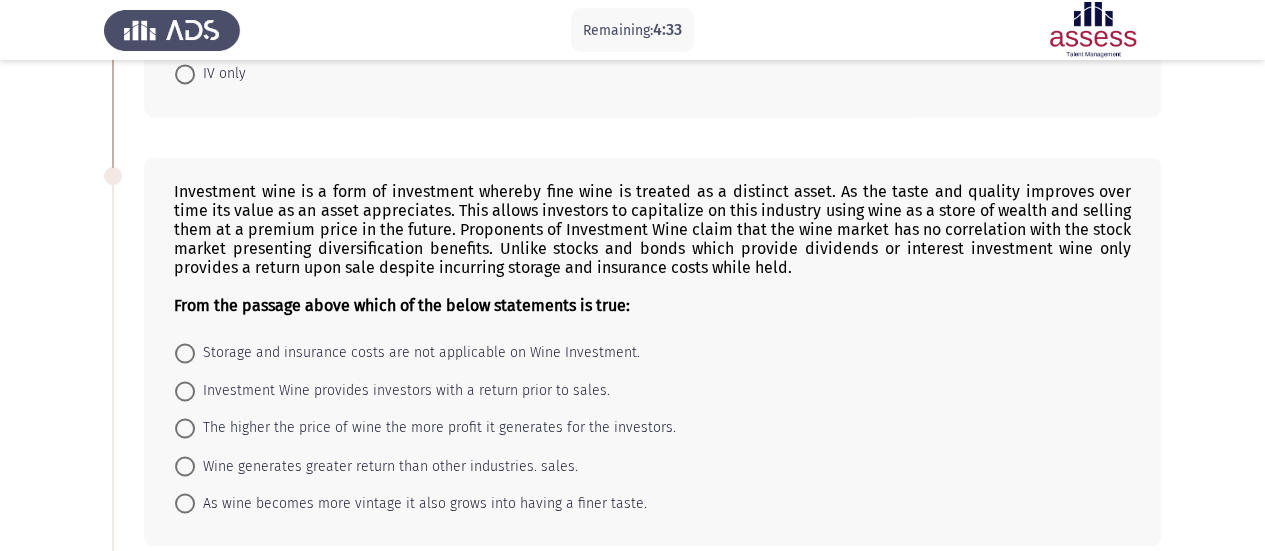 scroll, scrollTop: 1455, scrollLeft: 0, axis: vertical 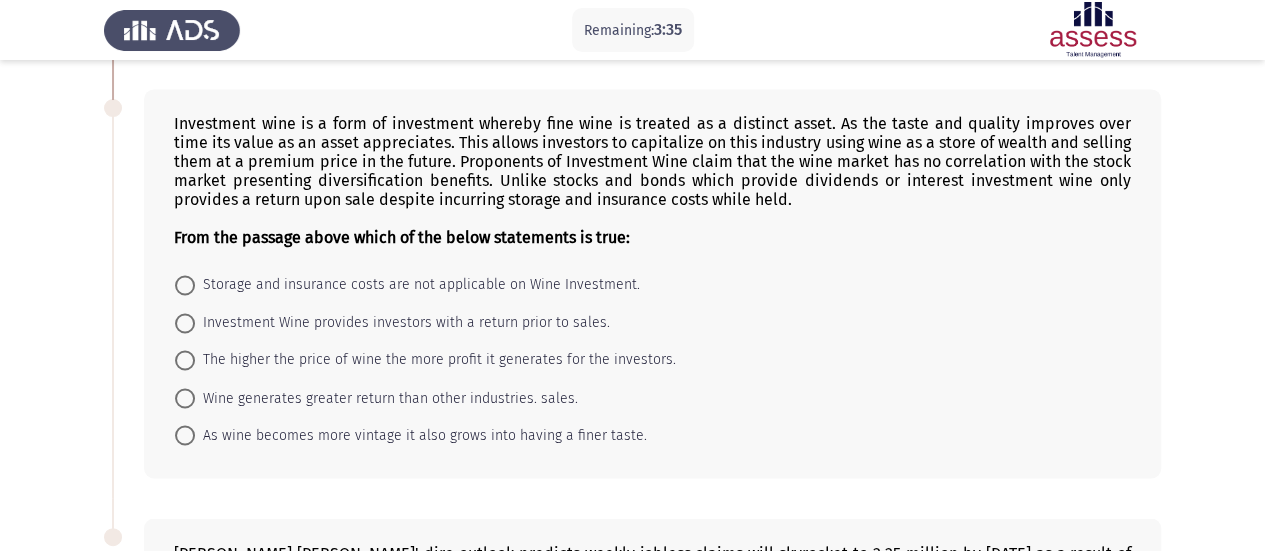 click on "As wine becomes more vintage    it also grows into having a finer taste." at bounding box center (421, 435) 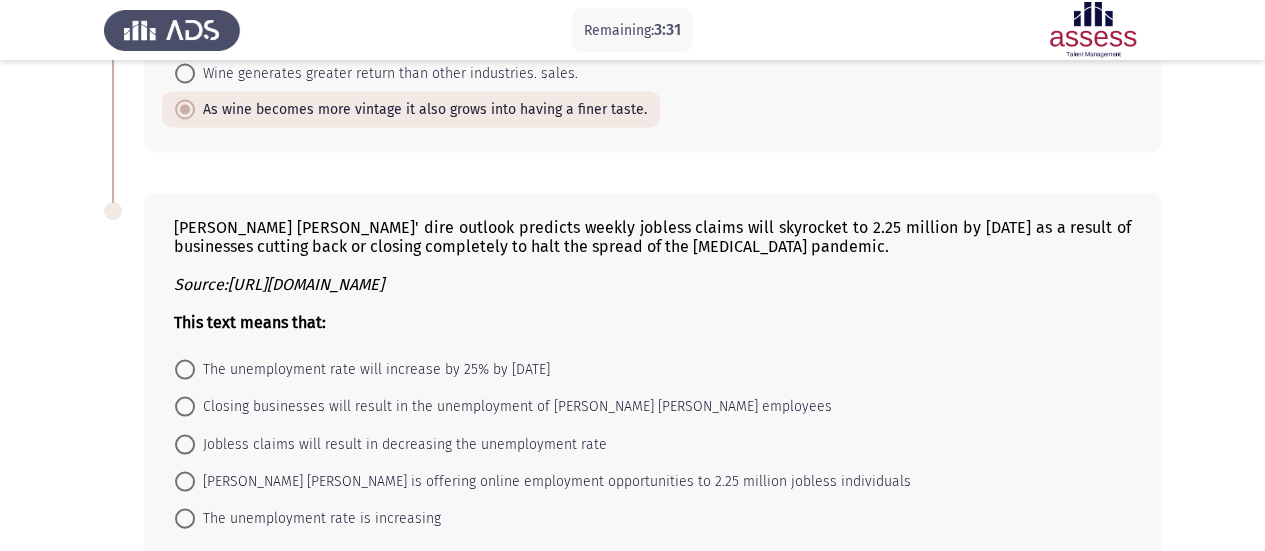 scroll, scrollTop: 1864, scrollLeft: 0, axis: vertical 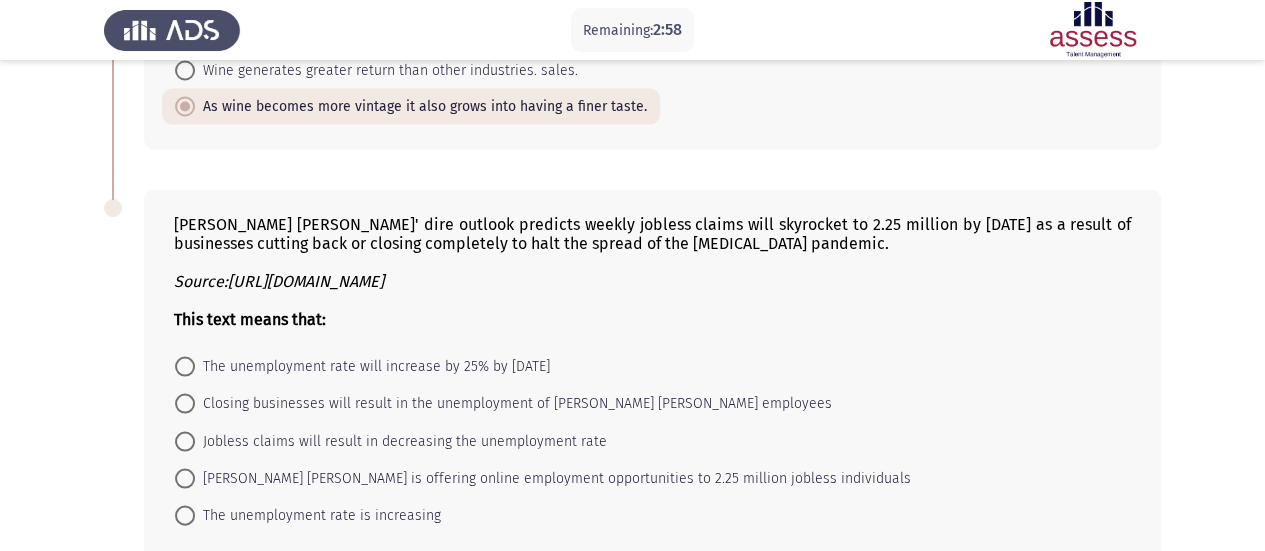 click on "The unemployment rate is increasing" at bounding box center [318, 515] 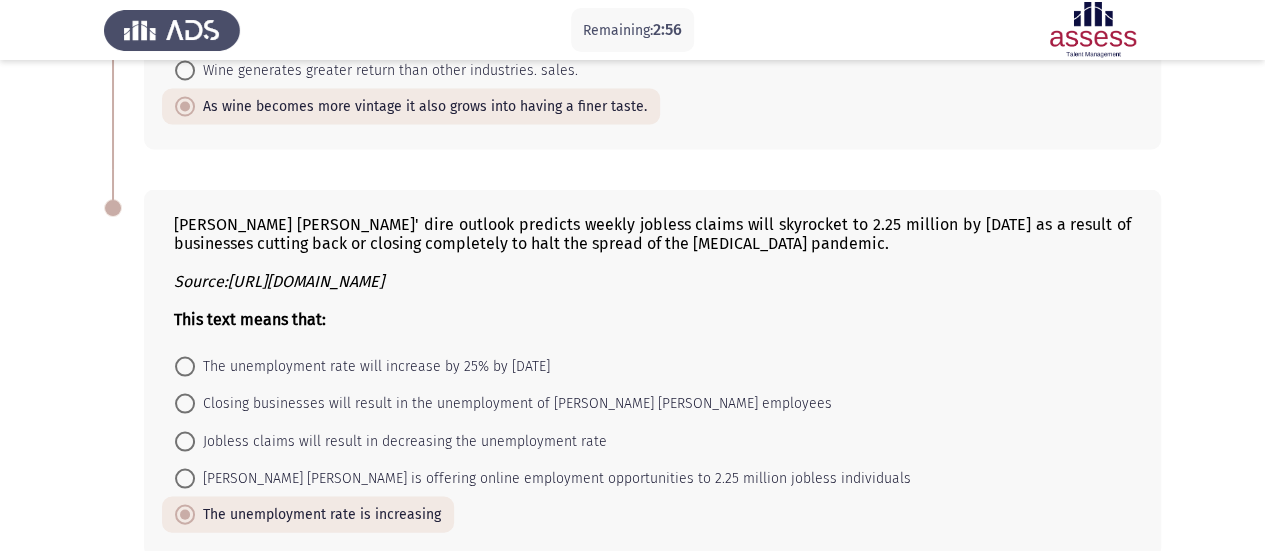 scroll, scrollTop: 1944, scrollLeft: 0, axis: vertical 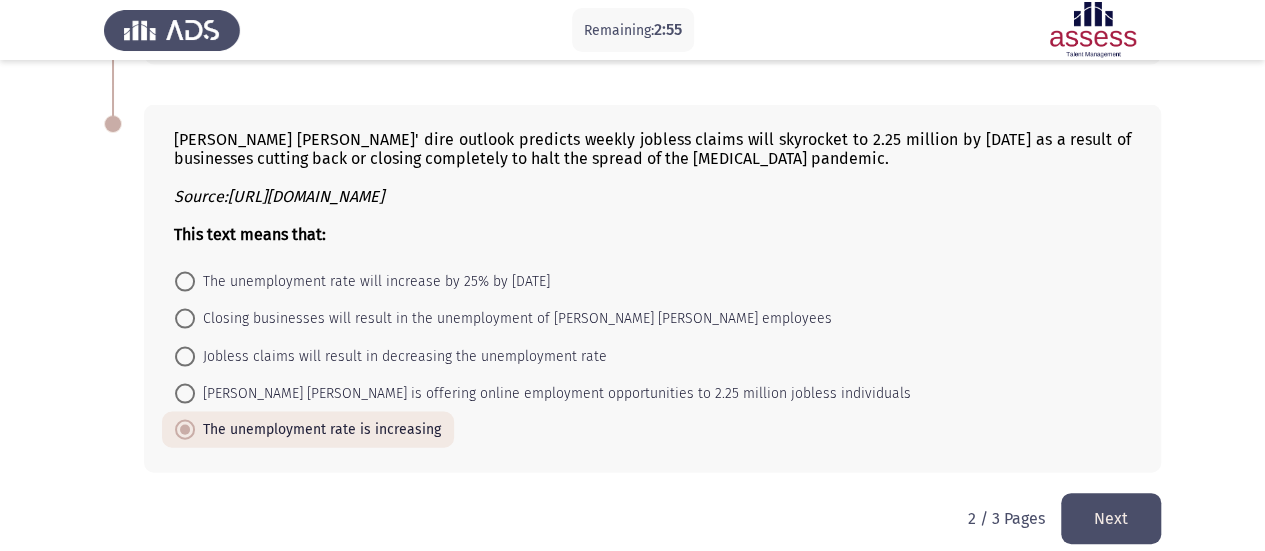 click on "Next" 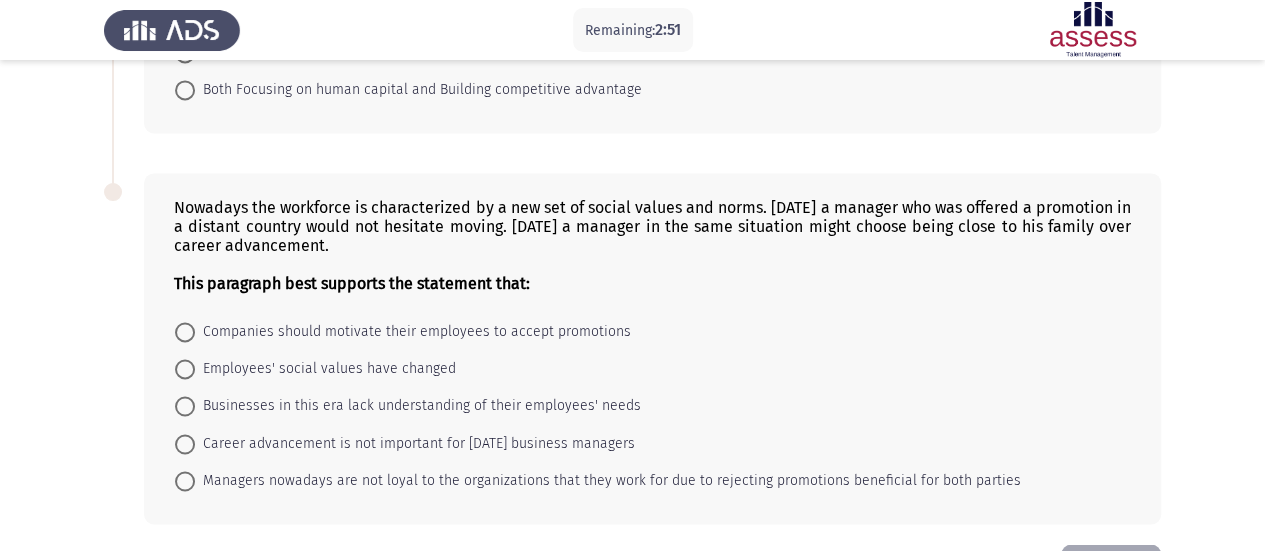 scroll, scrollTop: 1431, scrollLeft: 0, axis: vertical 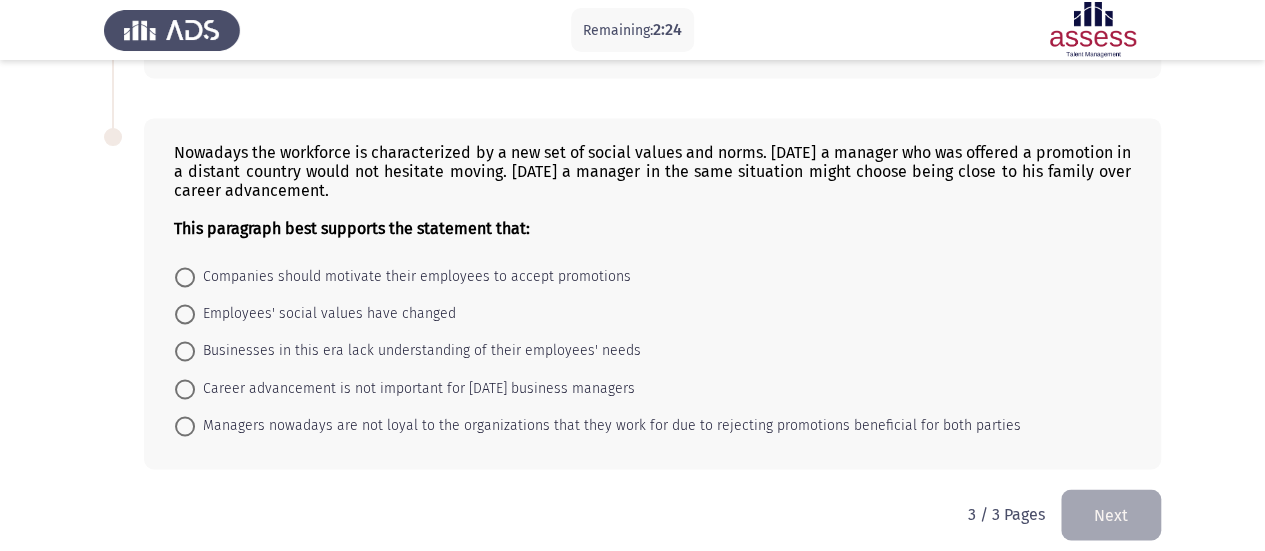 click on "Employees' social values have changed" at bounding box center (325, 314) 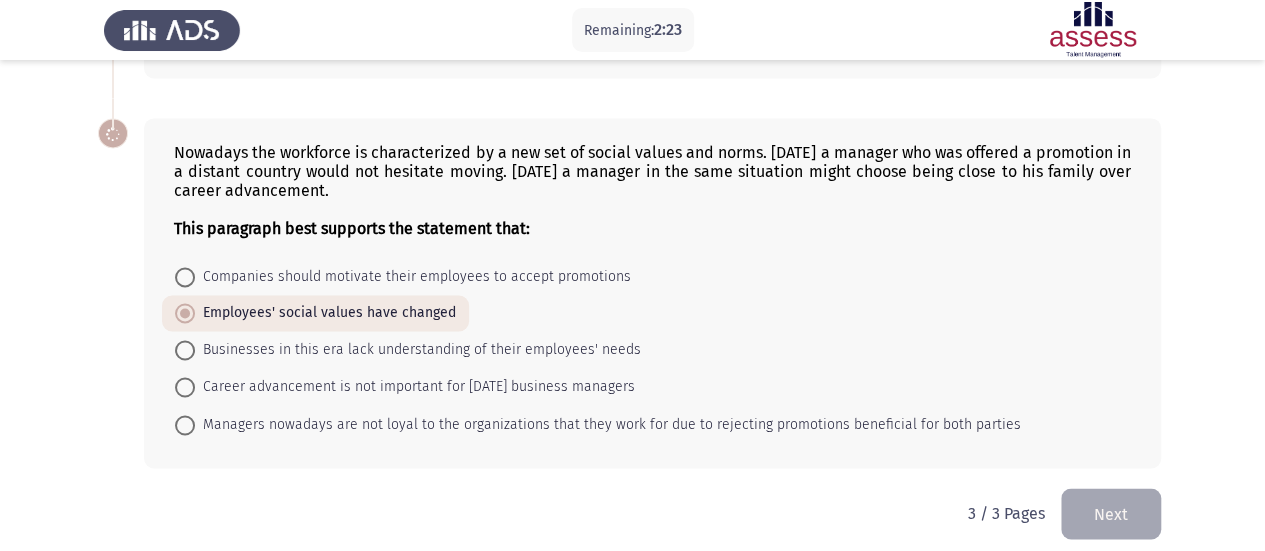 scroll, scrollTop: 1430, scrollLeft: 0, axis: vertical 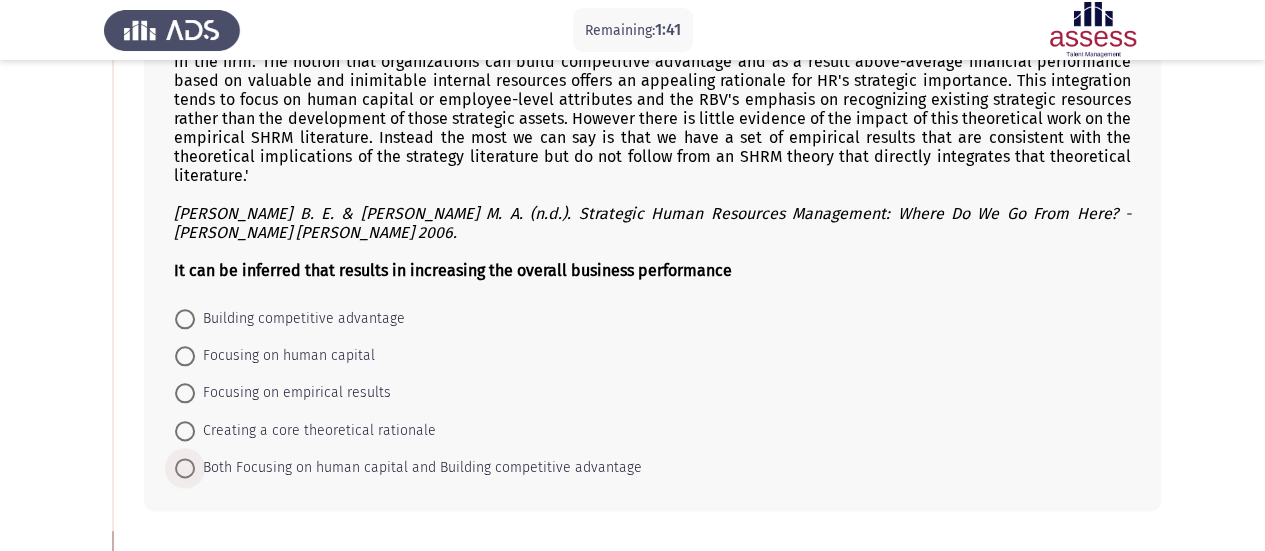 click on "Both    Focusing on human capital and Building competitive advantage" at bounding box center (418, 468) 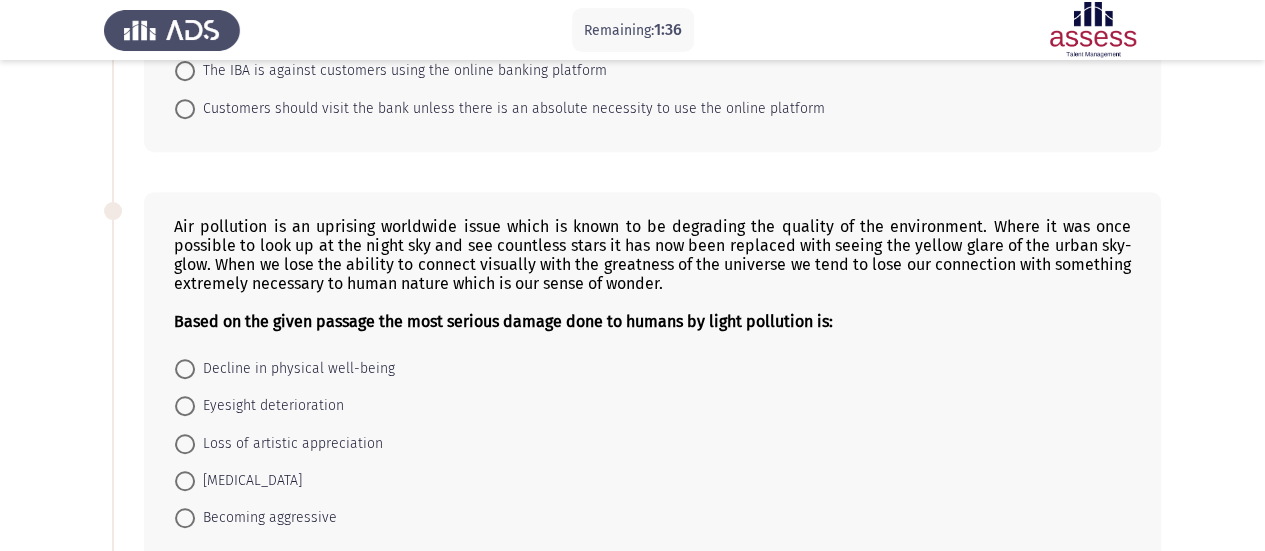 scroll, scrollTop: 418, scrollLeft: 0, axis: vertical 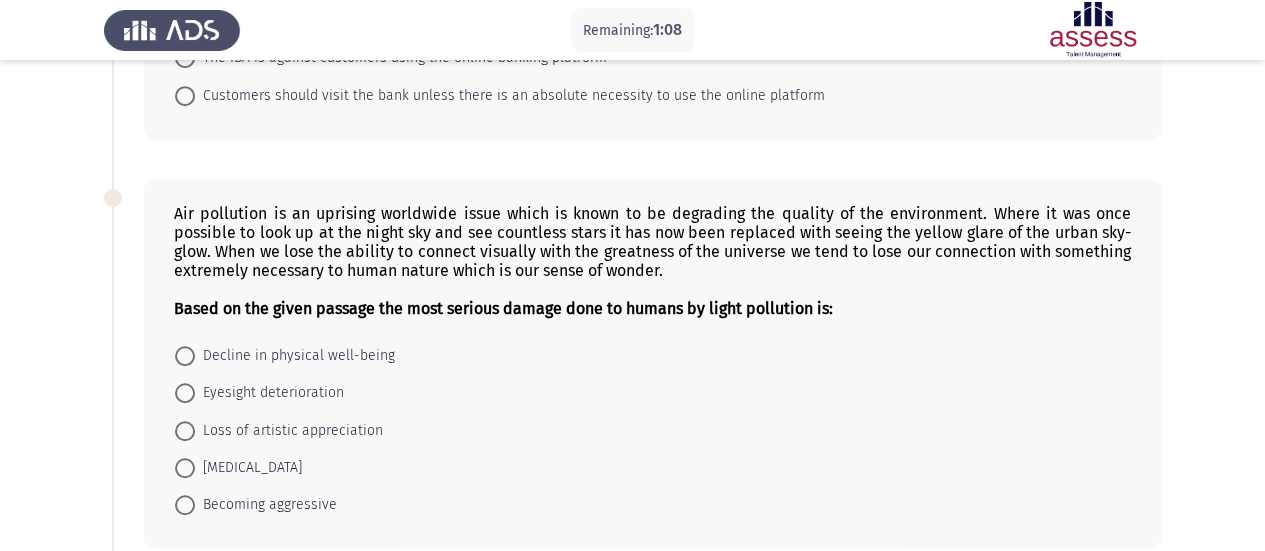 click on "Eyesight deterioration" at bounding box center [269, 393] 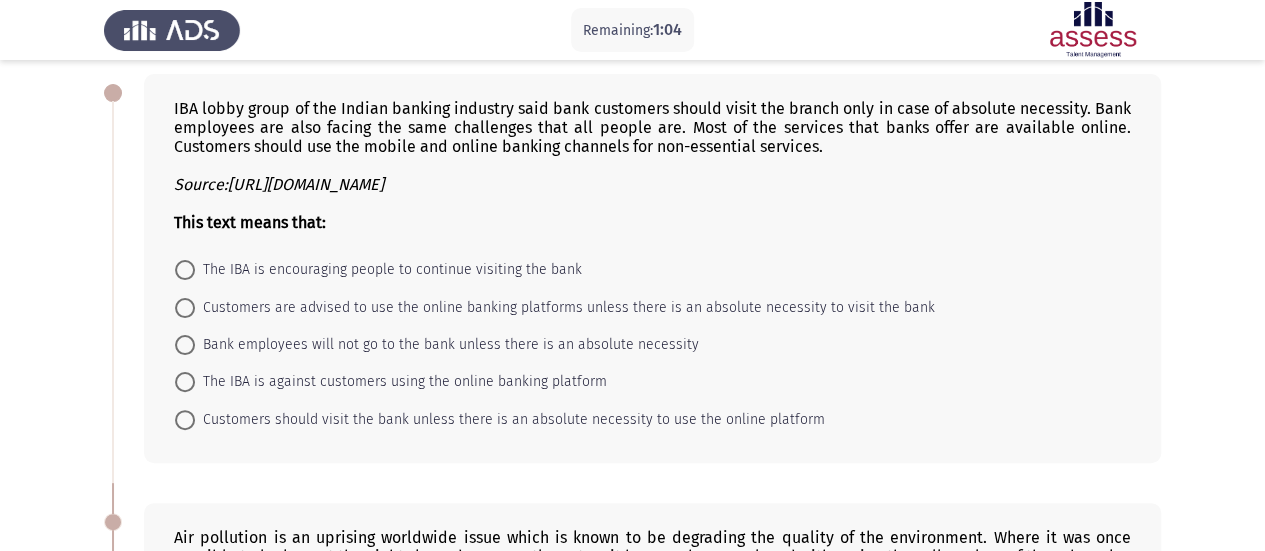 scroll, scrollTop: 86, scrollLeft: 0, axis: vertical 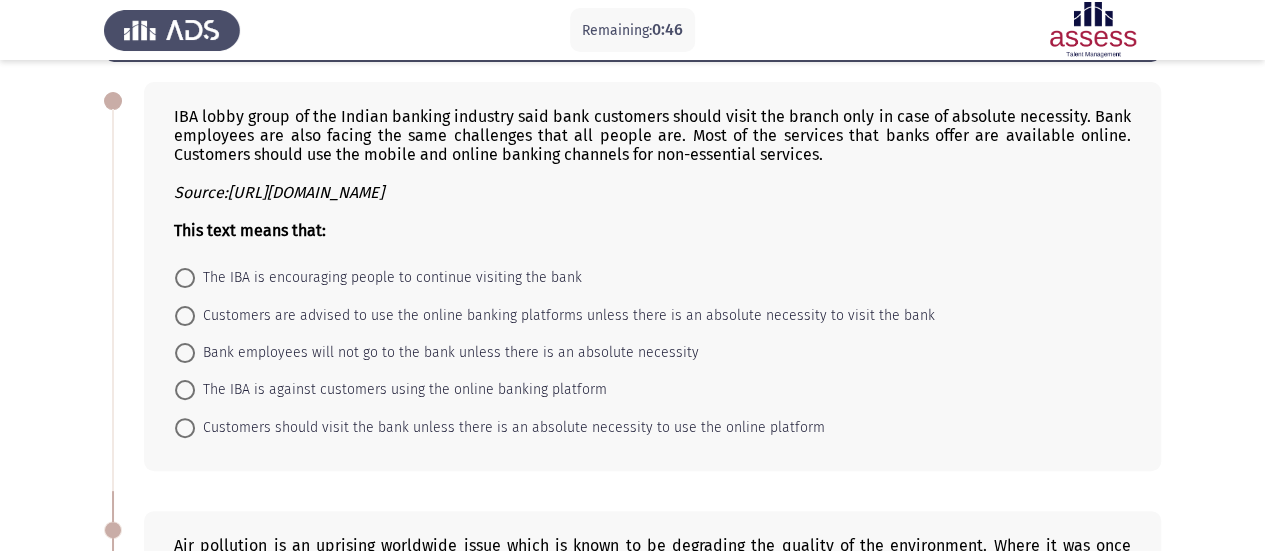 click on "Customers are advised to use the online banking platforms unless there is an absolute necessity to visit the bank" at bounding box center [565, 316] 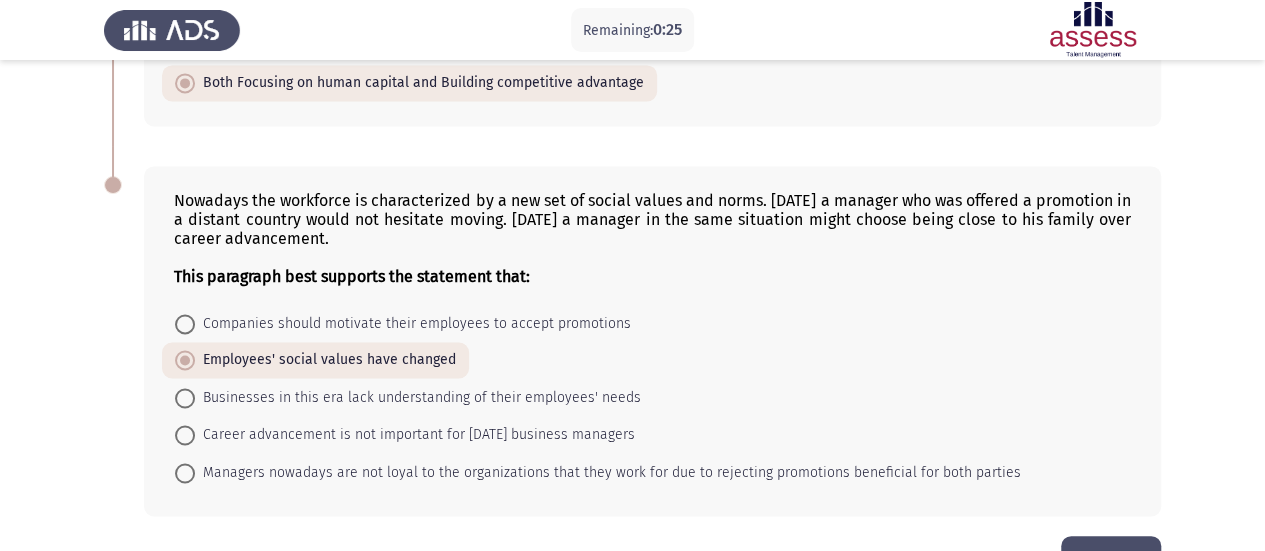 scroll, scrollTop: 1426, scrollLeft: 0, axis: vertical 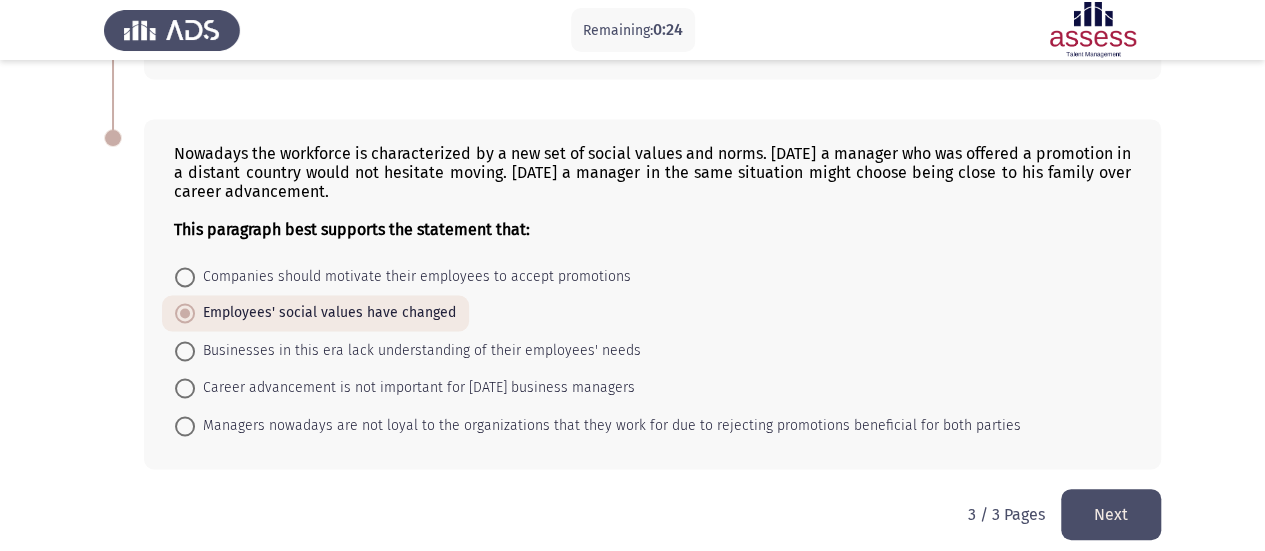 click on "Next" 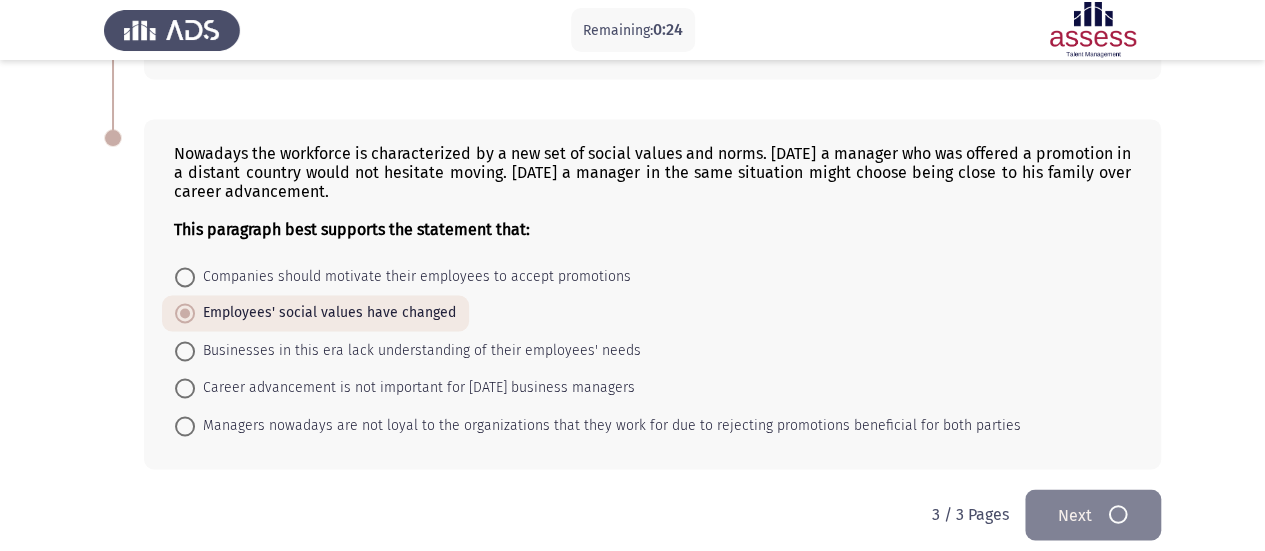 scroll, scrollTop: 0, scrollLeft: 0, axis: both 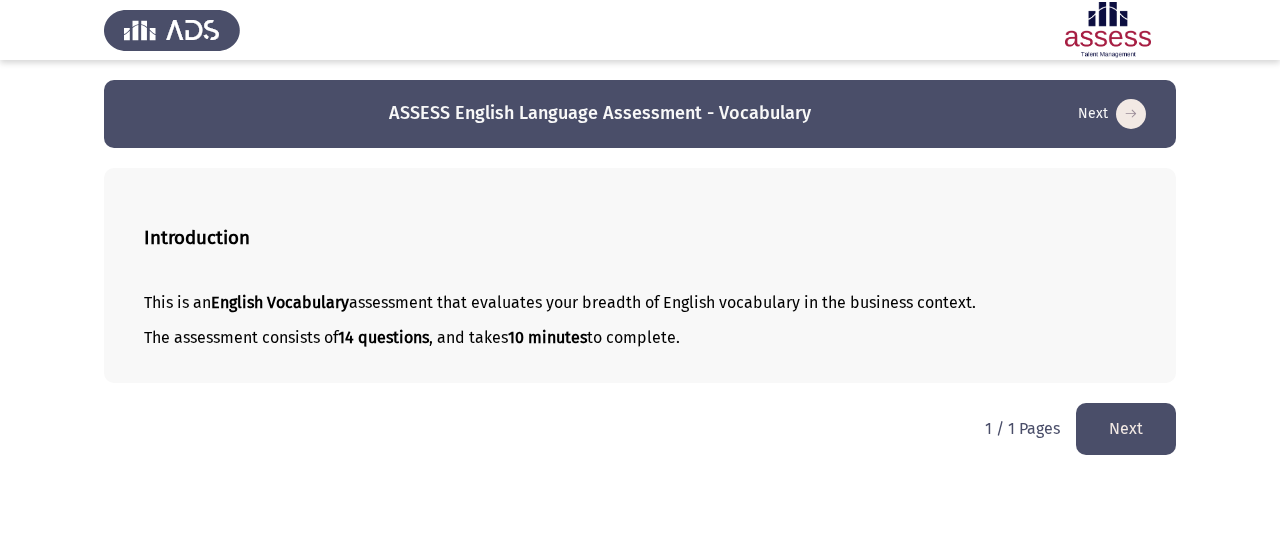 click on "Next" 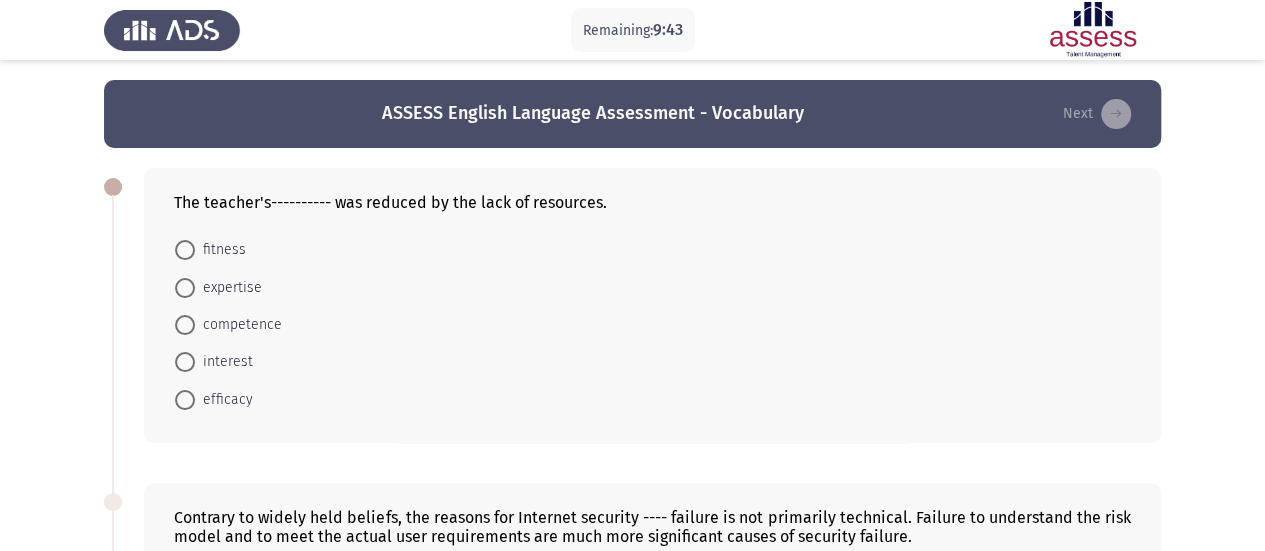 click on "competence" at bounding box center [238, 325] 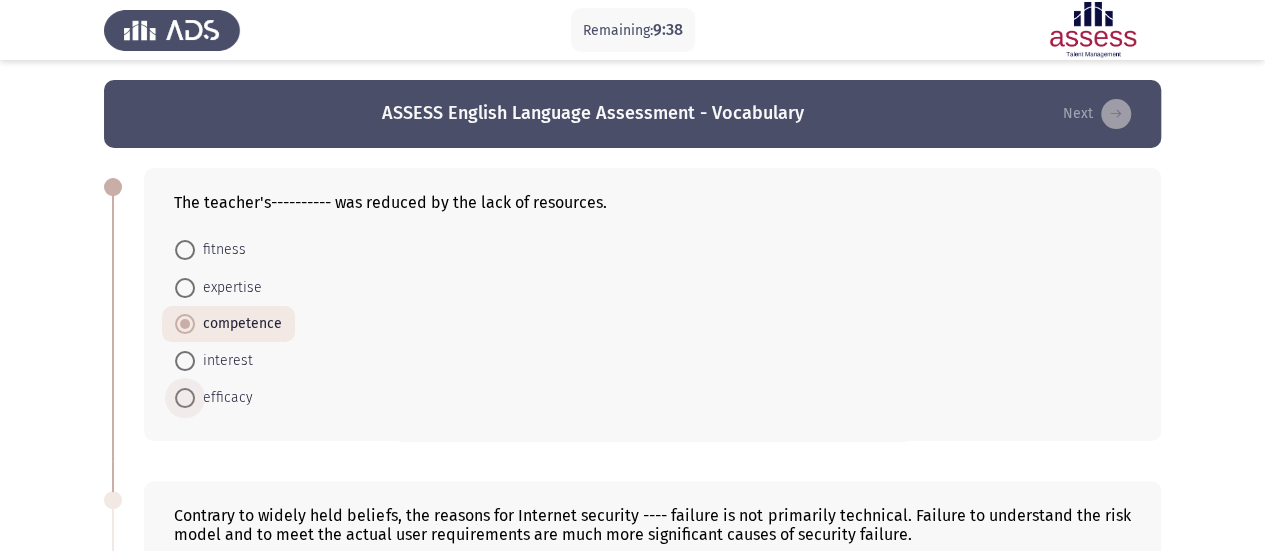 click on "efficacy" at bounding box center (224, 398) 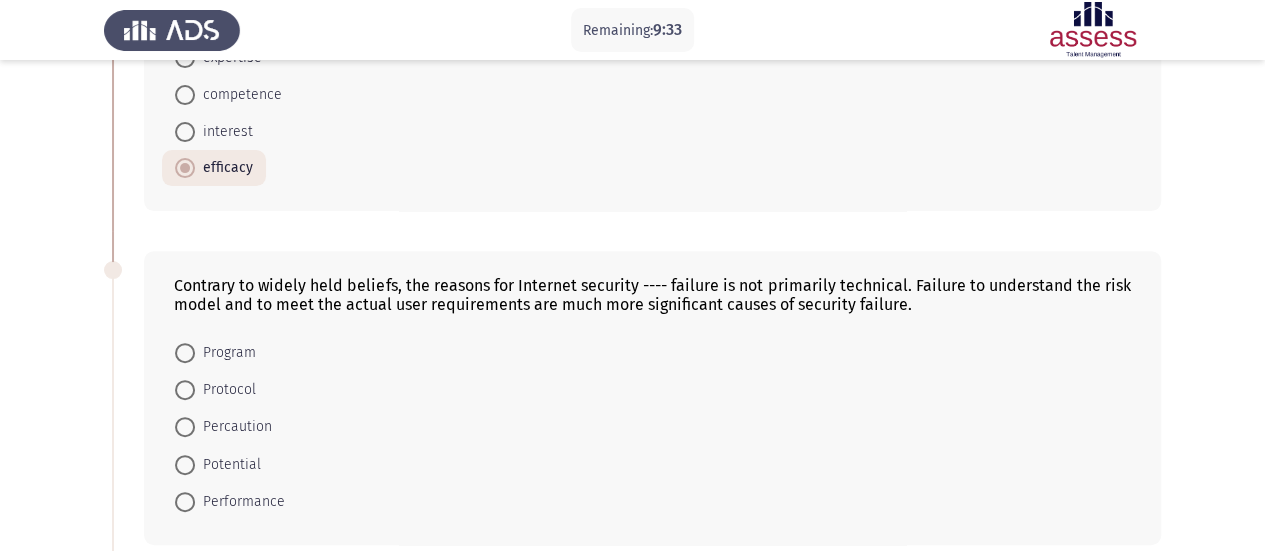 scroll, scrollTop: 278, scrollLeft: 0, axis: vertical 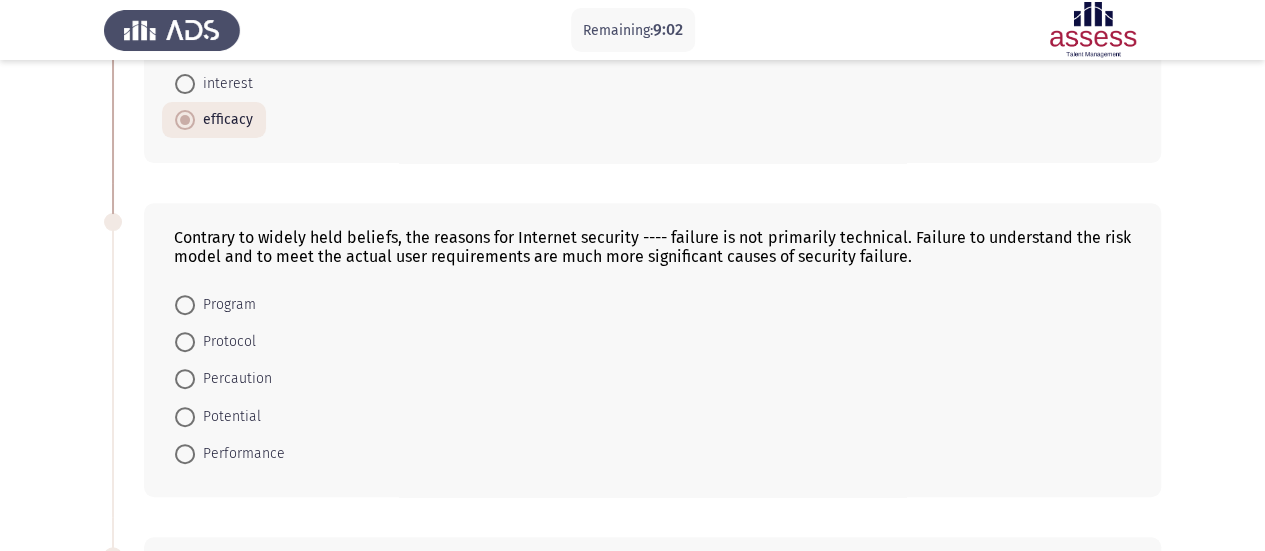 click on "Performance" at bounding box center [240, 454] 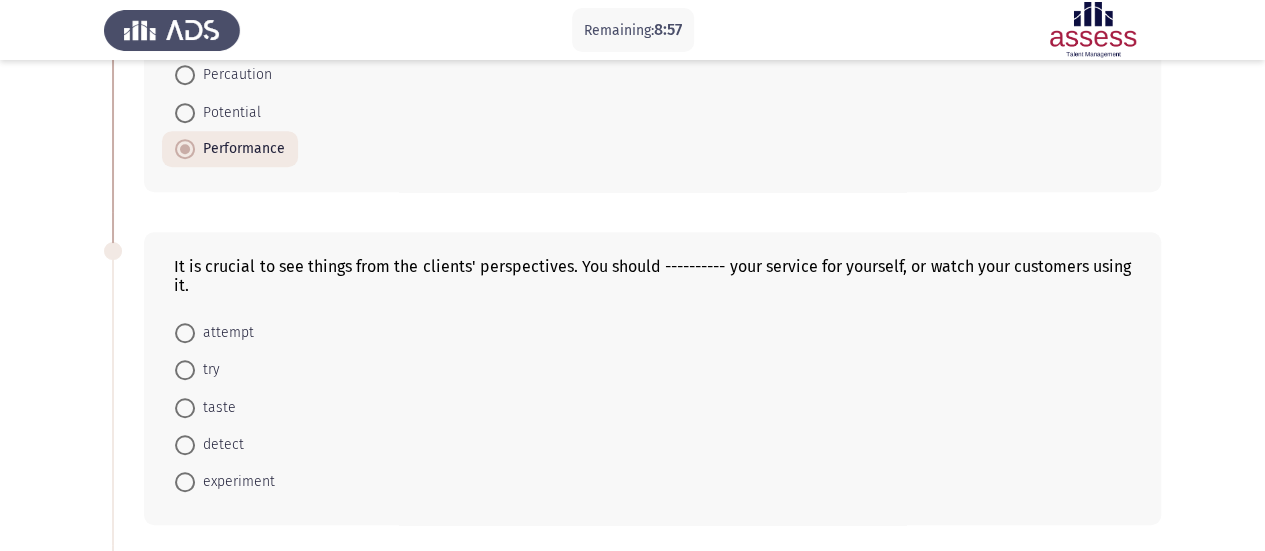 scroll, scrollTop: 587, scrollLeft: 0, axis: vertical 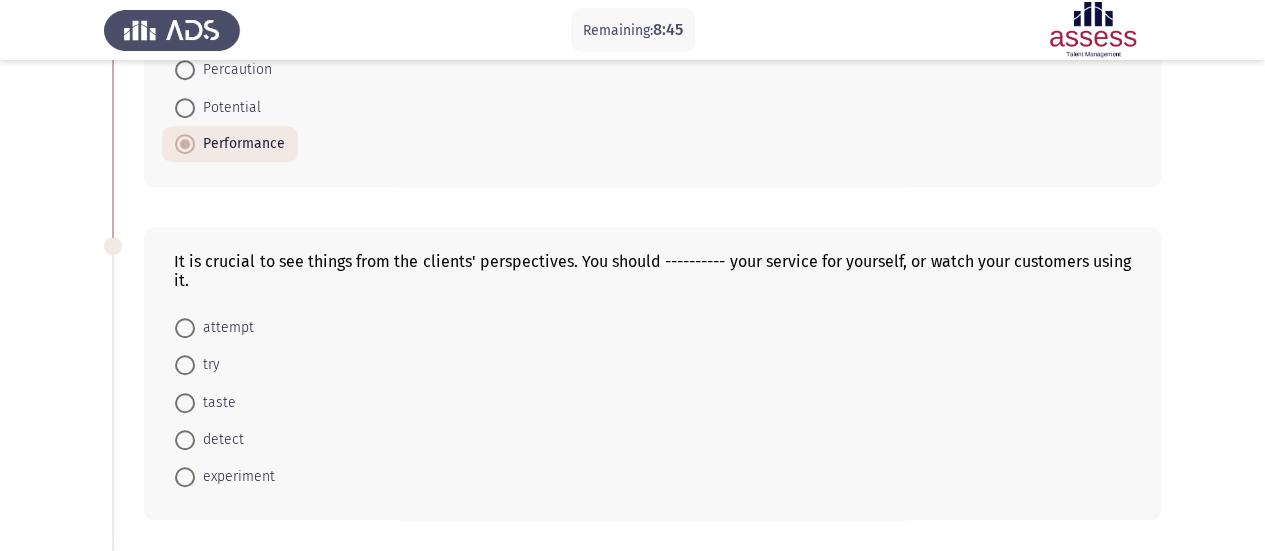 click on "attempt" at bounding box center (224, 328) 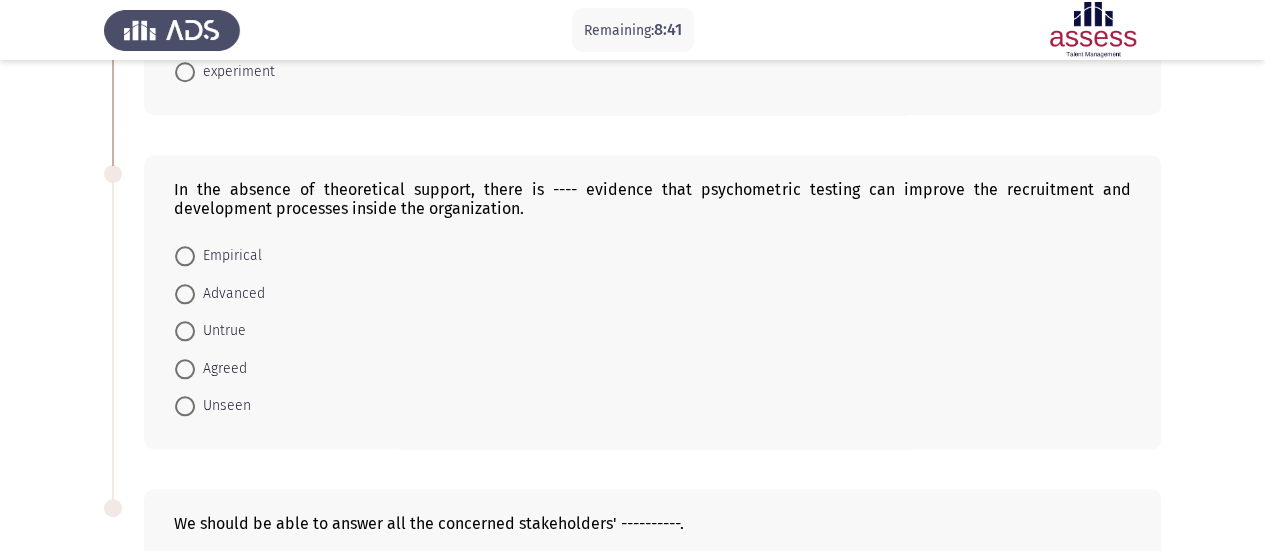 scroll, scrollTop: 996, scrollLeft: 0, axis: vertical 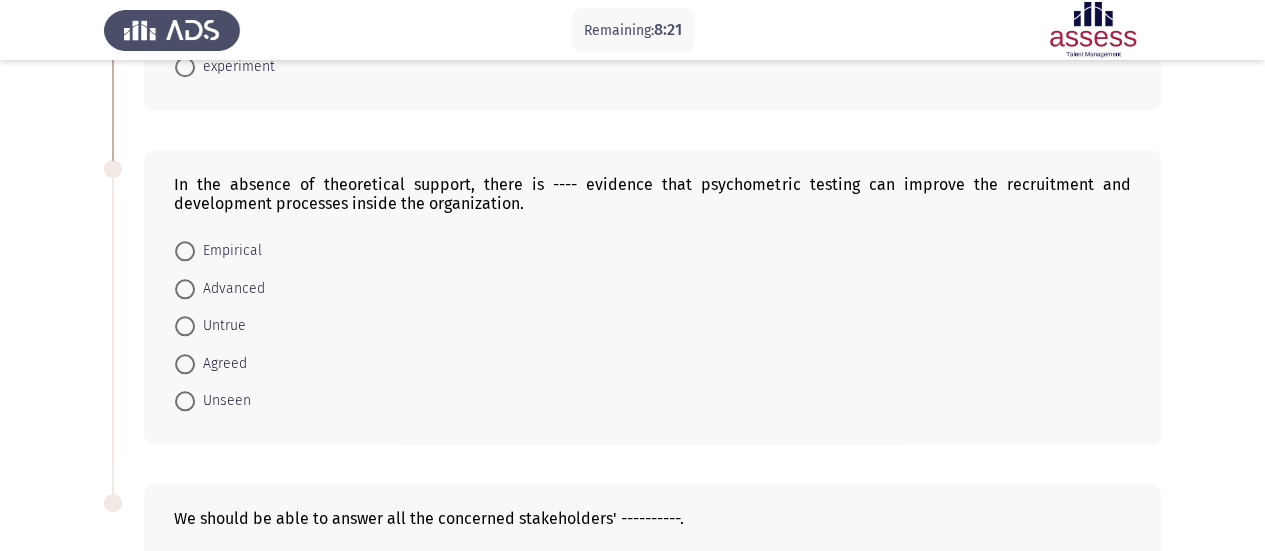 click on "Agreed" at bounding box center (221, 364) 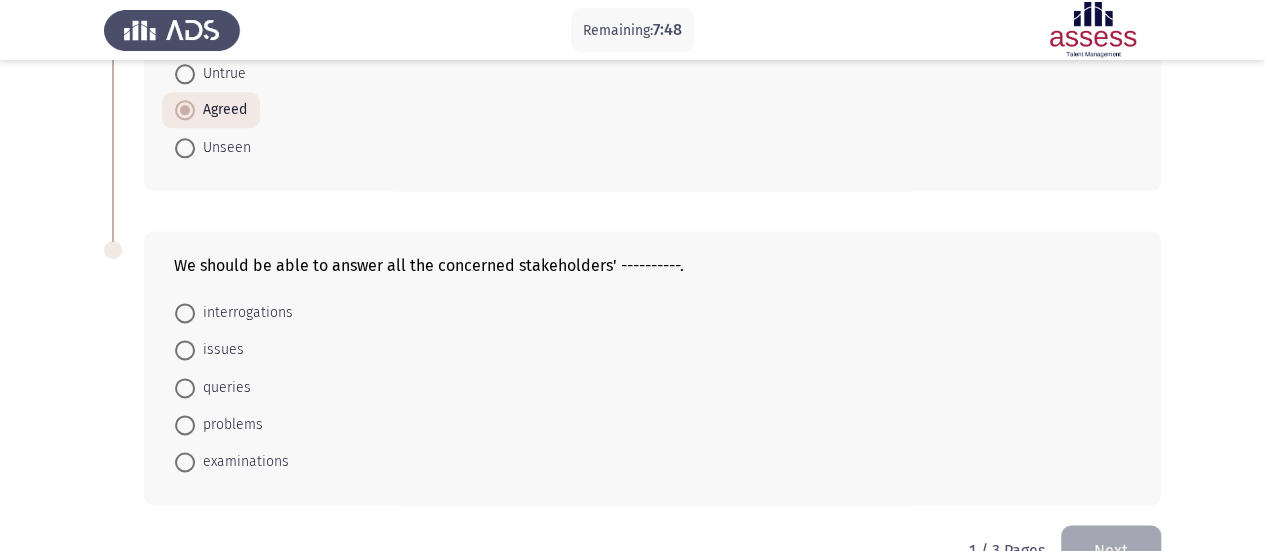 scroll, scrollTop: 1254, scrollLeft: 0, axis: vertical 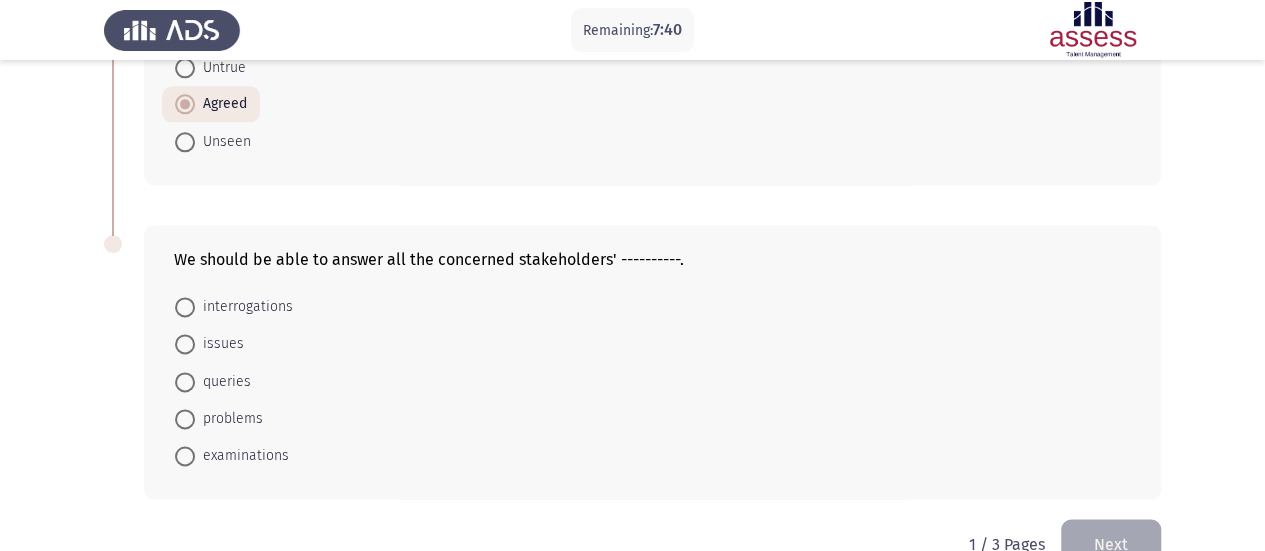 click on "queries" at bounding box center [223, 382] 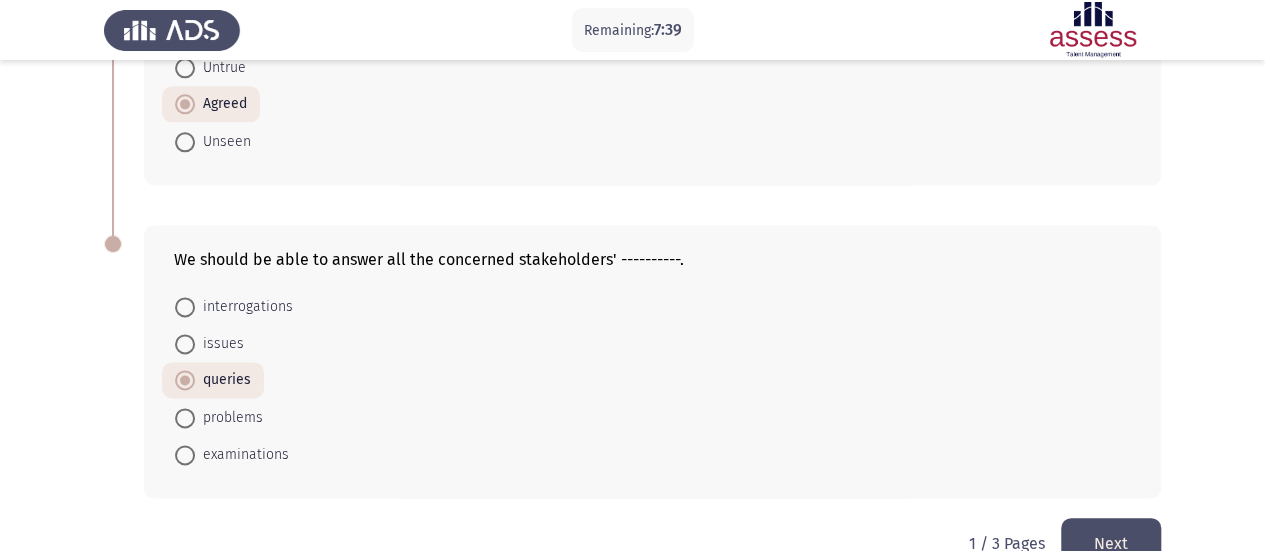 click on "Next" 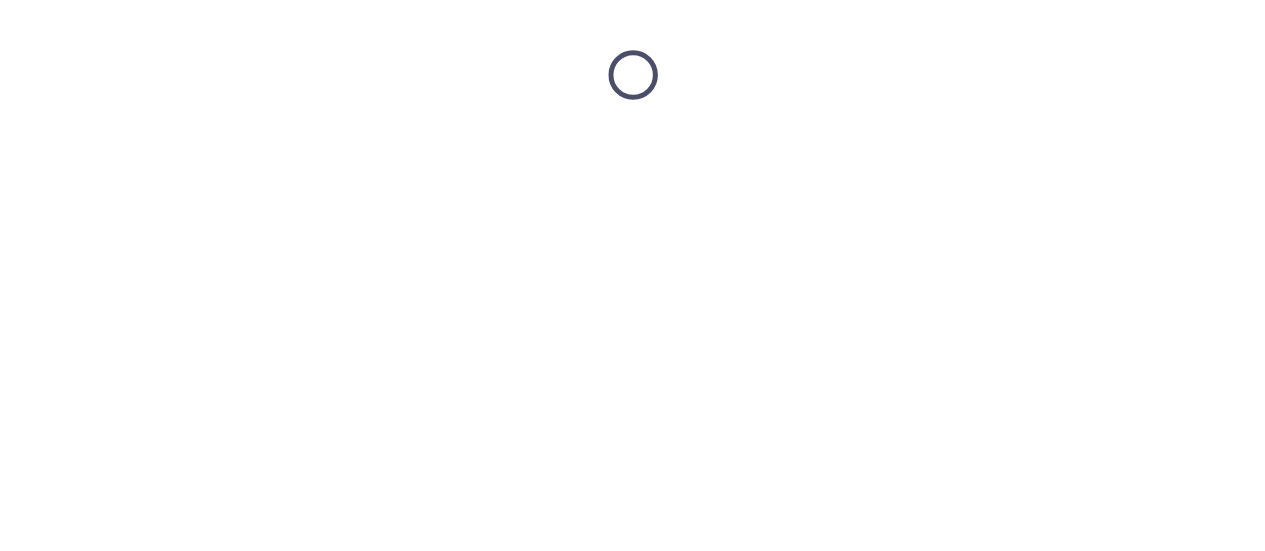 scroll, scrollTop: 0, scrollLeft: 0, axis: both 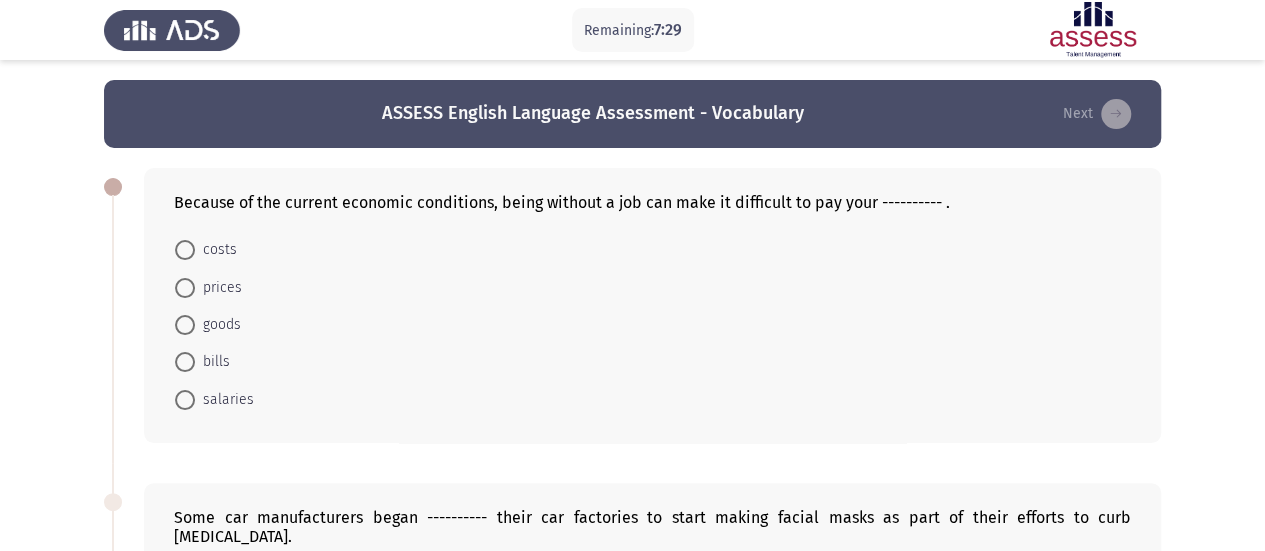 click on "bills" at bounding box center (212, 362) 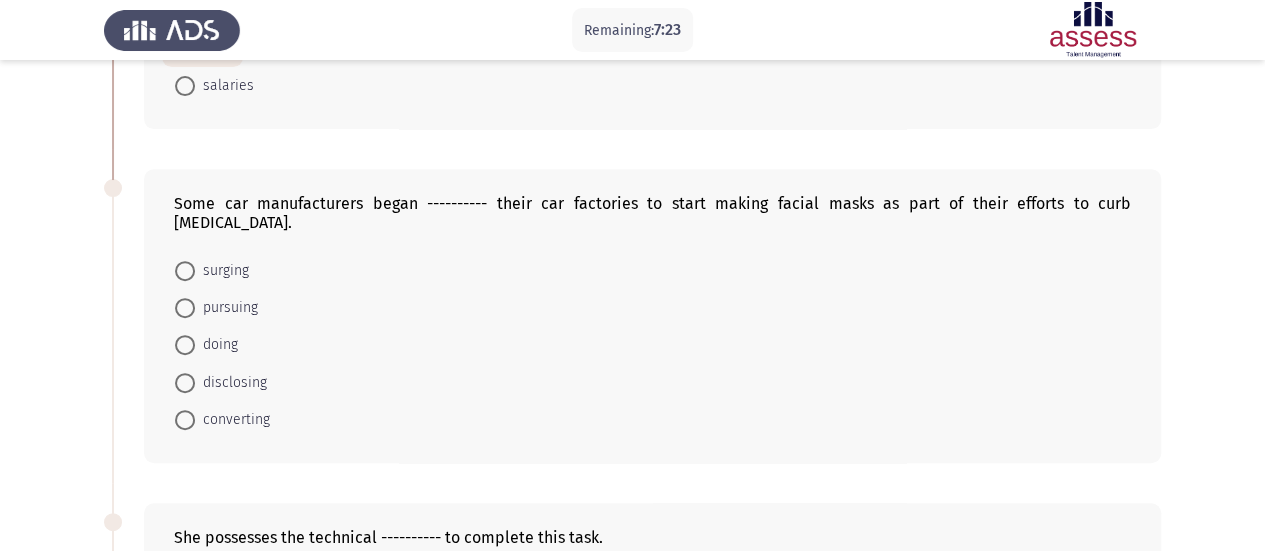 scroll, scrollTop: 322, scrollLeft: 0, axis: vertical 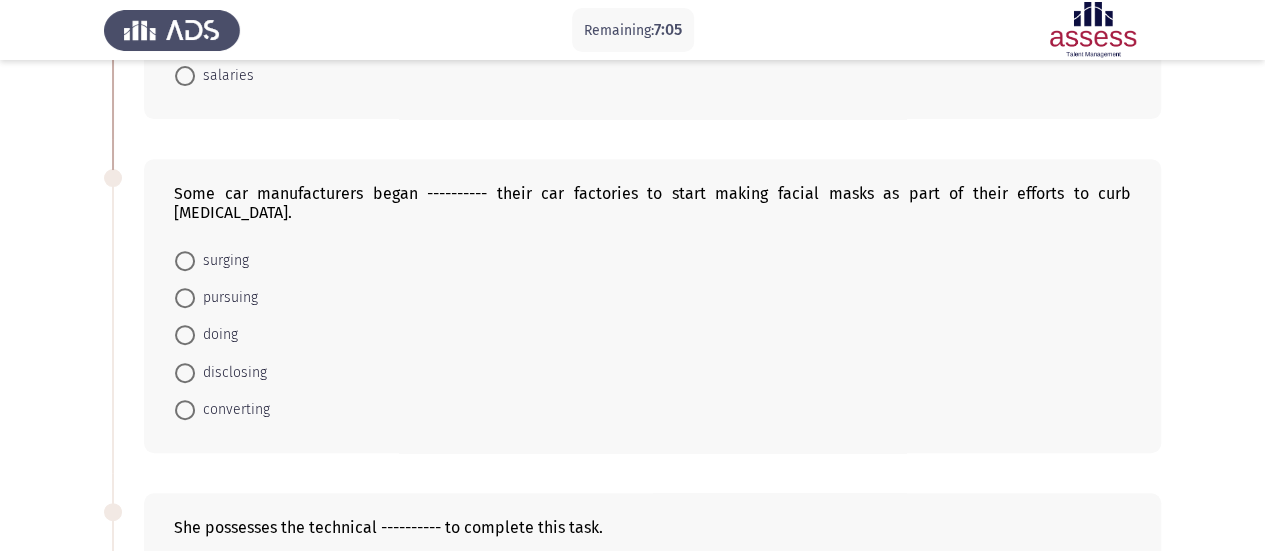 click on "pursuing" at bounding box center (226, 298) 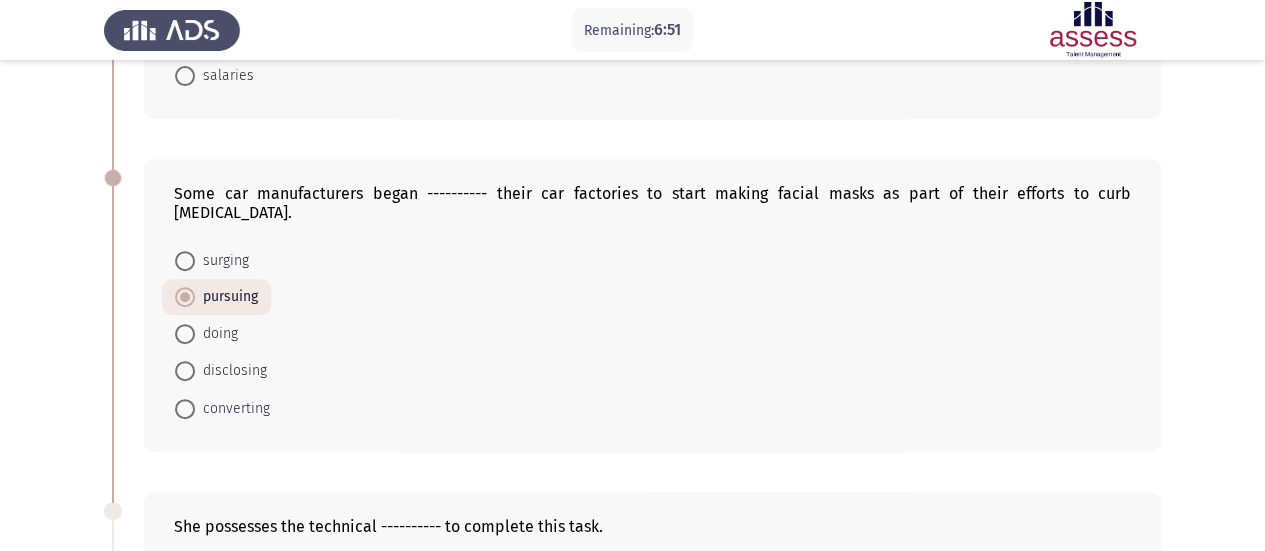 scroll, scrollTop: 0, scrollLeft: 0, axis: both 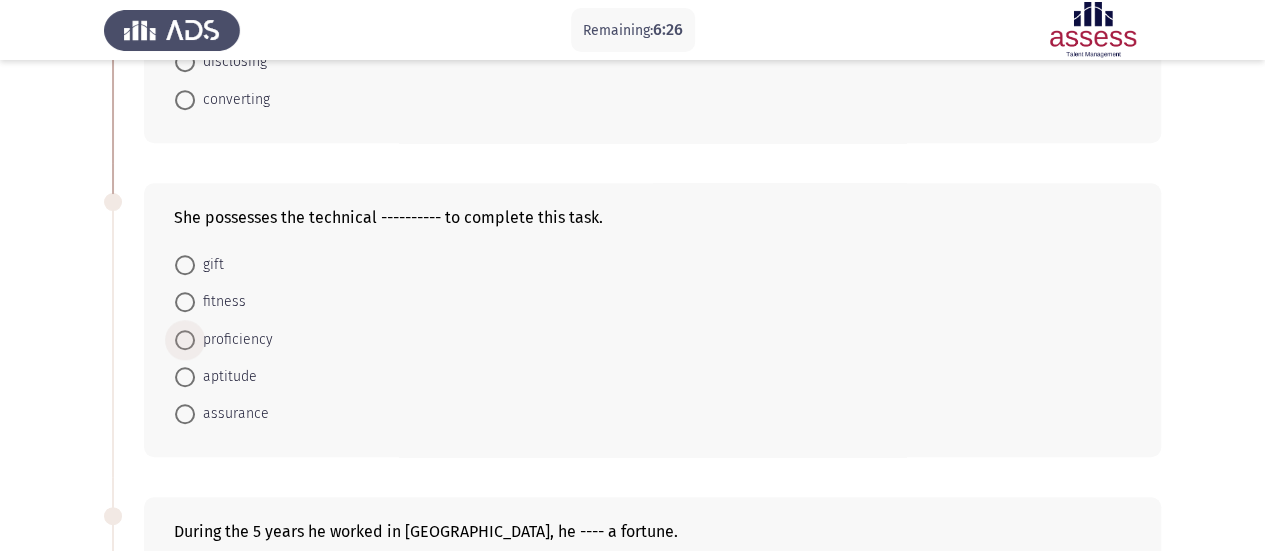 click on "proficiency" at bounding box center [234, 340] 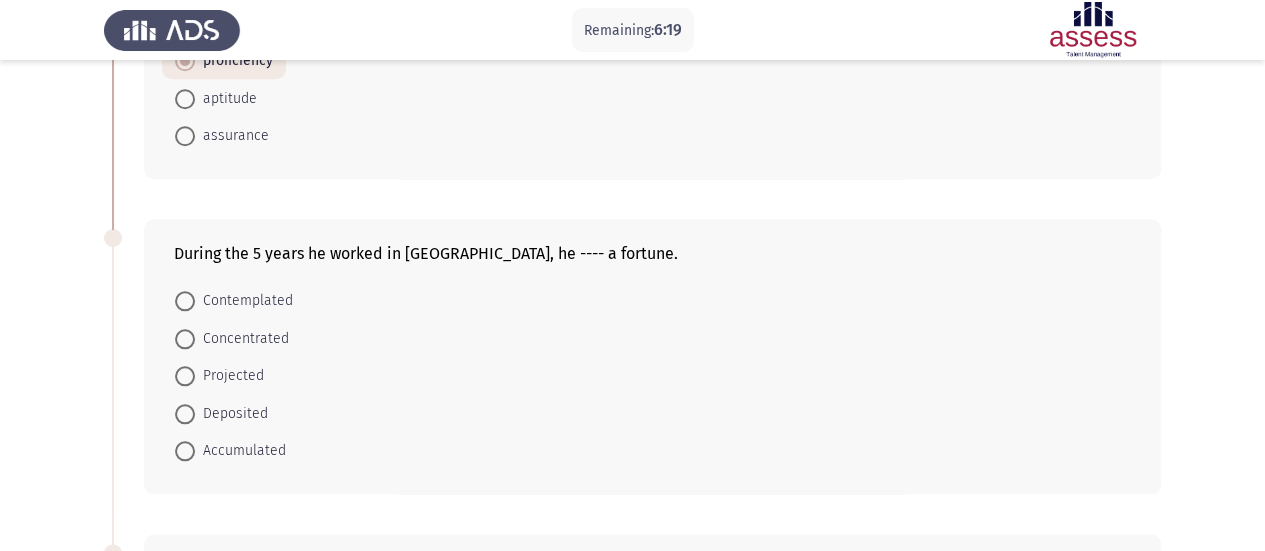 scroll, scrollTop: 915, scrollLeft: 0, axis: vertical 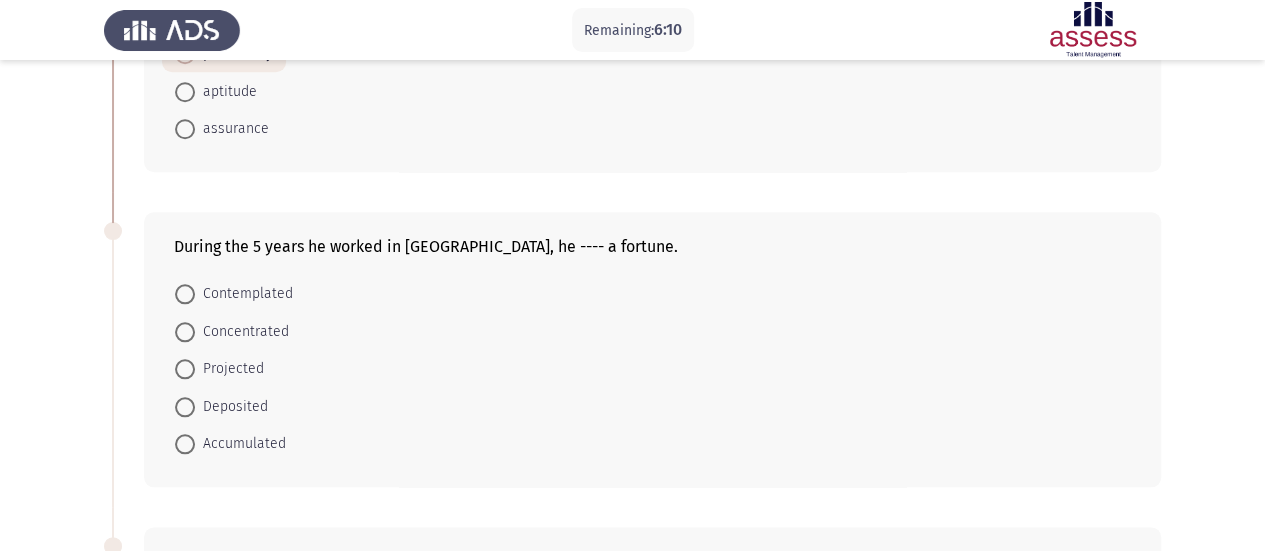 click on "Accumulated" at bounding box center [240, 444] 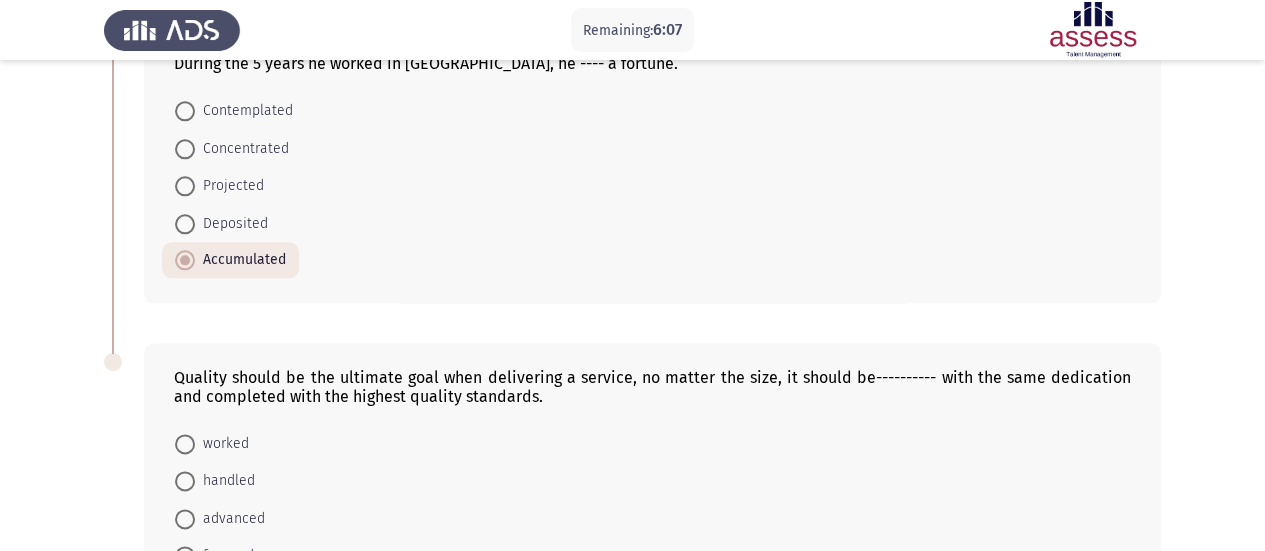 scroll, scrollTop: 1254, scrollLeft: 0, axis: vertical 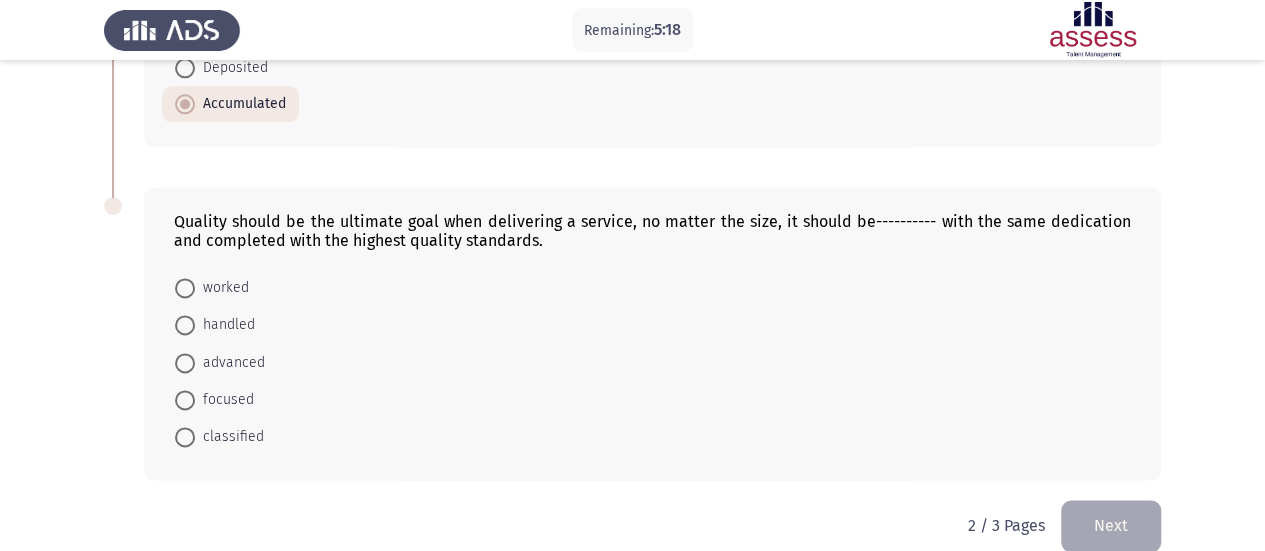 click on "worked" at bounding box center [222, 288] 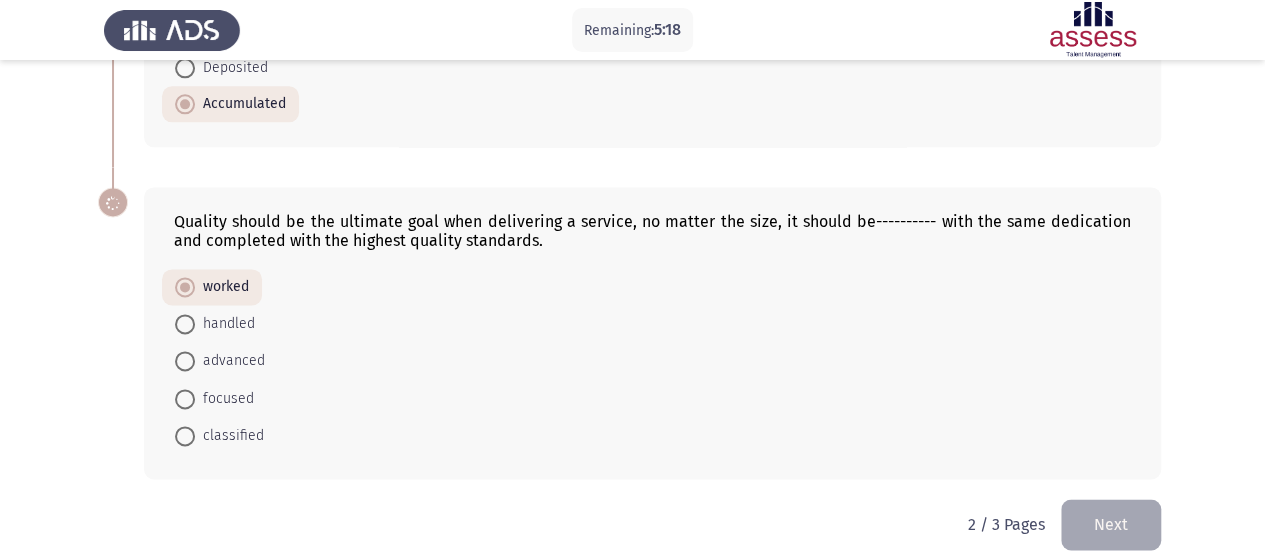 scroll, scrollTop: 1253, scrollLeft: 0, axis: vertical 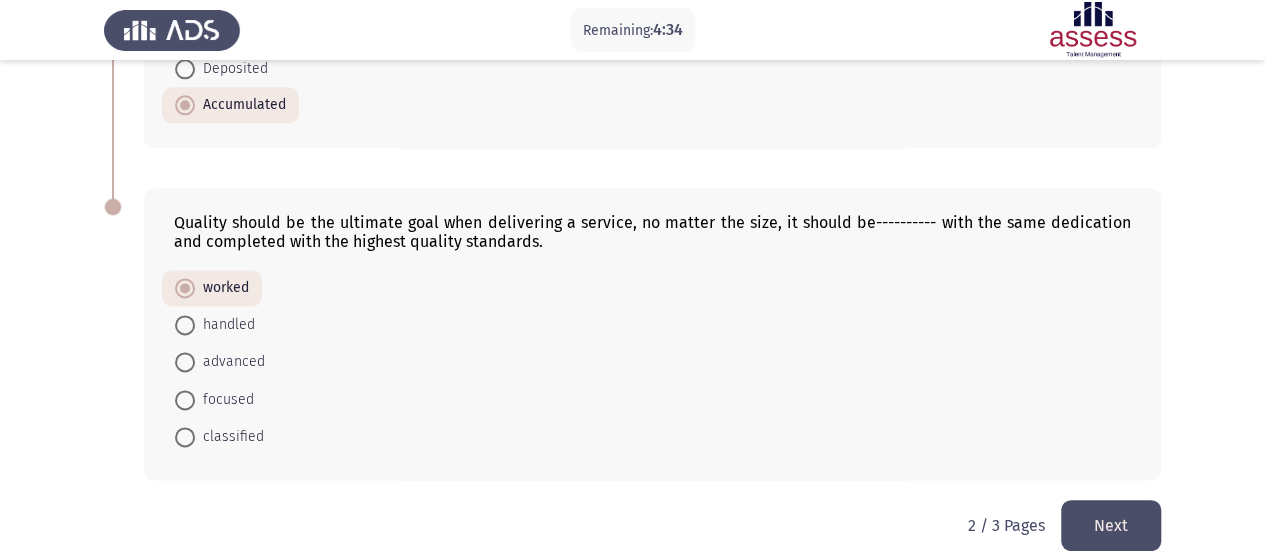 click on "Next" 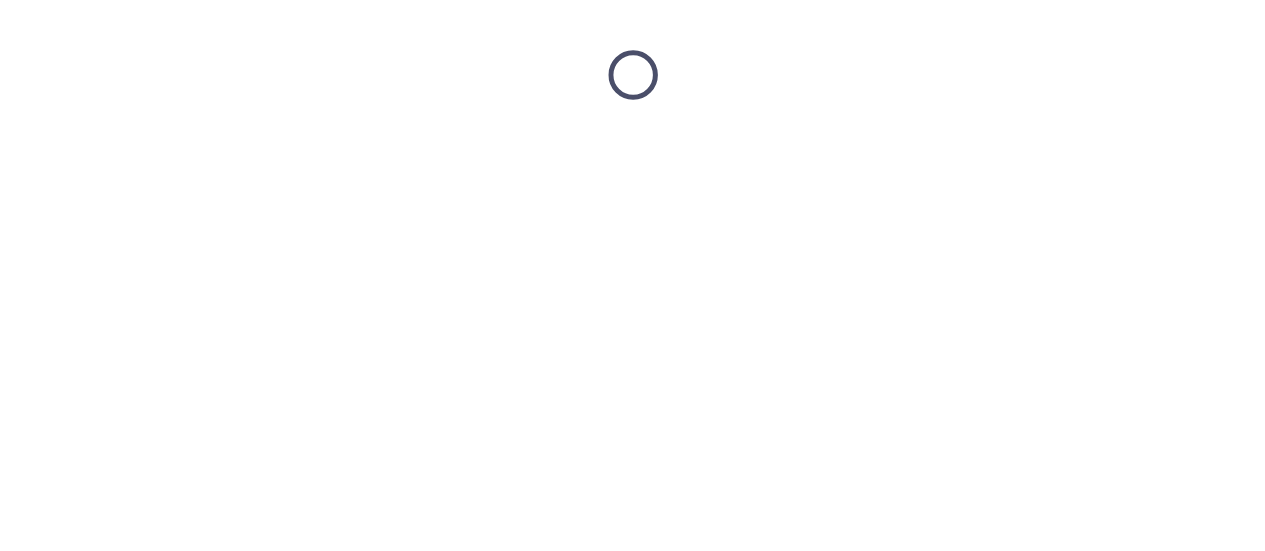 scroll, scrollTop: 0, scrollLeft: 0, axis: both 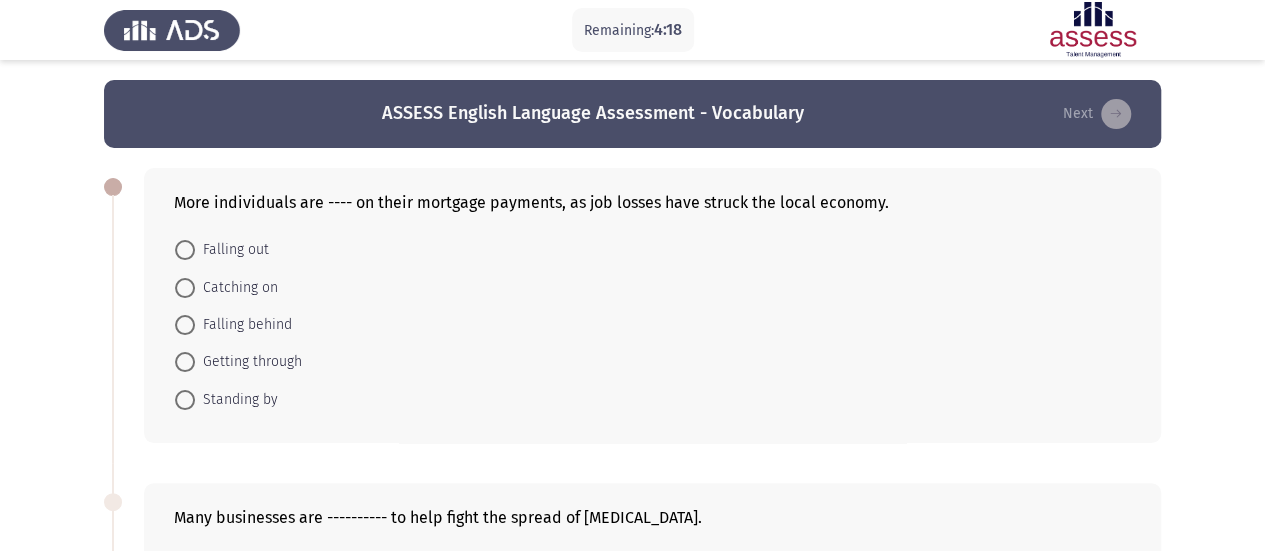 click on "Falling out" at bounding box center [232, 250] 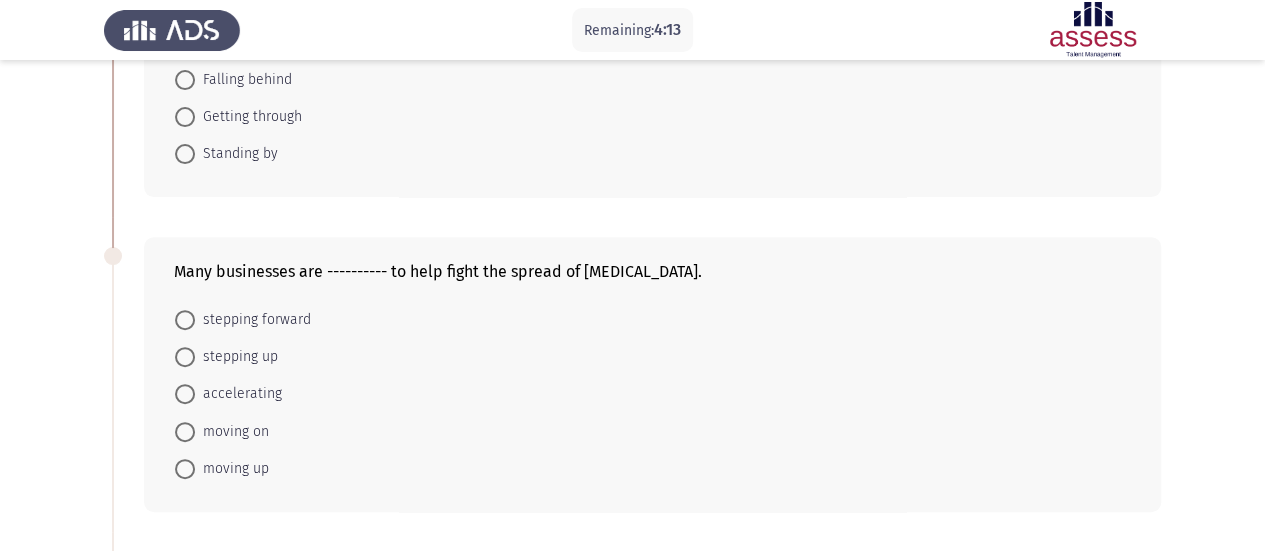 scroll, scrollTop: 248, scrollLeft: 0, axis: vertical 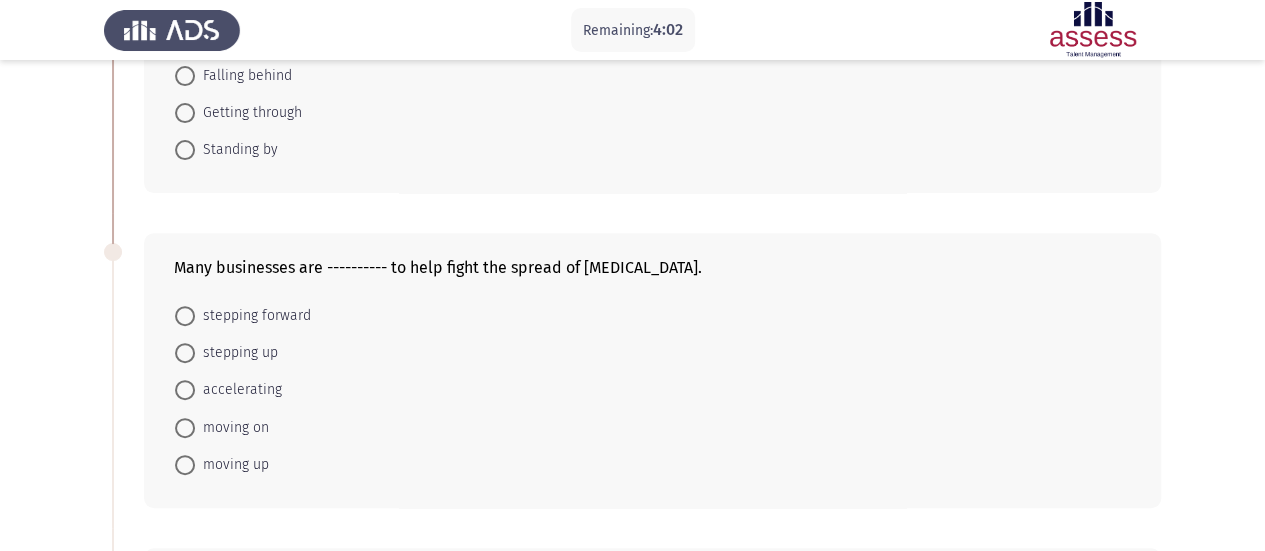 click on "stepping up" at bounding box center [236, 353] 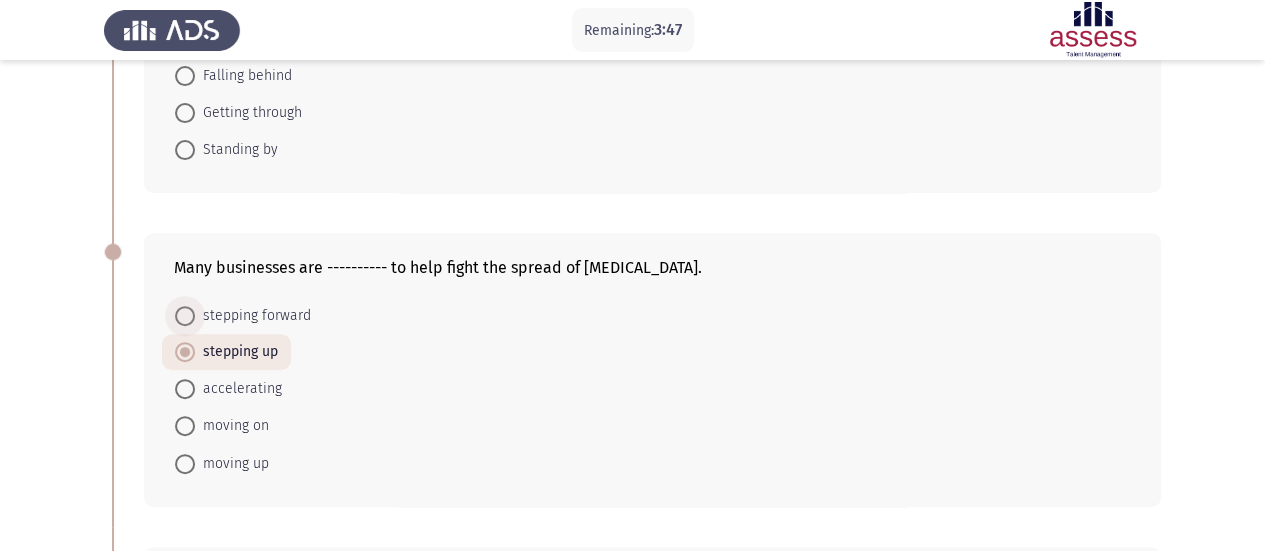 click on "stepping forward" at bounding box center (253, 316) 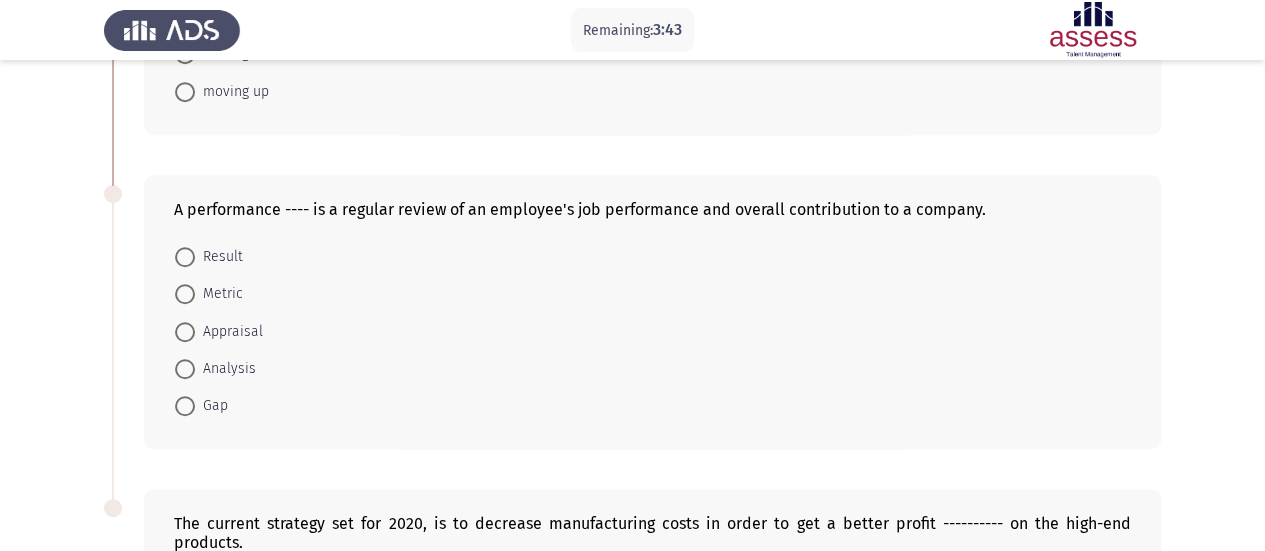 scroll, scrollTop: 644, scrollLeft: 0, axis: vertical 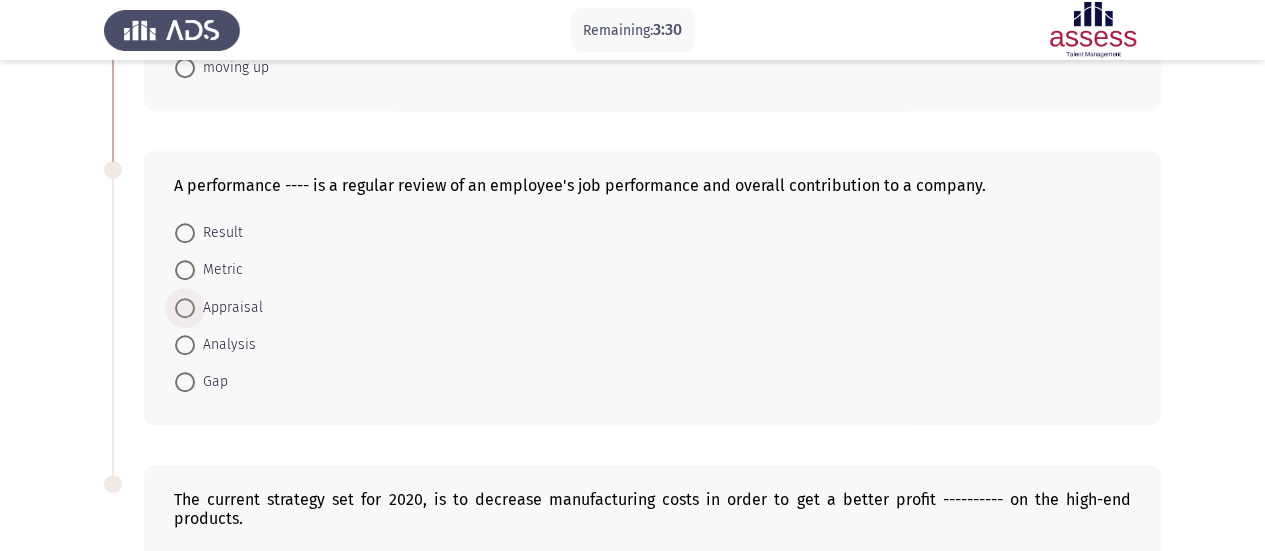 click on "Appraisal" at bounding box center [229, 308] 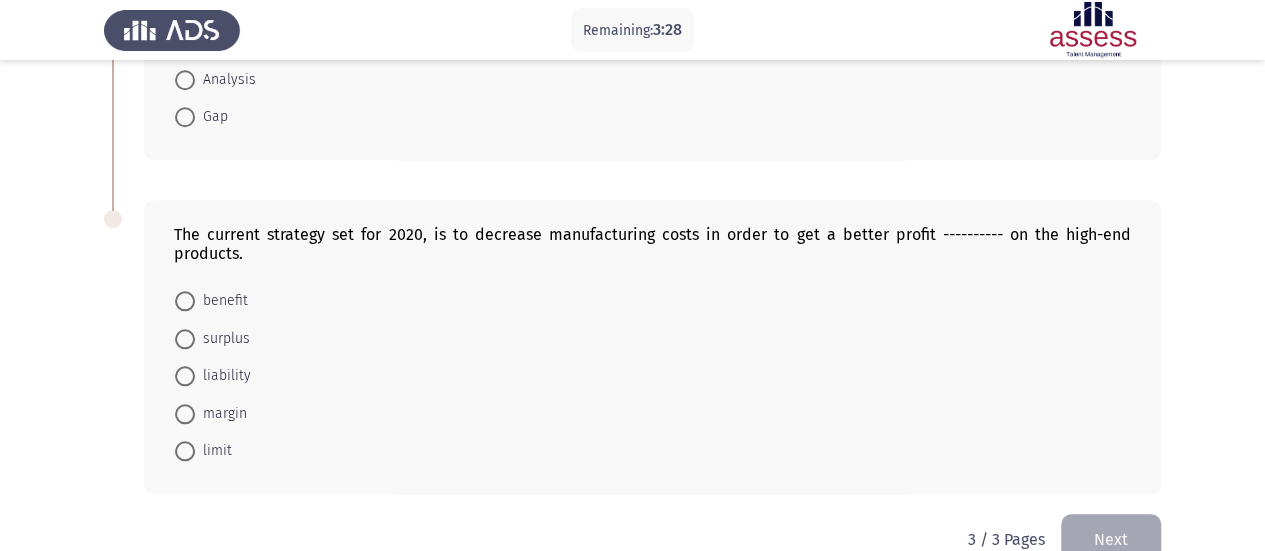 scroll, scrollTop: 942, scrollLeft: 0, axis: vertical 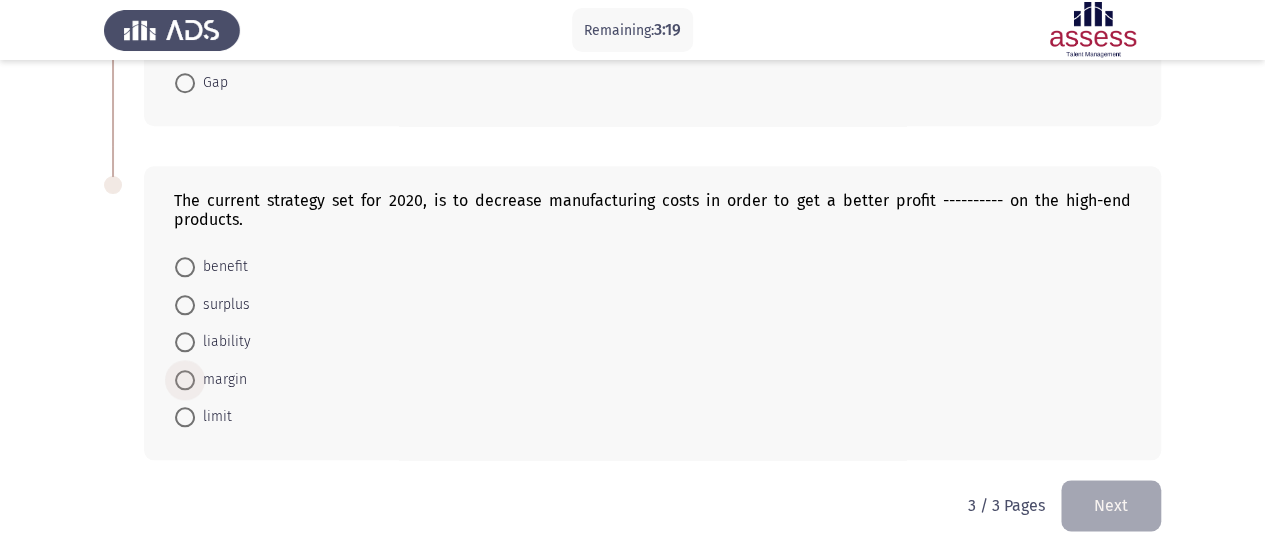 click on "margin" at bounding box center [221, 380] 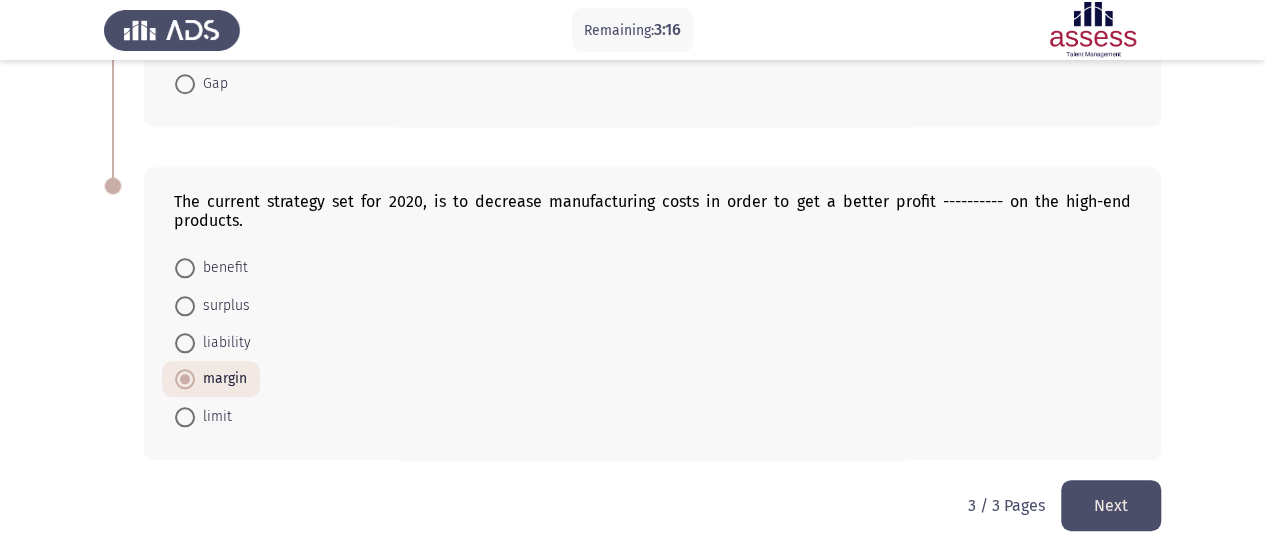 click on "Next" 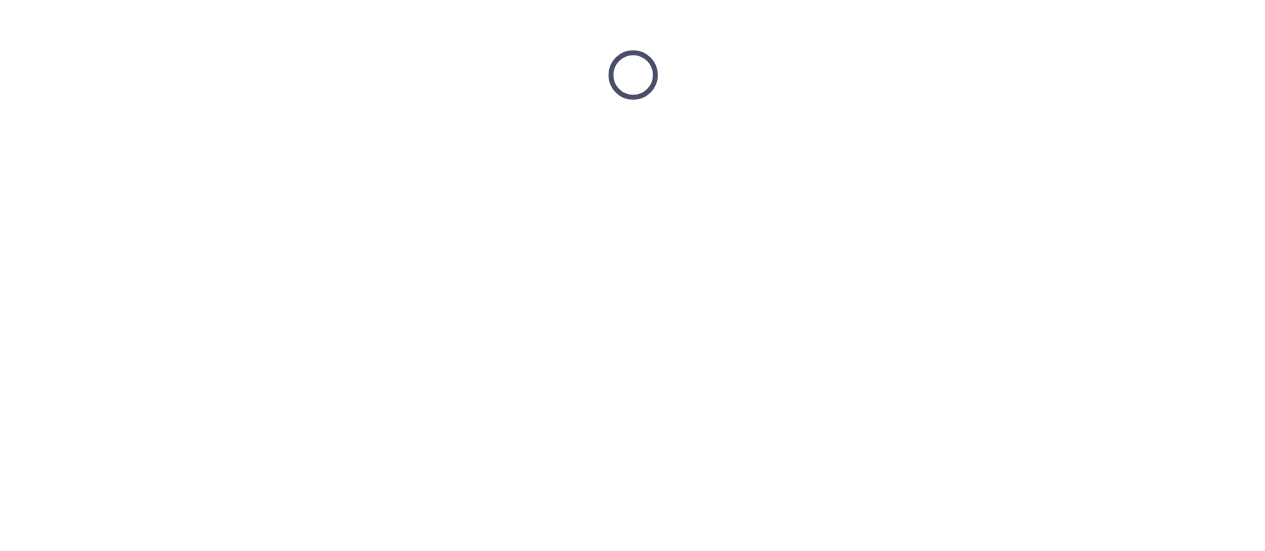 scroll, scrollTop: 0, scrollLeft: 0, axis: both 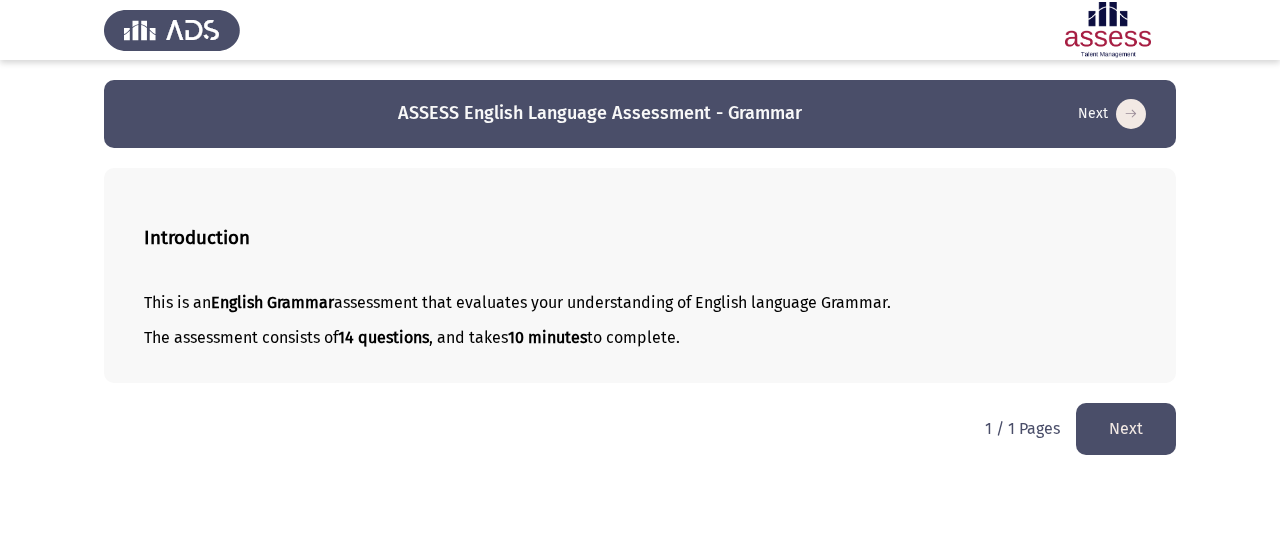 click on "Next" 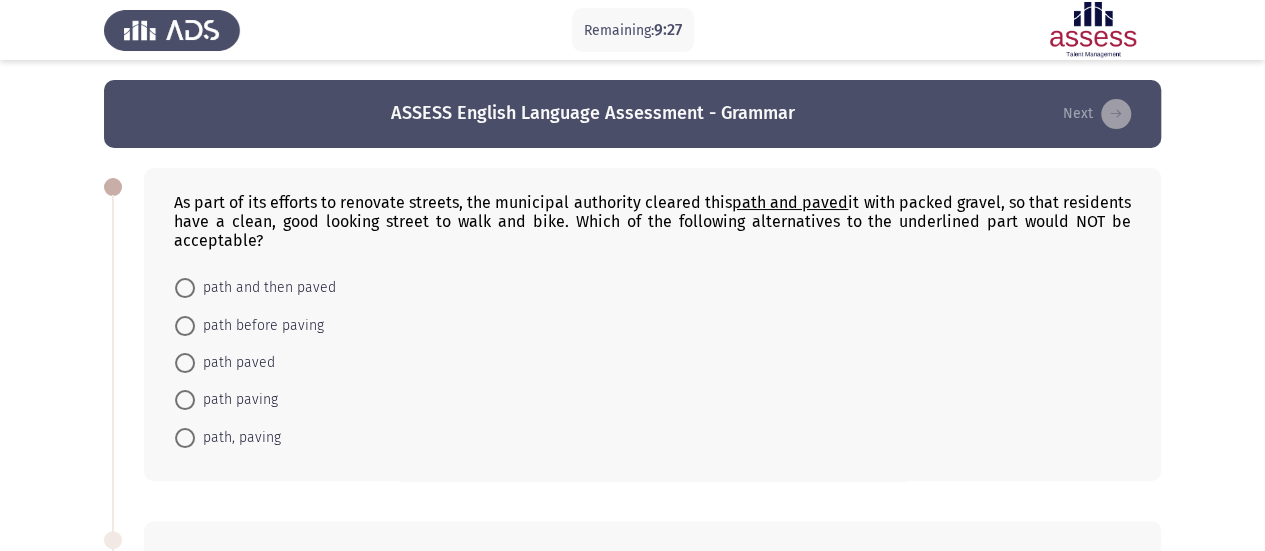 click on "path, paving" at bounding box center (238, 438) 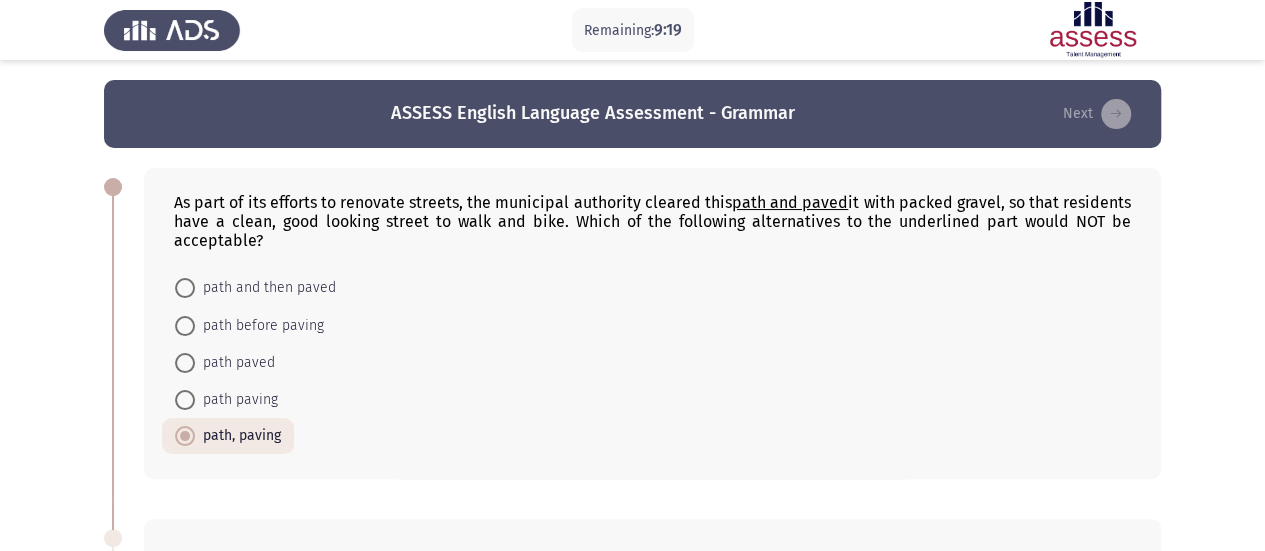 click on "path before paving" at bounding box center [259, 326] 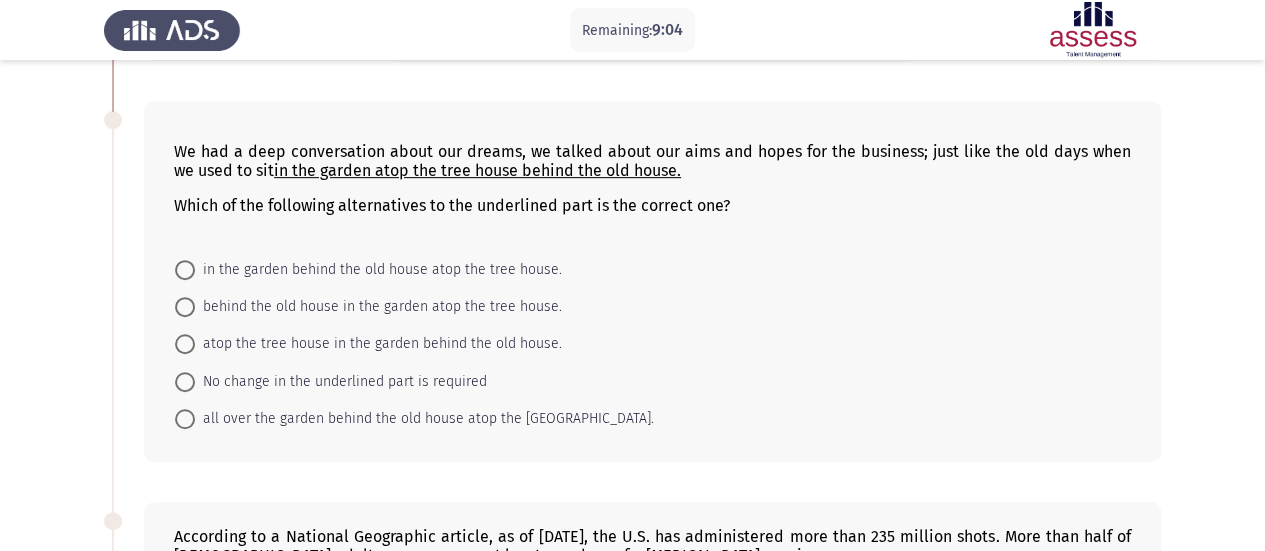 scroll, scrollTop: 424, scrollLeft: 0, axis: vertical 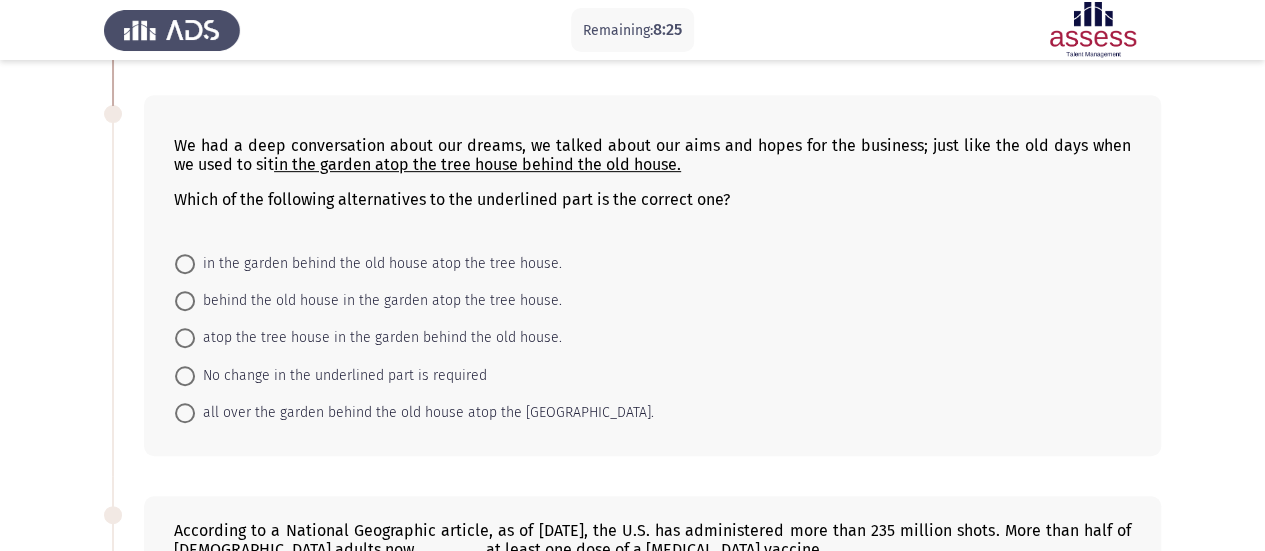 click on "in the garden behind the old house atop the tree house." at bounding box center (378, 264) 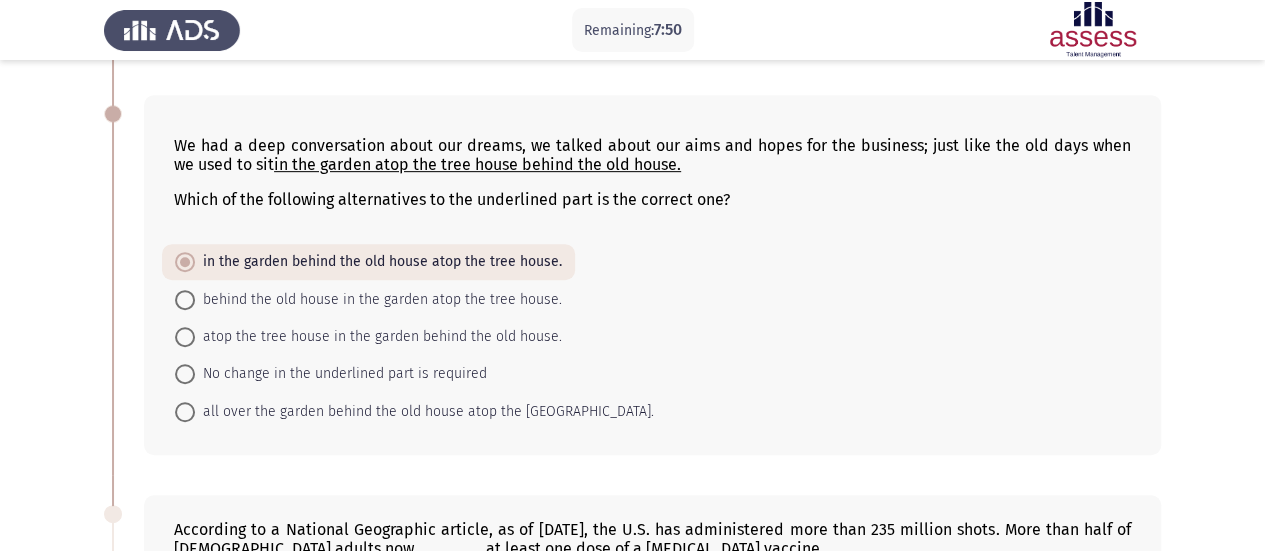 click on "behind the old house in the garden atop the tree house." at bounding box center (378, 300) 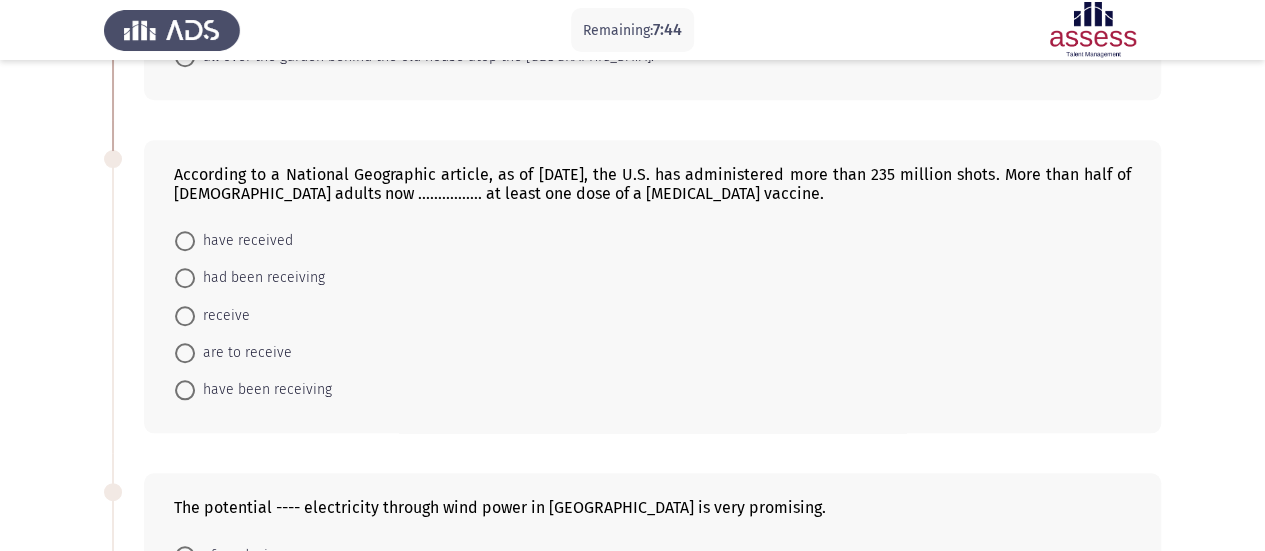 scroll, scrollTop: 782, scrollLeft: 0, axis: vertical 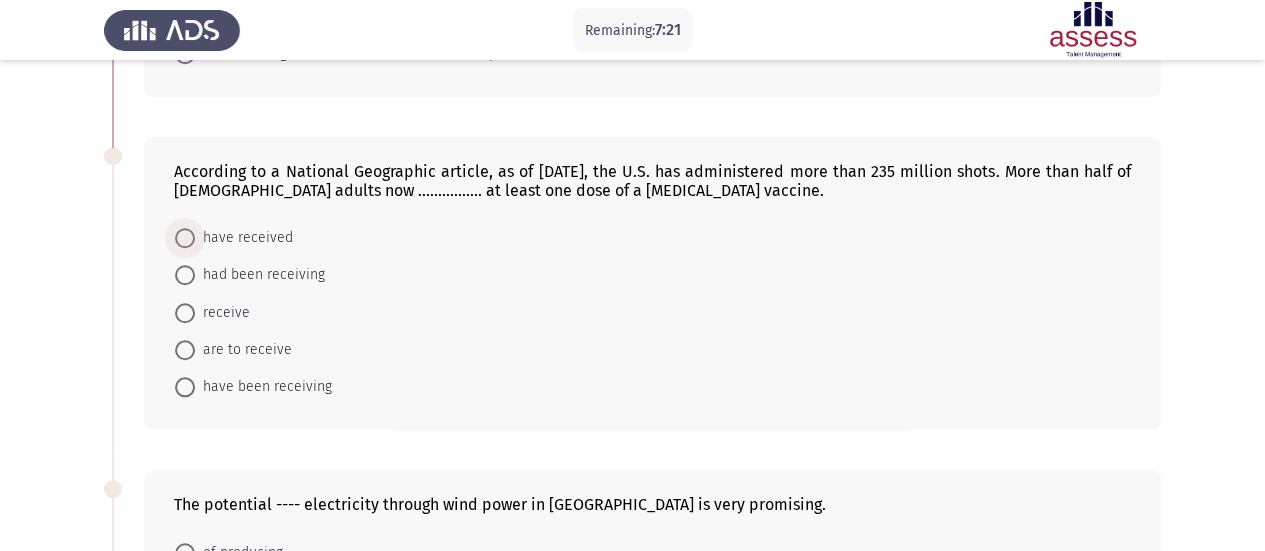 click on "have received" at bounding box center (244, 238) 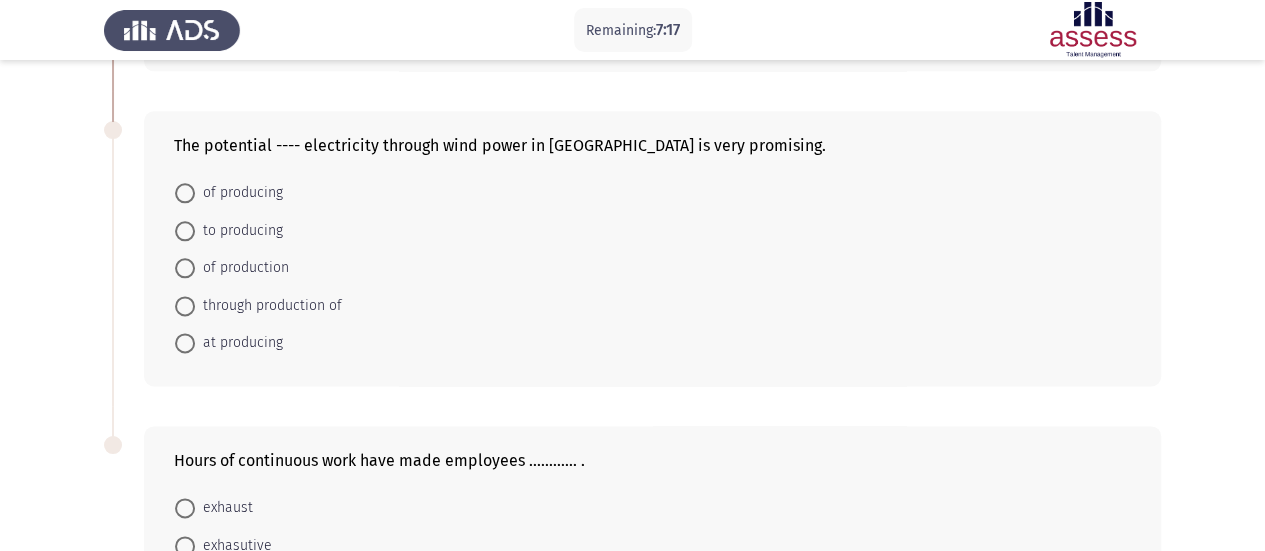 scroll, scrollTop: 1145, scrollLeft: 0, axis: vertical 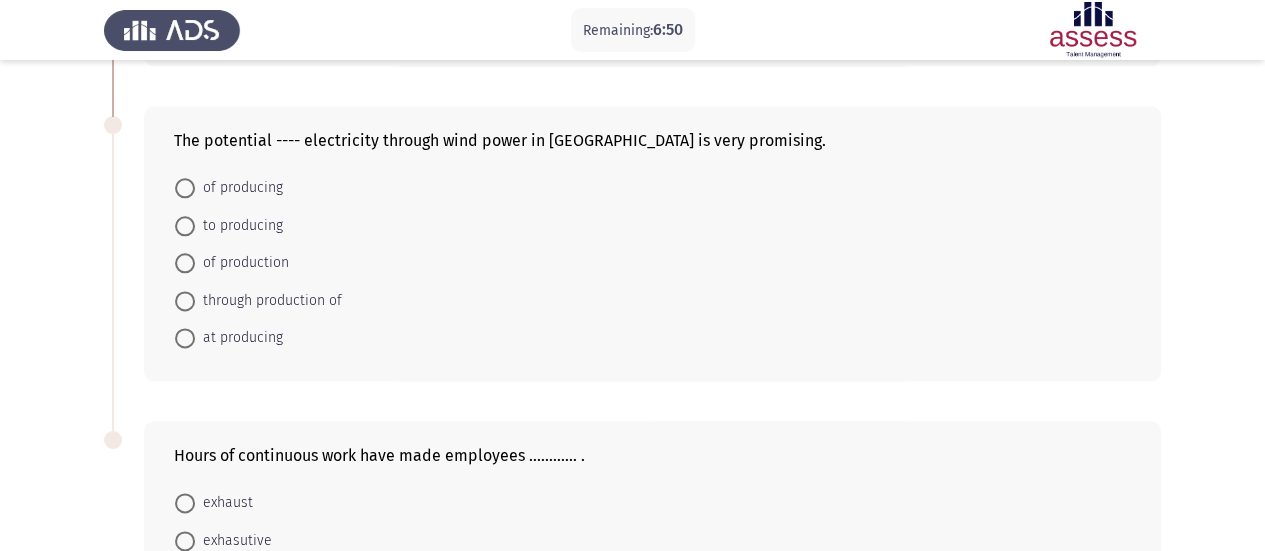 click on "of producing" at bounding box center (239, 188) 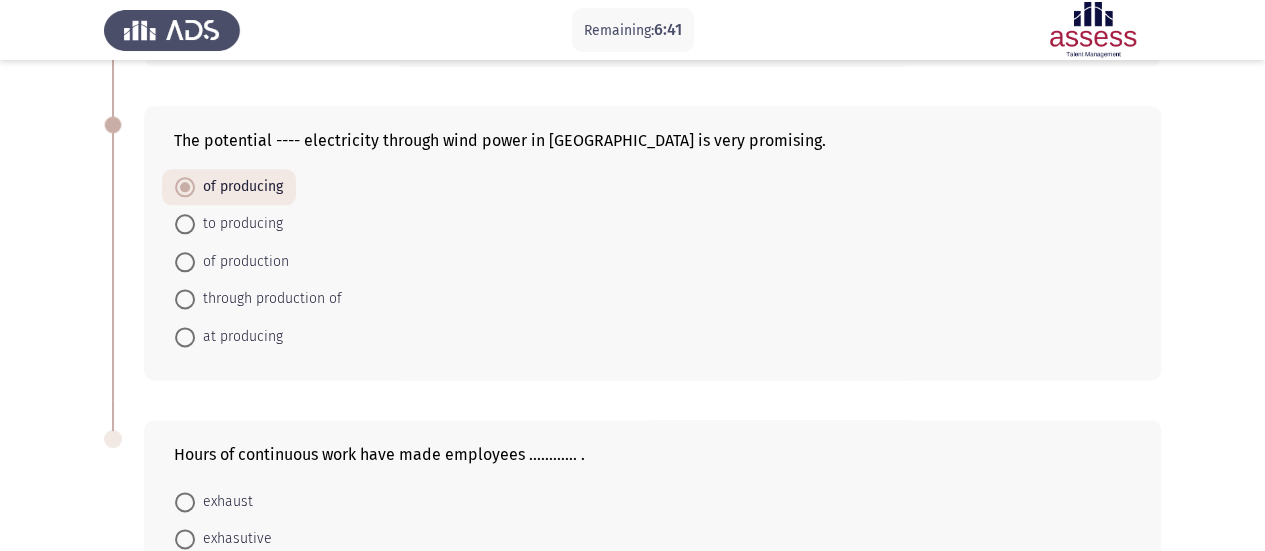 click on "of production" at bounding box center [242, 262] 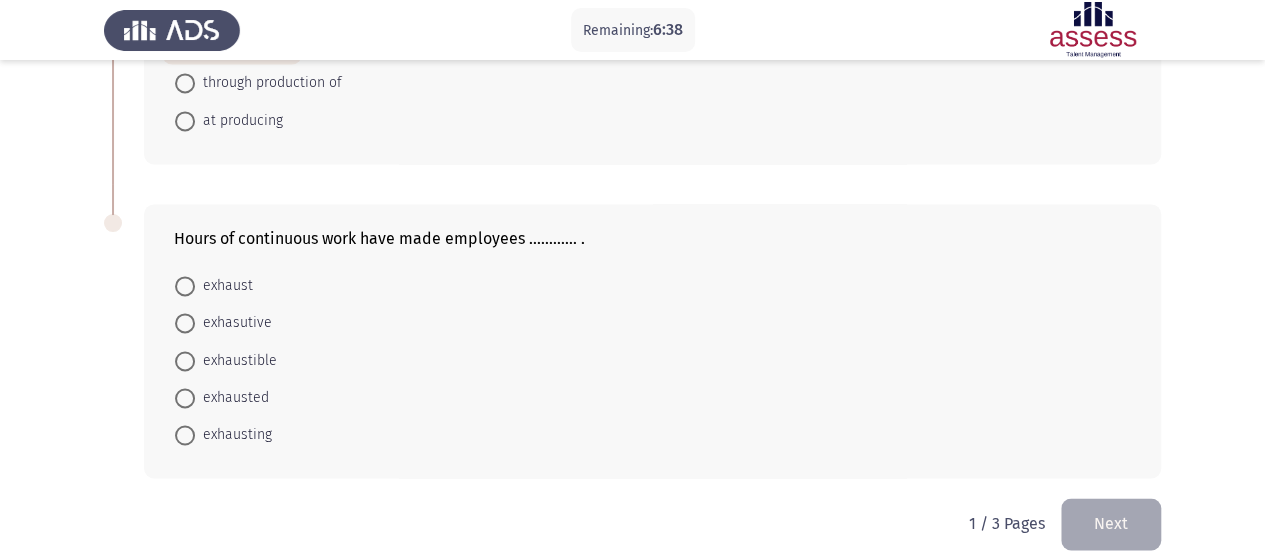 scroll, scrollTop: 1366, scrollLeft: 0, axis: vertical 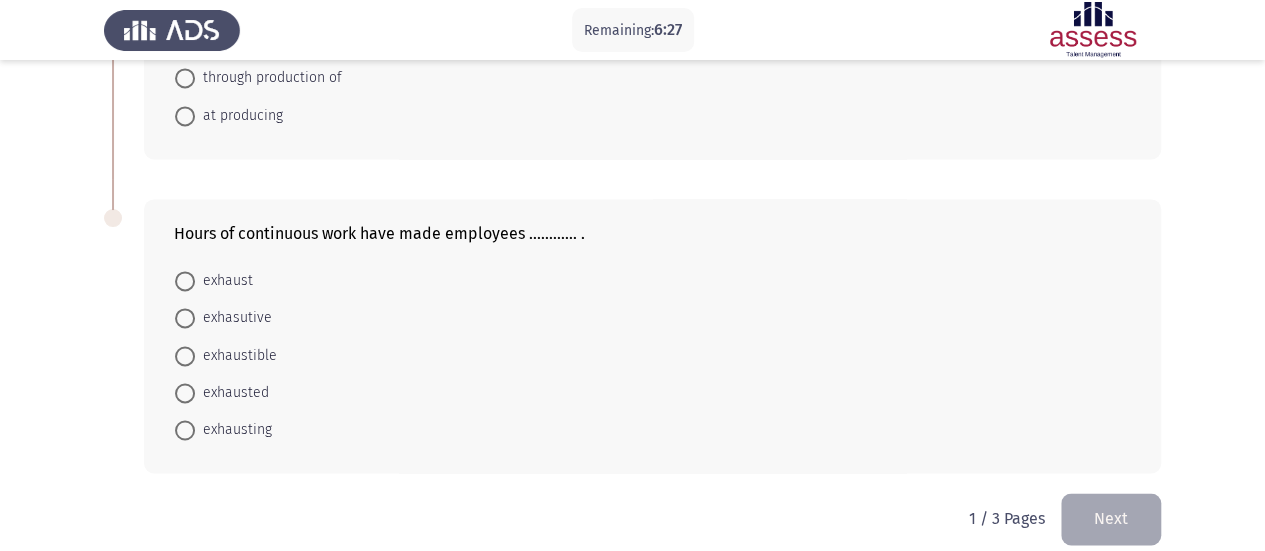 click on "exhausted" at bounding box center [232, 393] 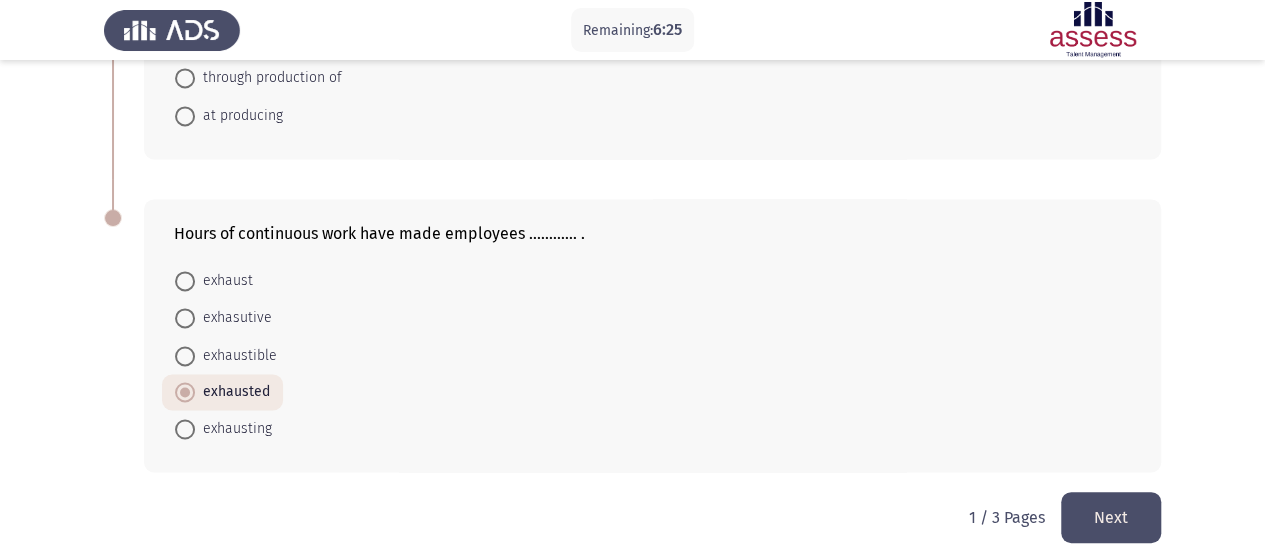 click on "Next" 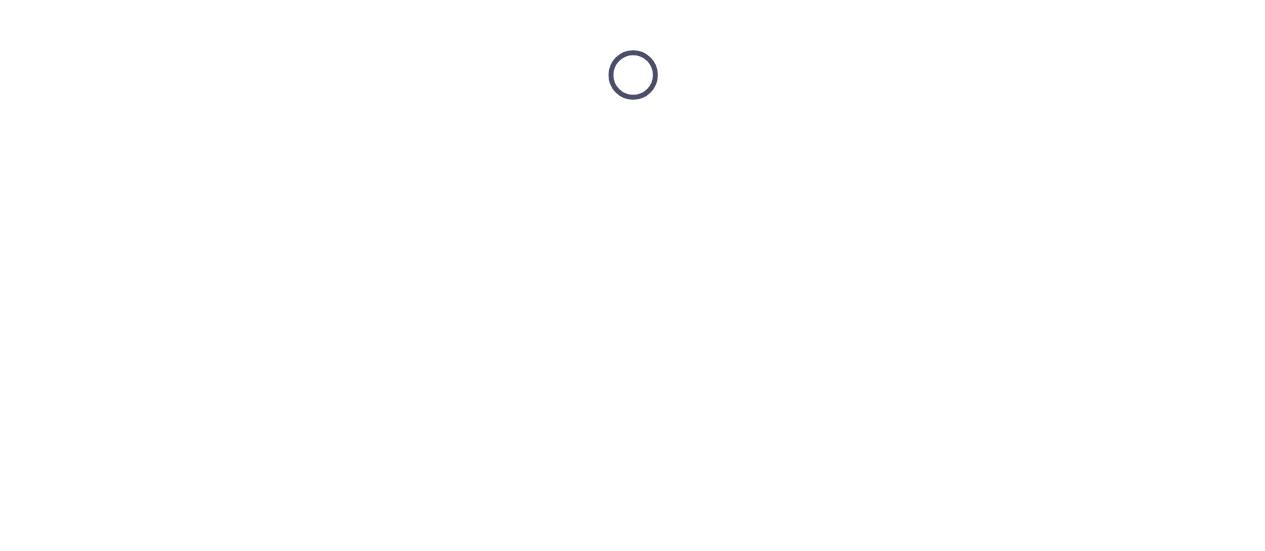 scroll, scrollTop: 0, scrollLeft: 0, axis: both 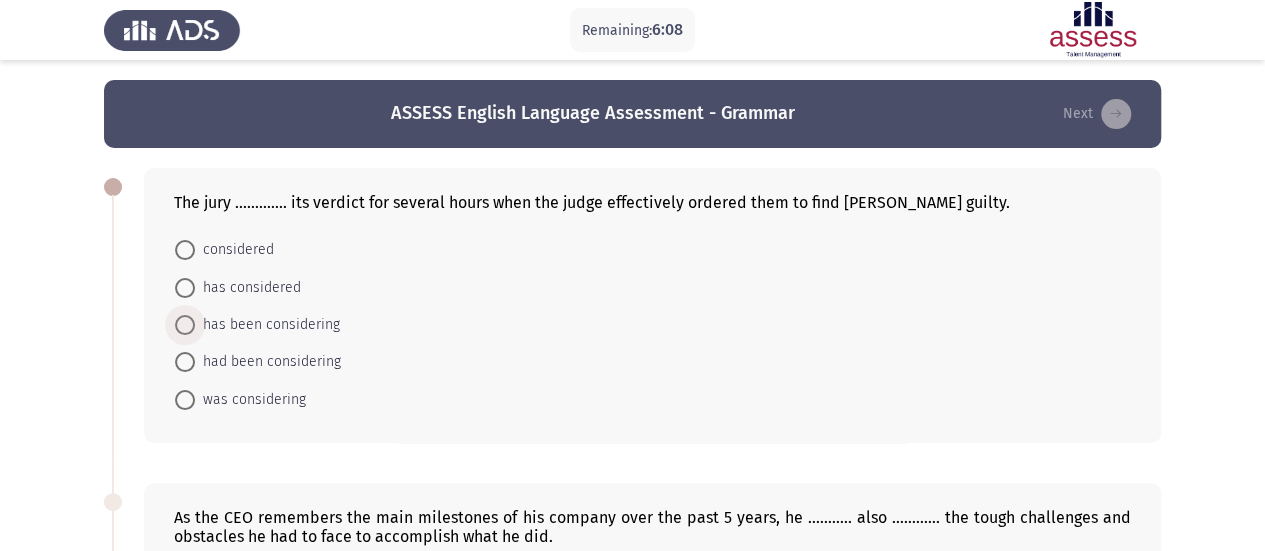 click on "has been considering" at bounding box center [267, 325] 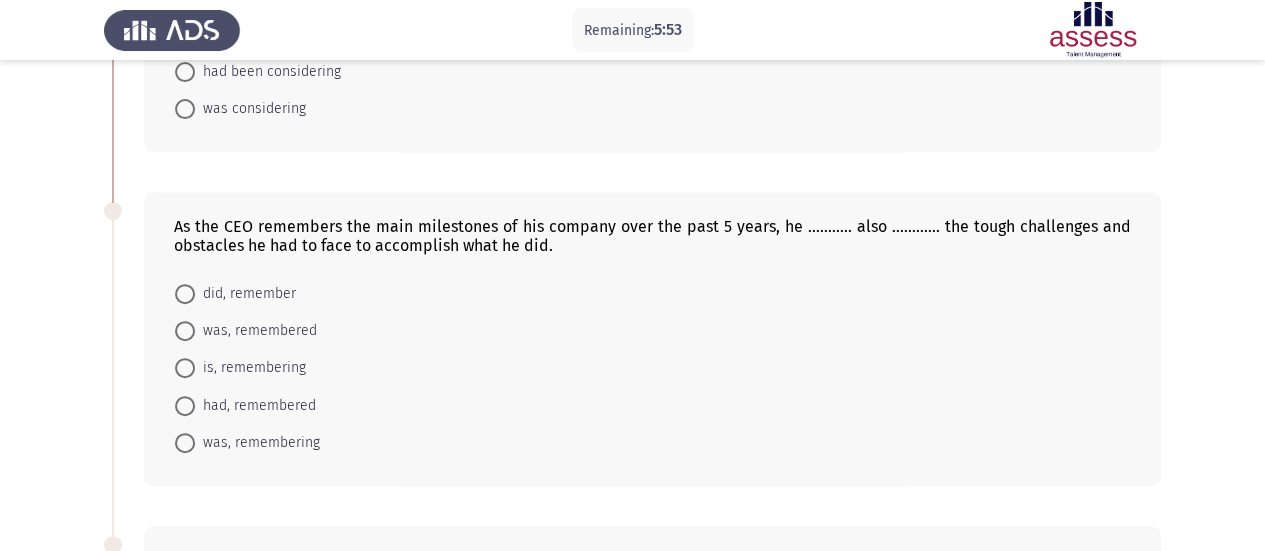 scroll, scrollTop: 343, scrollLeft: 0, axis: vertical 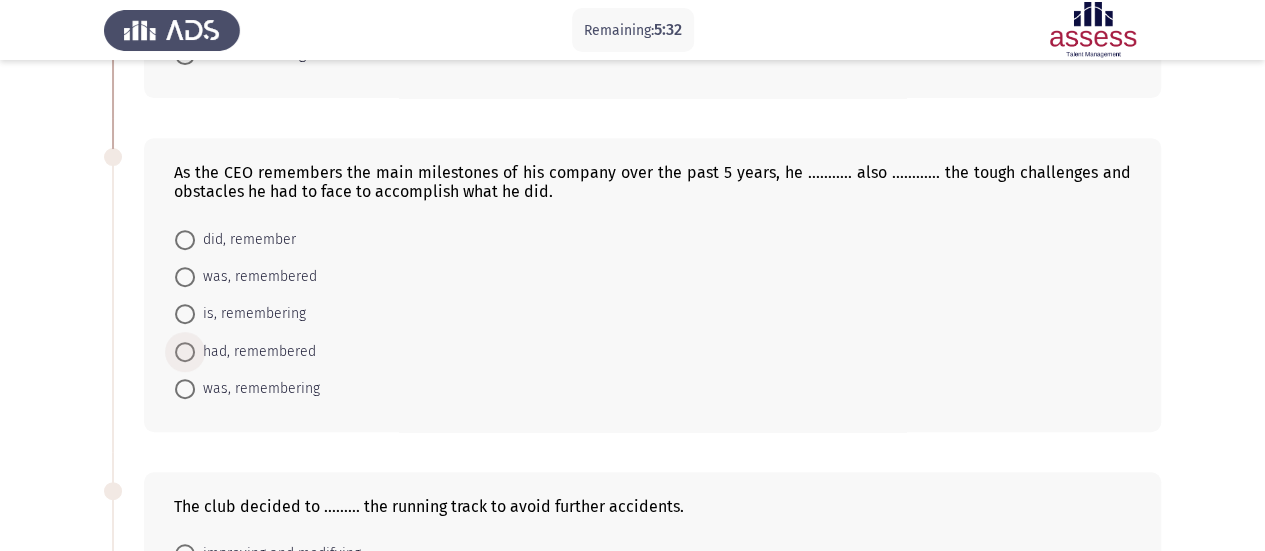 click on "had, remembered" at bounding box center [255, 352] 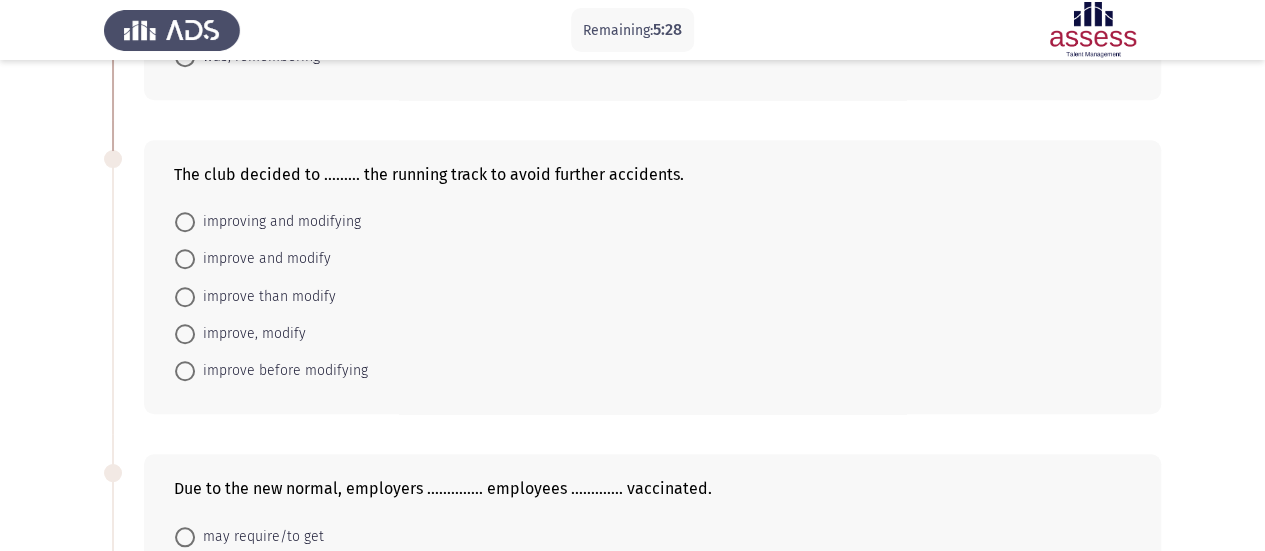 scroll, scrollTop: 678, scrollLeft: 0, axis: vertical 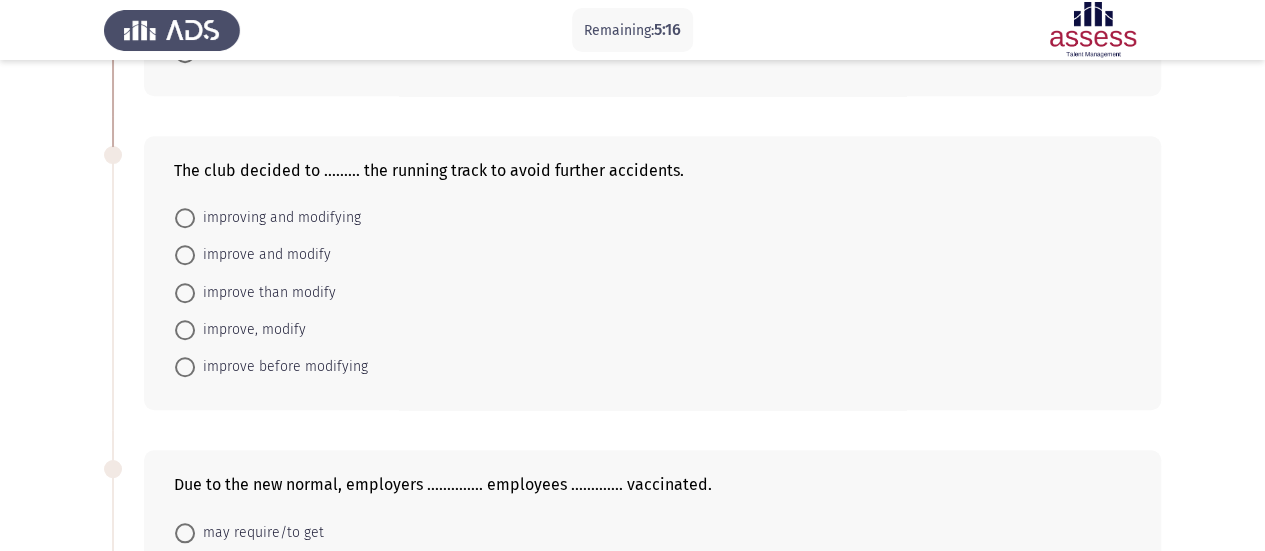 click on "improve and modify" at bounding box center (263, 255) 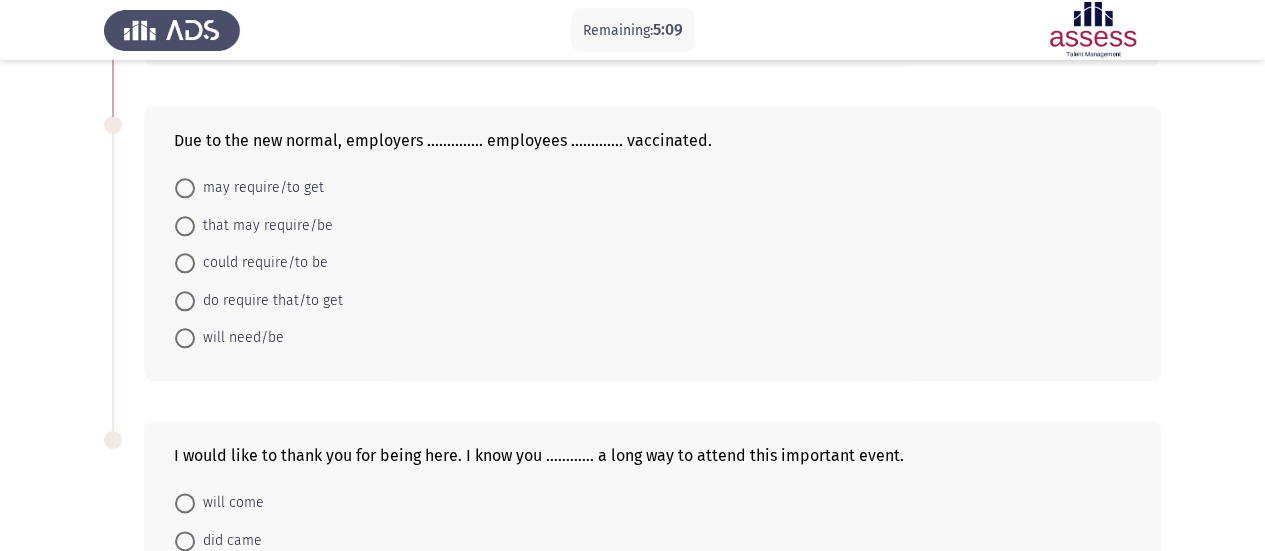 scroll, scrollTop: 1030, scrollLeft: 0, axis: vertical 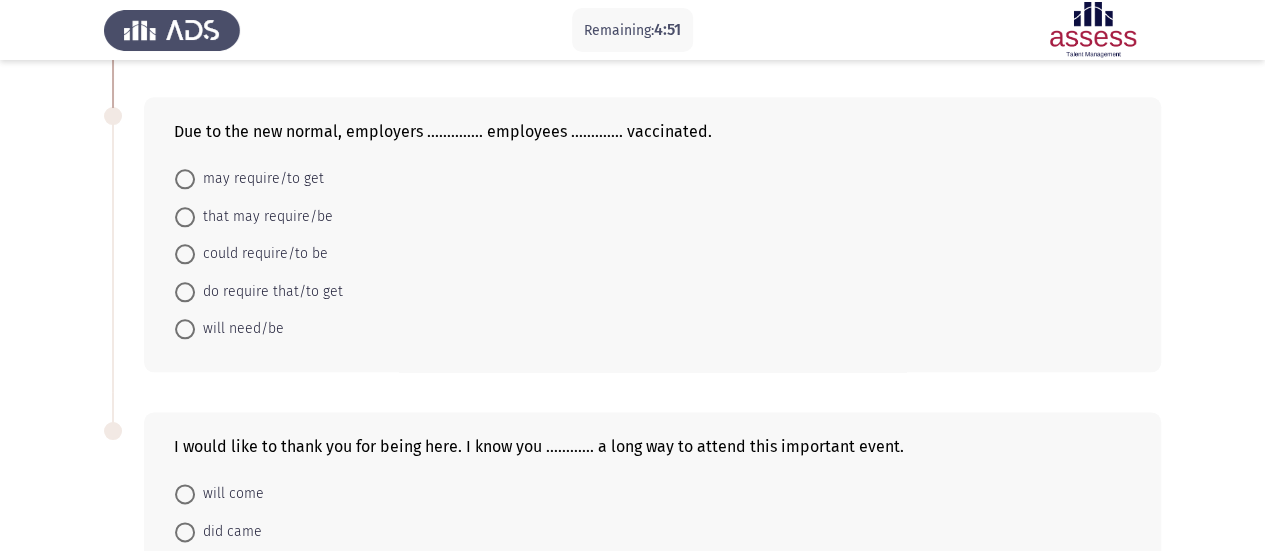 click on "could require/to be" at bounding box center [261, 254] 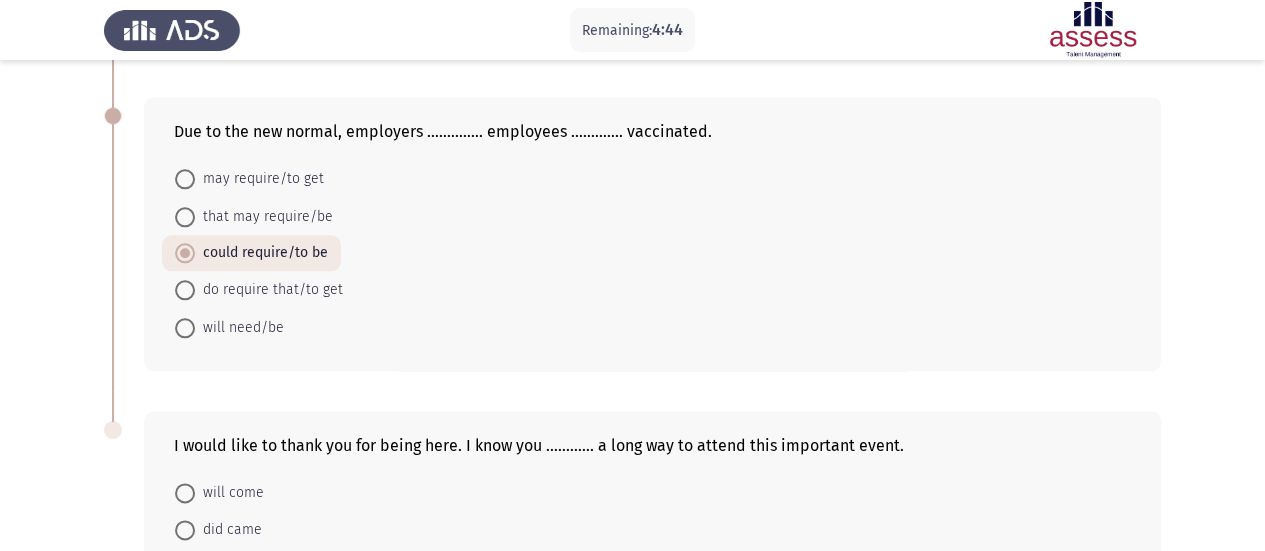 drag, startPoint x: 1256, startPoint y: 361, endPoint x: 1262, endPoint y: 384, distance: 23.769728 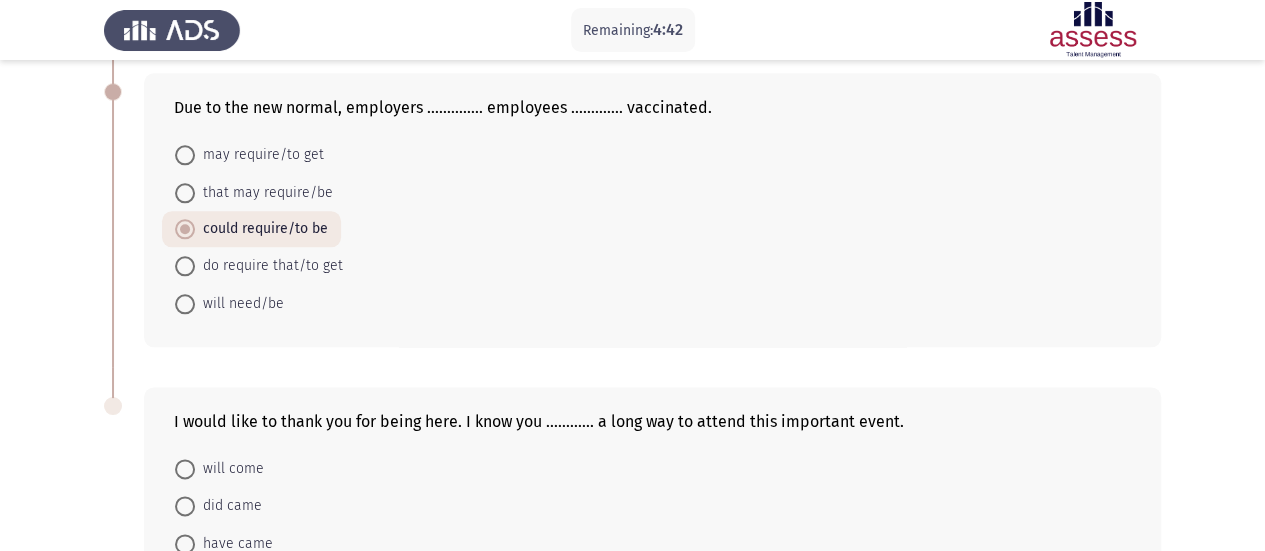 scroll, scrollTop: 1064, scrollLeft: 0, axis: vertical 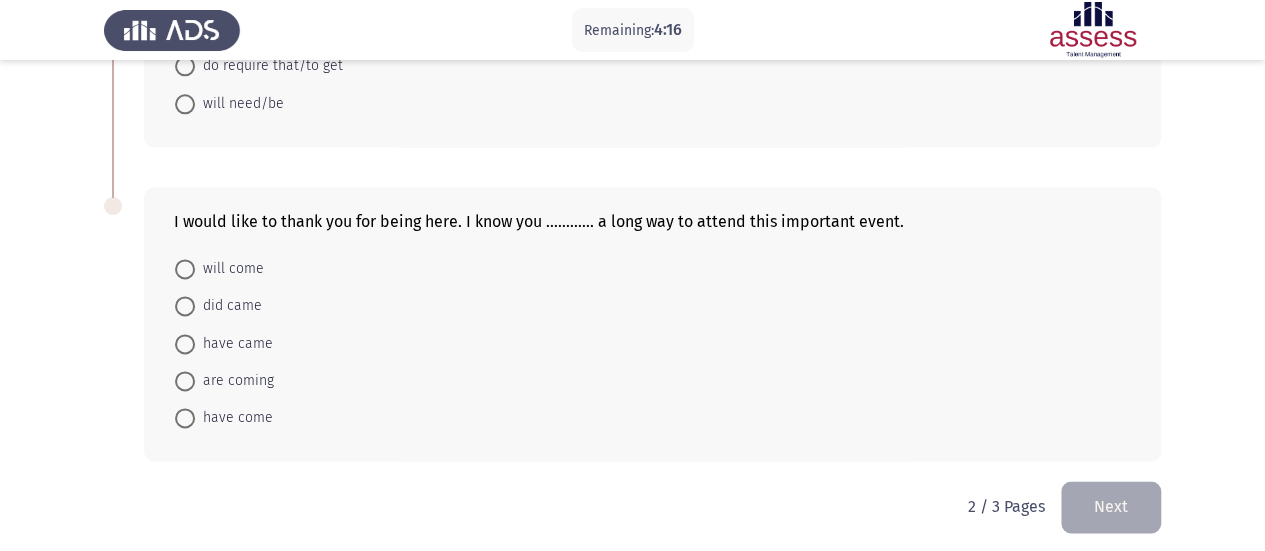click on "have came" at bounding box center (234, 344) 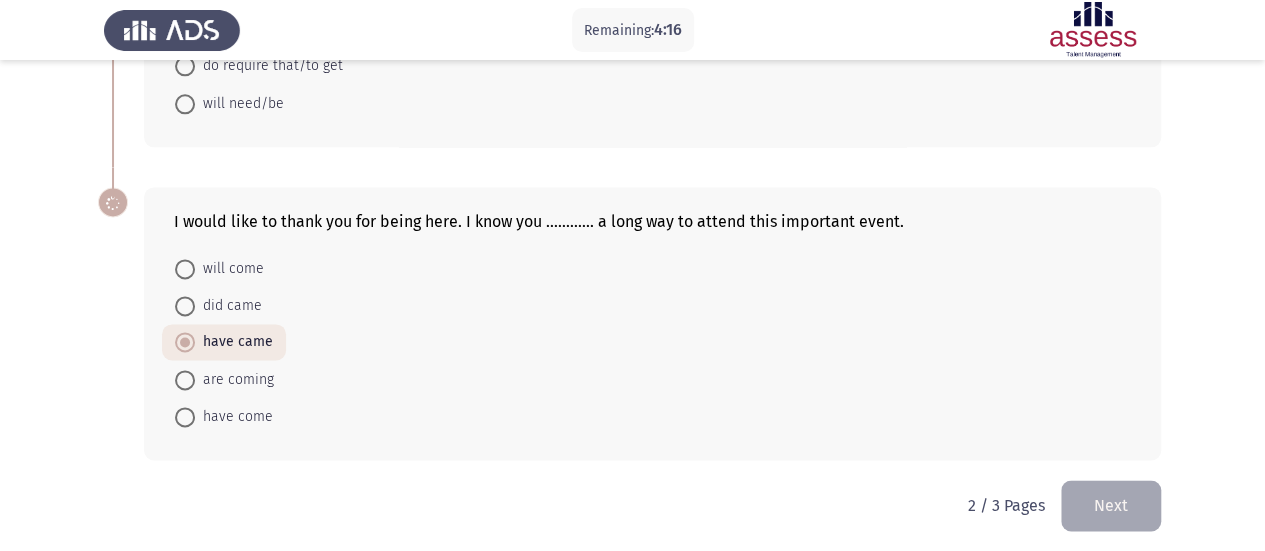 scroll, scrollTop: 1253, scrollLeft: 0, axis: vertical 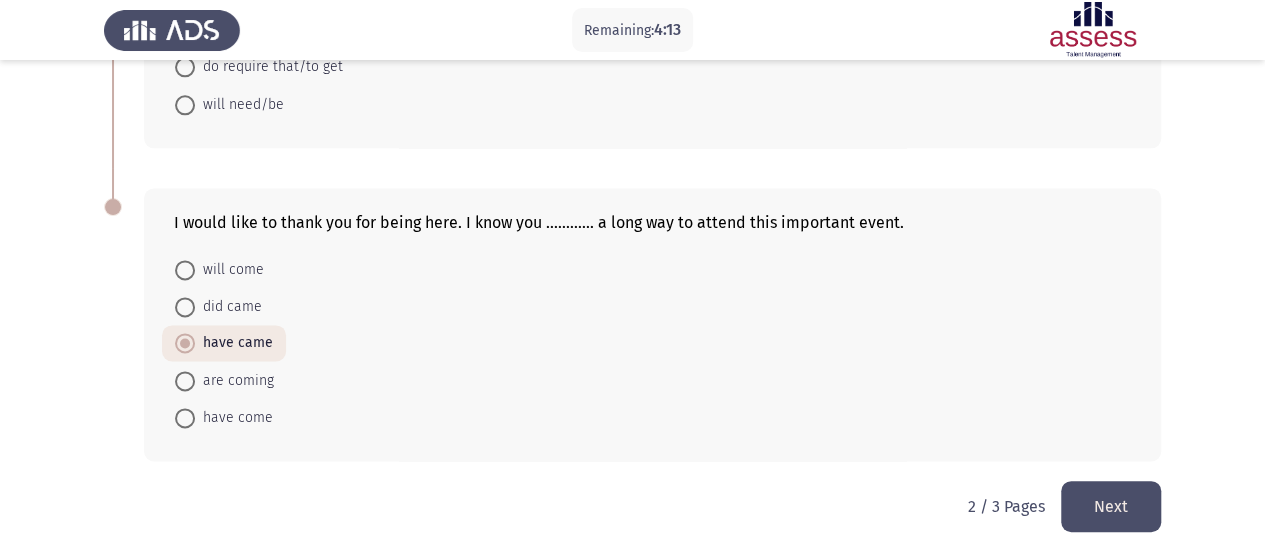 click on "have come" at bounding box center [234, 418] 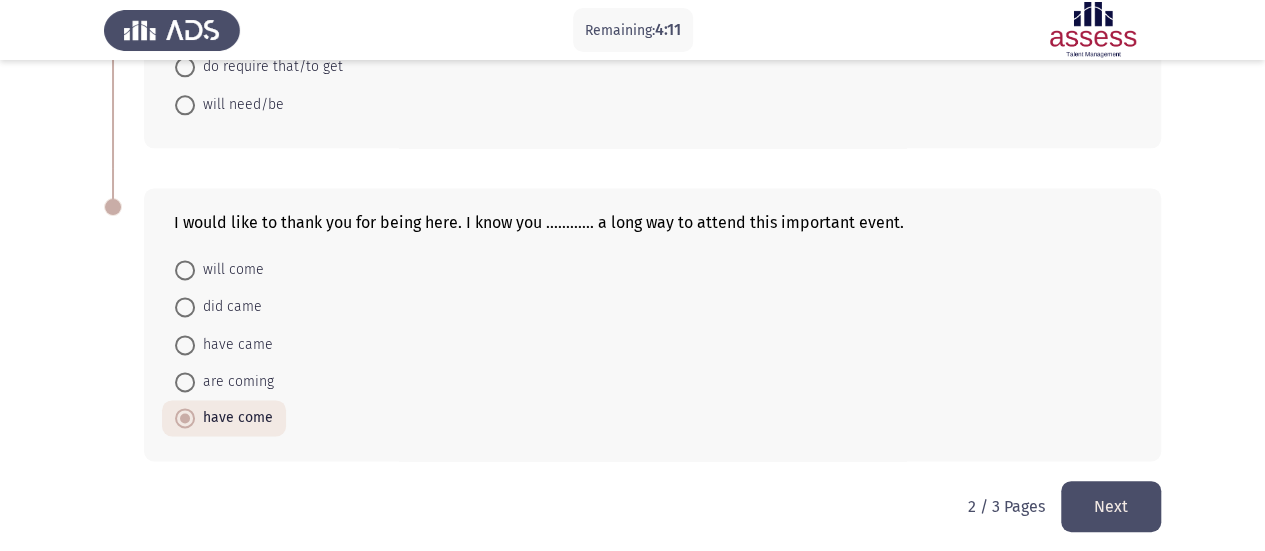 click on "Next" 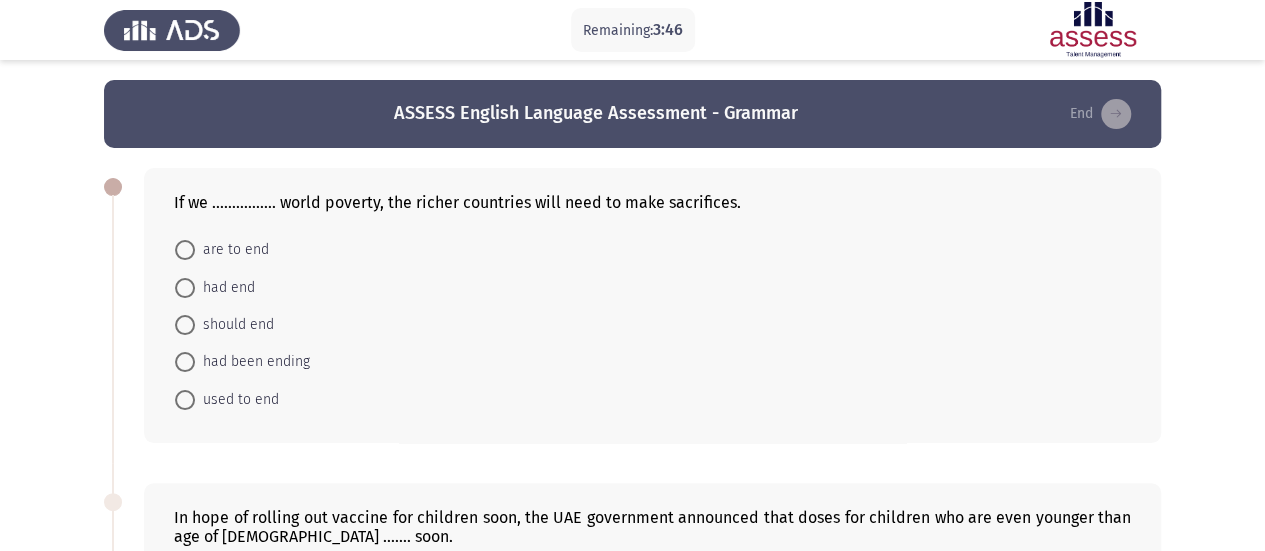 click on "had been ending" at bounding box center (252, 362) 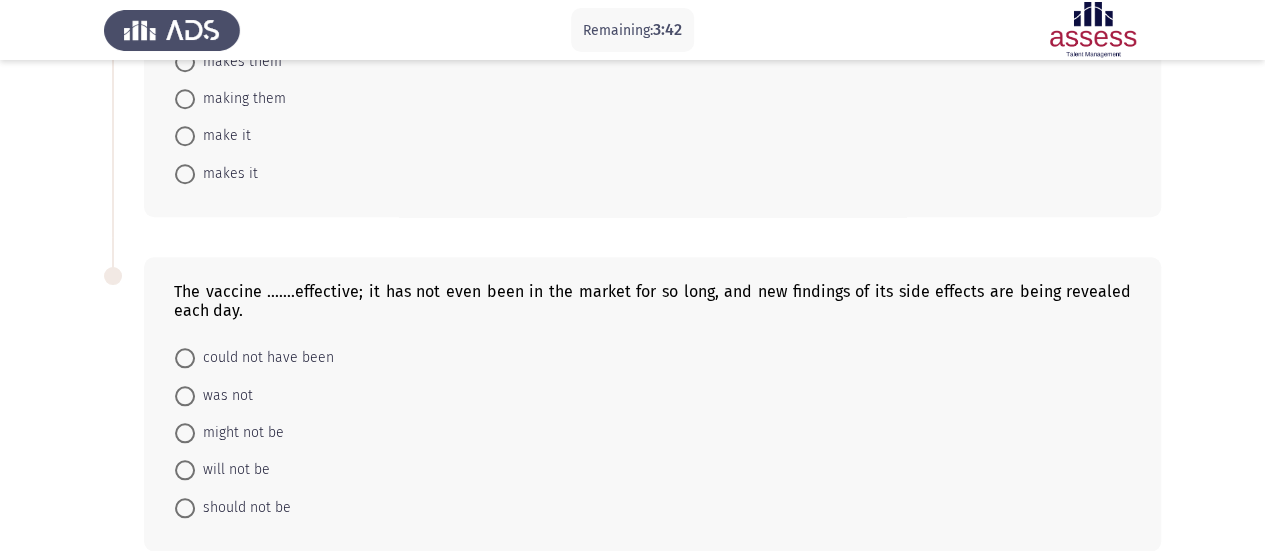 scroll, scrollTop: 982, scrollLeft: 0, axis: vertical 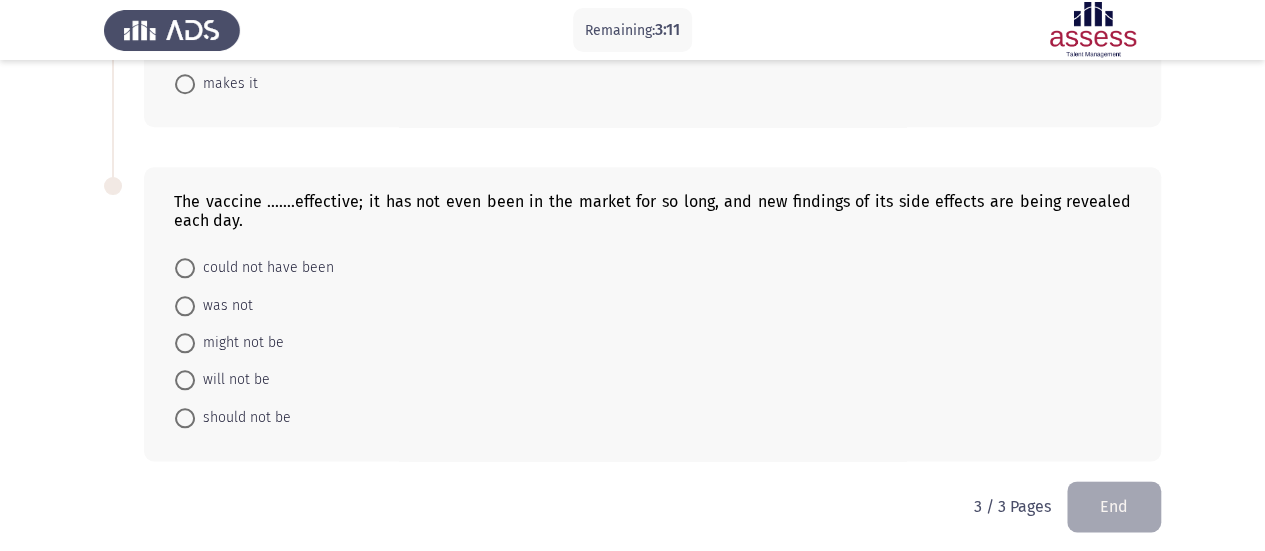 click on "could not have been" at bounding box center (264, 268) 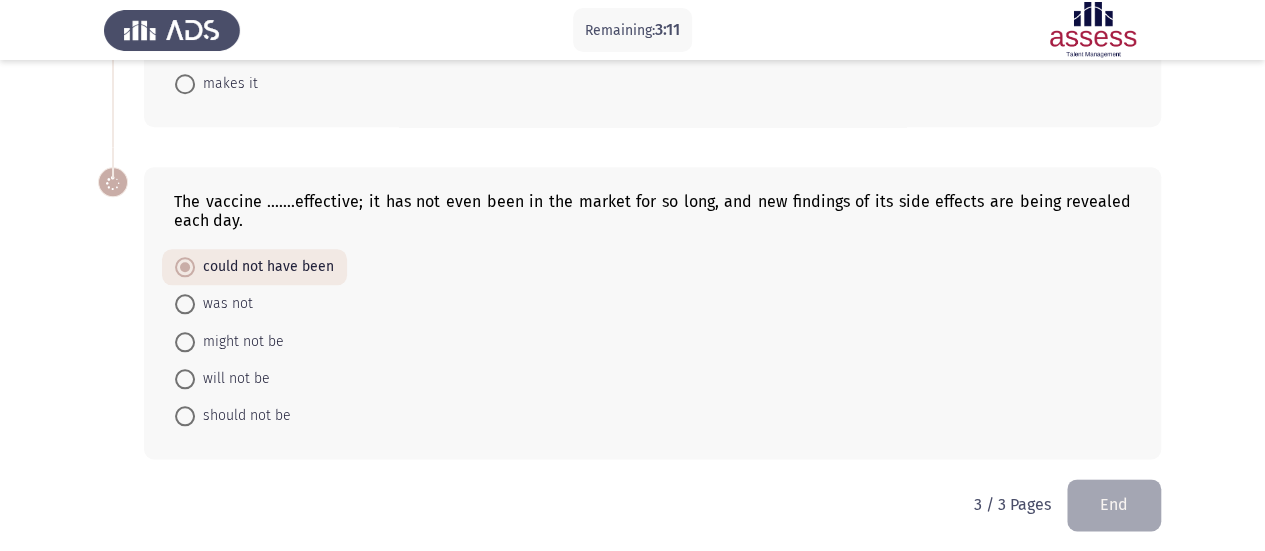 scroll, scrollTop: 980, scrollLeft: 0, axis: vertical 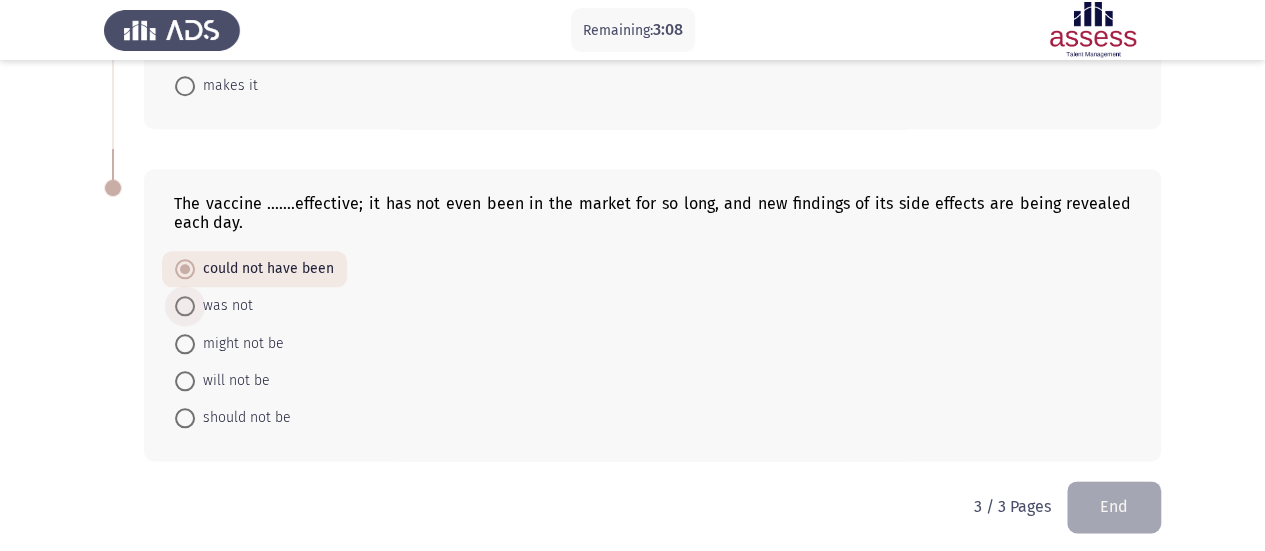 click on "was not" at bounding box center [224, 306] 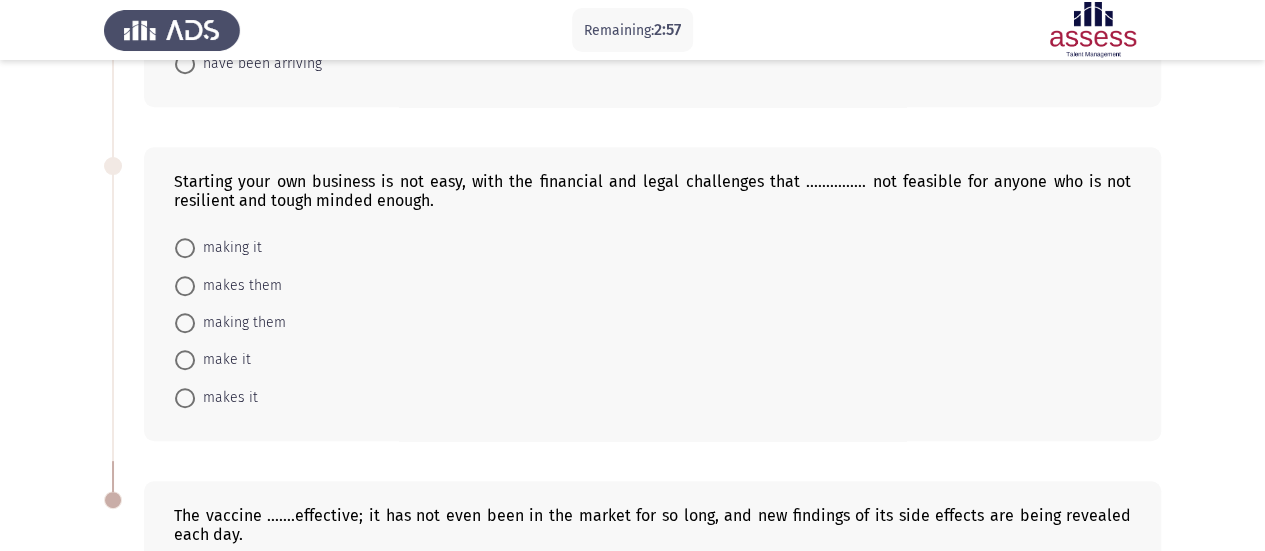 scroll, scrollTop: 662, scrollLeft: 0, axis: vertical 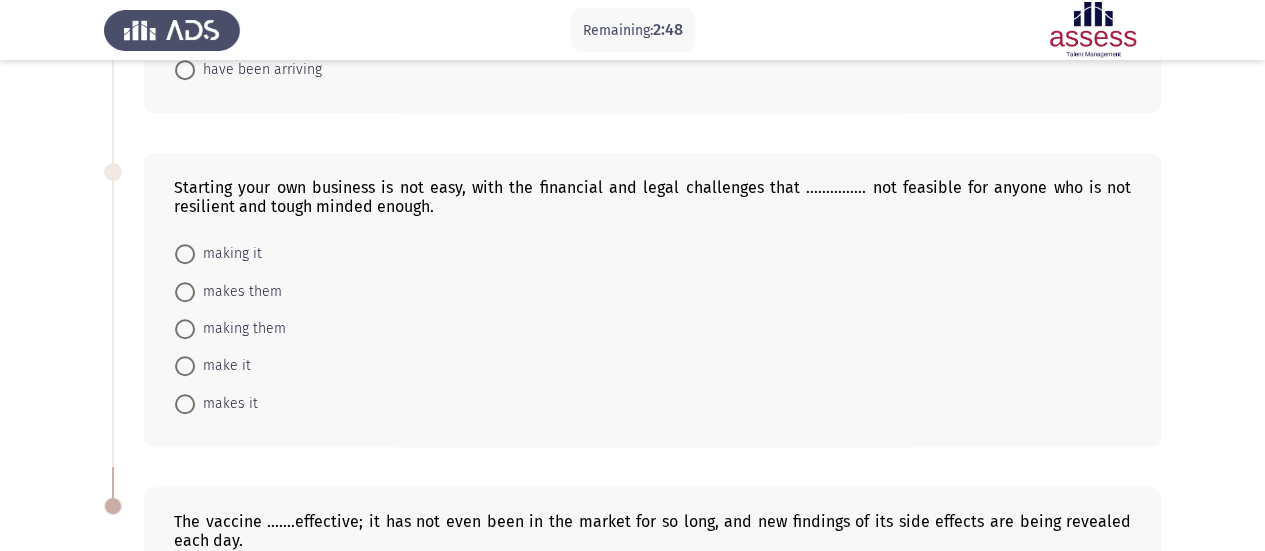 click on "making them" at bounding box center [240, 329] 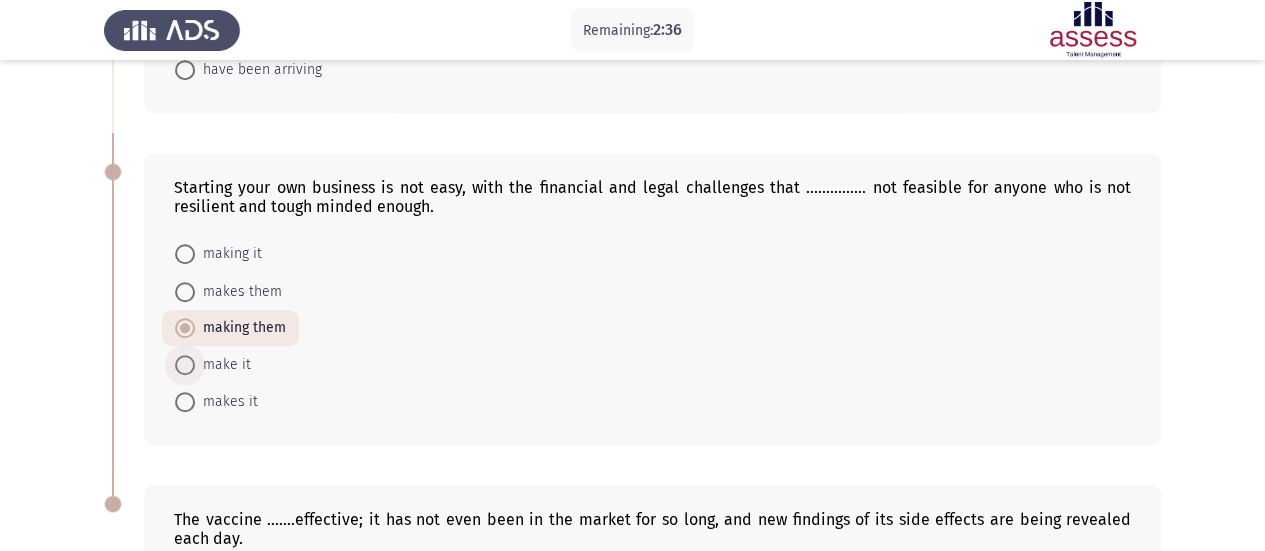 click on "make it" at bounding box center (223, 365) 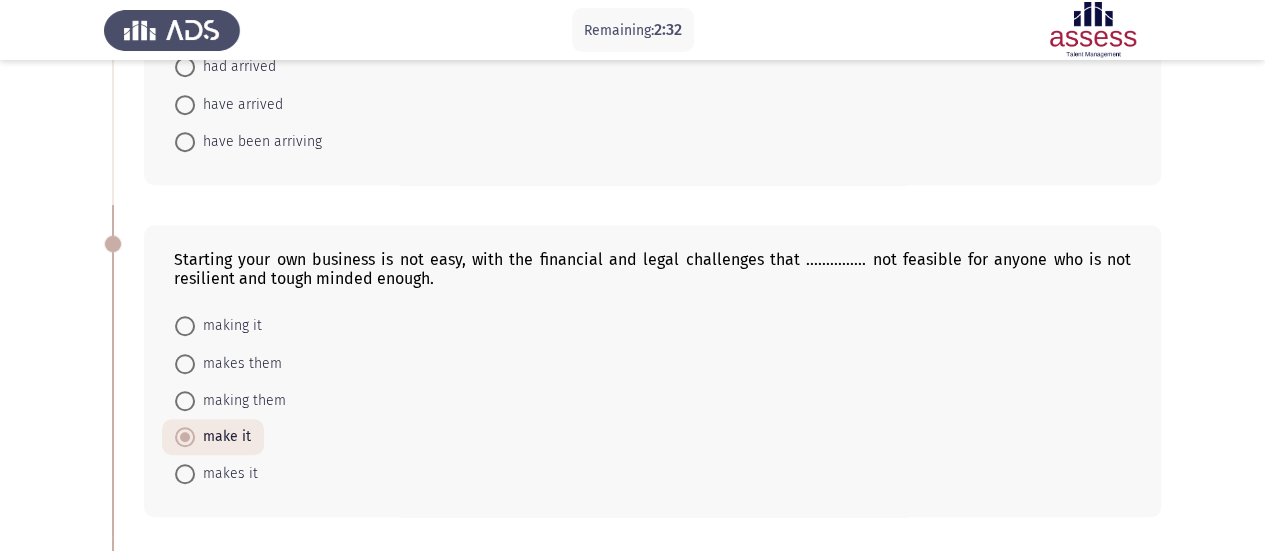 scroll, scrollTop: 594, scrollLeft: 0, axis: vertical 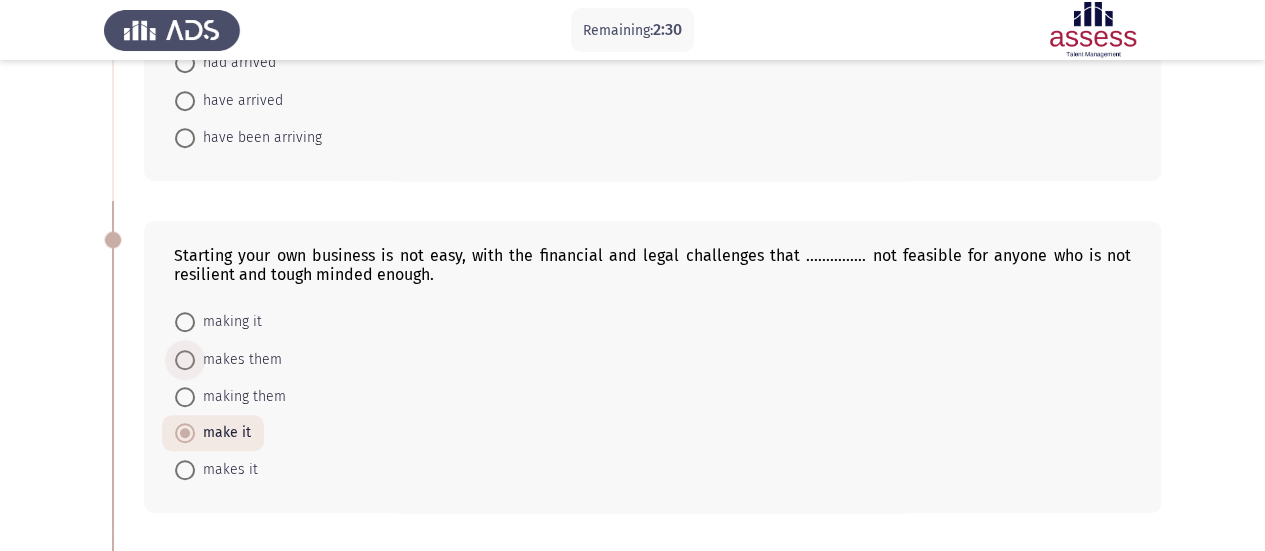 click on "makes them" at bounding box center [238, 360] 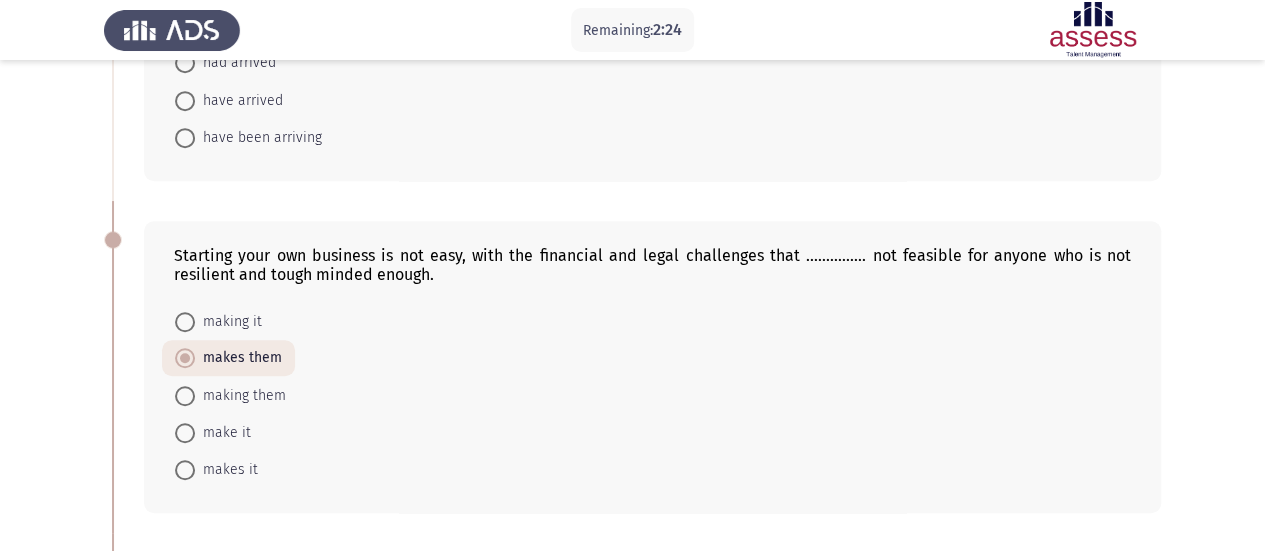 click on "make it" at bounding box center (223, 433) 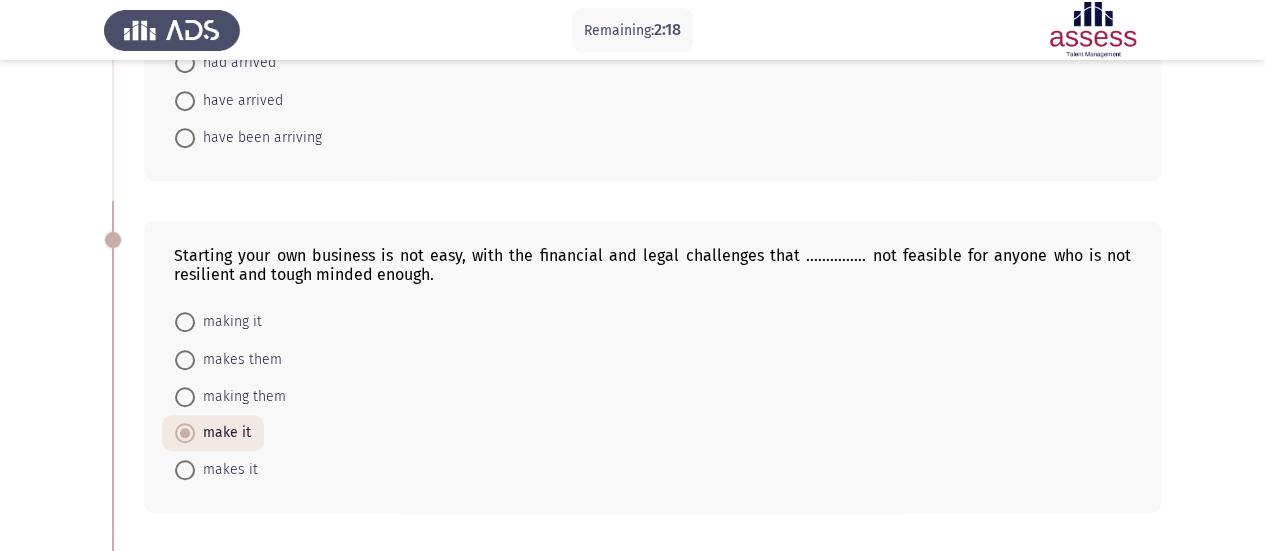 click on "making them" at bounding box center (240, 397) 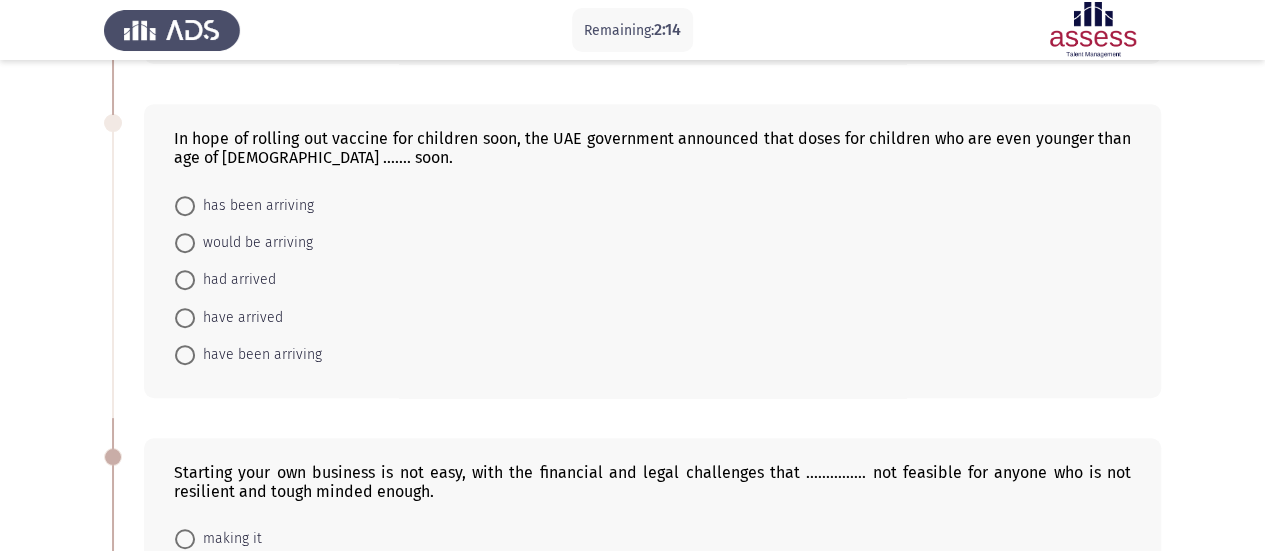 scroll, scrollTop: 373, scrollLeft: 0, axis: vertical 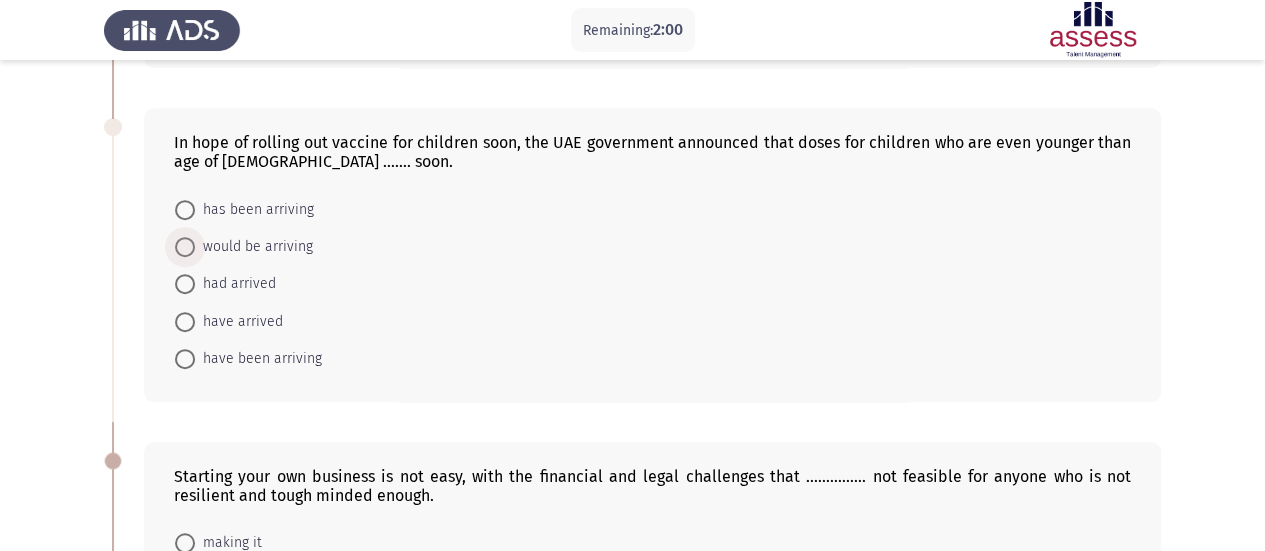 click on "would be arriving" at bounding box center (254, 247) 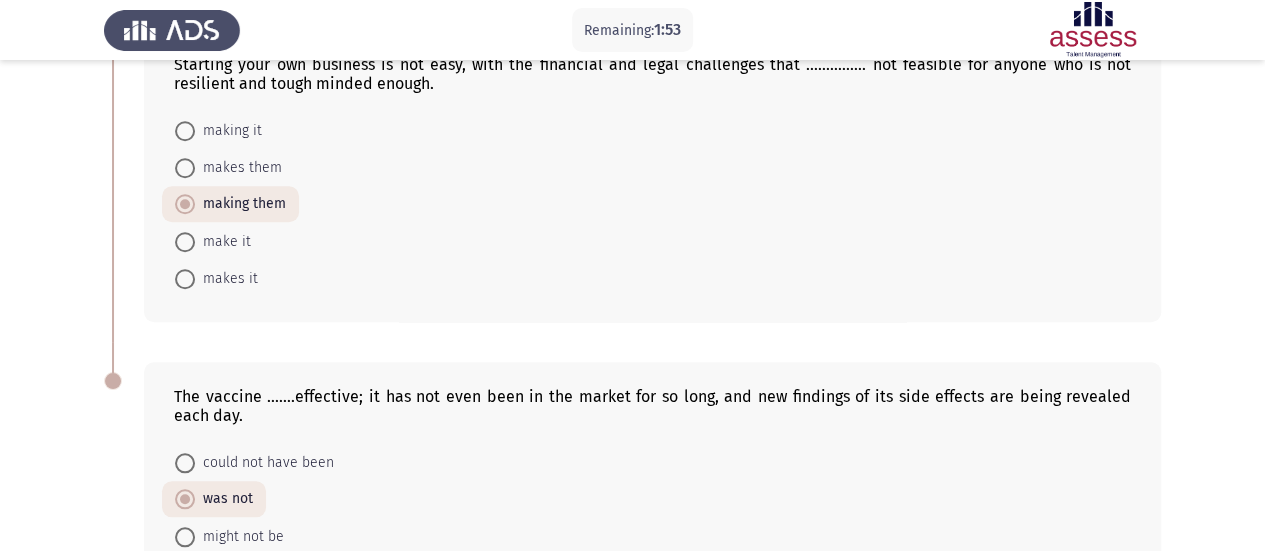scroll, scrollTop: 788, scrollLeft: 0, axis: vertical 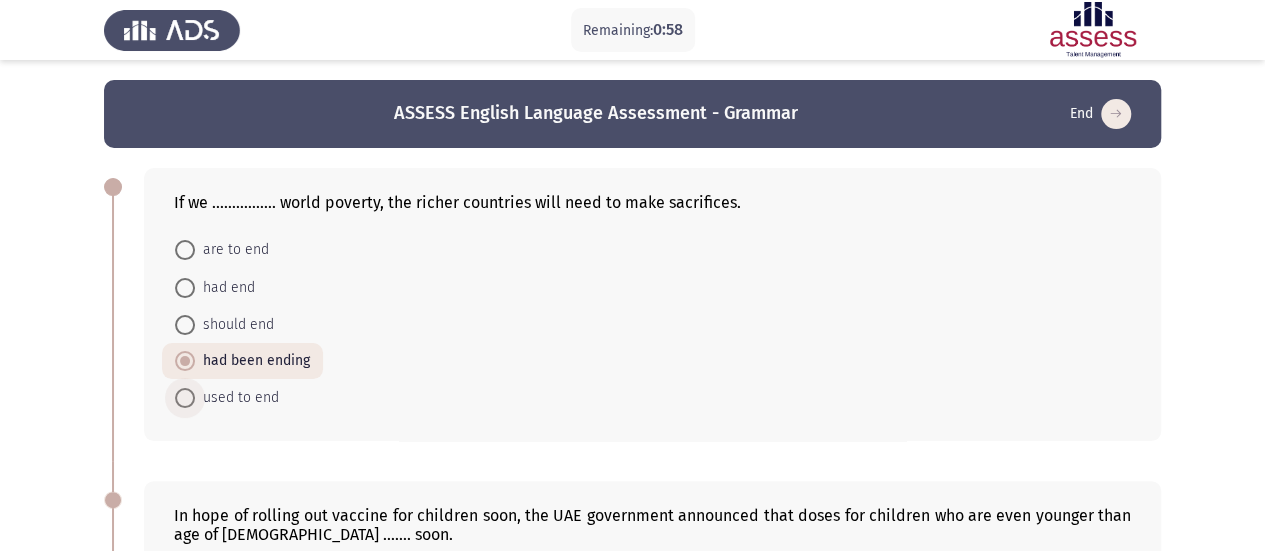 click on "used to end" at bounding box center [237, 398] 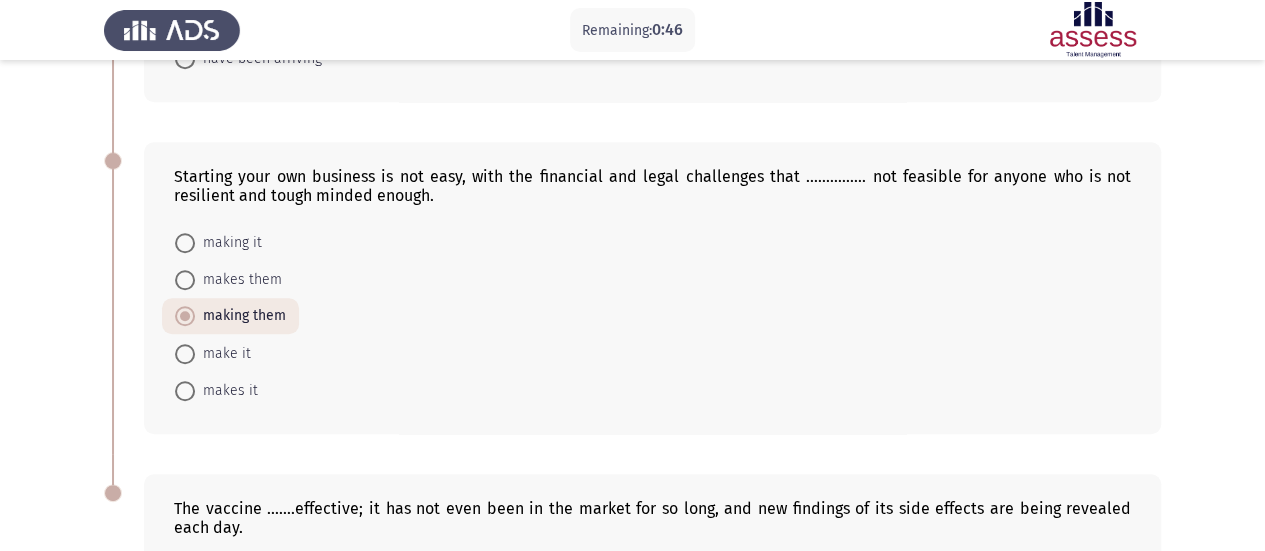 scroll, scrollTop: 978, scrollLeft: 0, axis: vertical 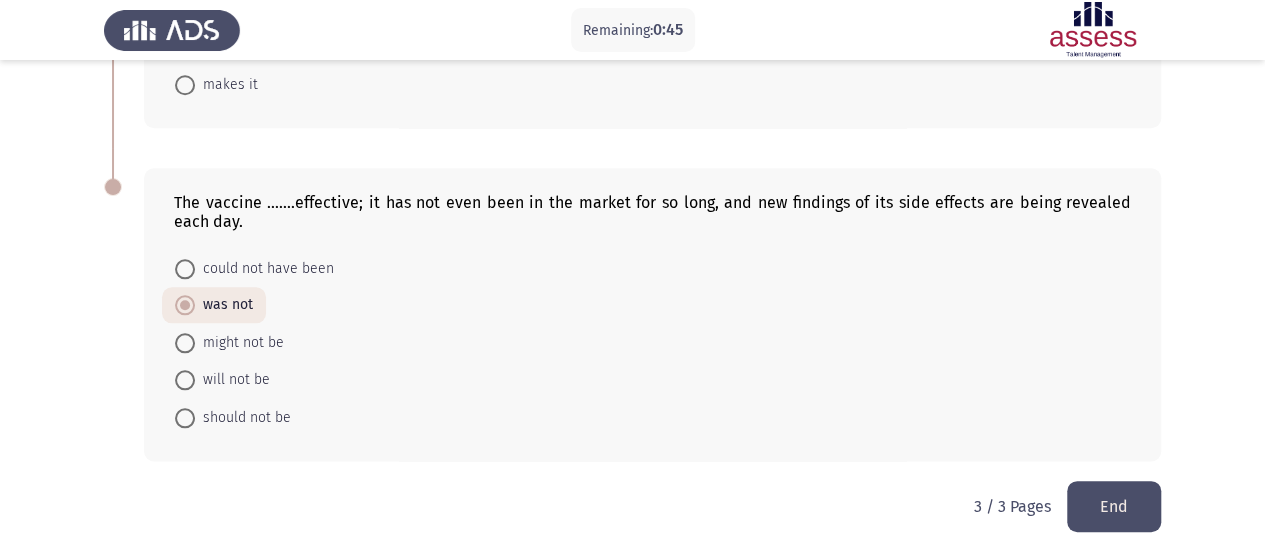 click on "End" 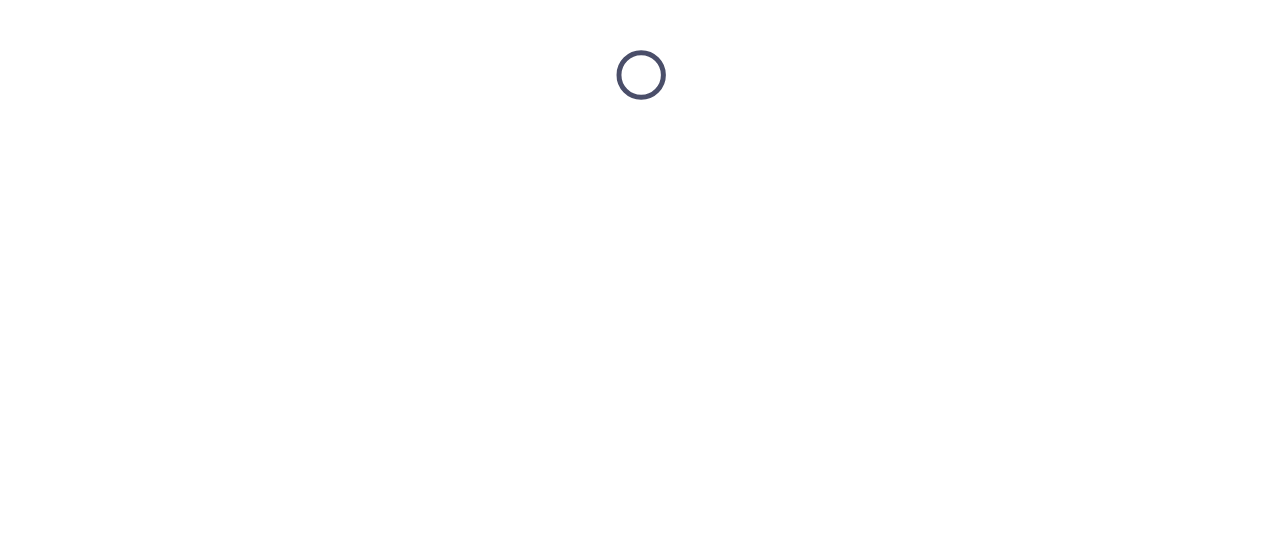 scroll, scrollTop: 0, scrollLeft: 0, axis: both 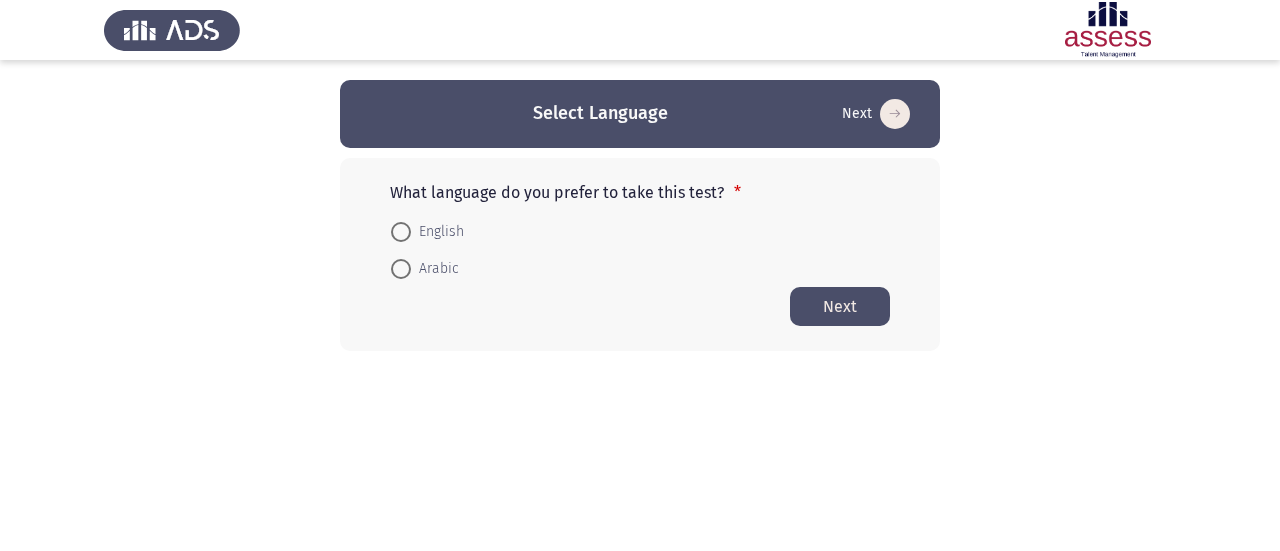click on "Arabic" at bounding box center [425, 268] 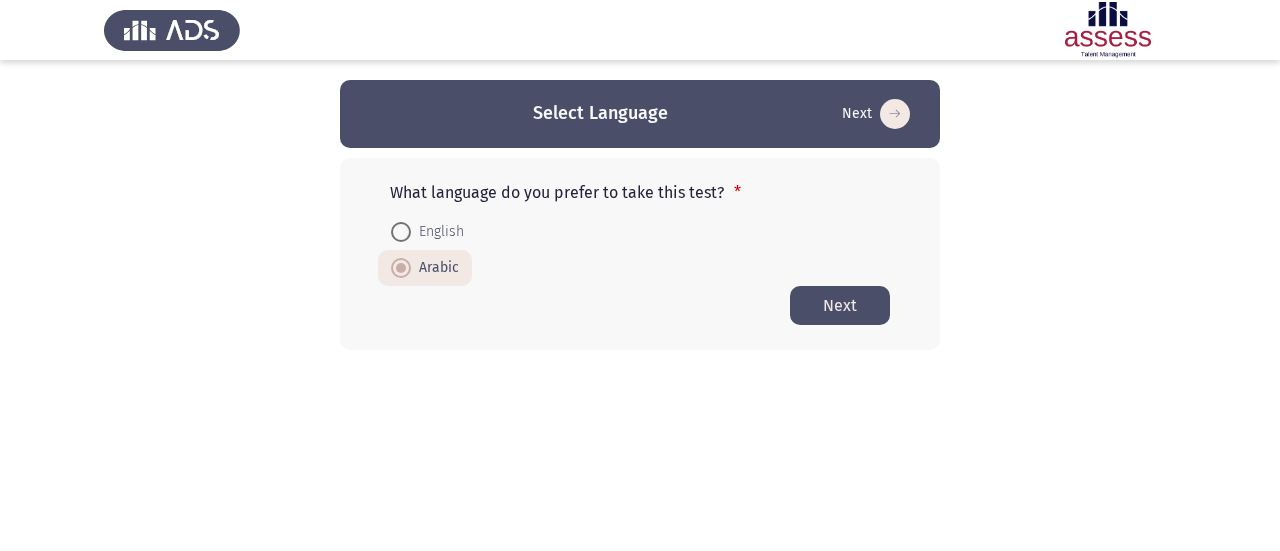 click on "Next" 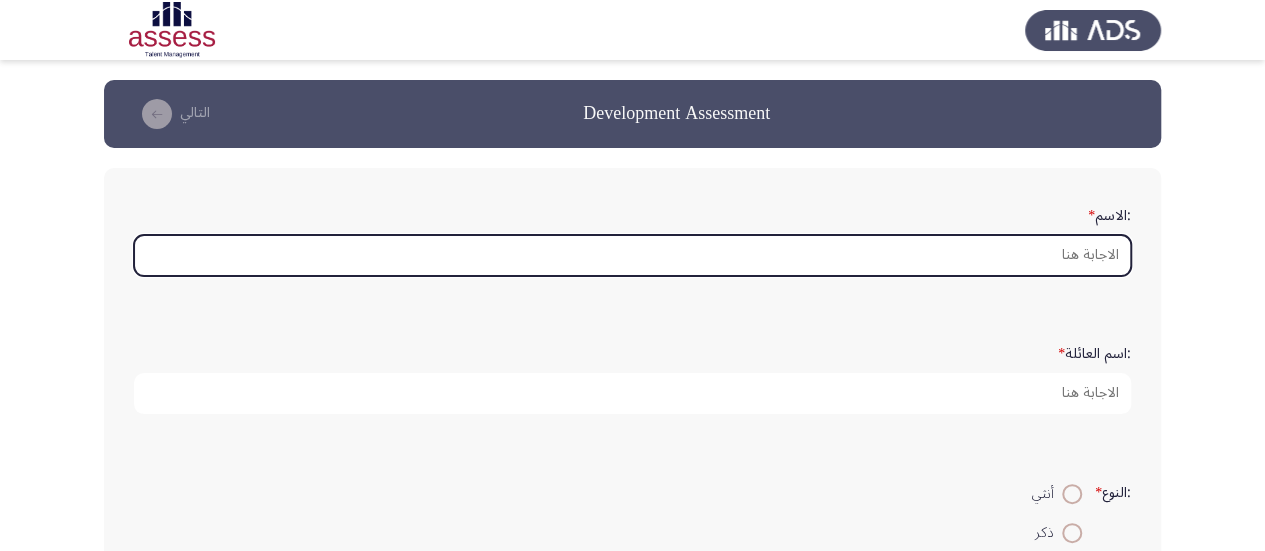 click on ":الاسم   *" at bounding box center [632, 255] 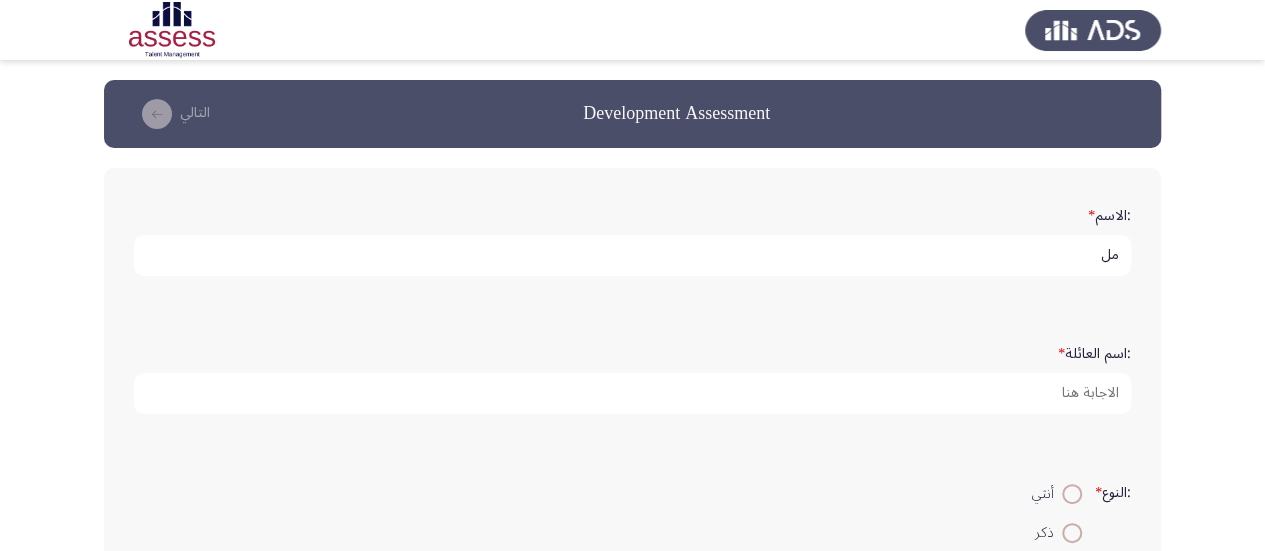 type on "م" 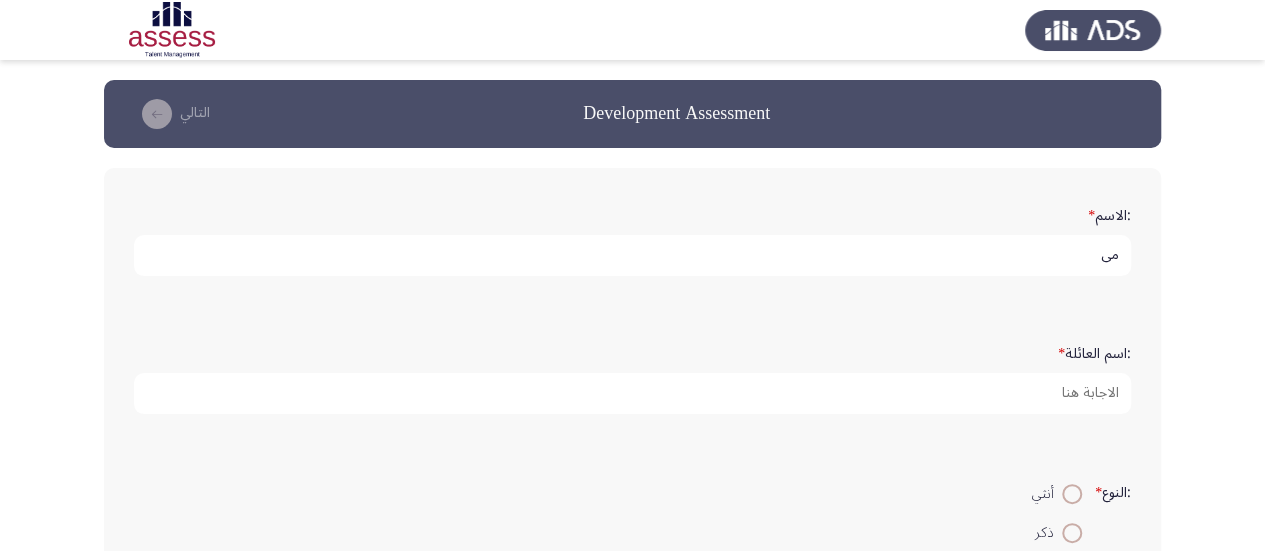 type on "م" 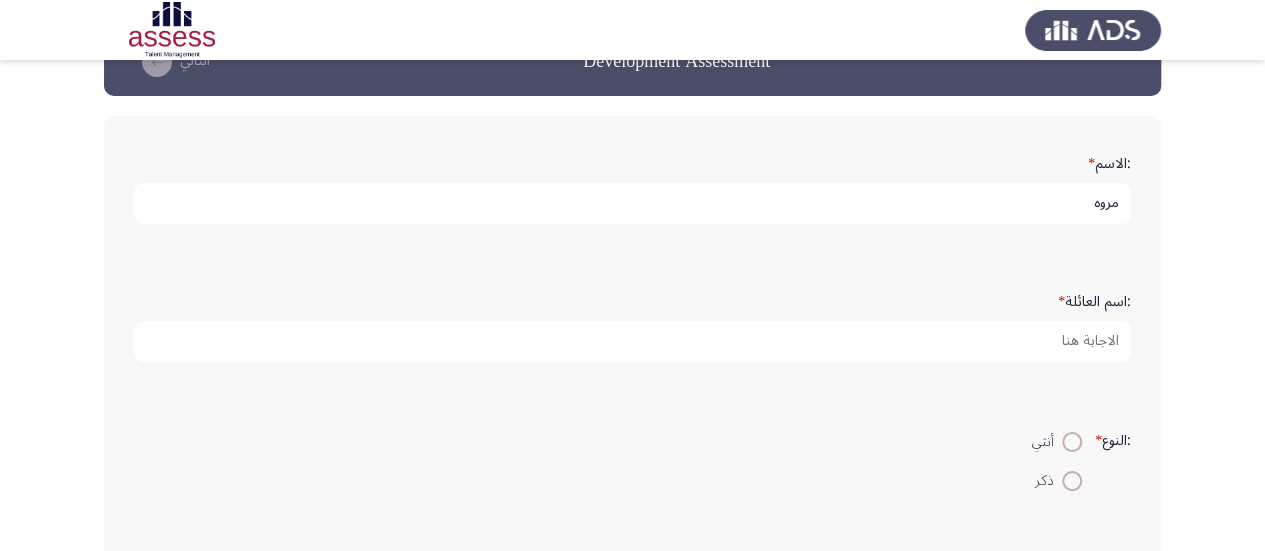 scroll, scrollTop: 0, scrollLeft: 0, axis: both 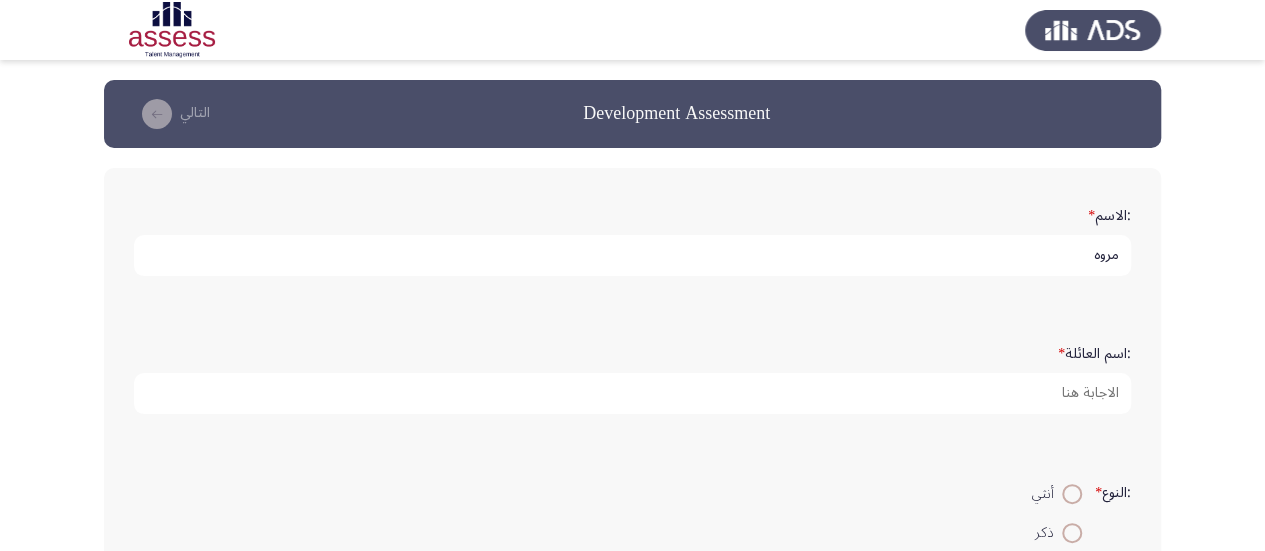 type on "مروه" 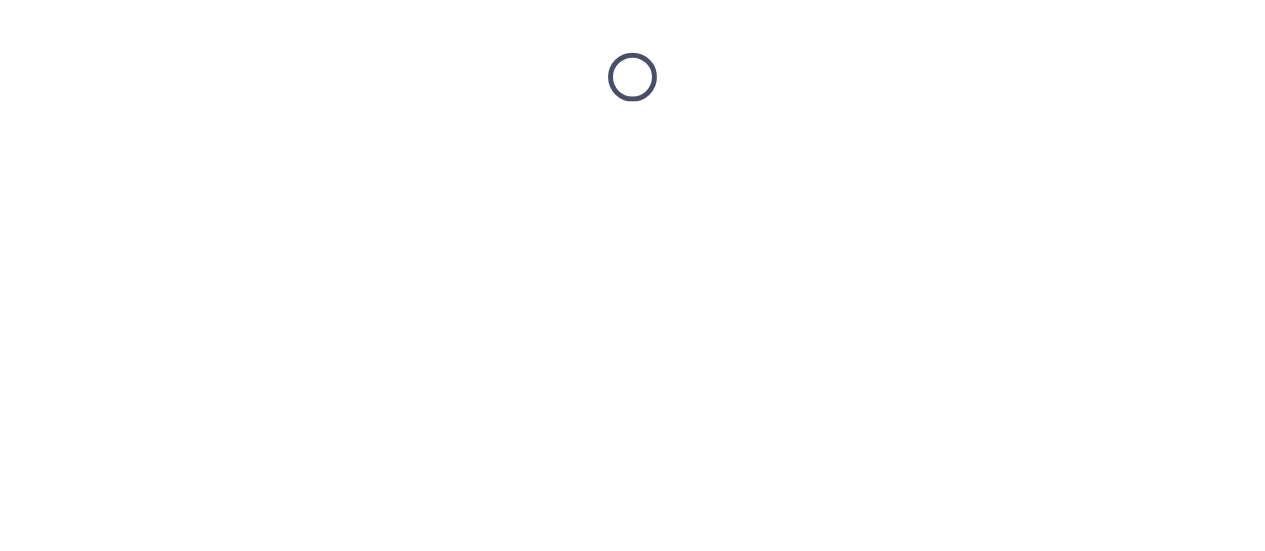 scroll, scrollTop: 0, scrollLeft: 0, axis: both 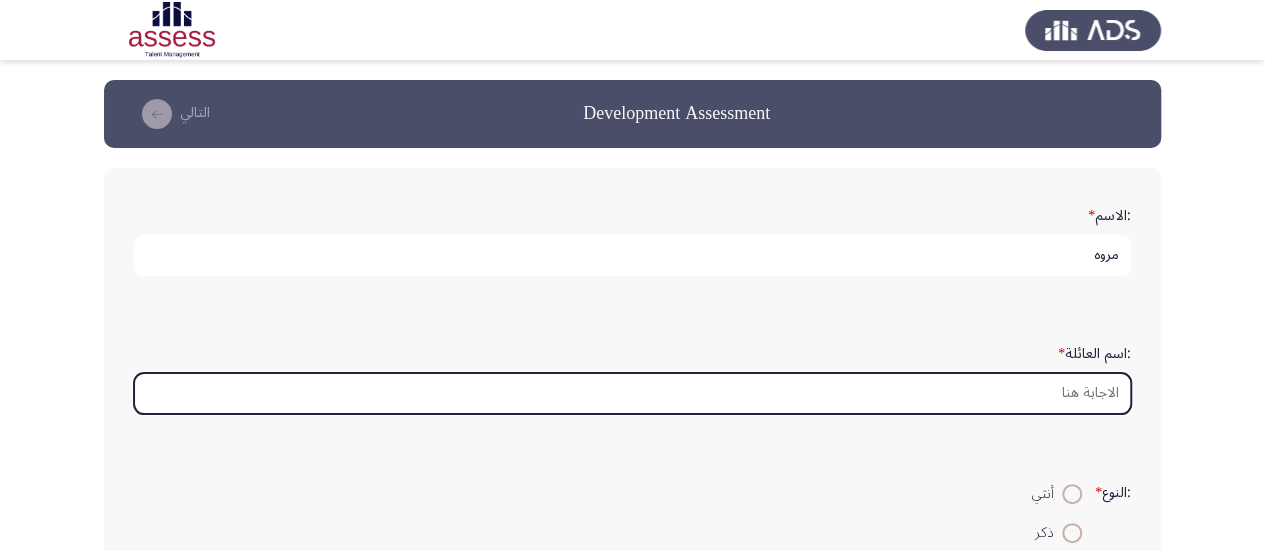 click on ":اسم العائلة   *" at bounding box center (632, 393) 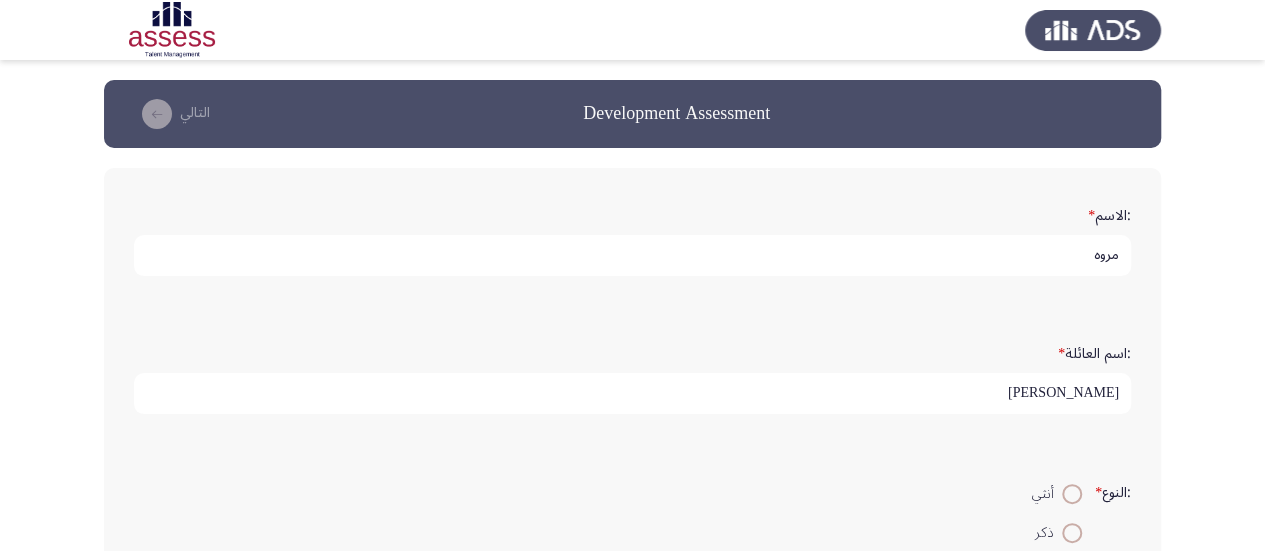 type on "[PERSON_NAME]" 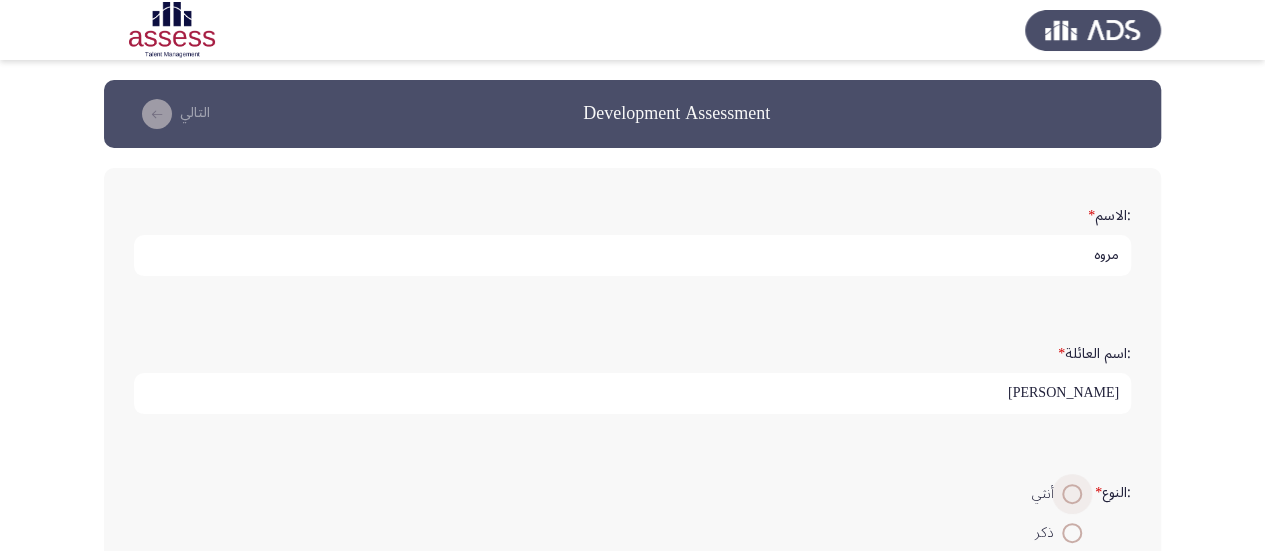 click at bounding box center [1072, 494] 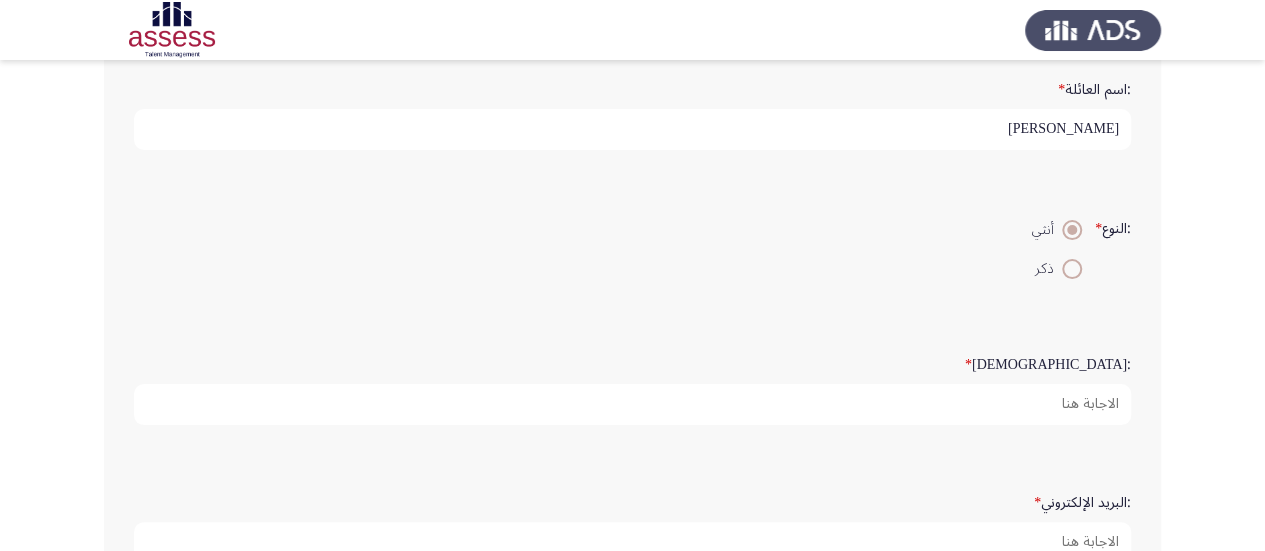 scroll, scrollTop: 284, scrollLeft: 0, axis: vertical 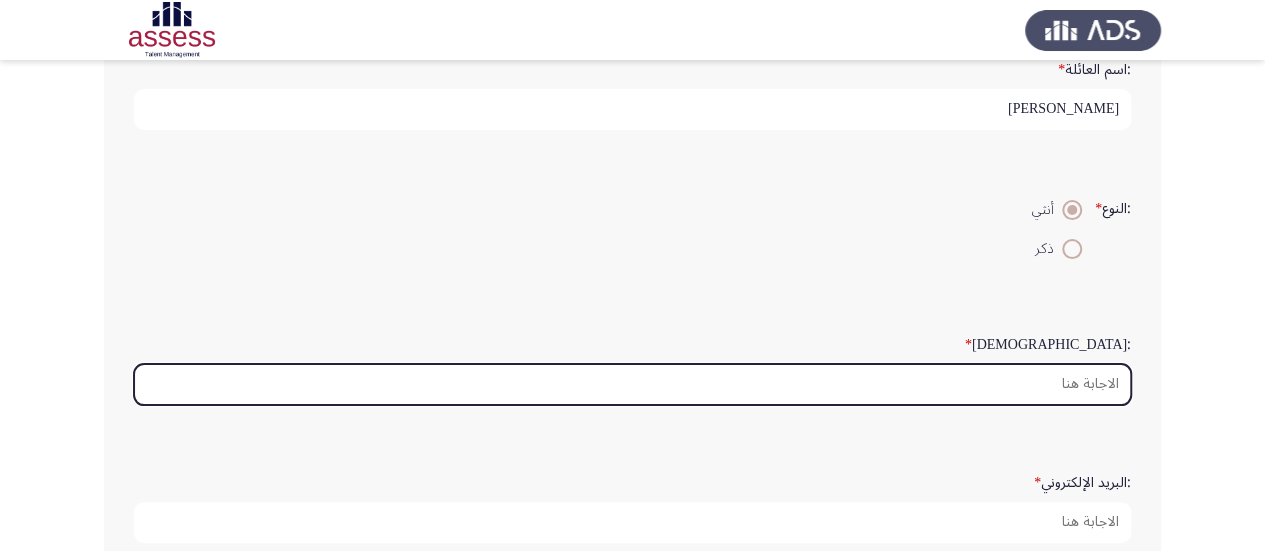 click on ":السن   *" at bounding box center (632, 384) 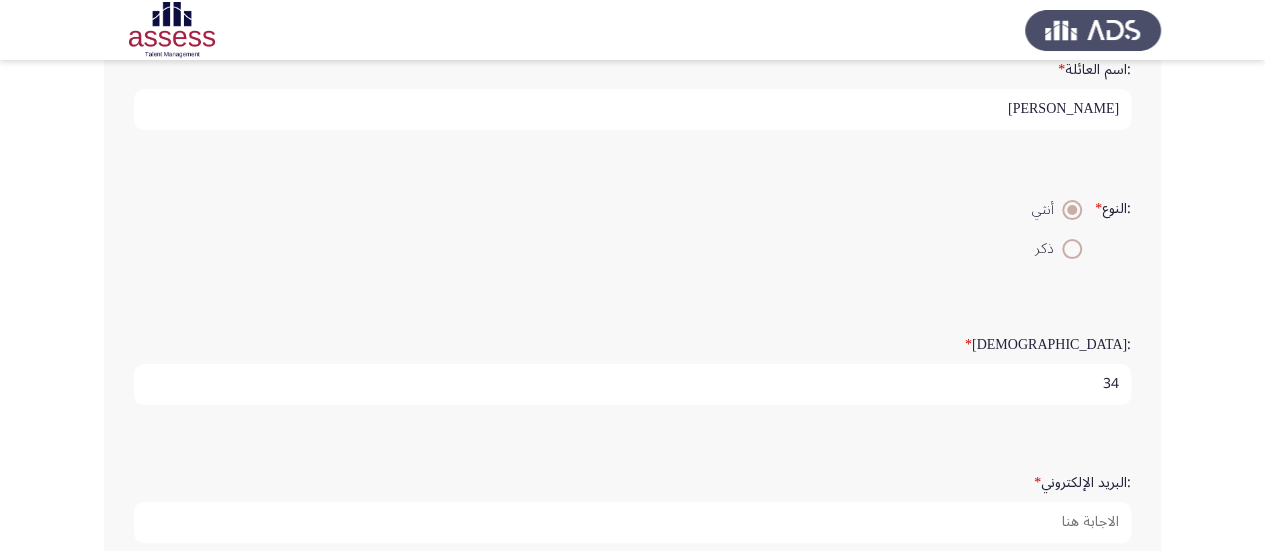 type on "34" 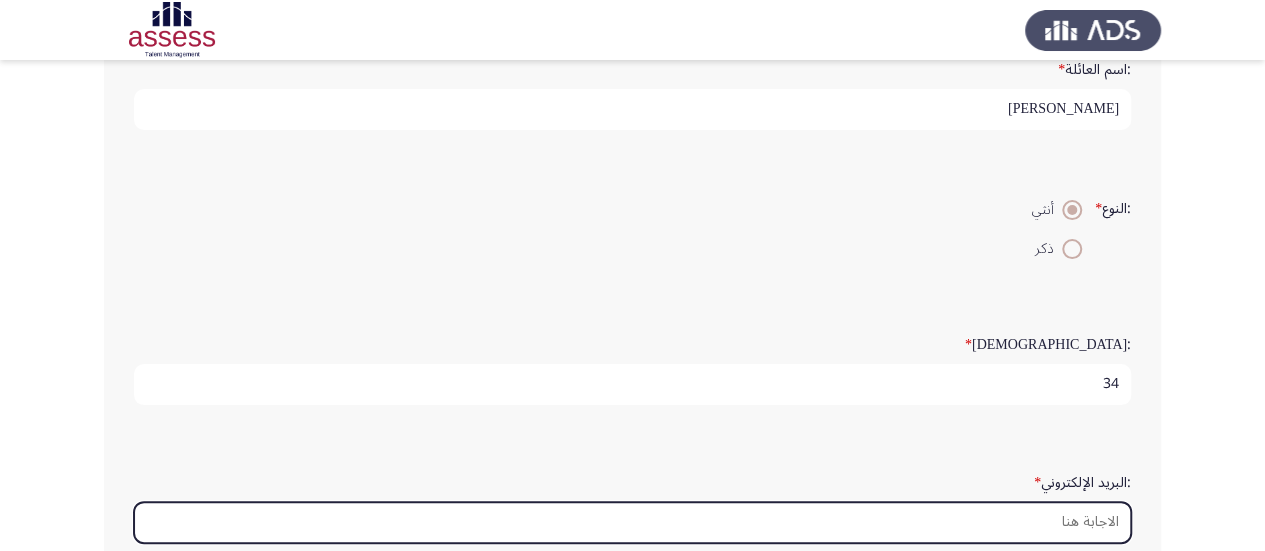 click on ":البريد الإلكتروني   *" at bounding box center (632, 522) 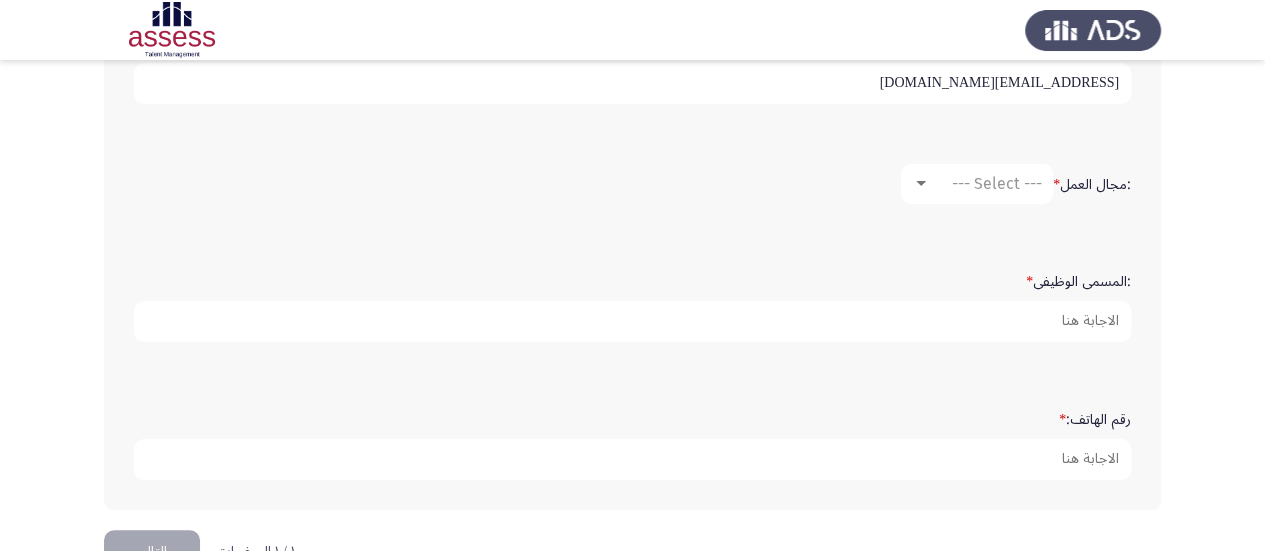 scroll, scrollTop: 732, scrollLeft: 0, axis: vertical 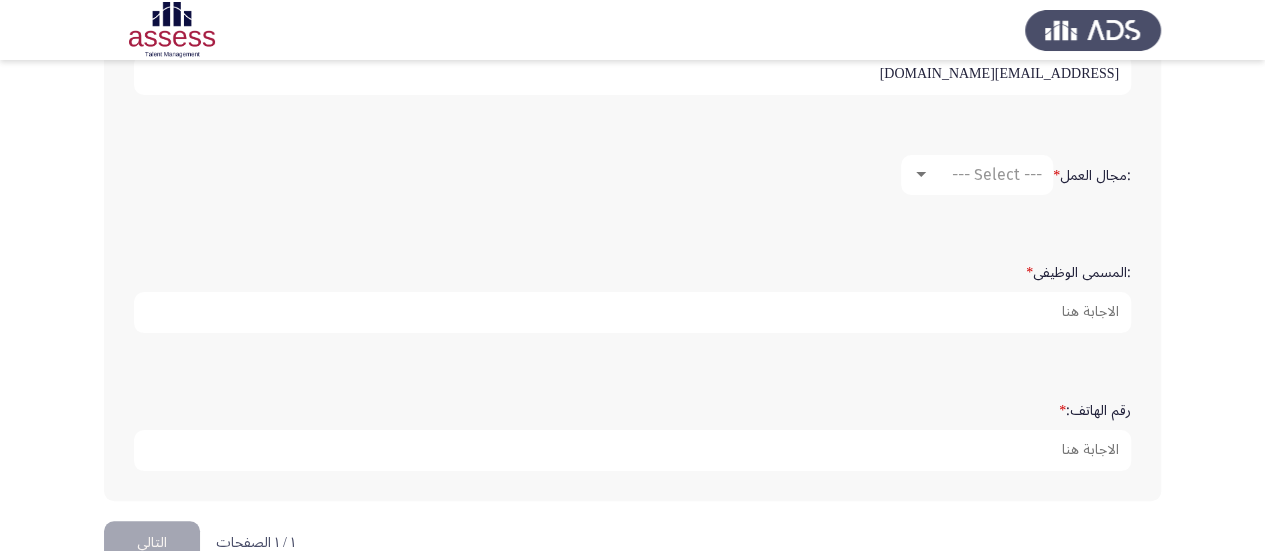 type on "[EMAIL_ADDRESS][DOMAIN_NAME]" 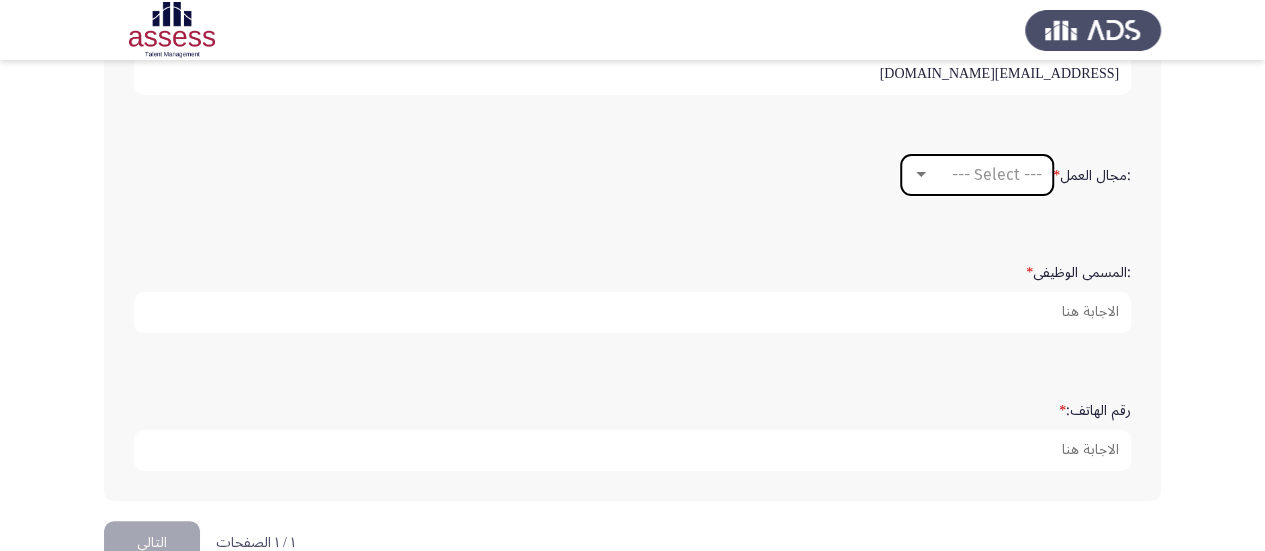 click at bounding box center [921, 175] 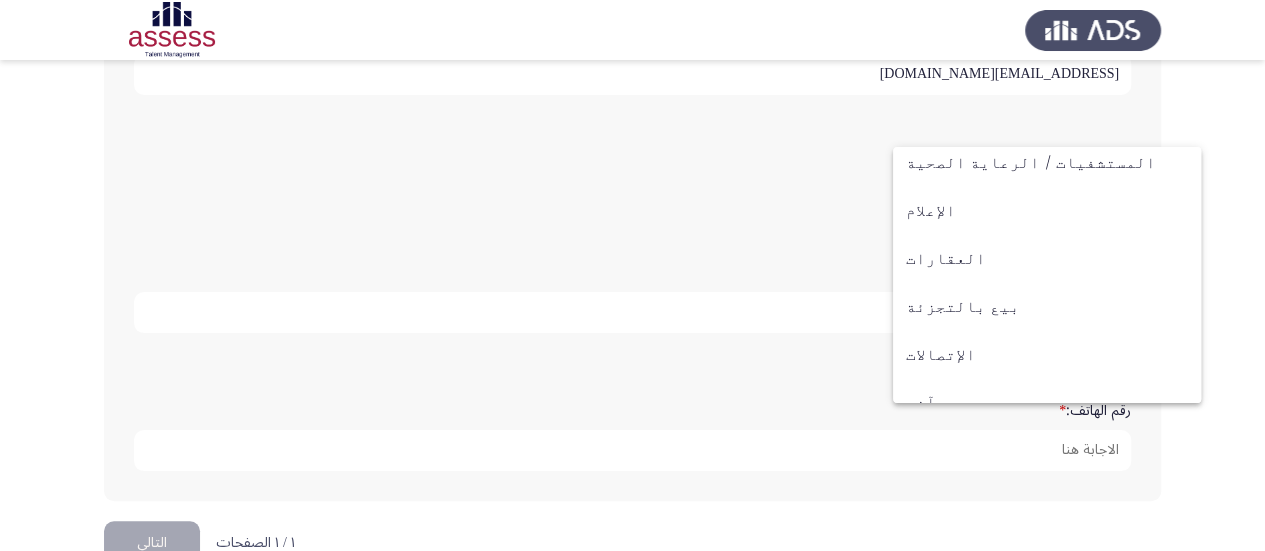 scroll, scrollTop: 656, scrollLeft: 0, axis: vertical 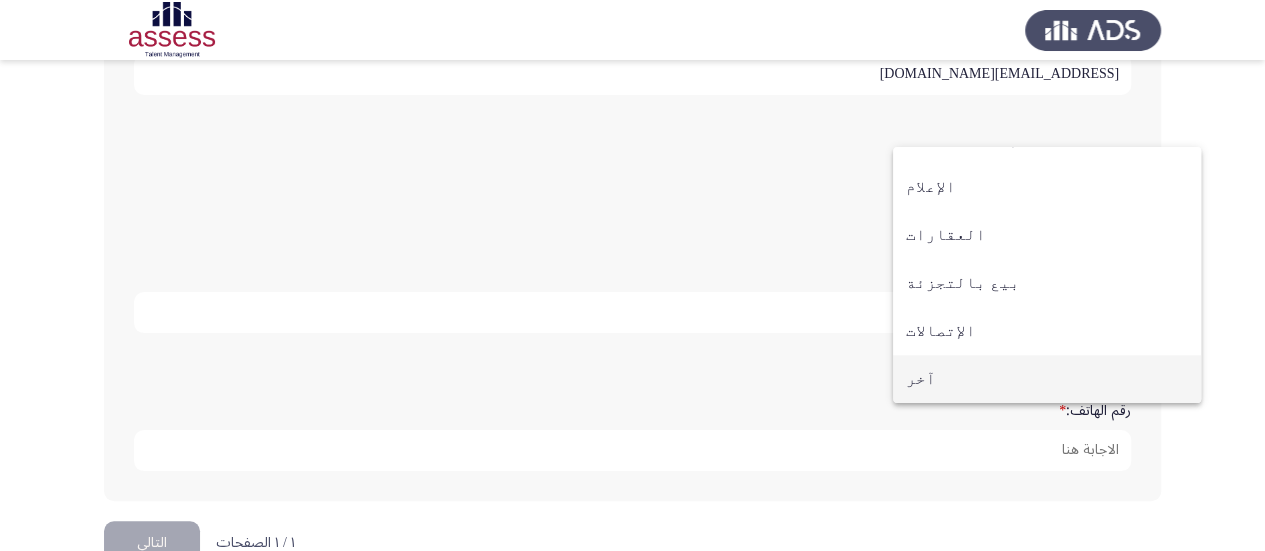click on "آخر" at bounding box center [1047, 379] 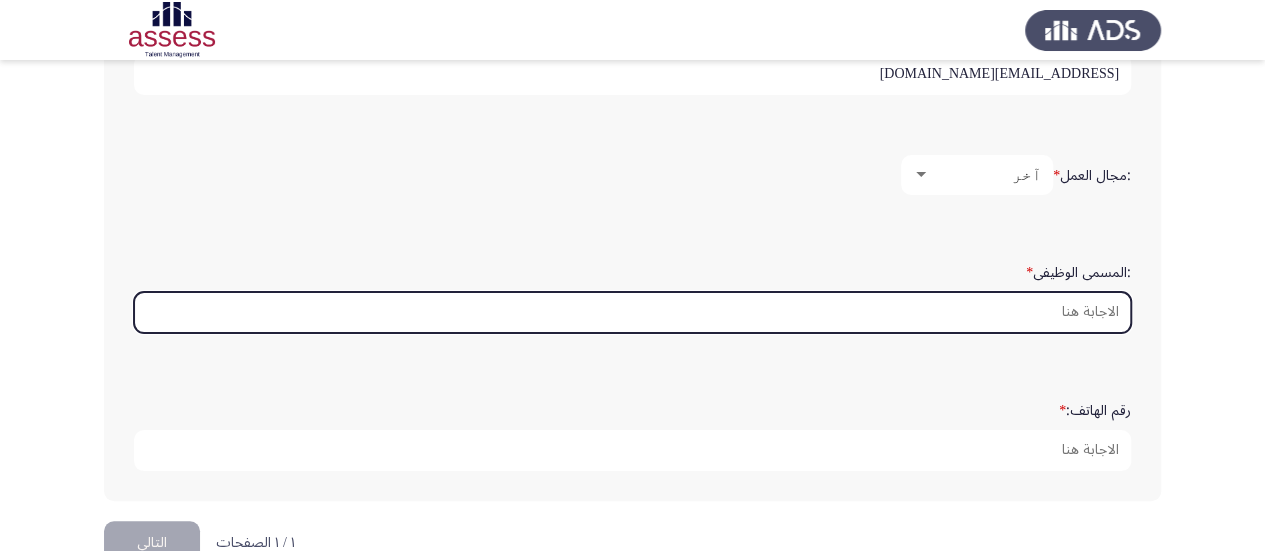click on ":المسمى الوظيفى   *" at bounding box center (632, 312) 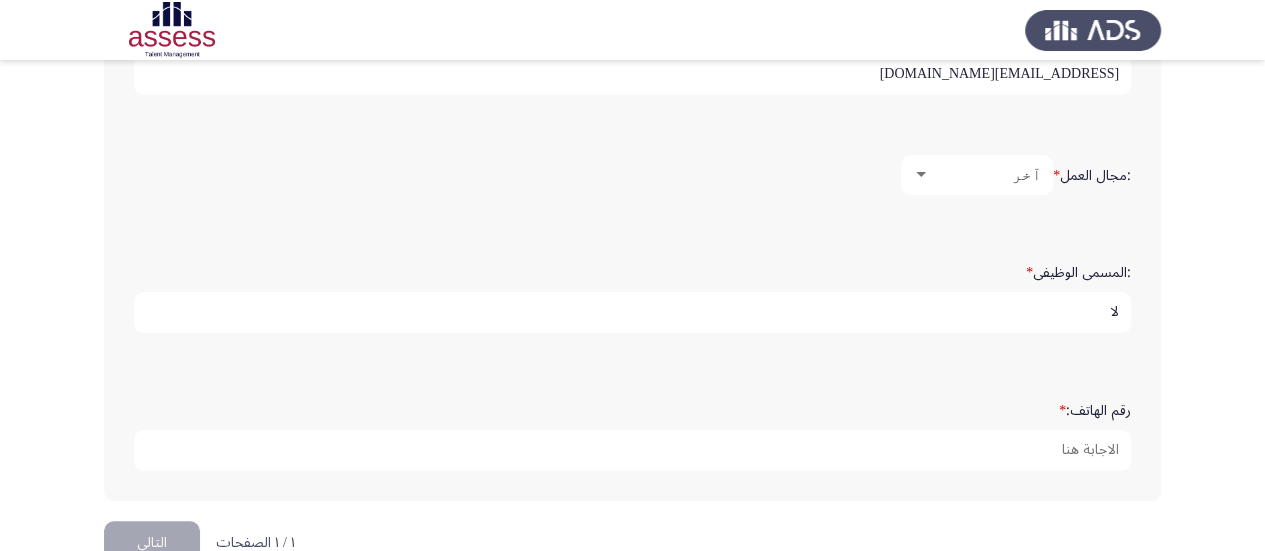 type on "ل" 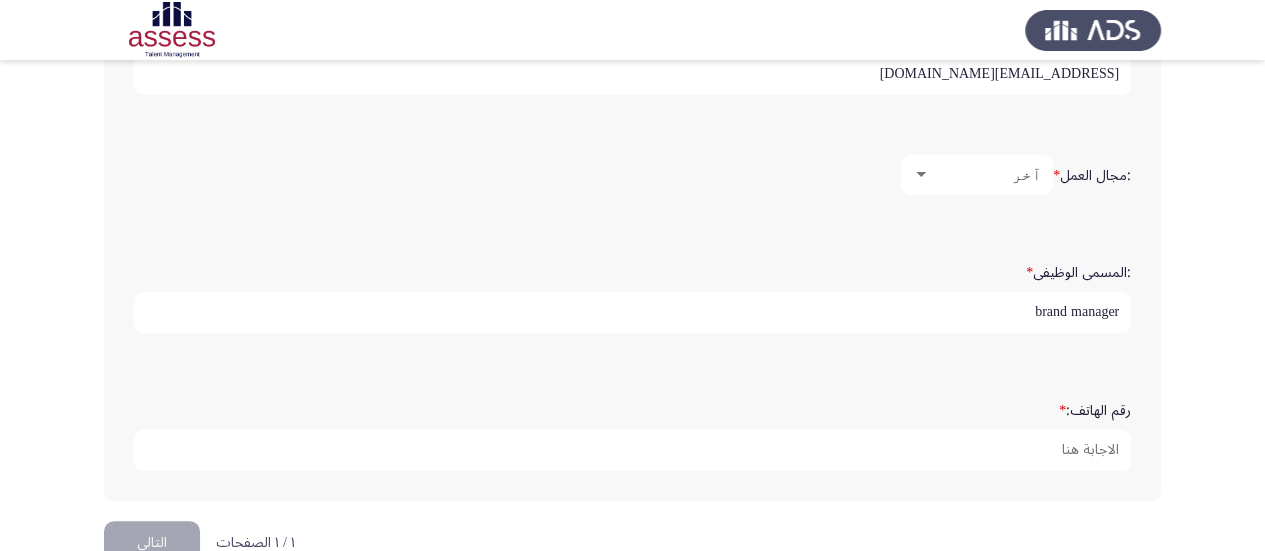 type on "brand manager" 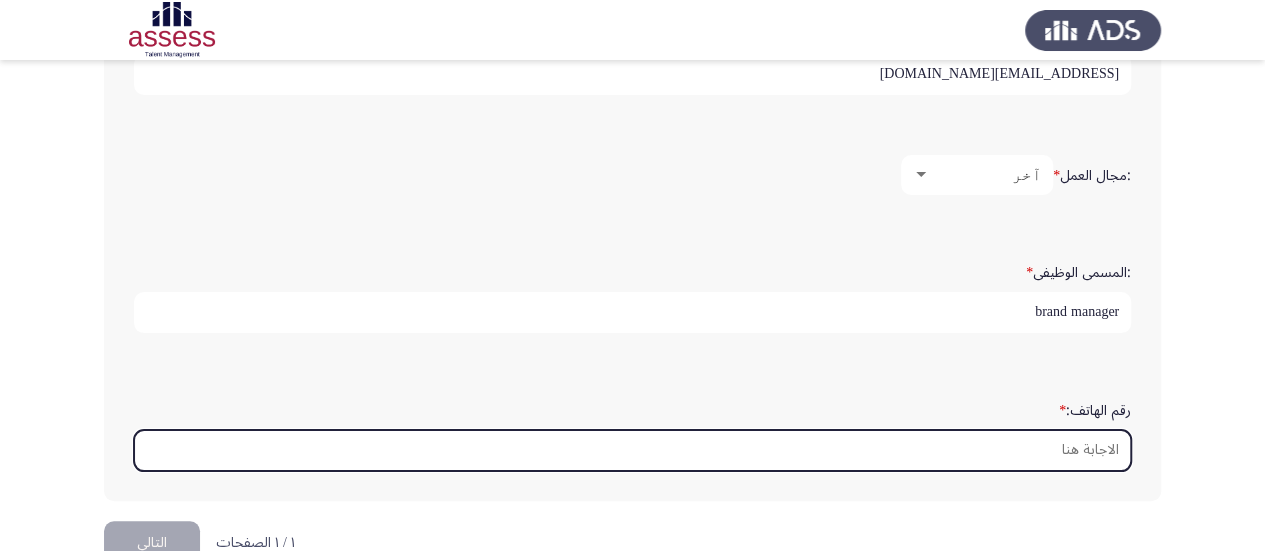click on "رقم الهاتف:    *" at bounding box center [632, 450] 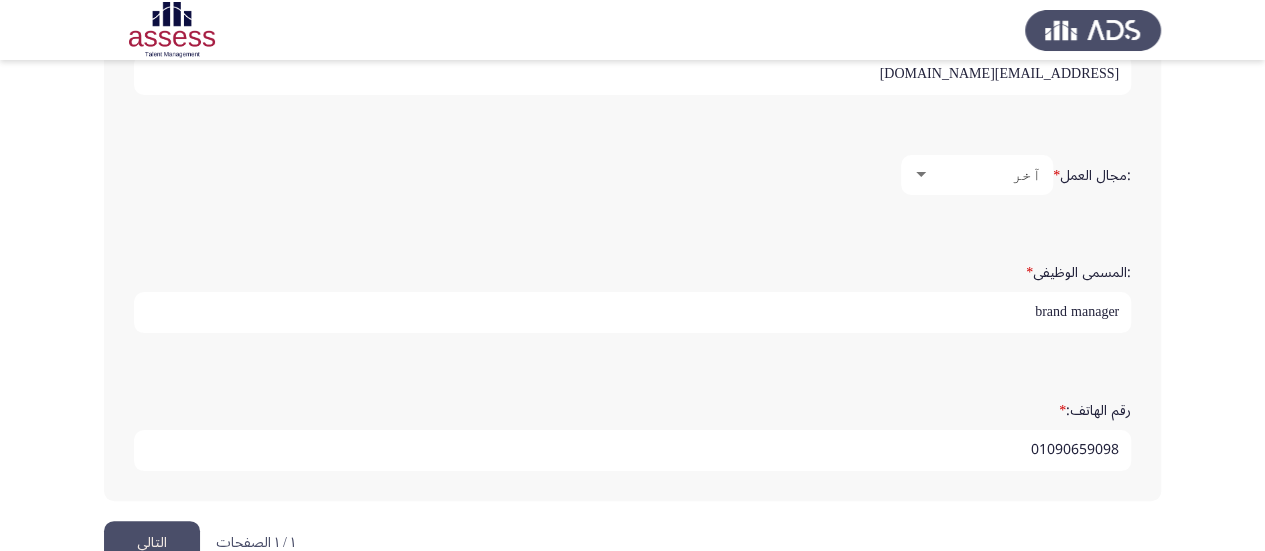 type on "01090659098" 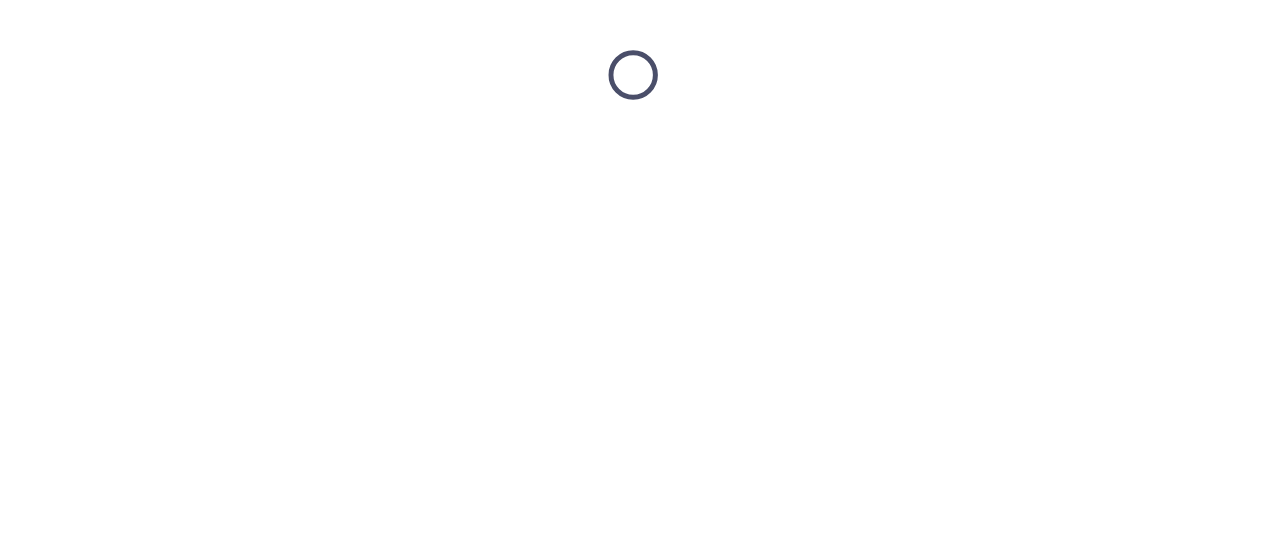 scroll, scrollTop: 0, scrollLeft: 0, axis: both 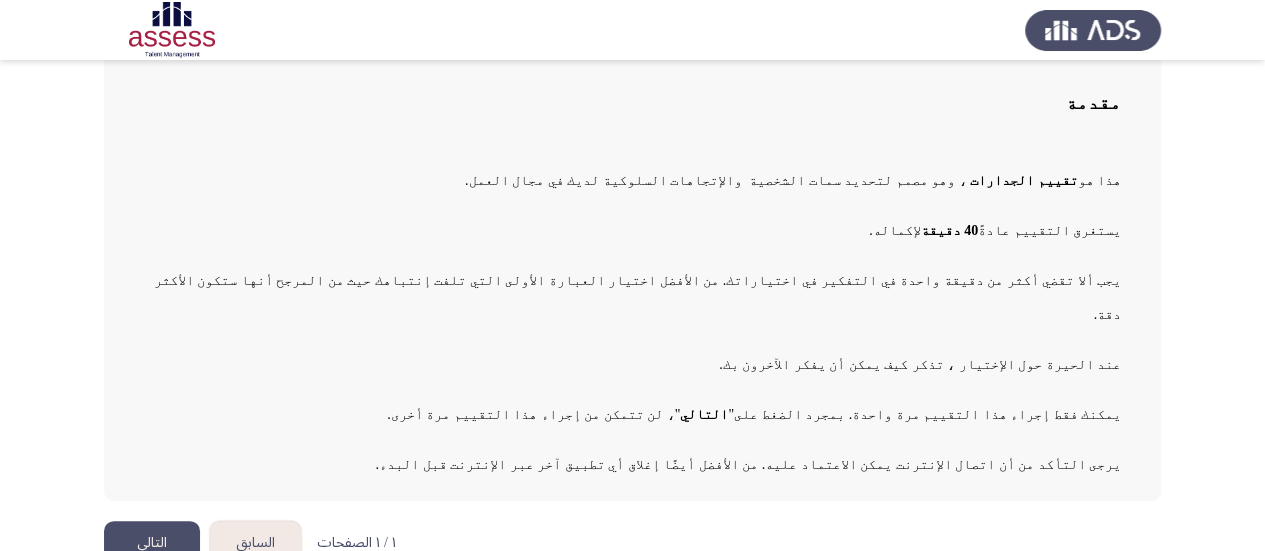 click on "التالي" 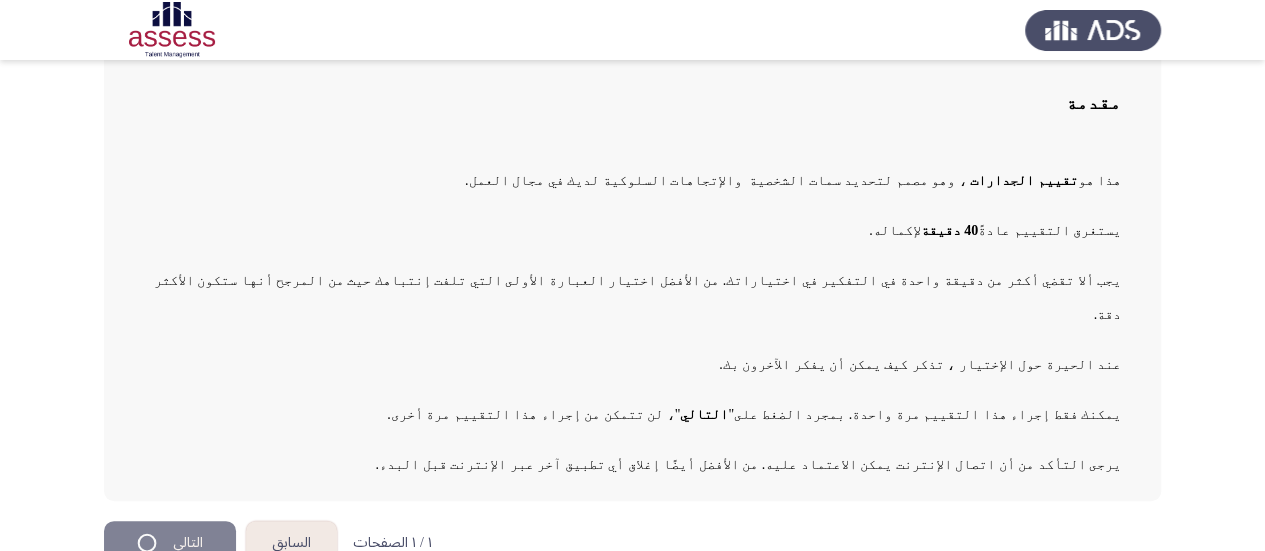 scroll, scrollTop: 0, scrollLeft: 0, axis: both 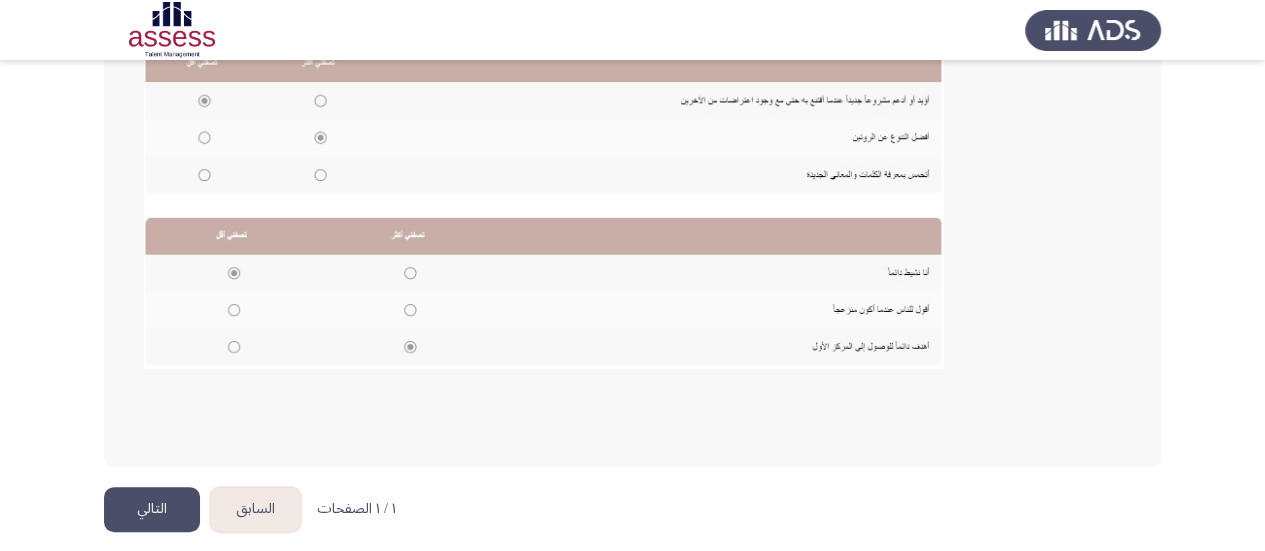 click on "التالي" 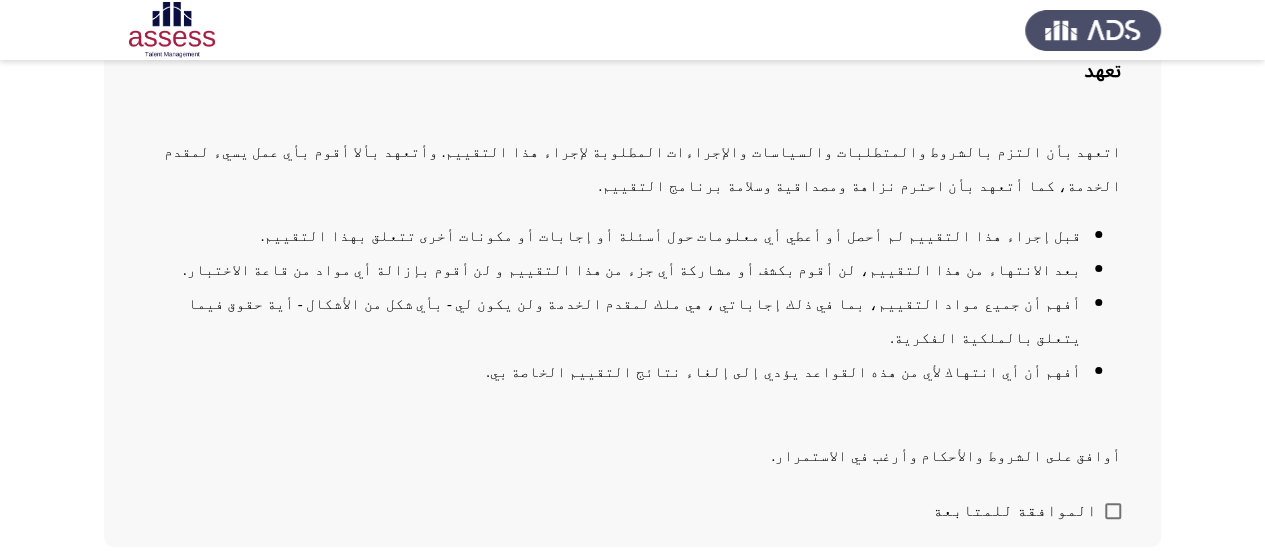 scroll, scrollTop: 189, scrollLeft: 0, axis: vertical 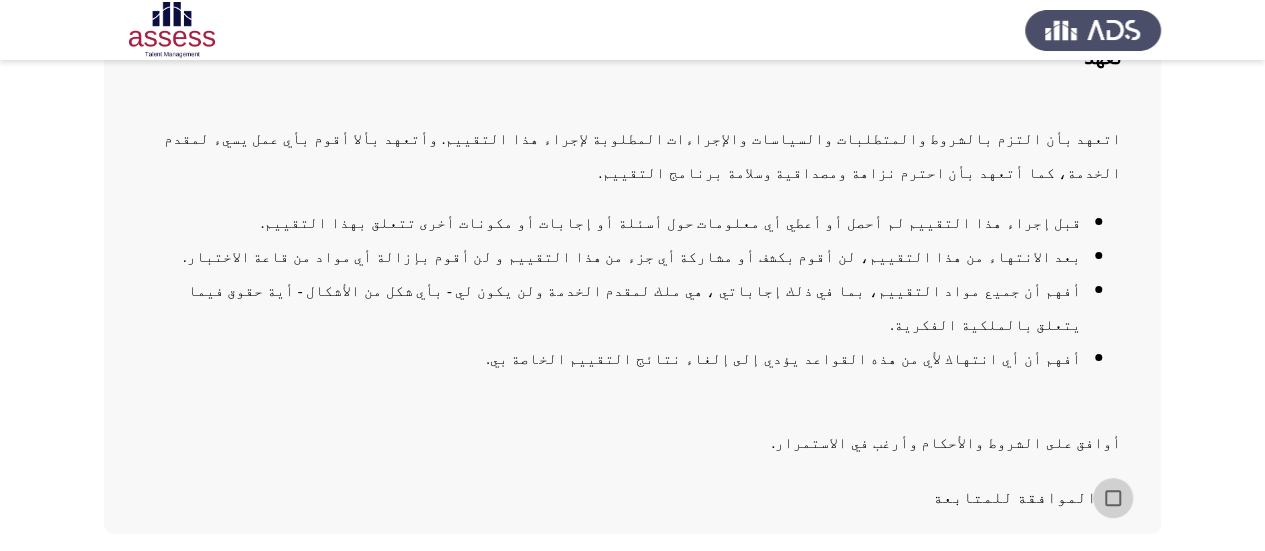 click on "الموافقة للمتابعة" at bounding box center [1015, 498] 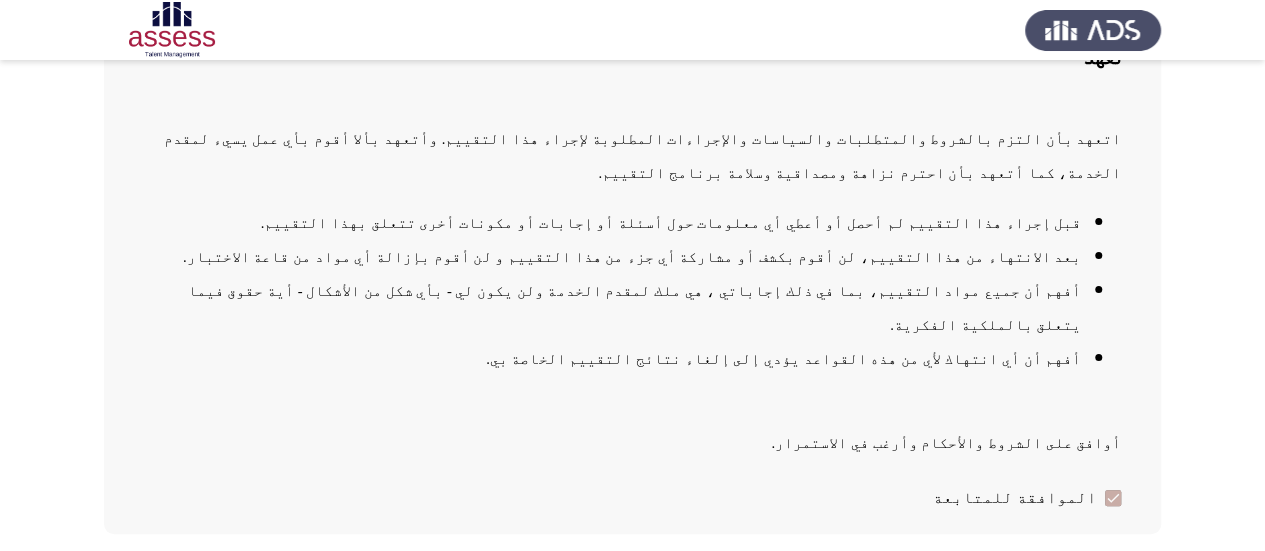 click on "التالي" 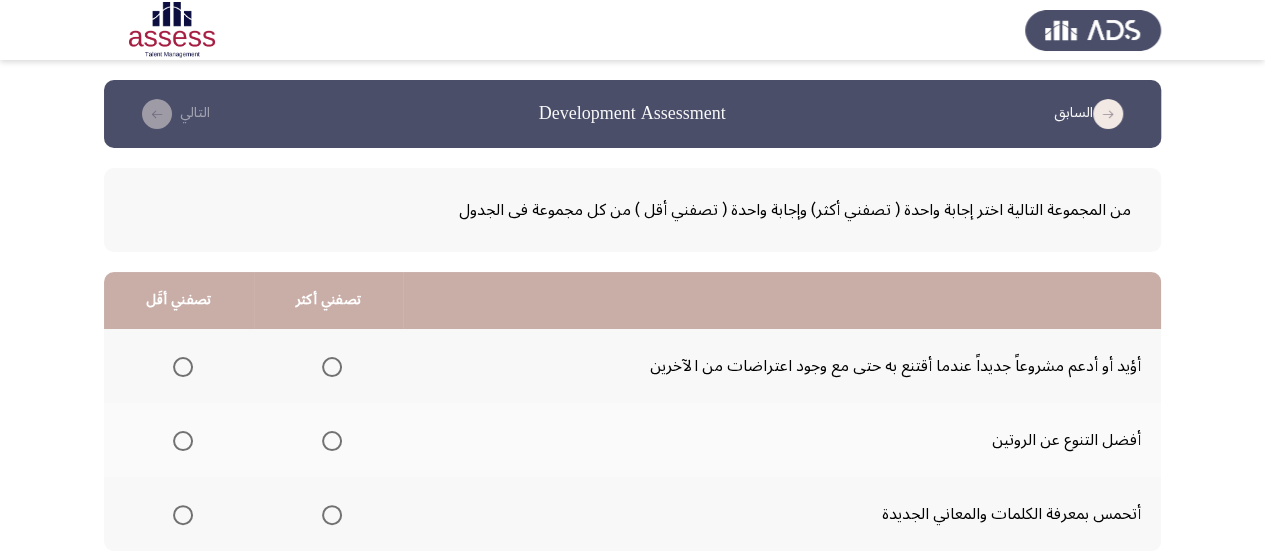 click at bounding box center (183, 367) 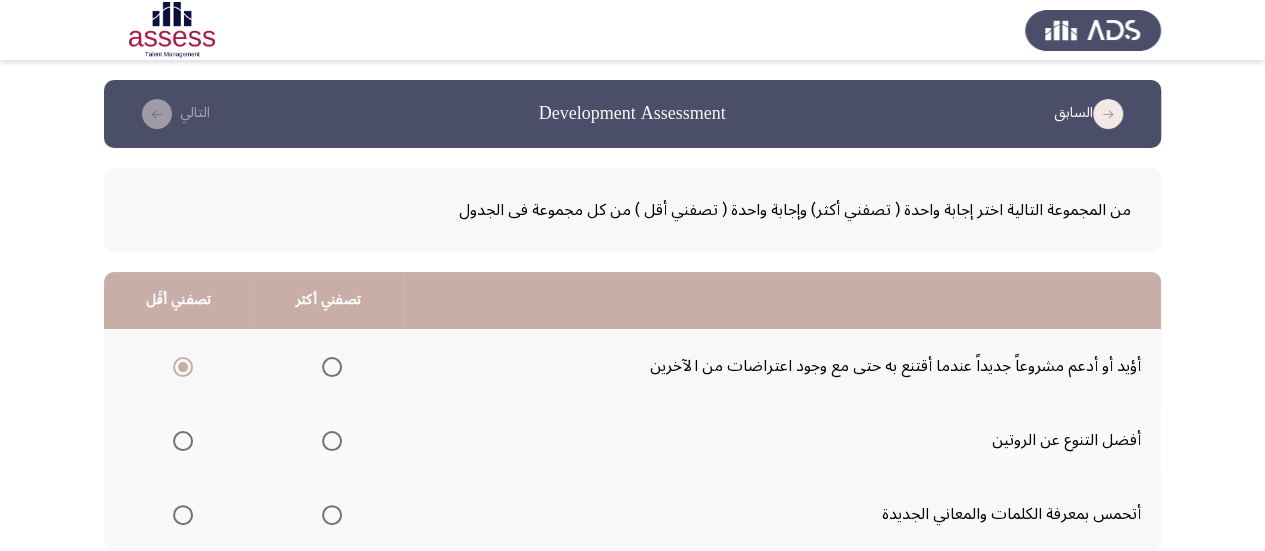 click at bounding box center (332, 441) 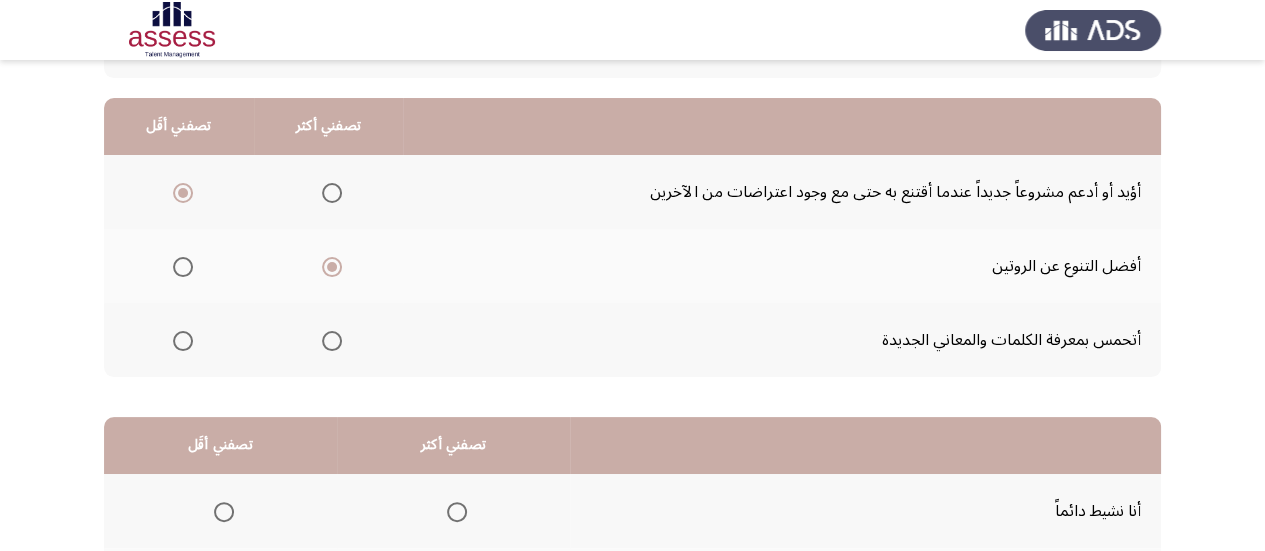 scroll, scrollTop: 177, scrollLeft: 0, axis: vertical 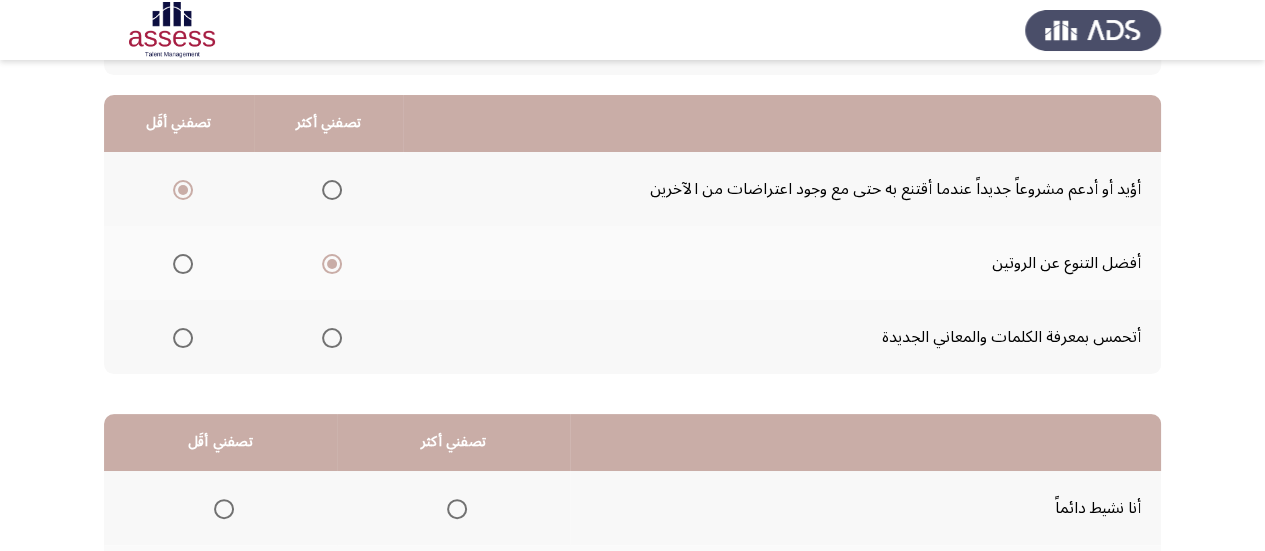 click at bounding box center (332, 338) 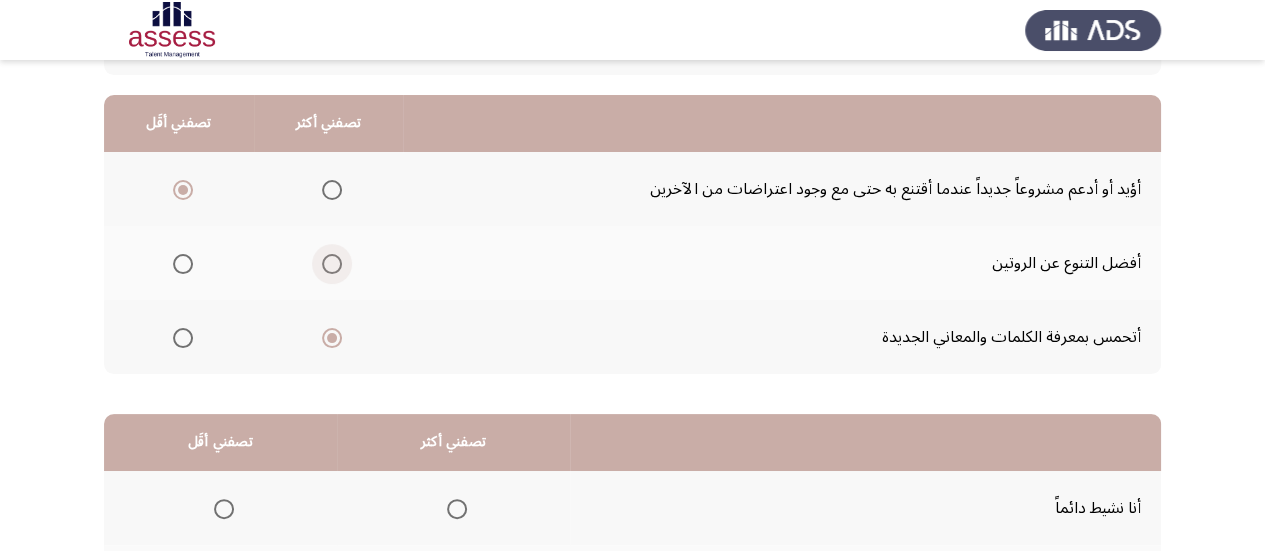 click at bounding box center [332, 264] 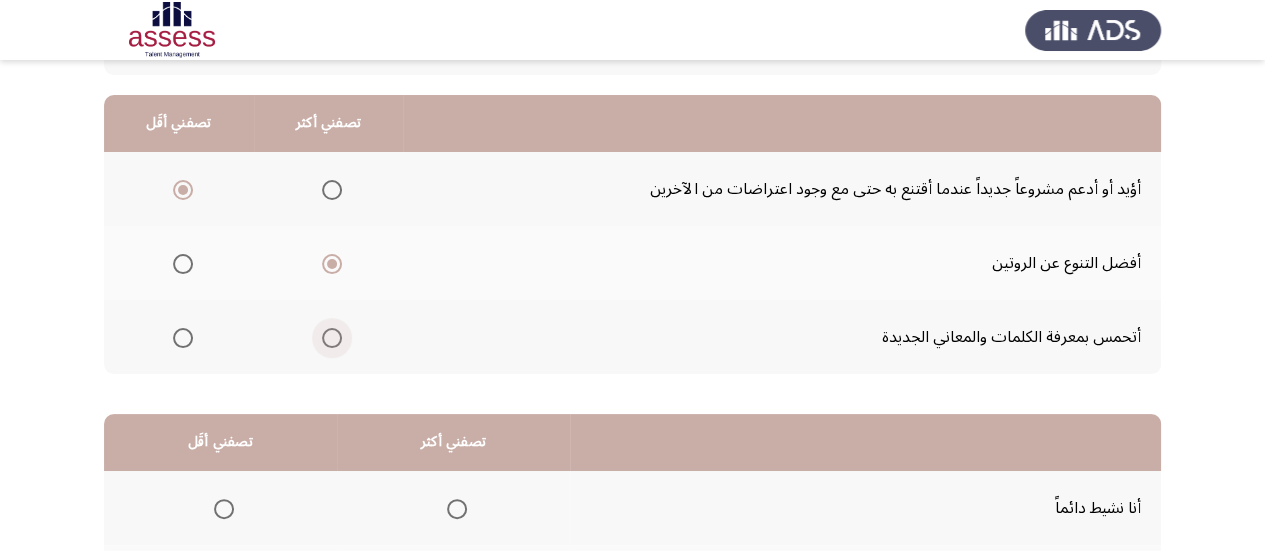 click at bounding box center (328, 338) 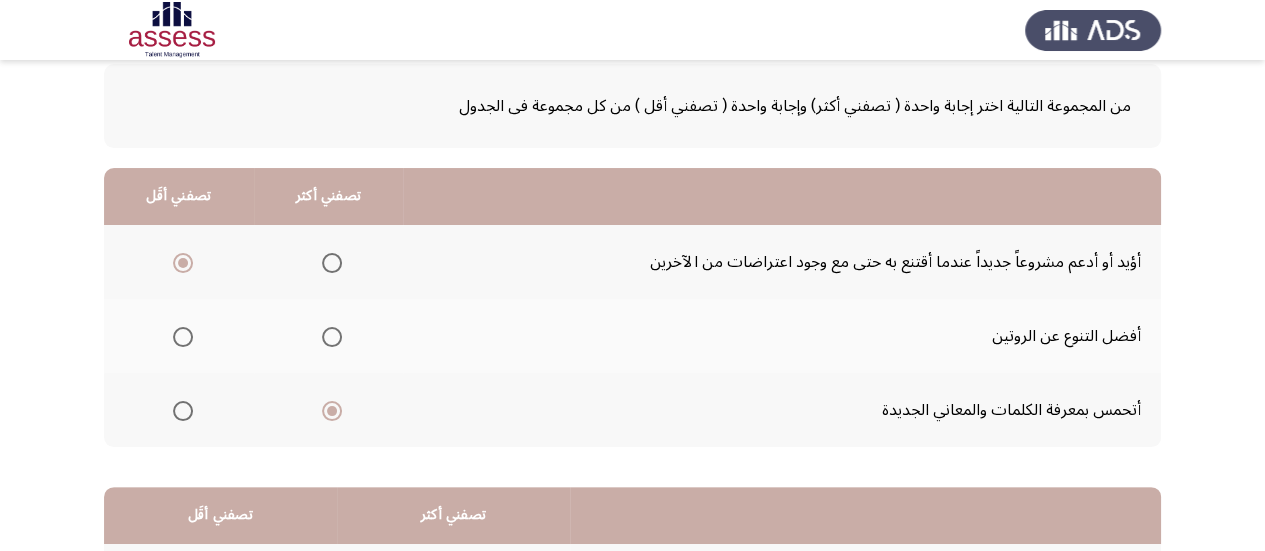 scroll, scrollTop: 106, scrollLeft: 0, axis: vertical 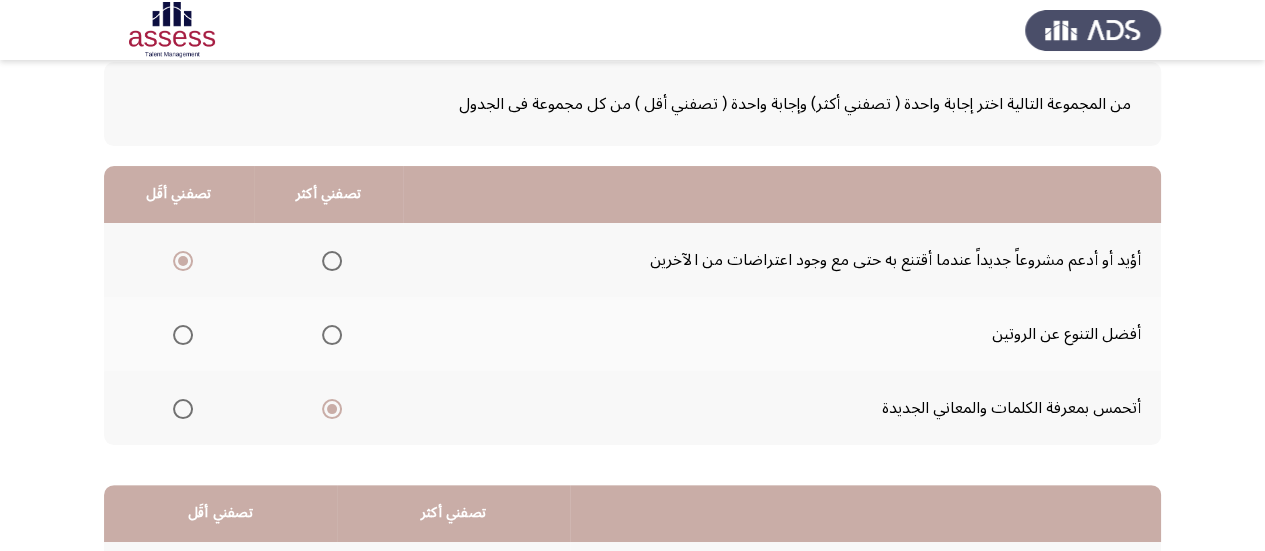 click at bounding box center (332, 261) 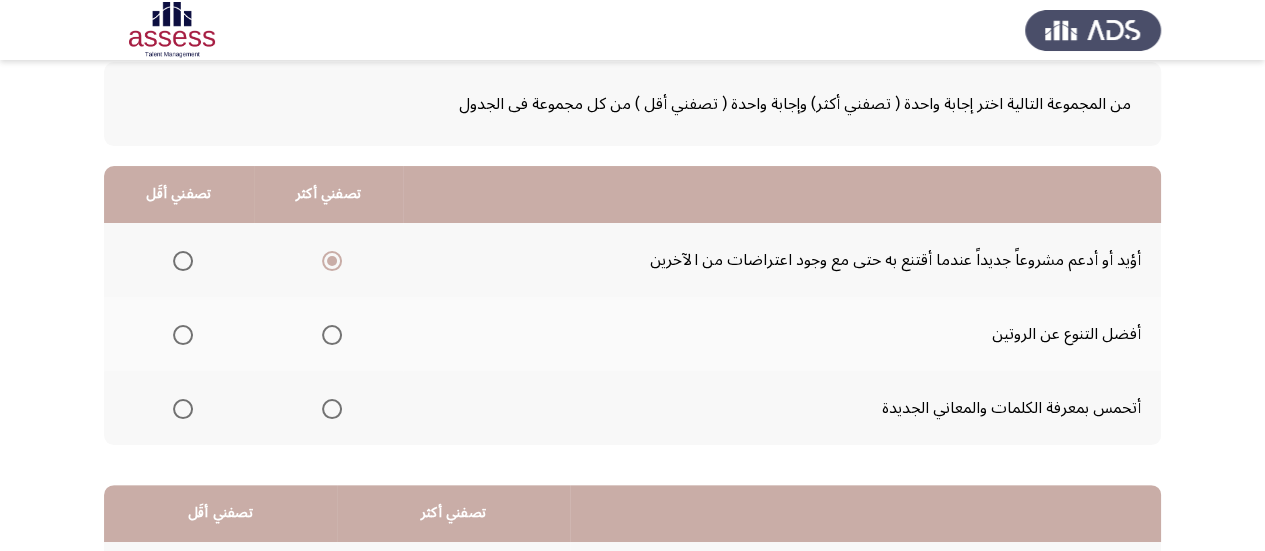 click at bounding box center [332, 335] 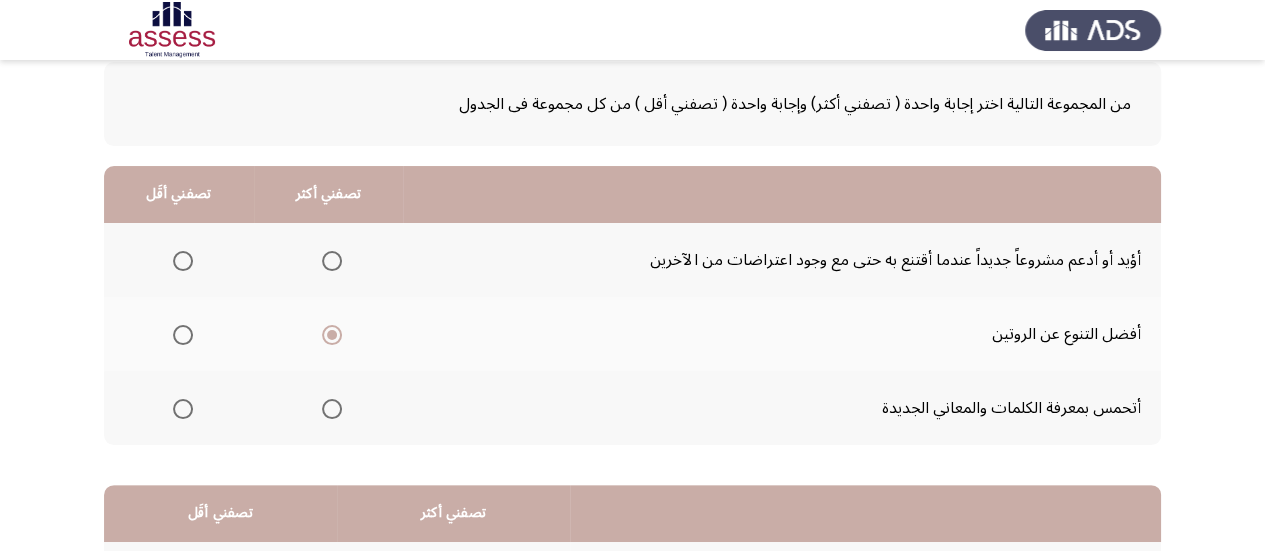 click at bounding box center [332, 409] 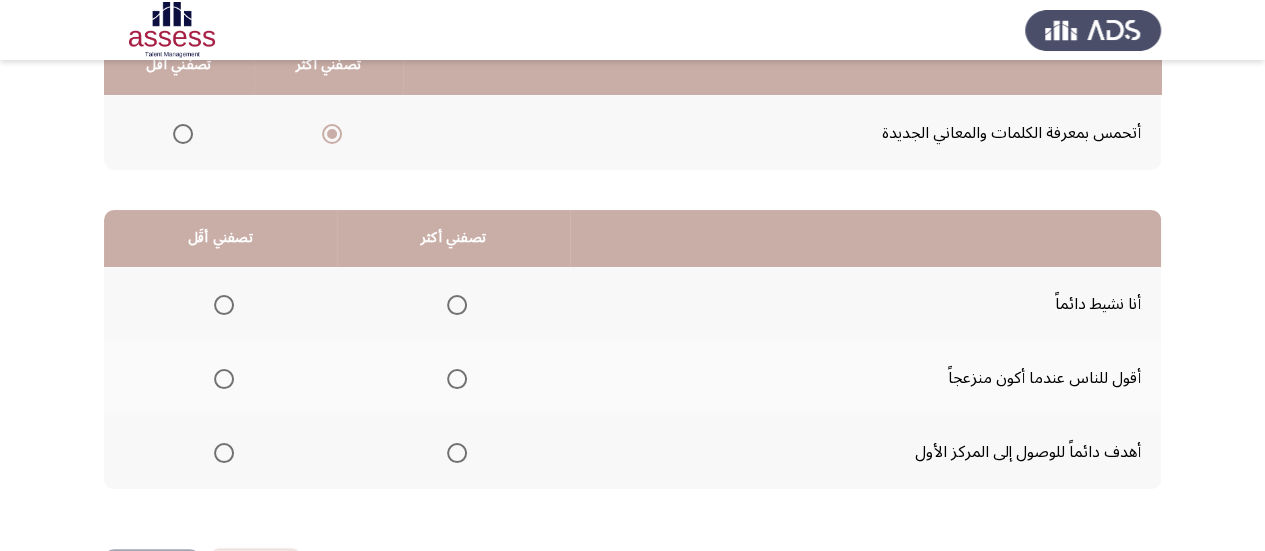 scroll, scrollTop: 414, scrollLeft: 0, axis: vertical 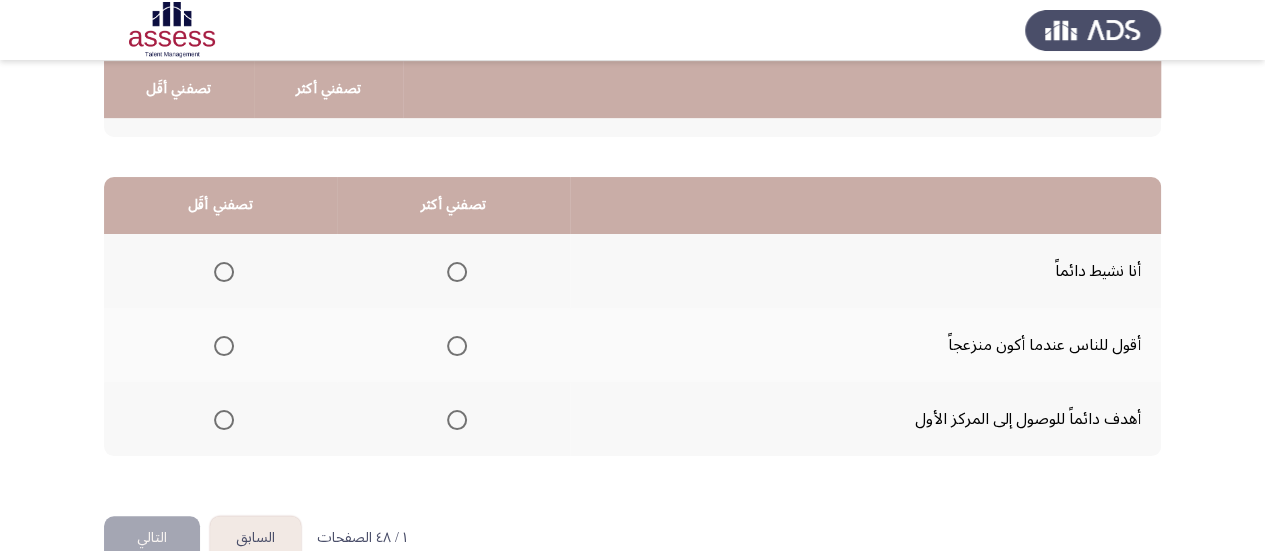 click at bounding box center [457, 420] 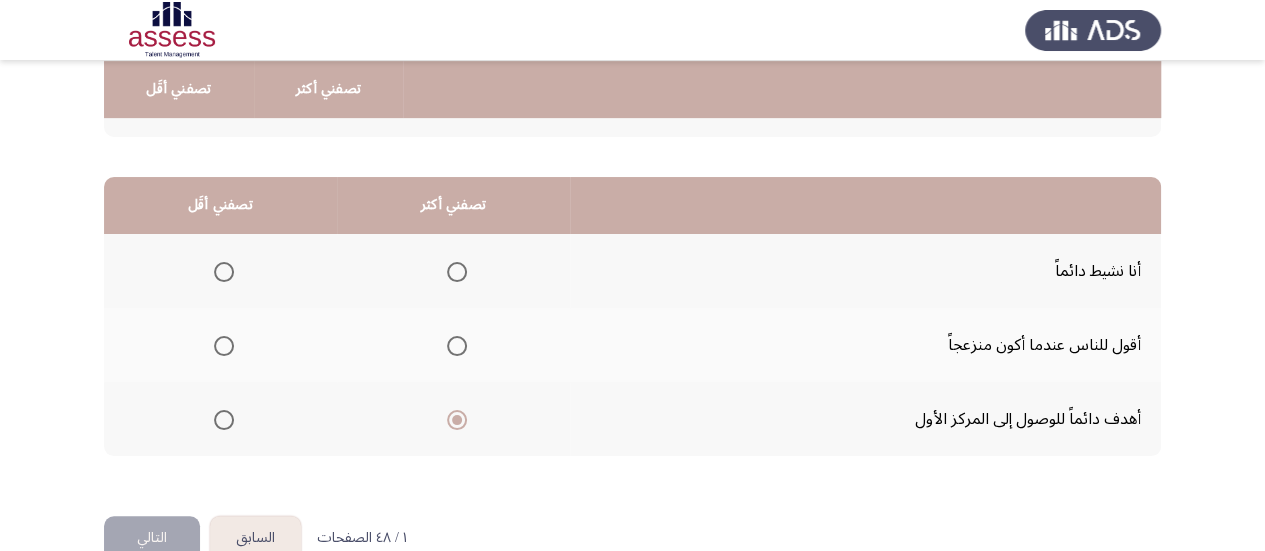 click at bounding box center [457, 272] 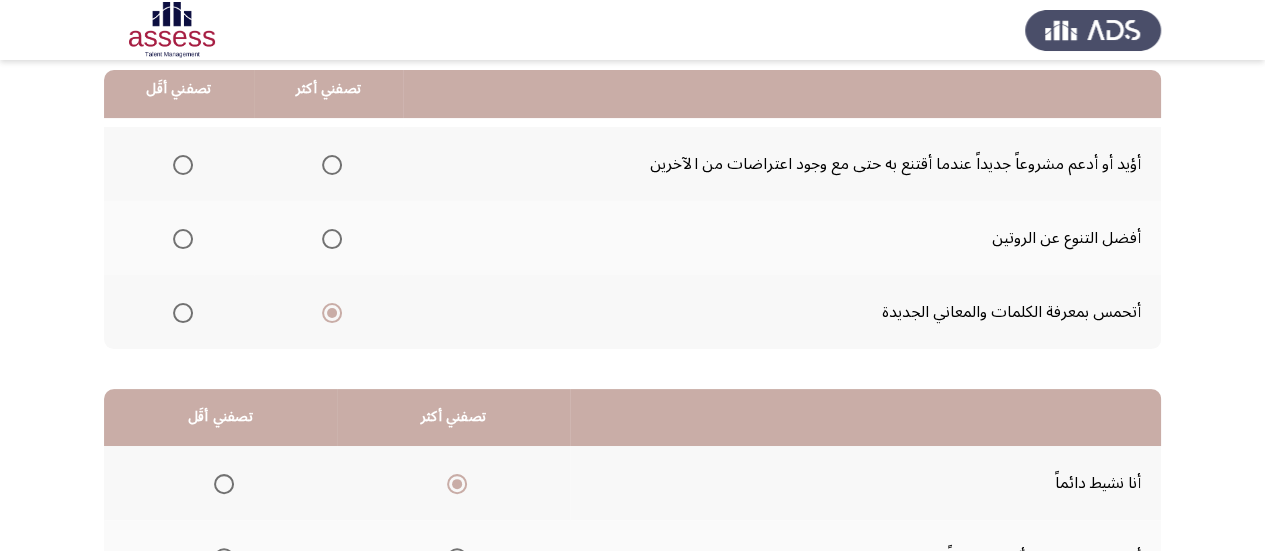 scroll, scrollTop: 204, scrollLeft: 0, axis: vertical 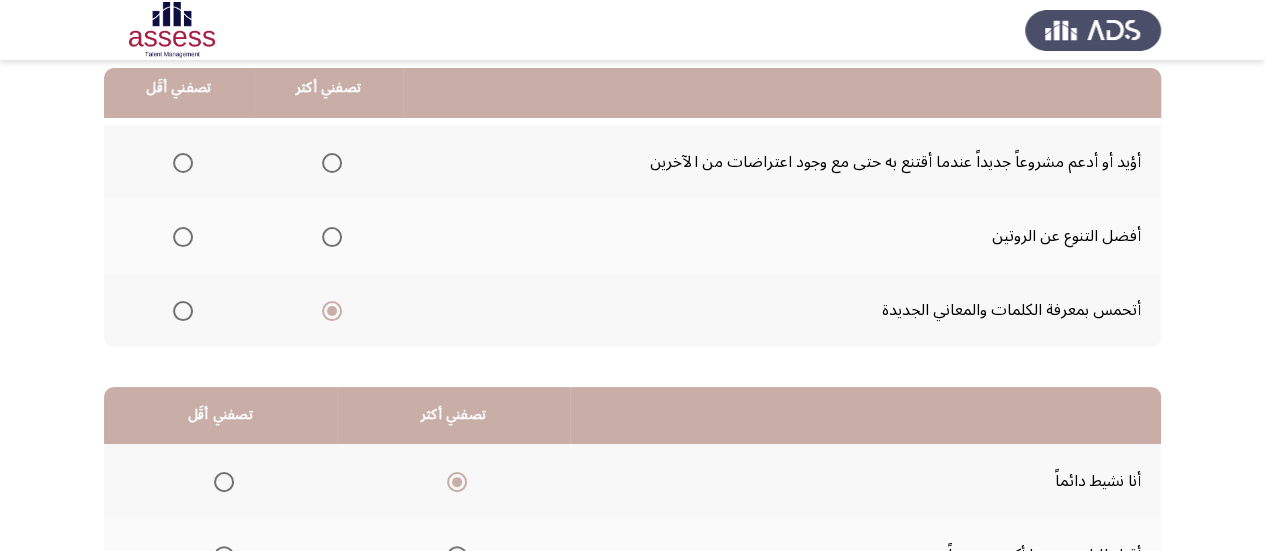 click at bounding box center [183, 237] 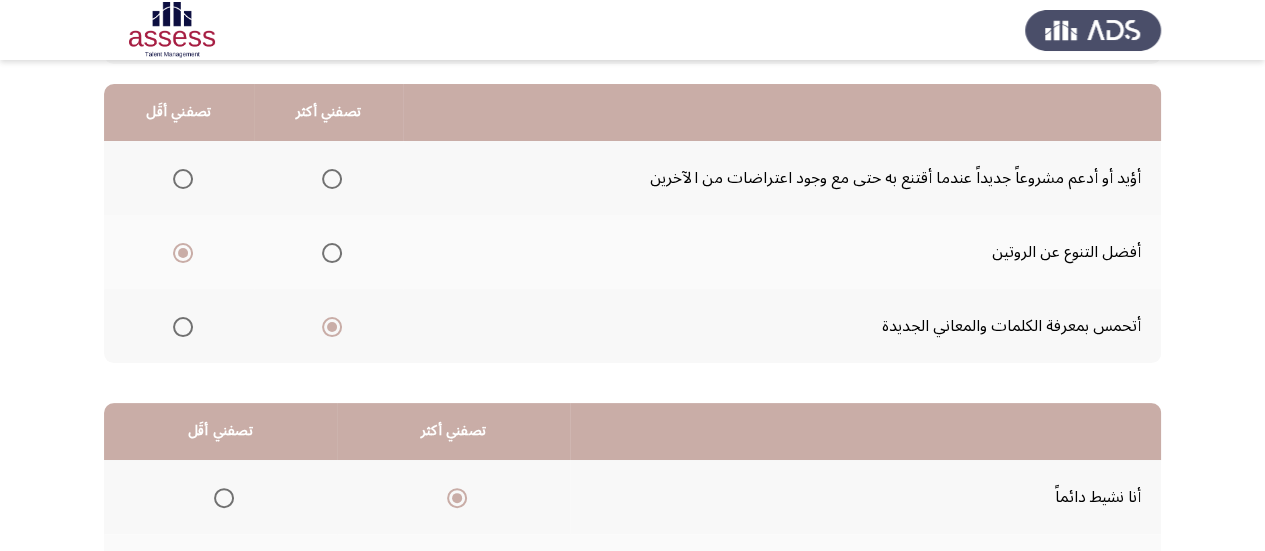 scroll, scrollTop: 188, scrollLeft: 0, axis: vertical 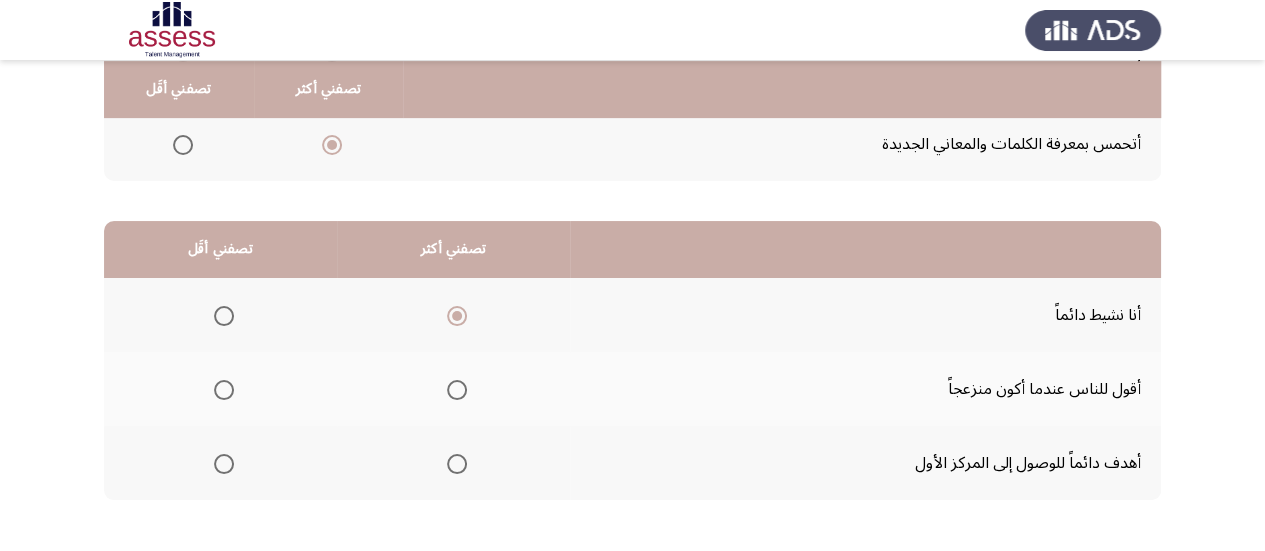 click at bounding box center (224, 390) 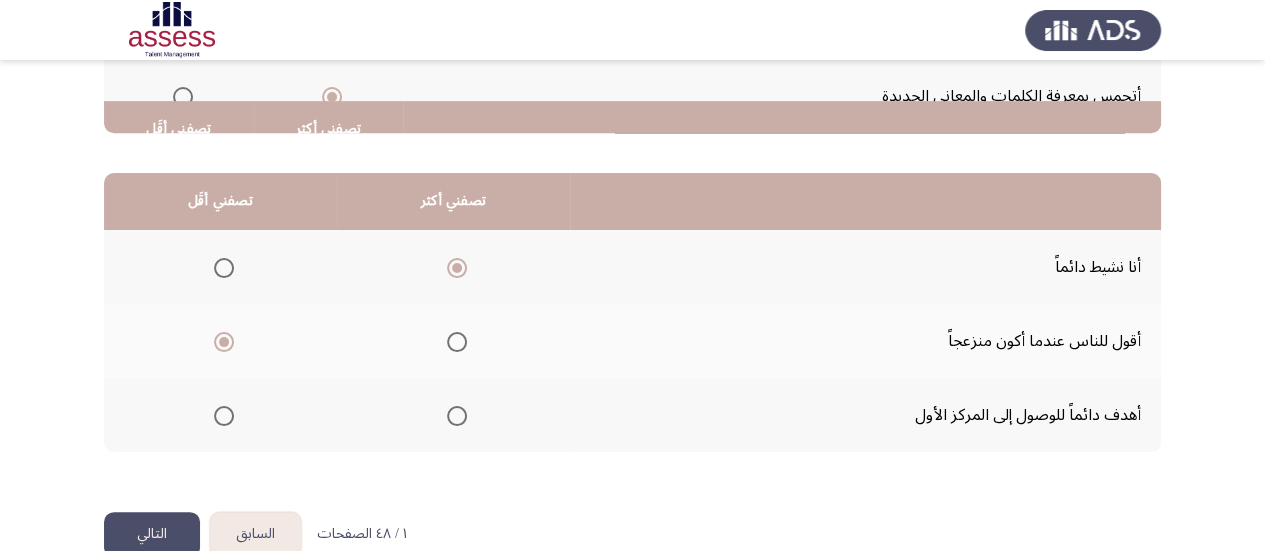 scroll, scrollTop: 458, scrollLeft: 0, axis: vertical 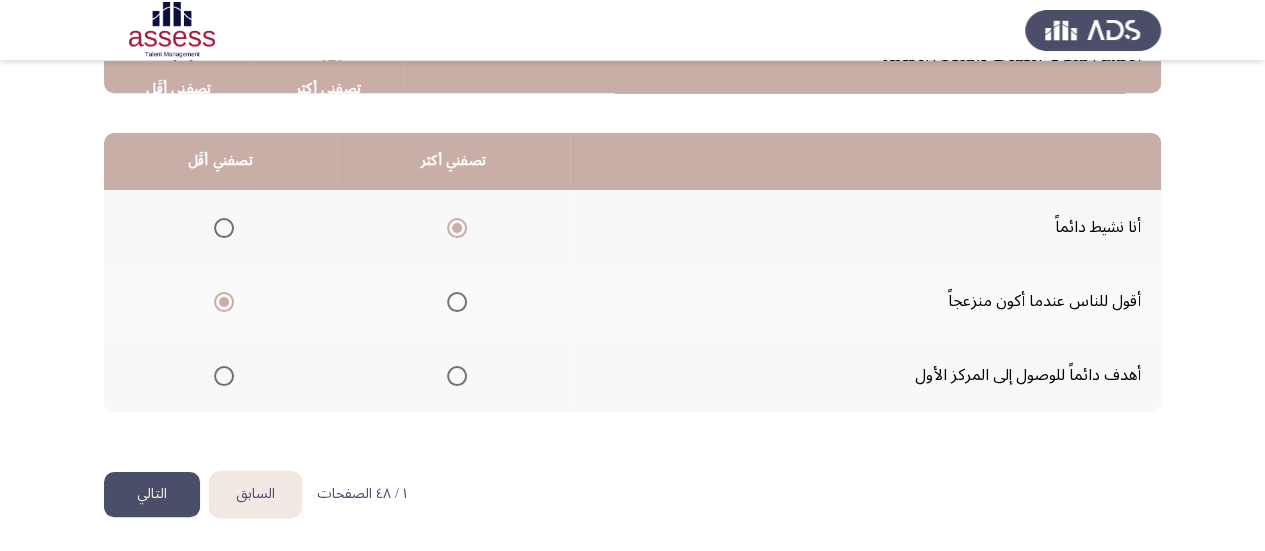 click on "التالي" 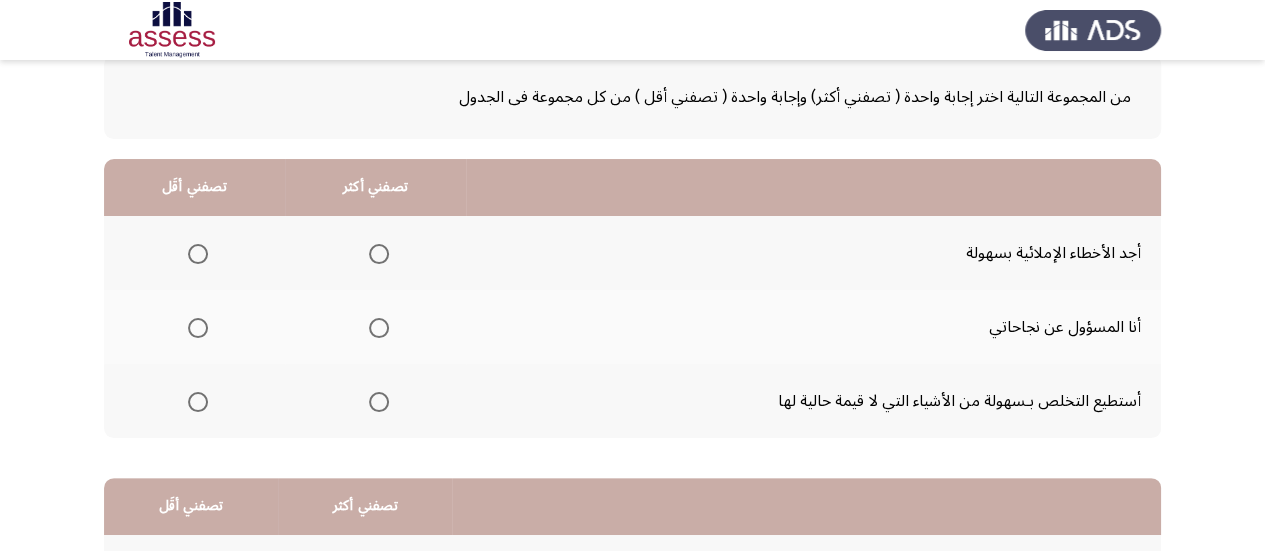 scroll, scrollTop: 116, scrollLeft: 0, axis: vertical 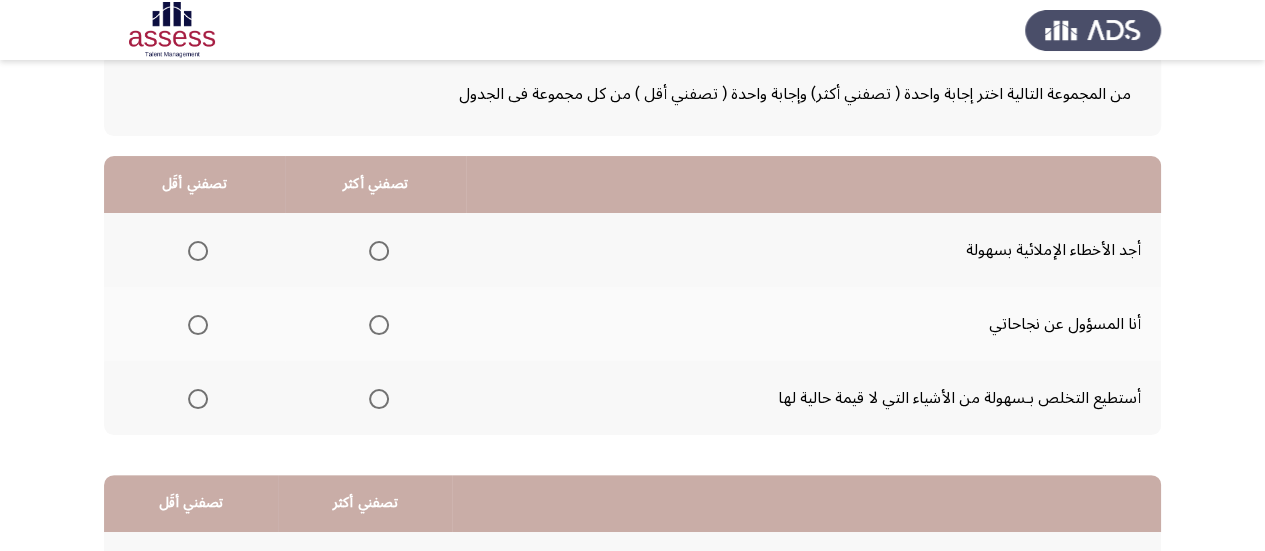 click at bounding box center (379, 251) 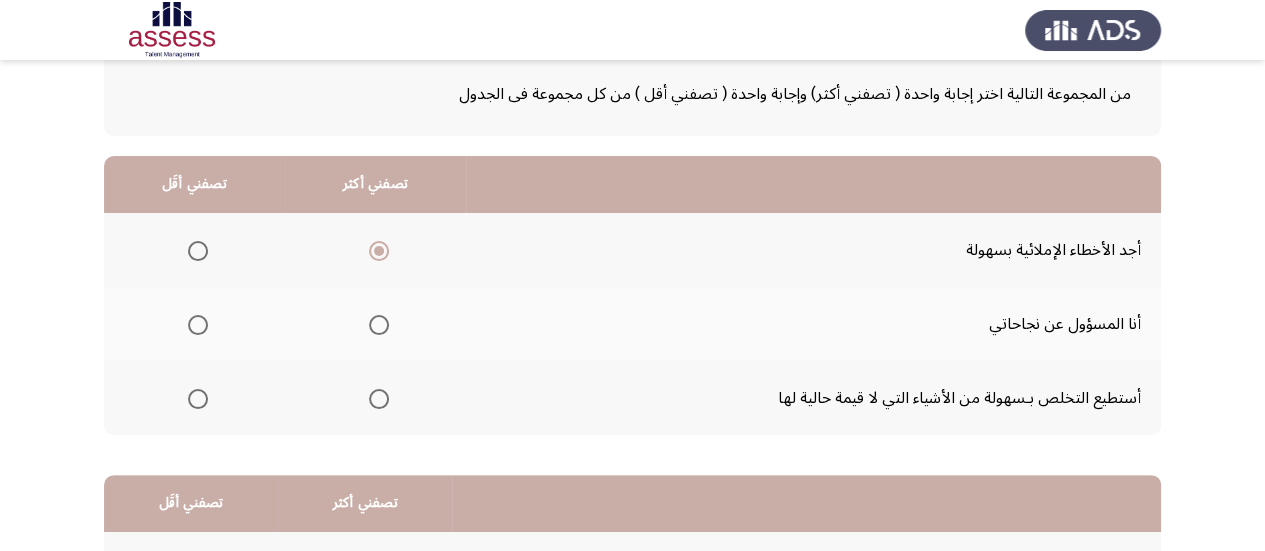 click at bounding box center (198, 325) 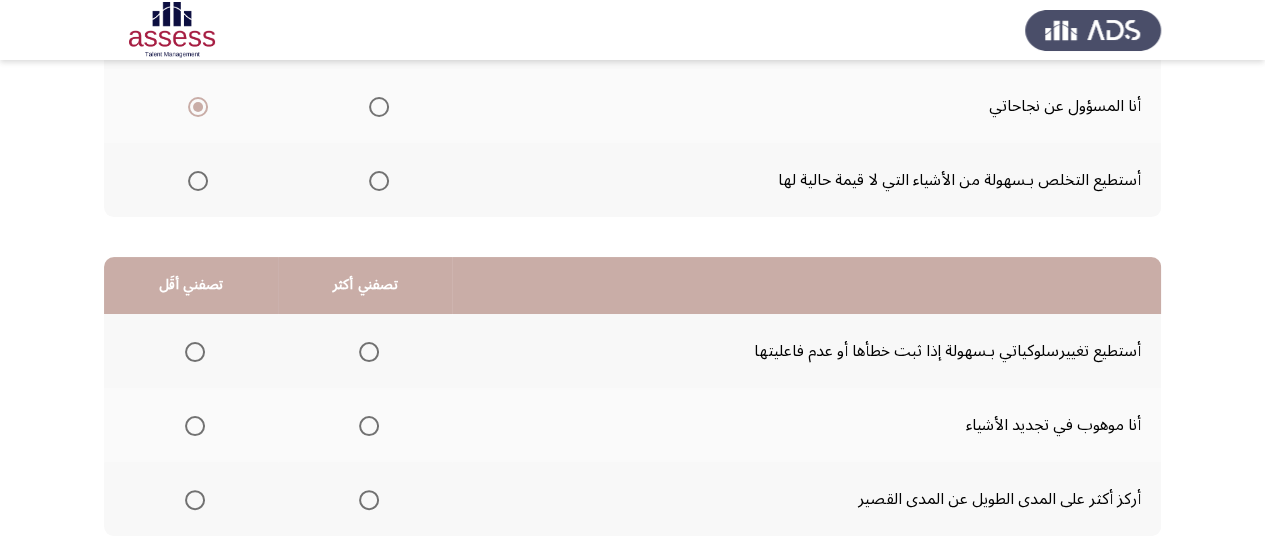 scroll, scrollTop: 348, scrollLeft: 0, axis: vertical 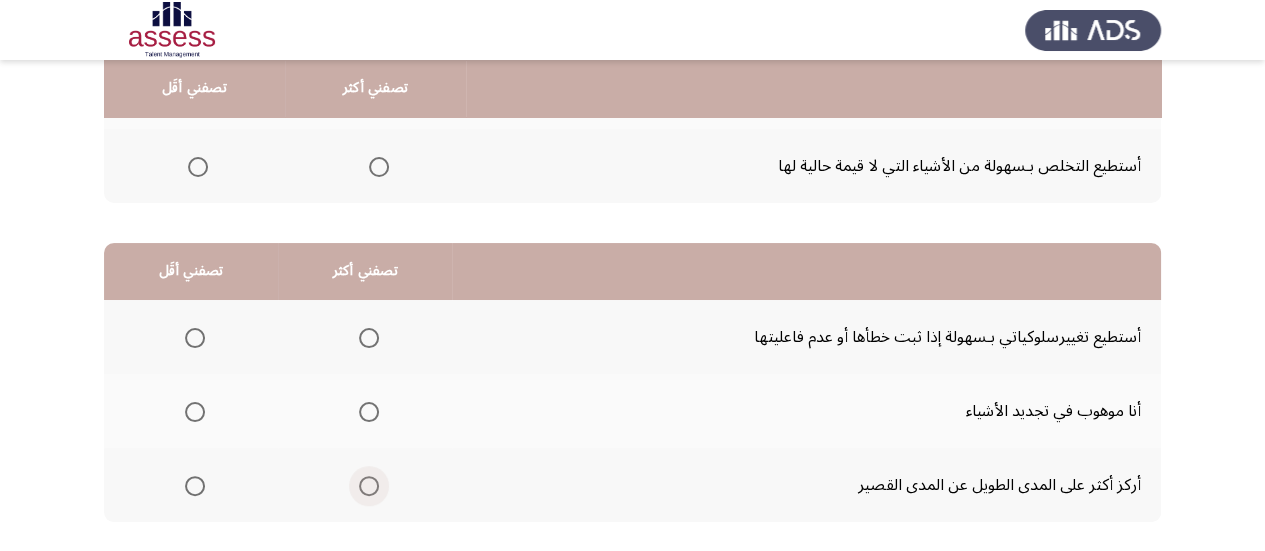 click at bounding box center (369, 486) 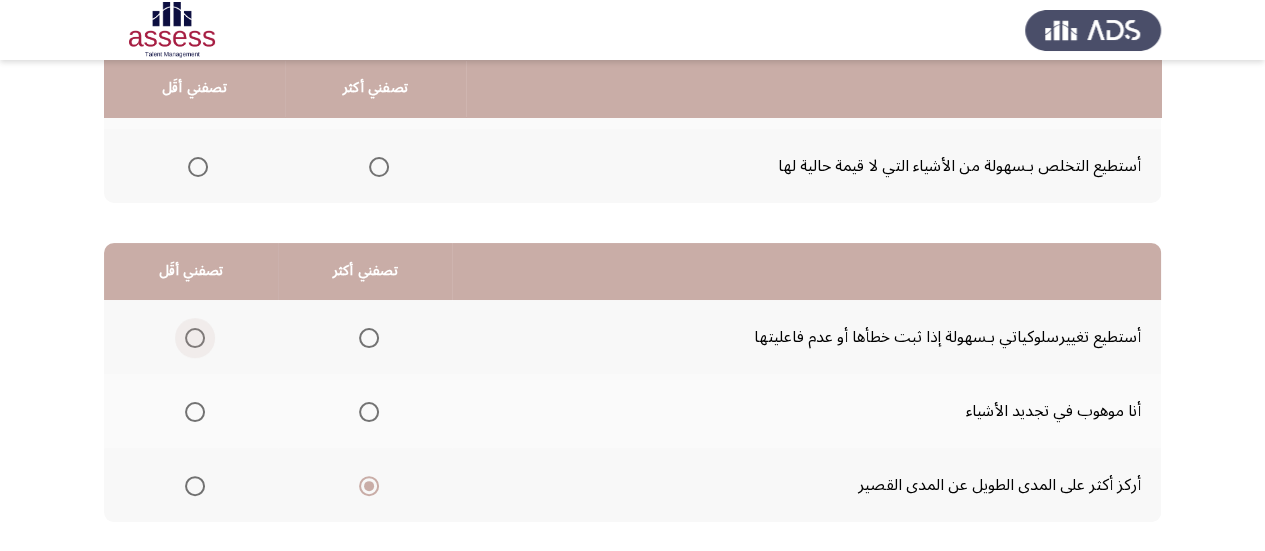 click at bounding box center [195, 338] 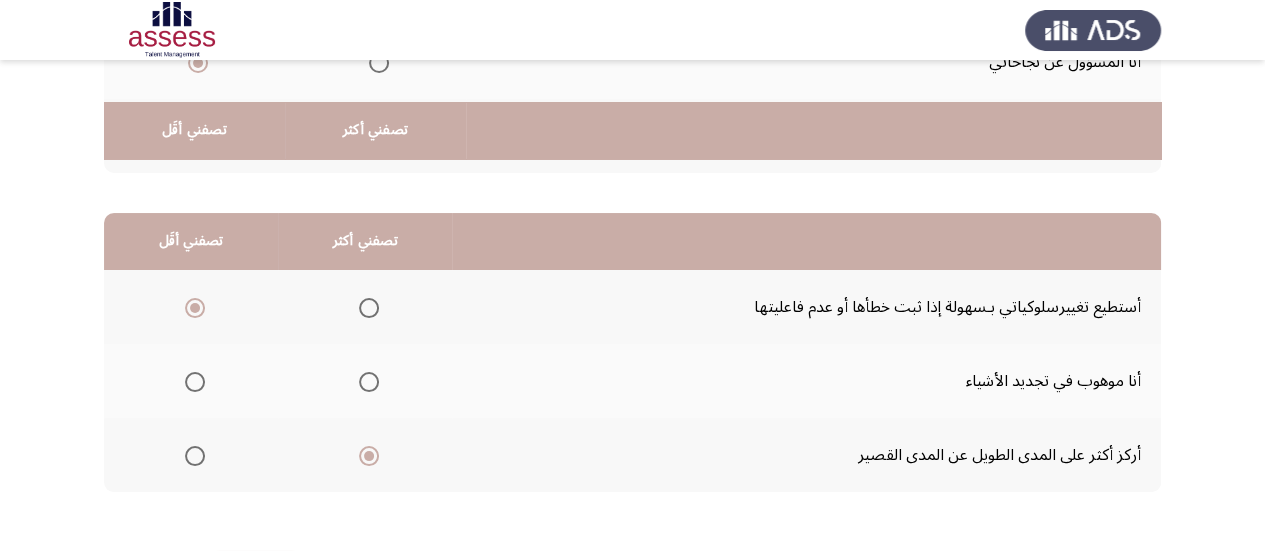 scroll, scrollTop: 458, scrollLeft: 0, axis: vertical 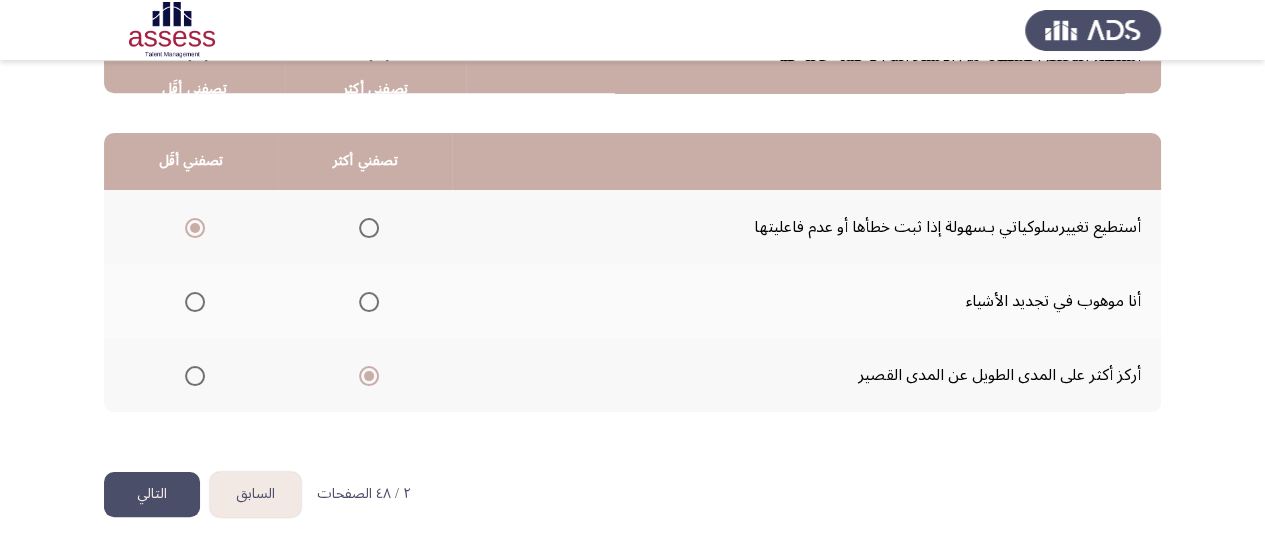 click on "التالي" 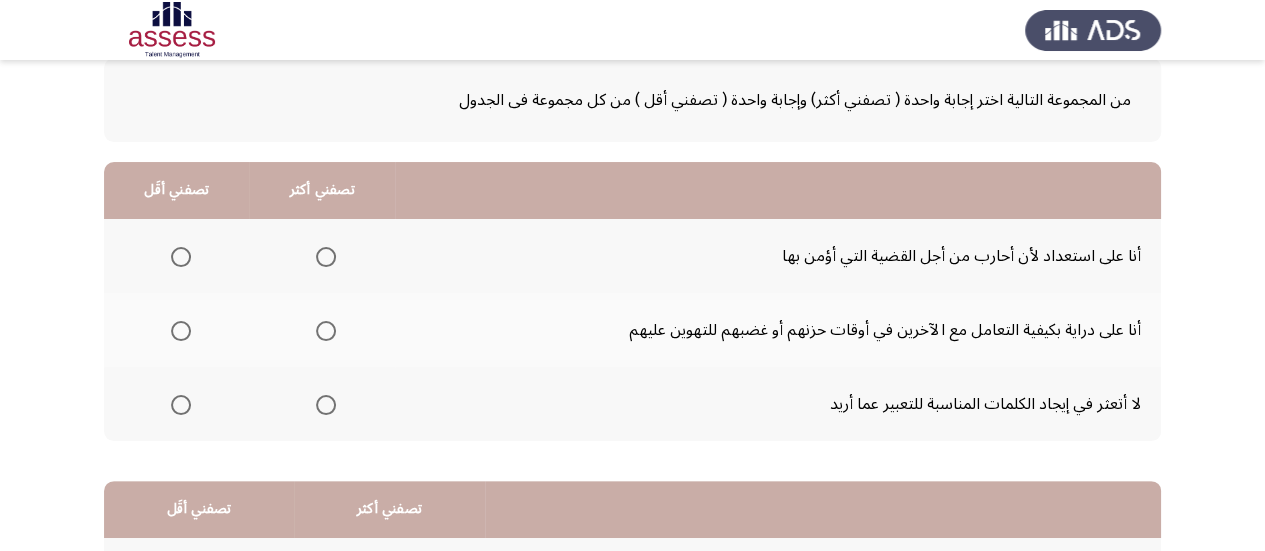scroll, scrollTop: 111, scrollLeft: 0, axis: vertical 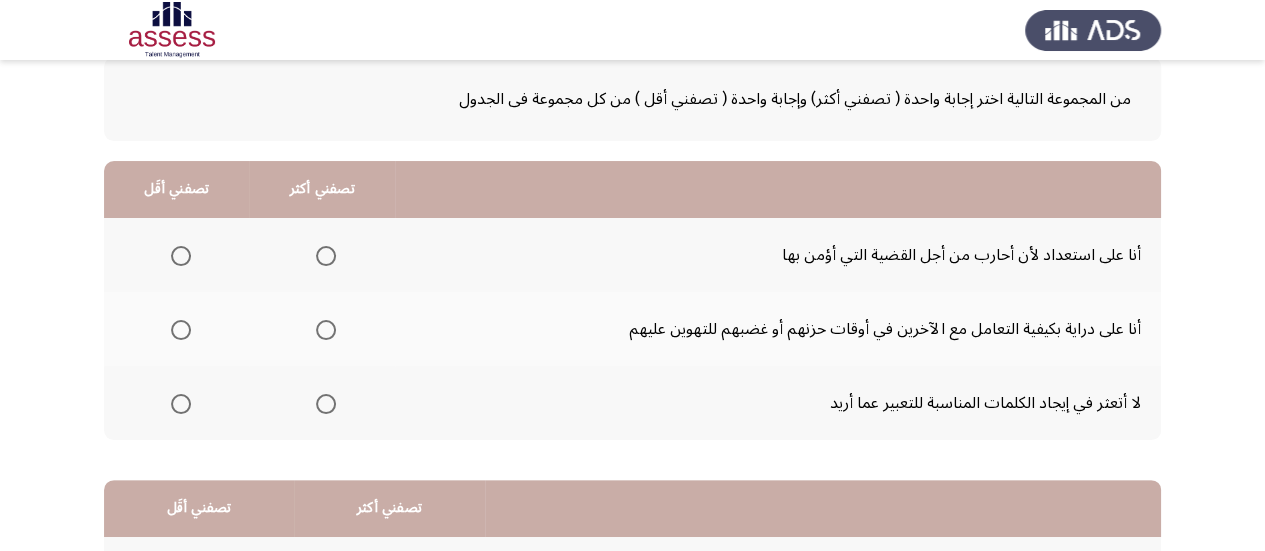 click at bounding box center [322, 330] 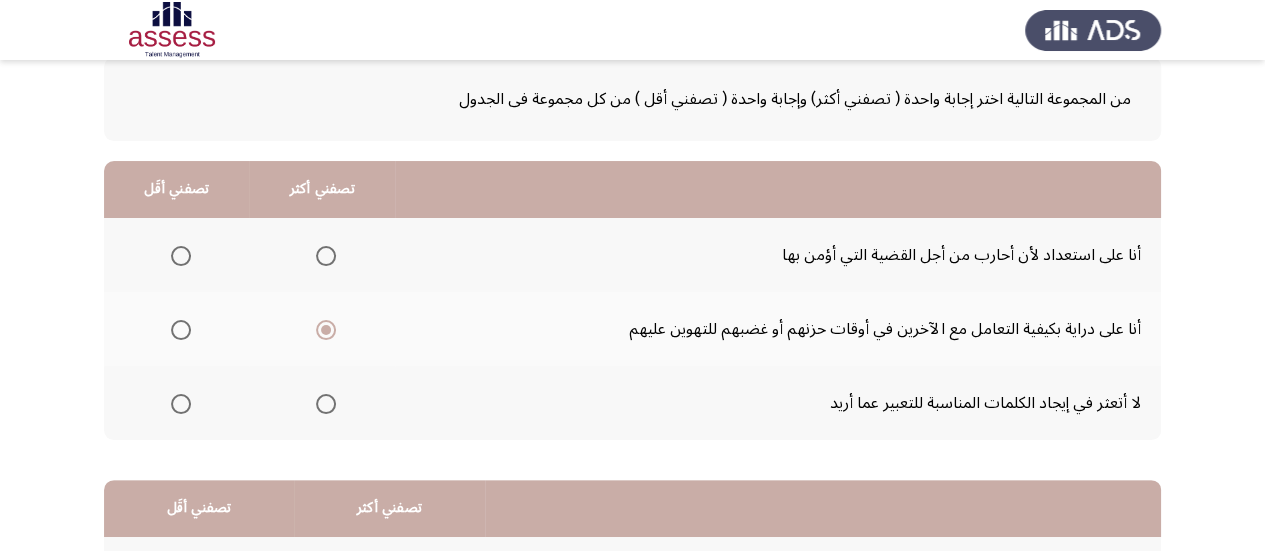 click at bounding box center [181, 404] 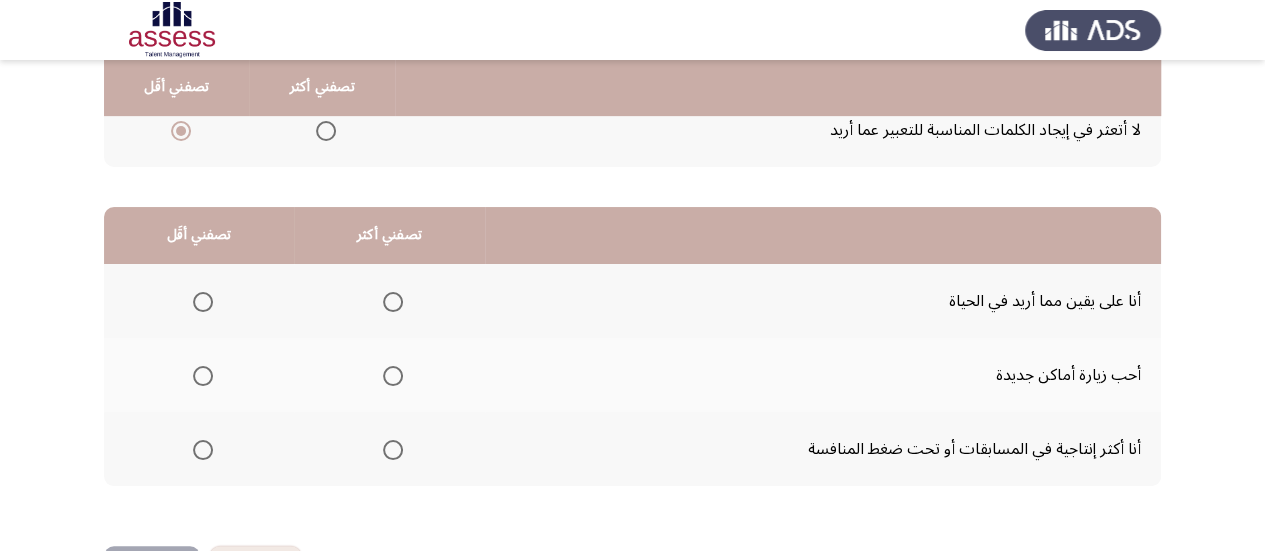 scroll, scrollTop: 386, scrollLeft: 0, axis: vertical 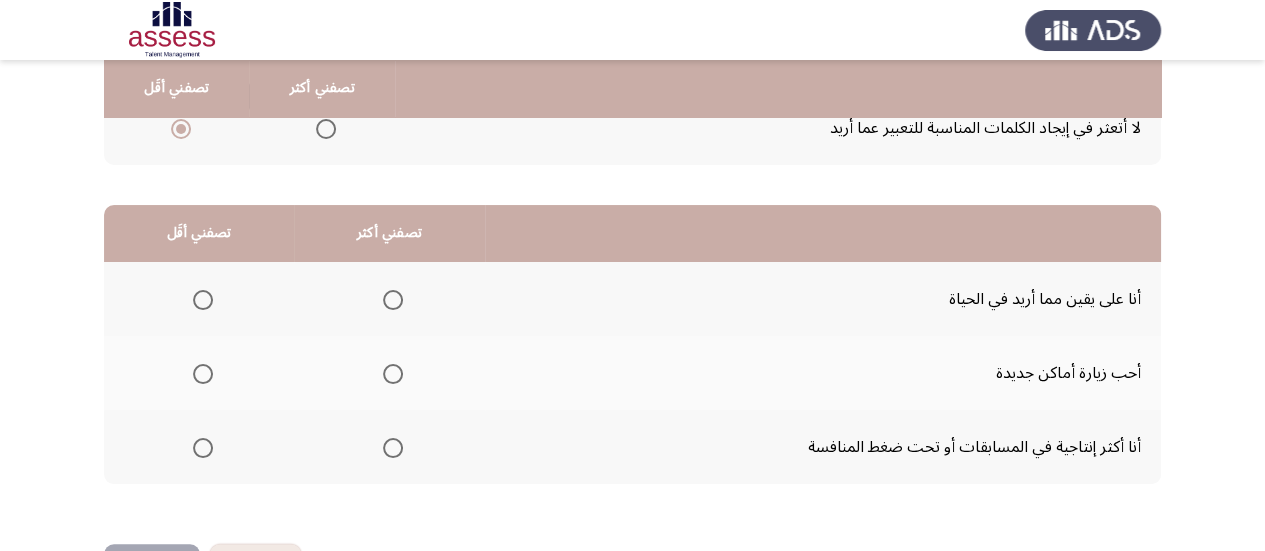 click at bounding box center [393, 374] 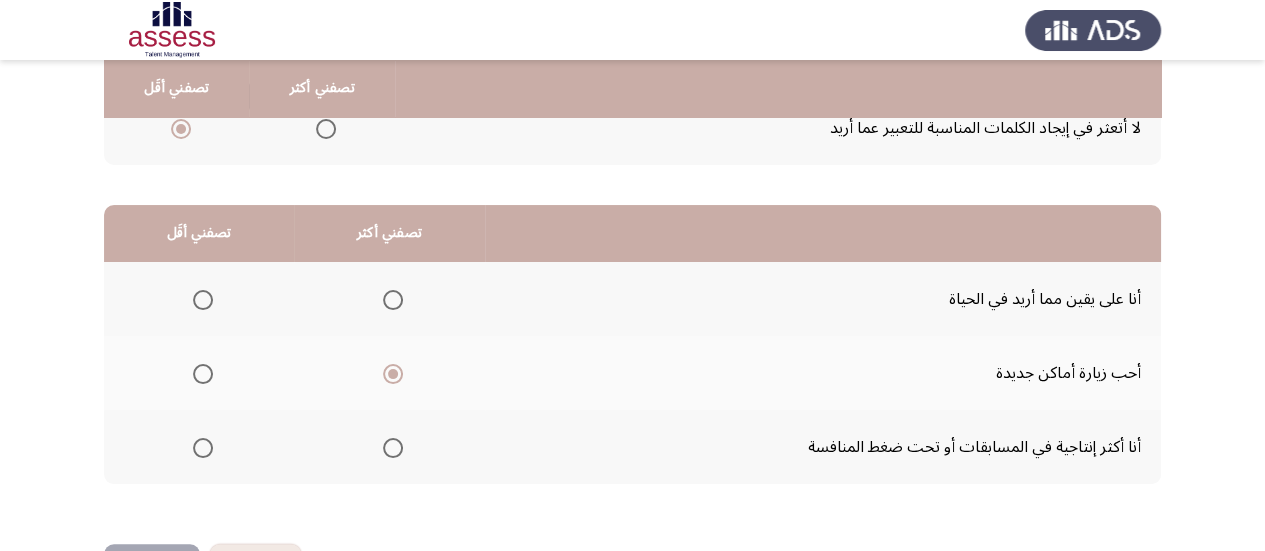 click at bounding box center [203, 448] 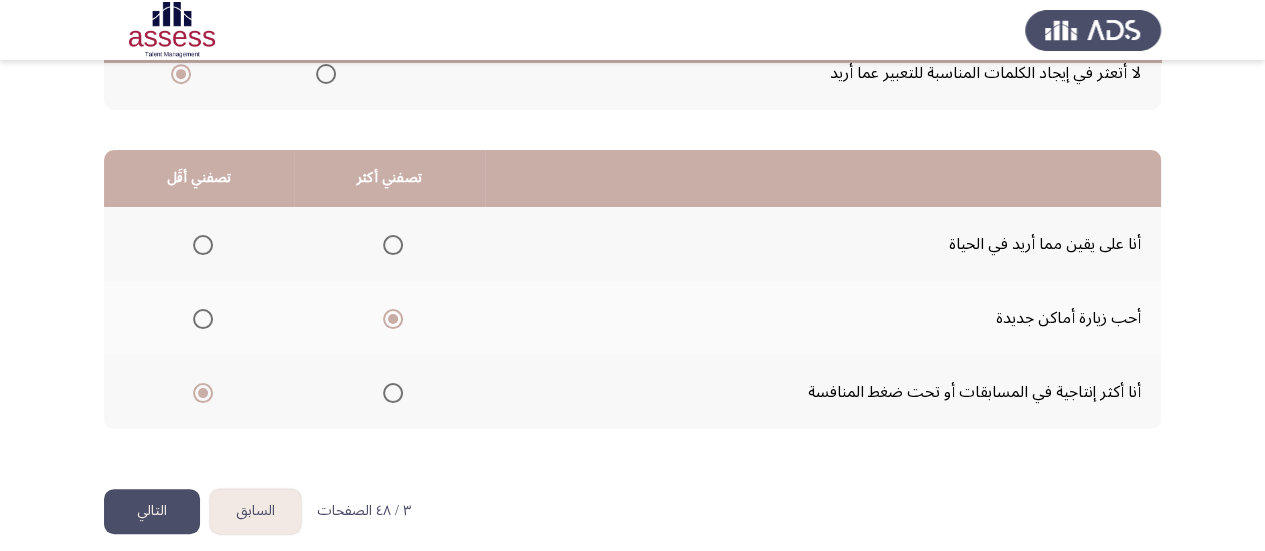scroll, scrollTop: 458, scrollLeft: 0, axis: vertical 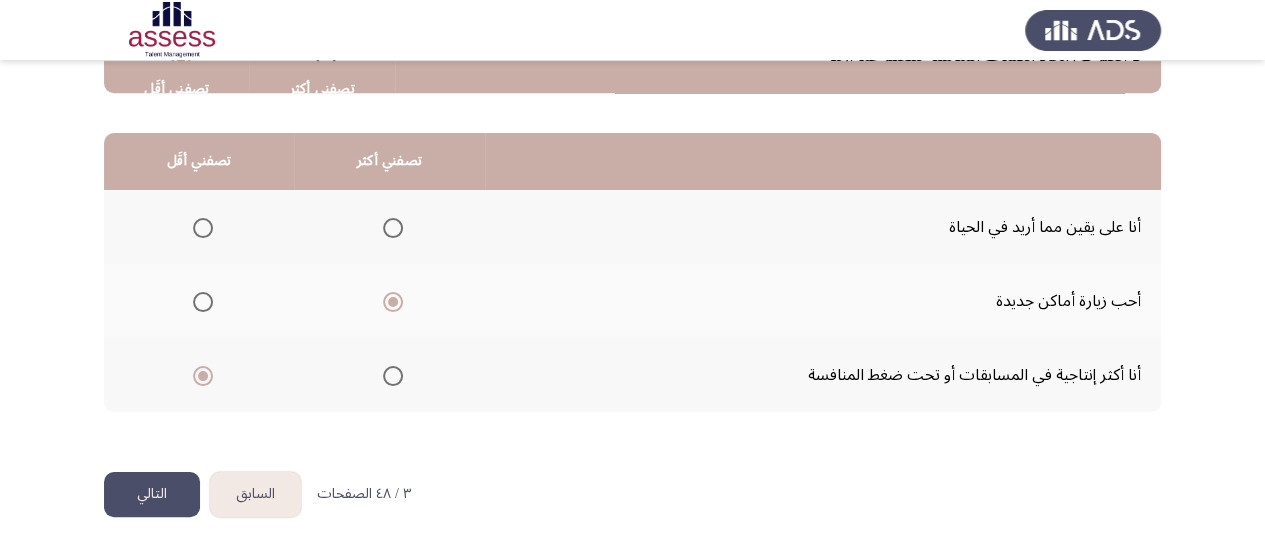 click on "التالي" 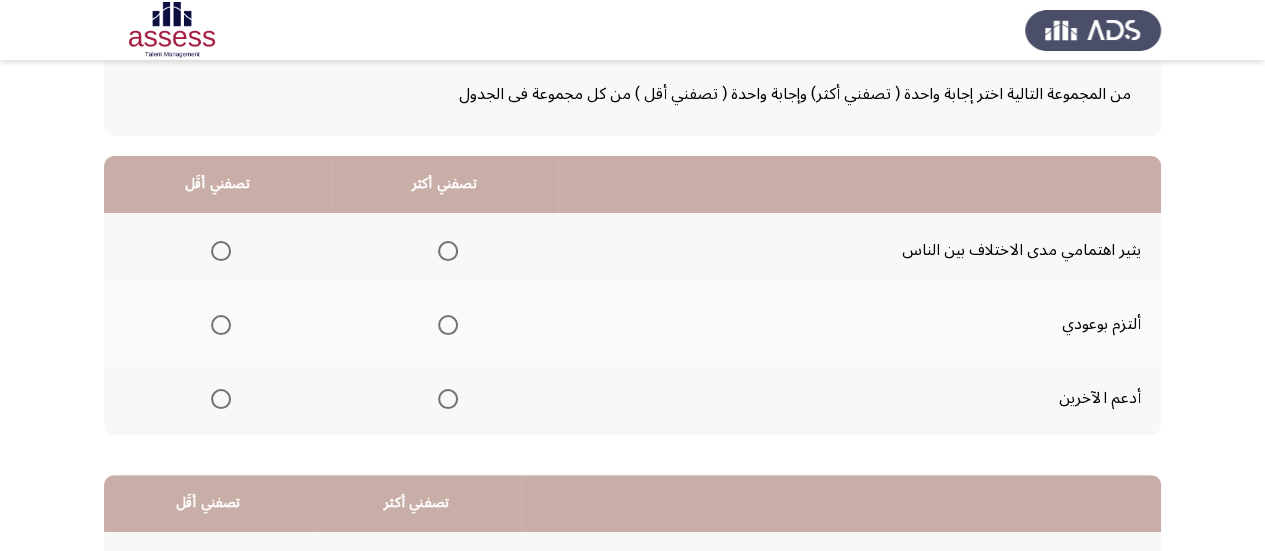 scroll, scrollTop: 119, scrollLeft: 0, axis: vertical 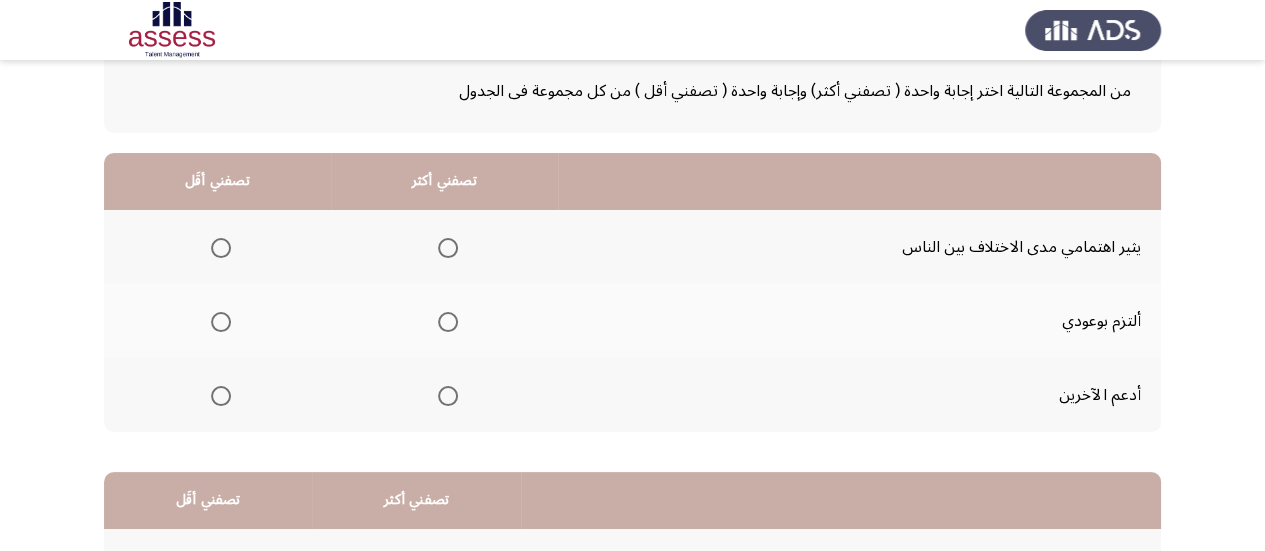 click at bounding box center (448, 396) 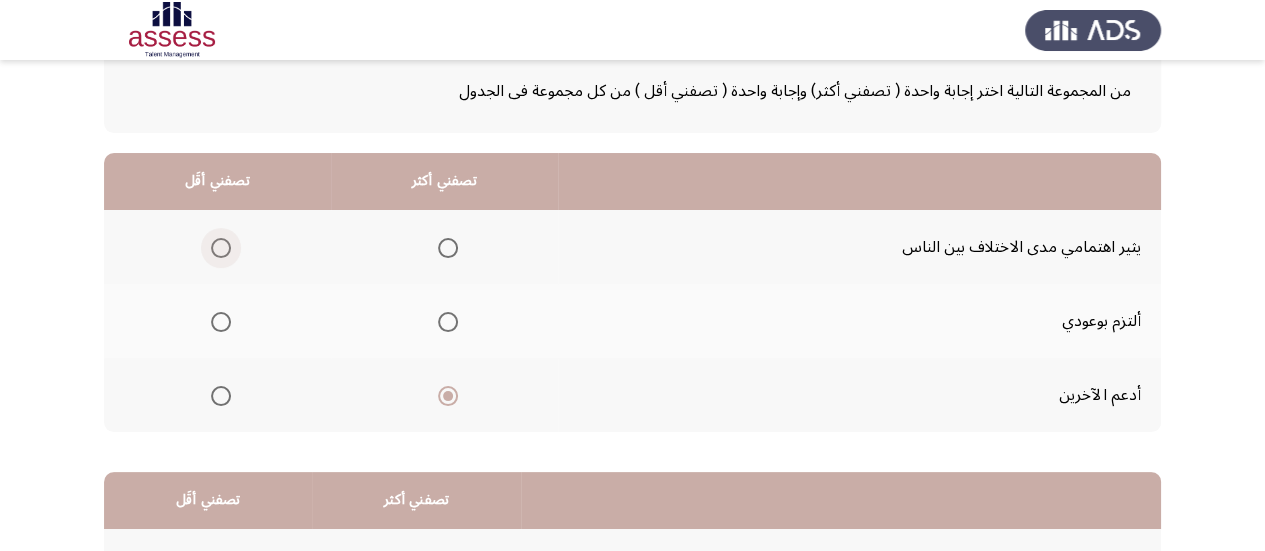 click at bounding box center (221, 248) 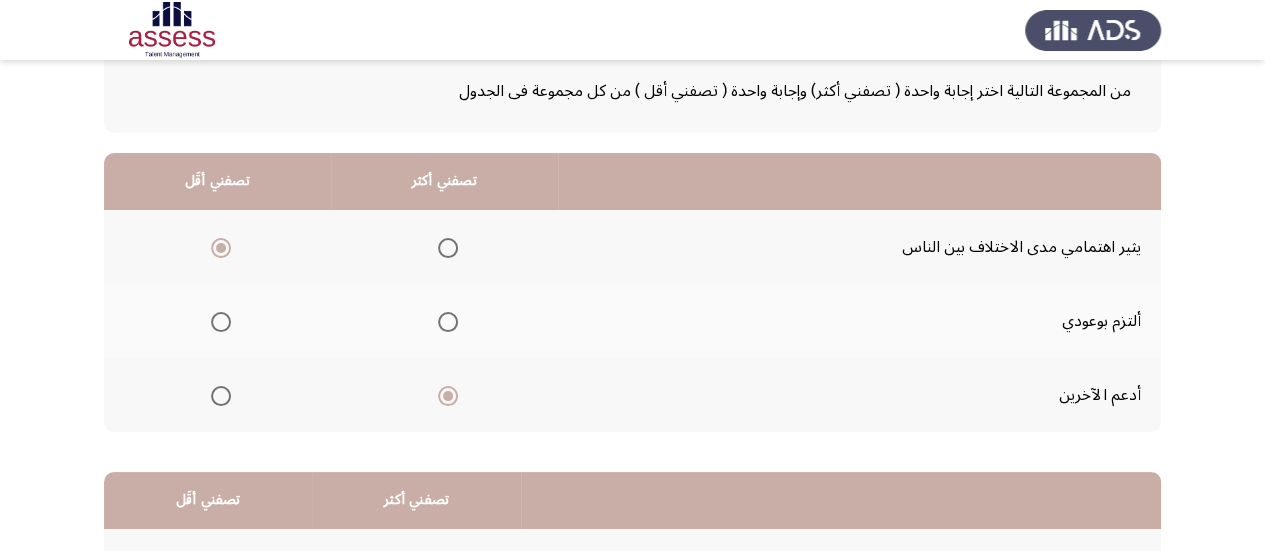 click 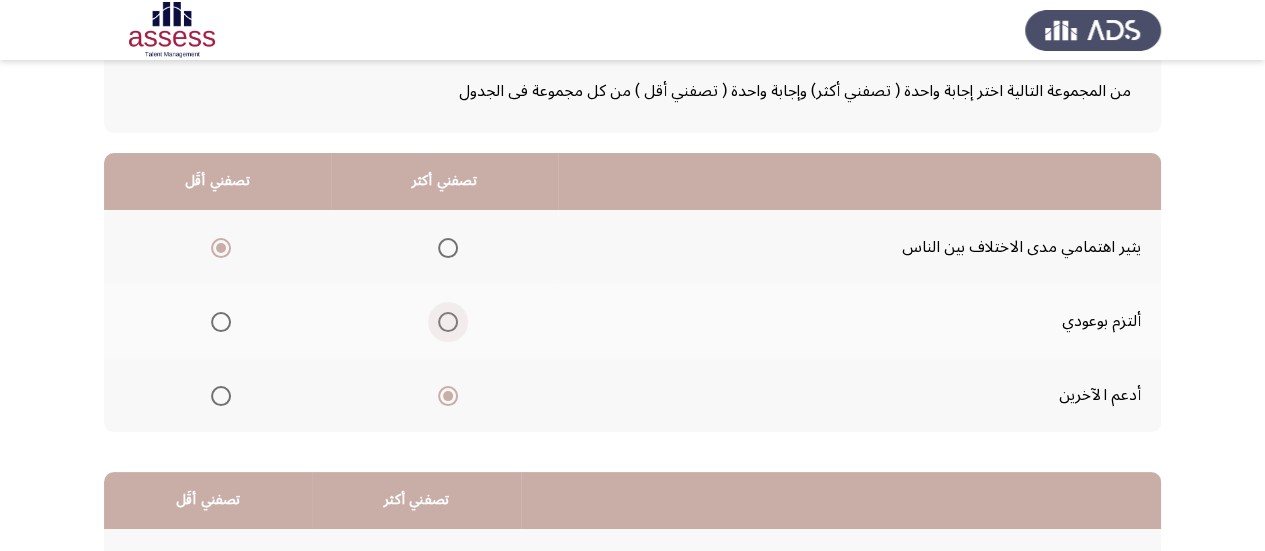 click at bounding box center (448, 322) 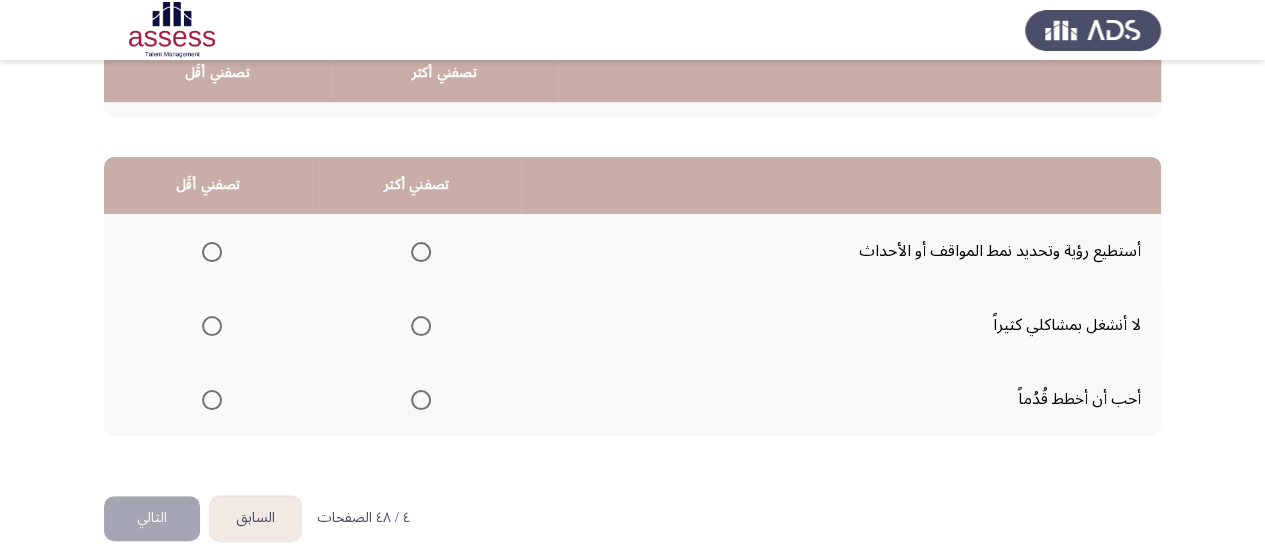 scroll, scrollTop: 449, scrollLeft: 0, axis: vertical 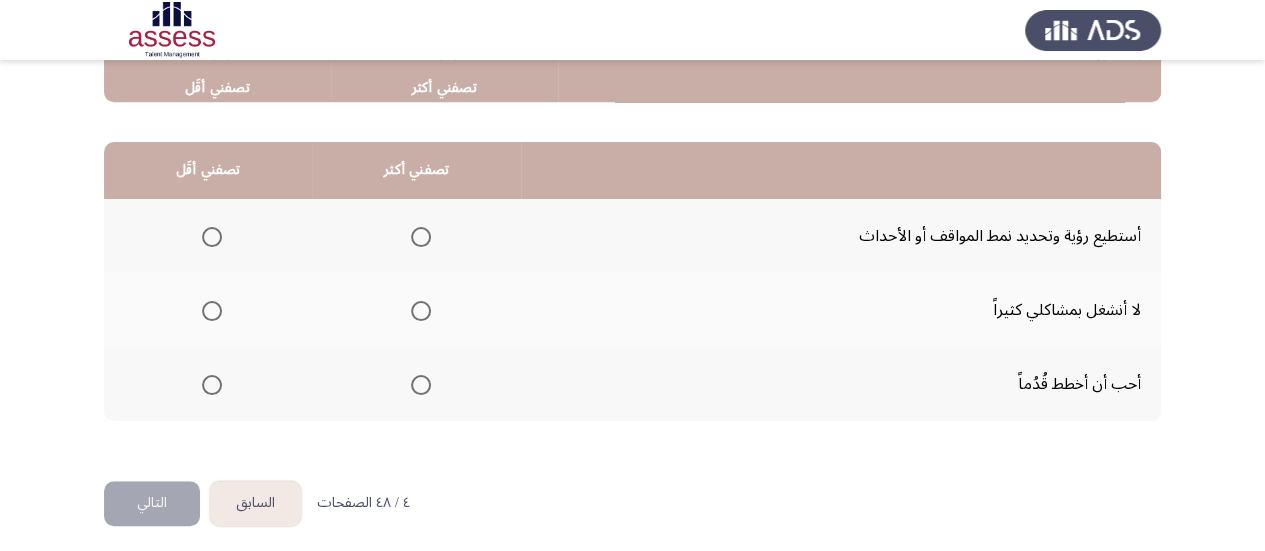 click at bounding box center (212, 311) 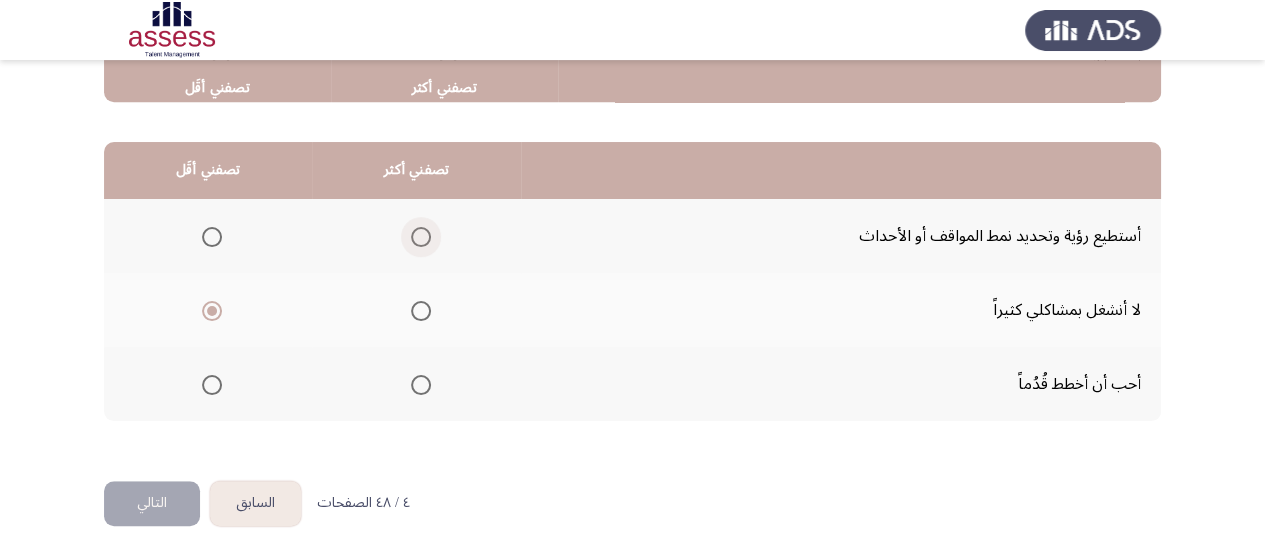 click at bounding box center [421, 237] 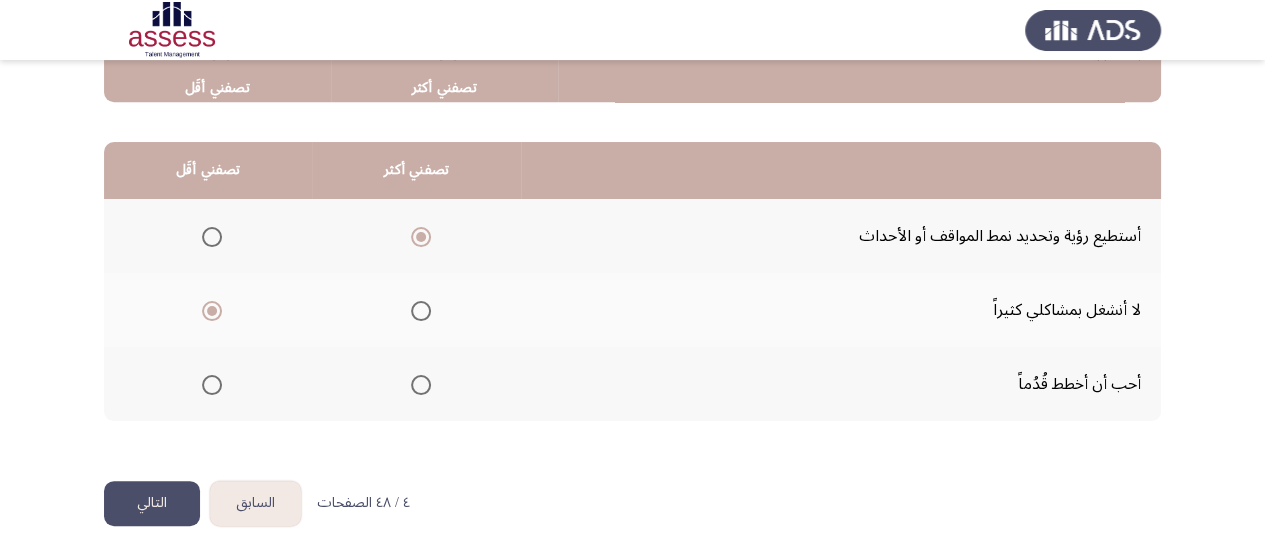 click on "التالي" 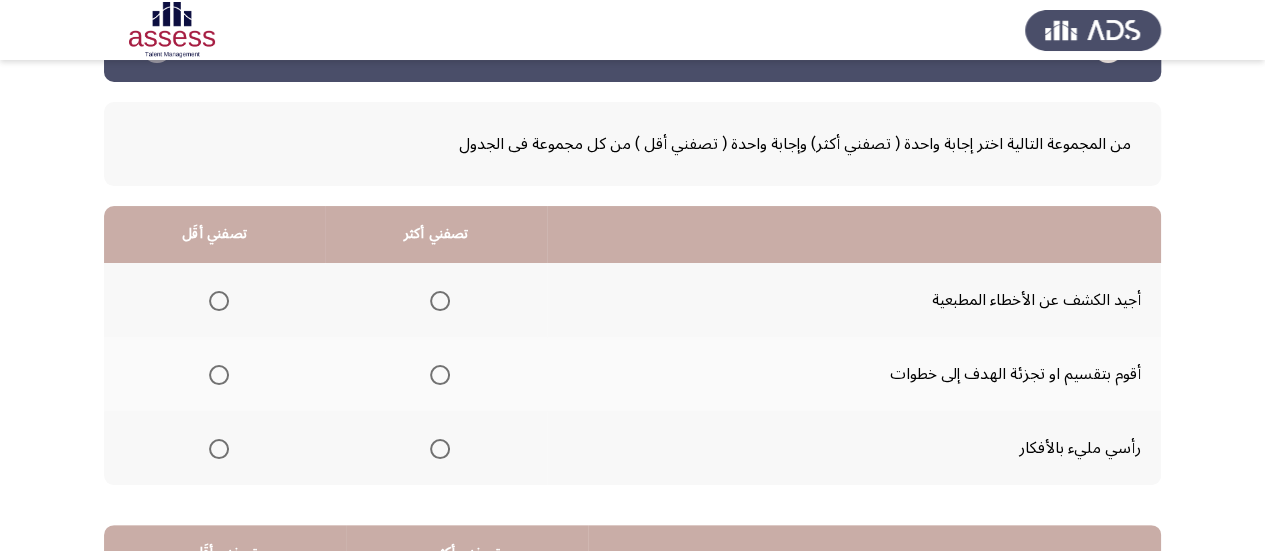 scroll, scrollTop: 77, scrollLeft: 0, axis: vertical 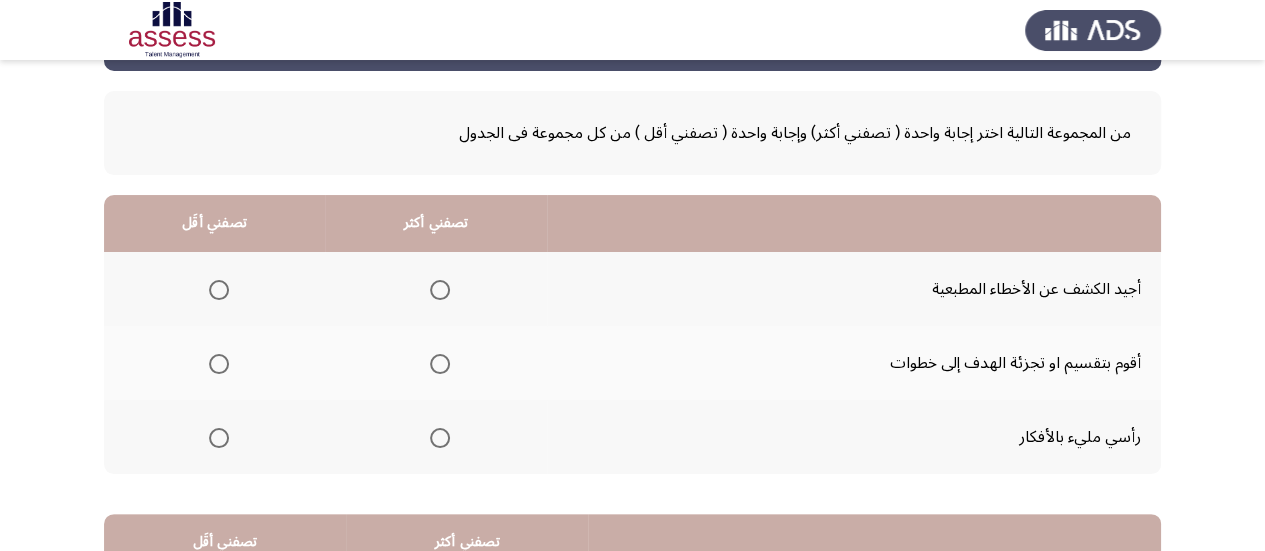 click at bounding box center (440, 290) 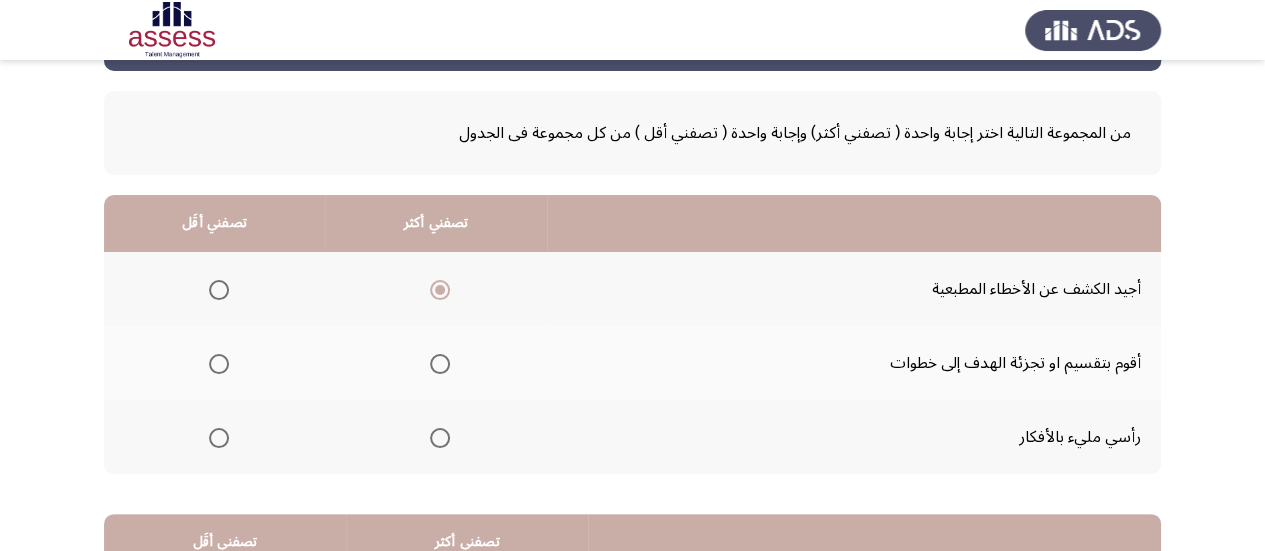 click at bounding box center [219, 438] 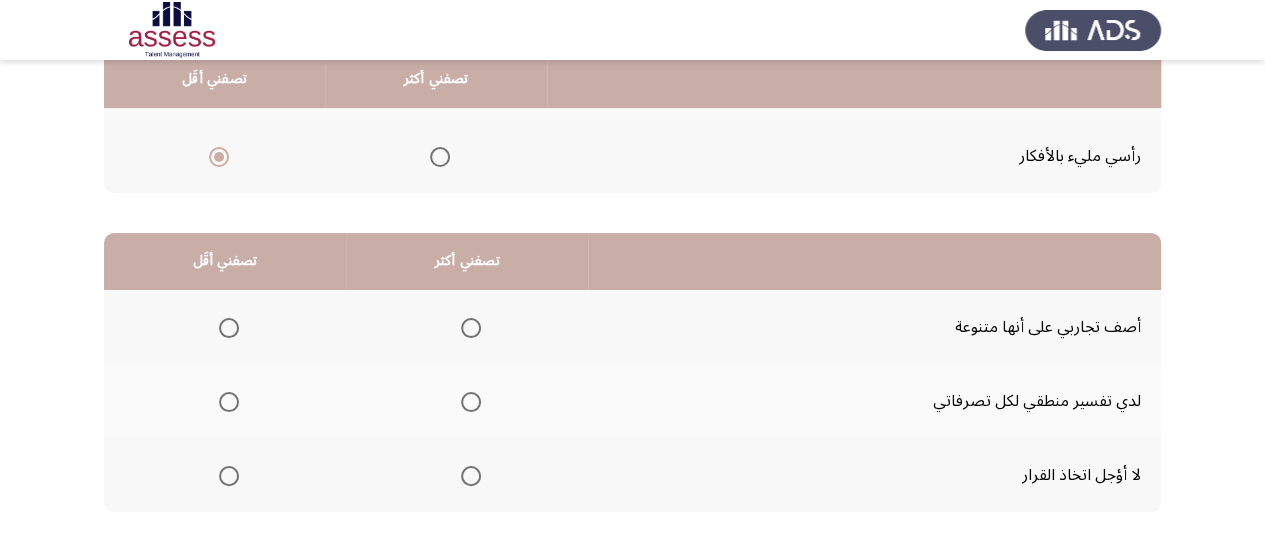 scroll, scrollTop: 359, scrollLeft: 0, axis: vertical 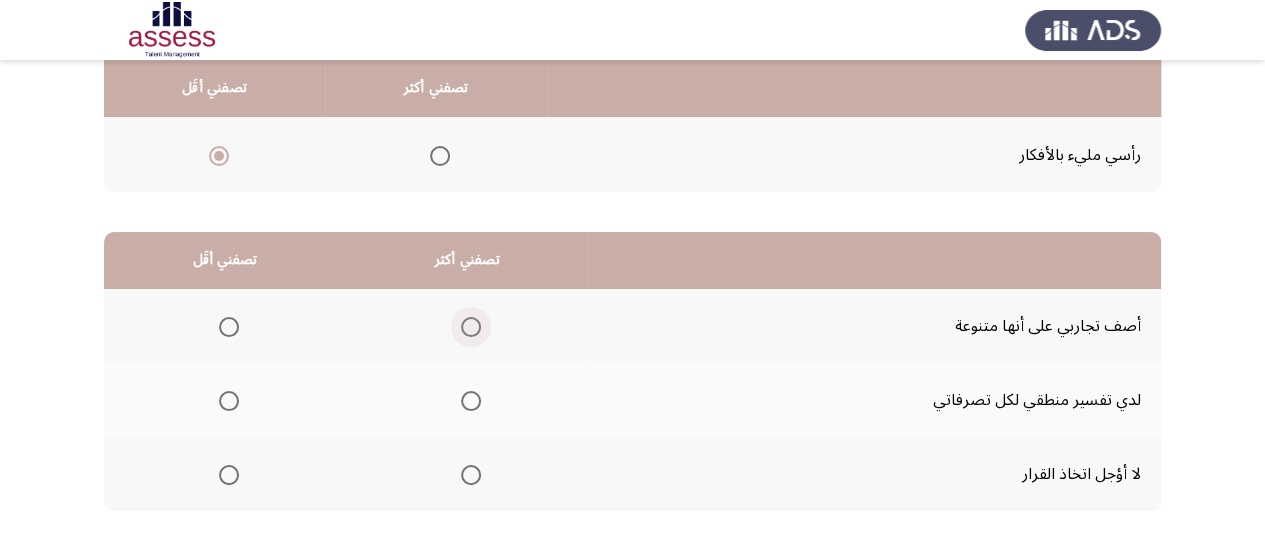 click at bounding box center (471, 327) 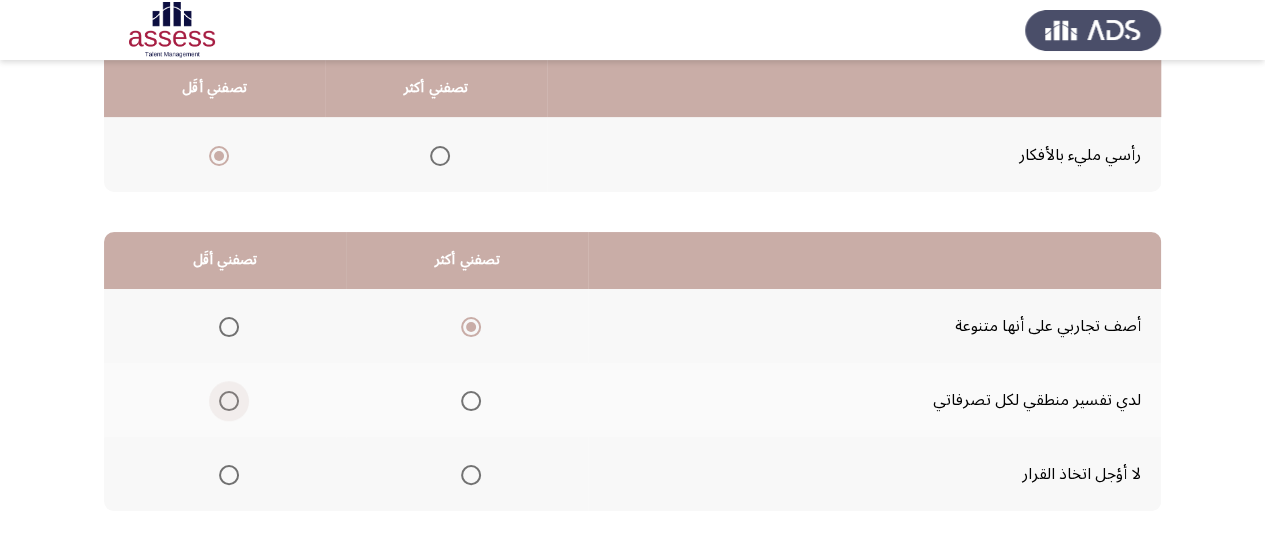 click at bounding box center (229, 401) 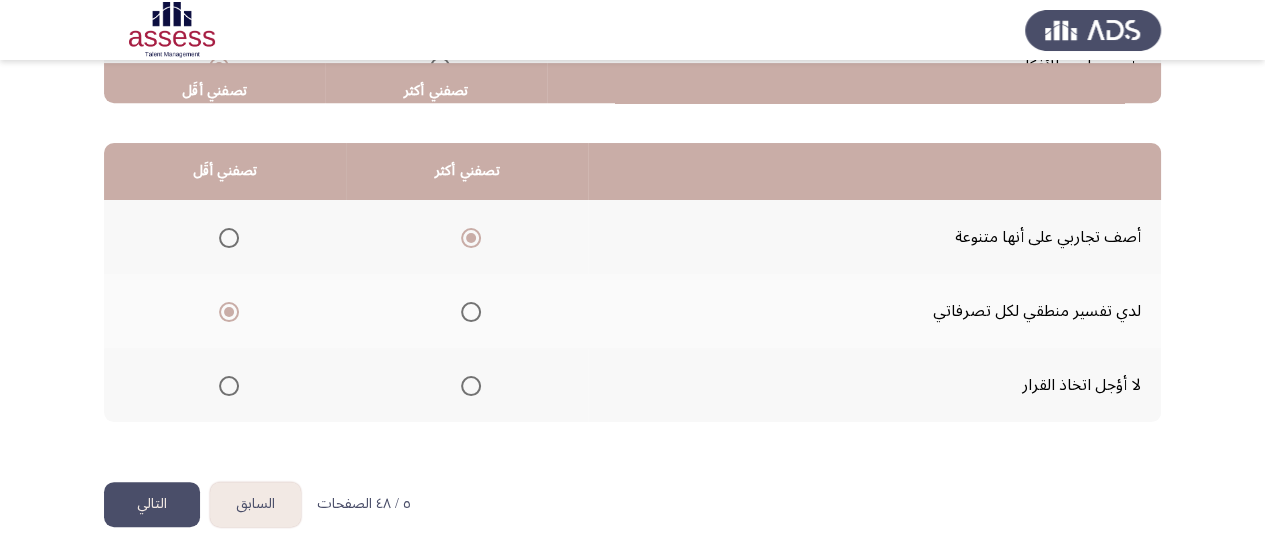 scroll, scrollTop: 458, scrollLeft: 0, axis: vertical 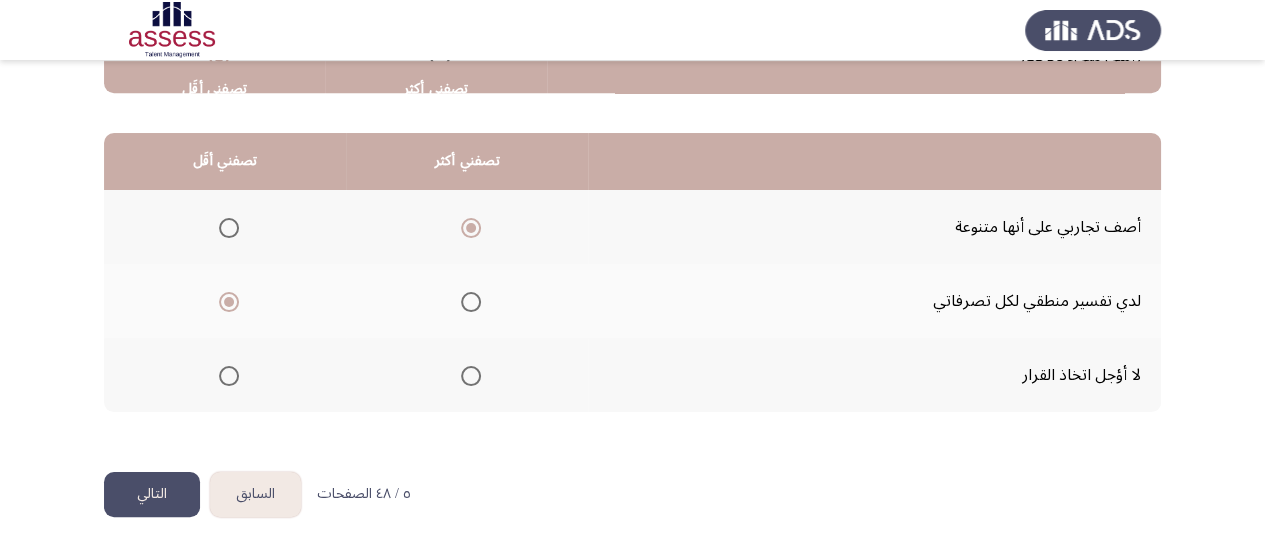 click on "التالي" 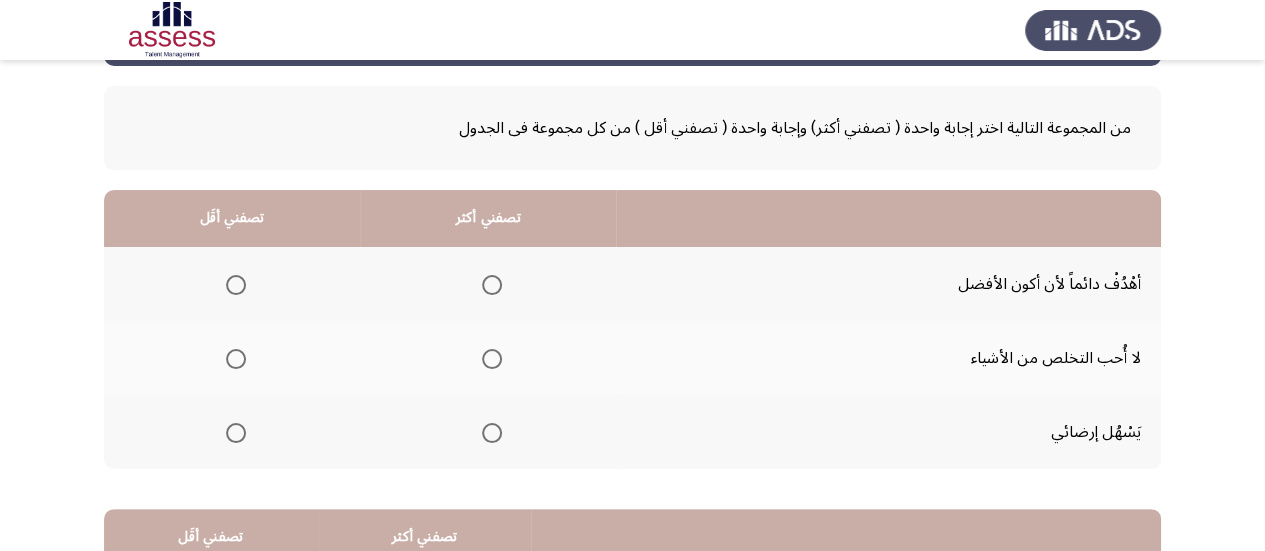 scroll, scrollTop: 82, scrollLeft: 0, axis: vertical 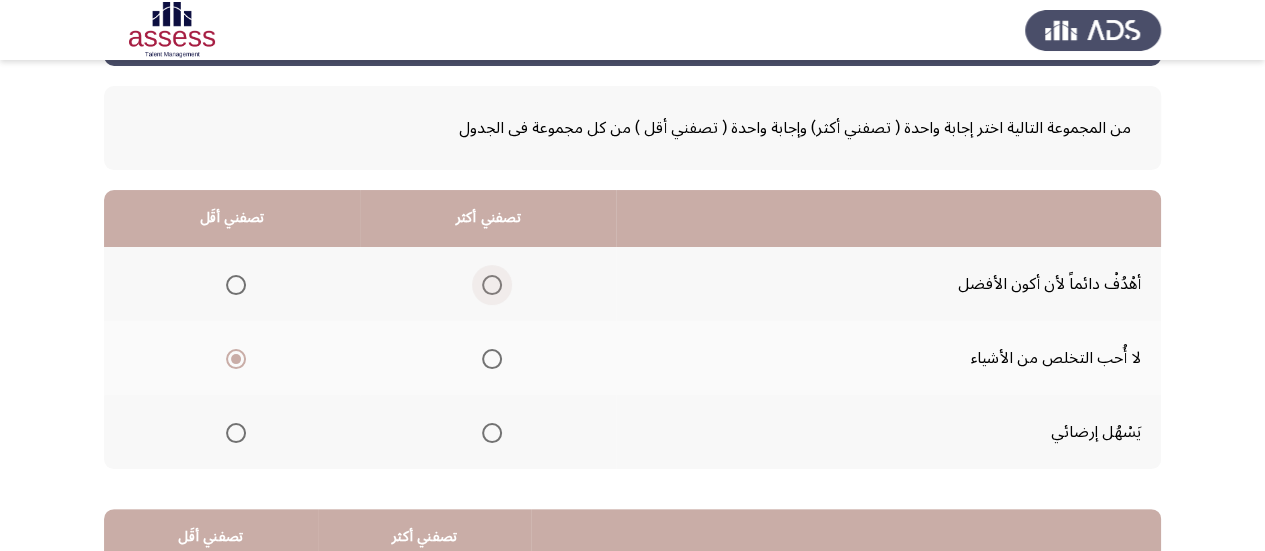 click at bounding box center [492, 285] 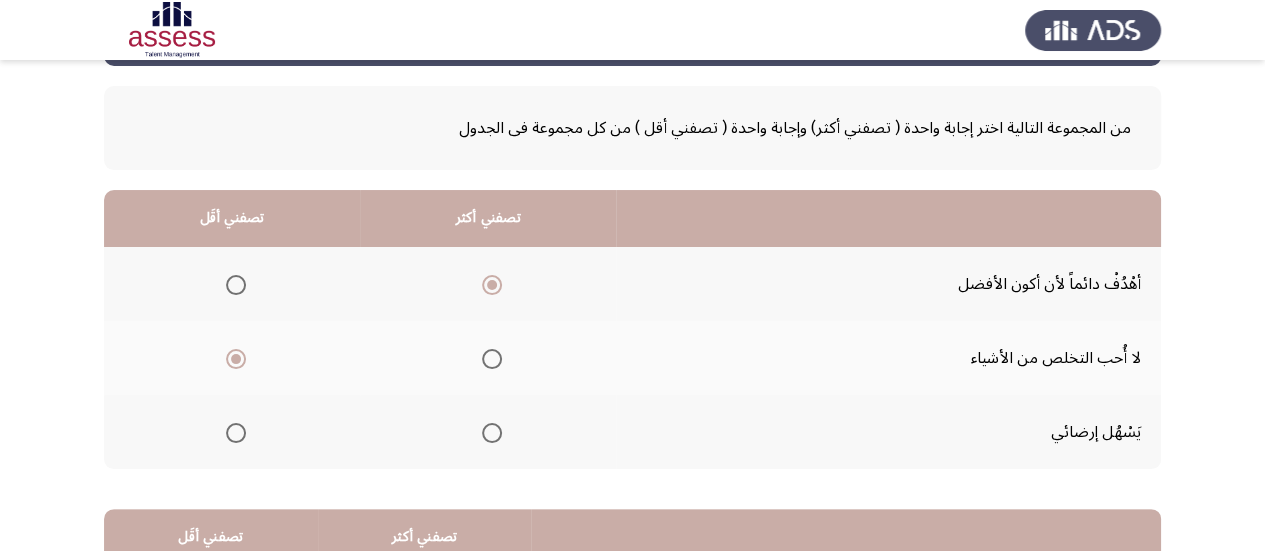 click at bounding box center [236, 433] 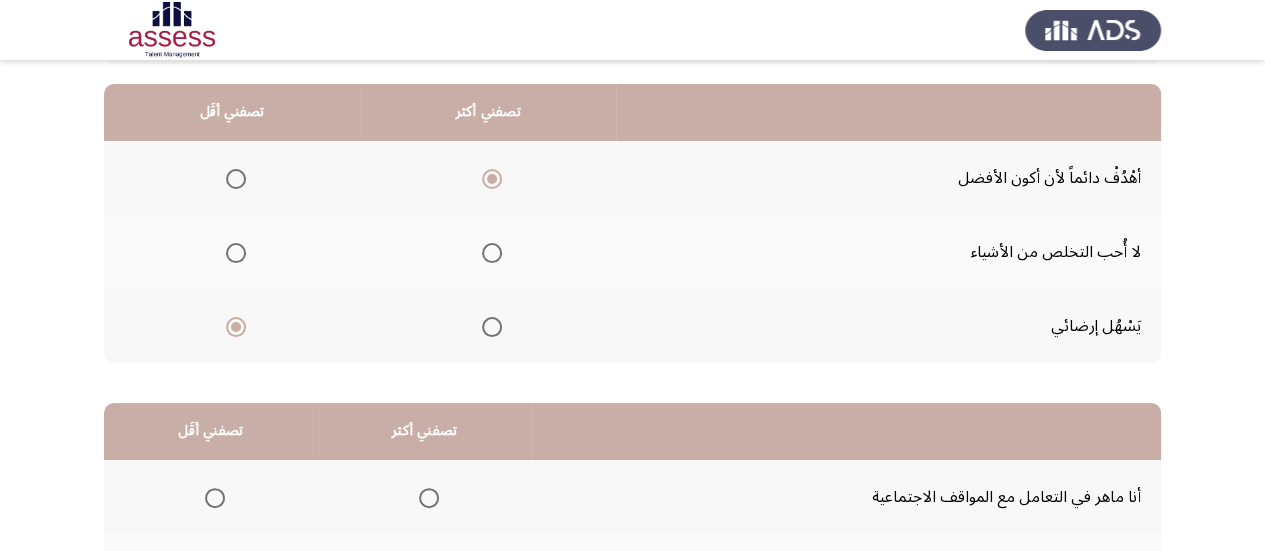 scroll, scrollTop: 194, scrollLeft: 0, axis: vertical 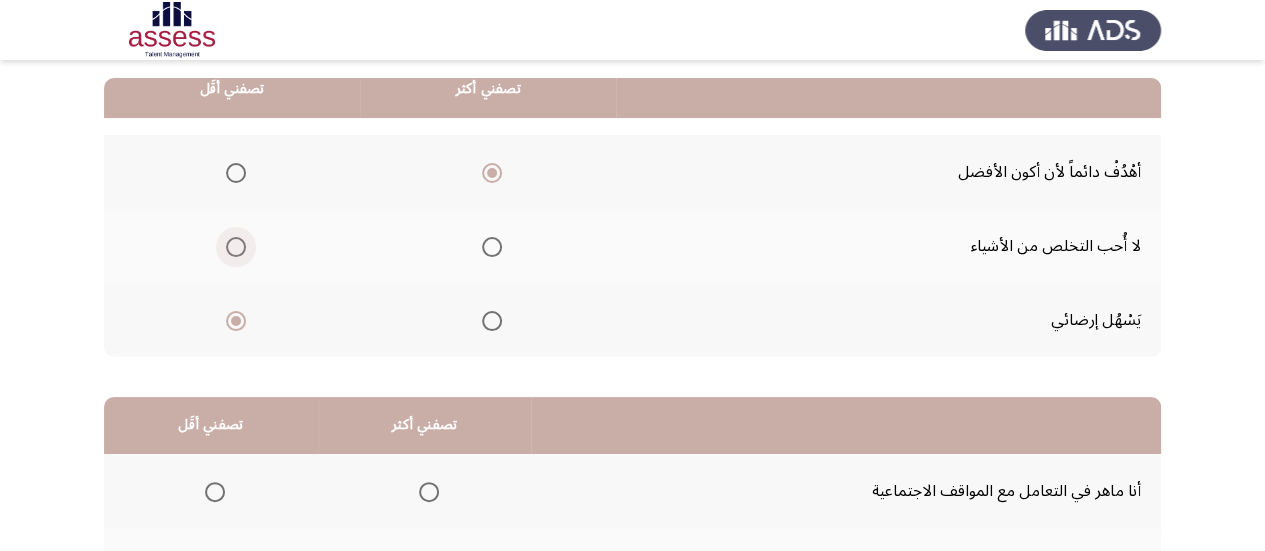 click at bounding box center (236, 247) 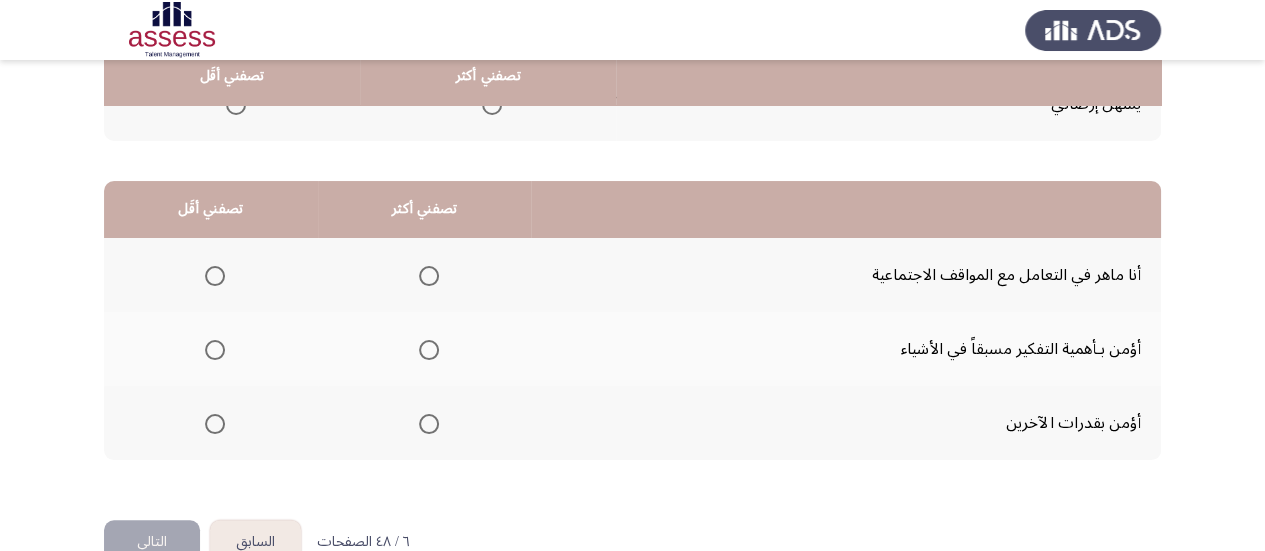 scroll, scrollTop: 414, scrollLeft: 0, axis: vertical 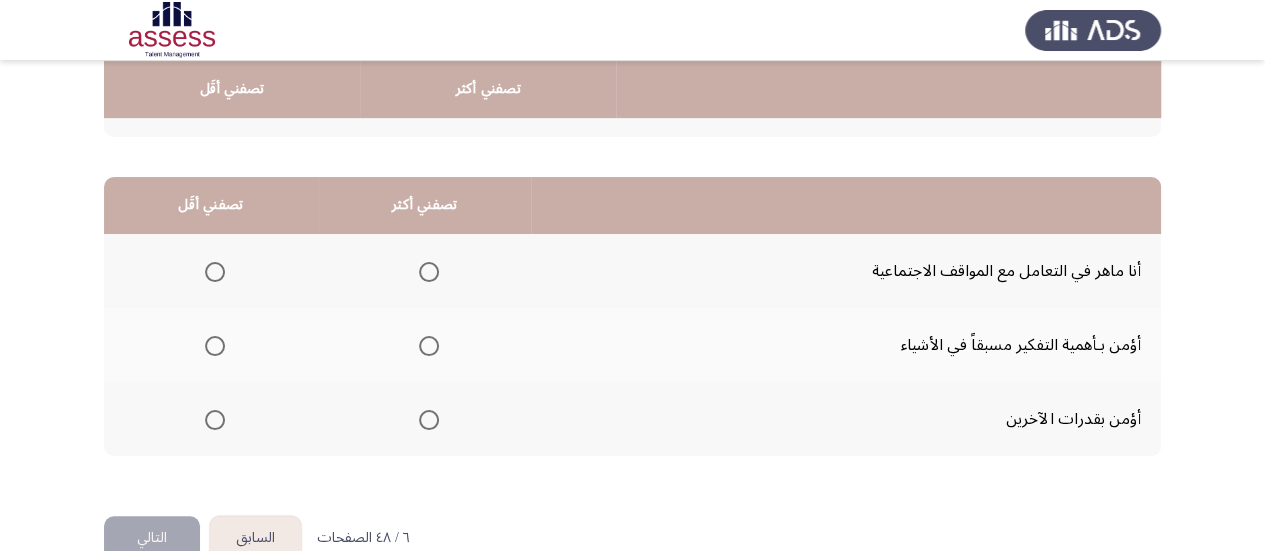 click at bounding box center [429, 272] 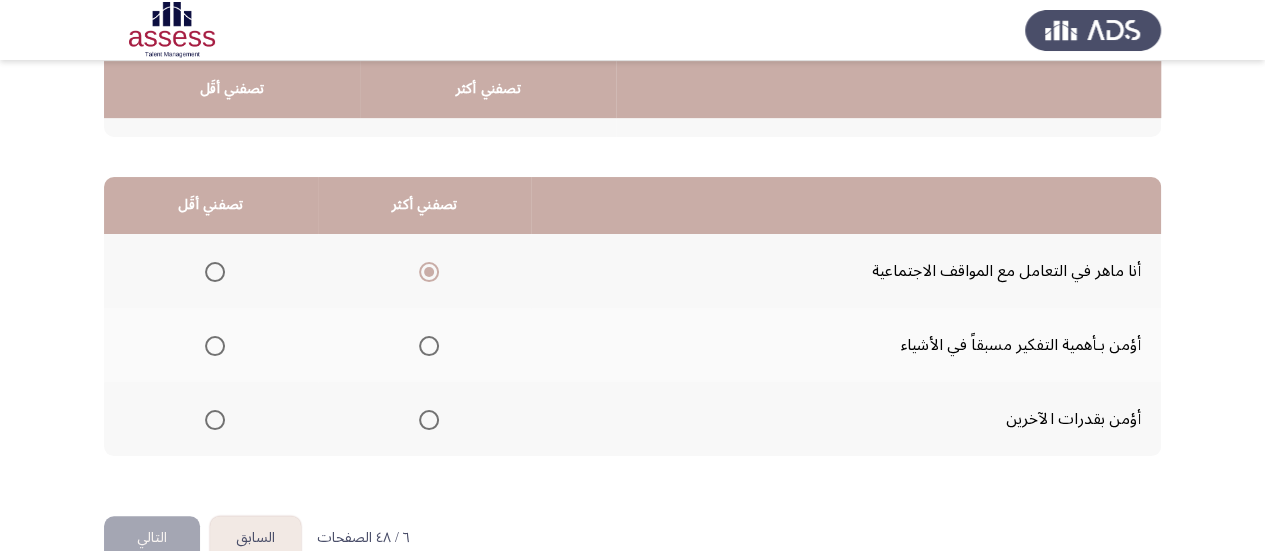 click at bounding box center [215, 346] 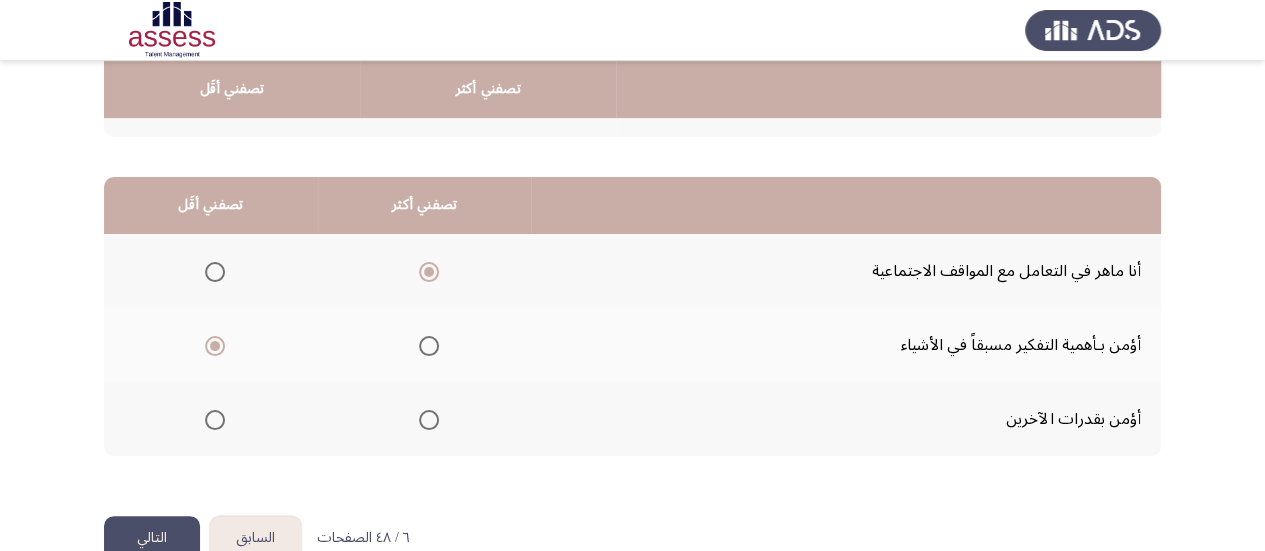click on "التالي" 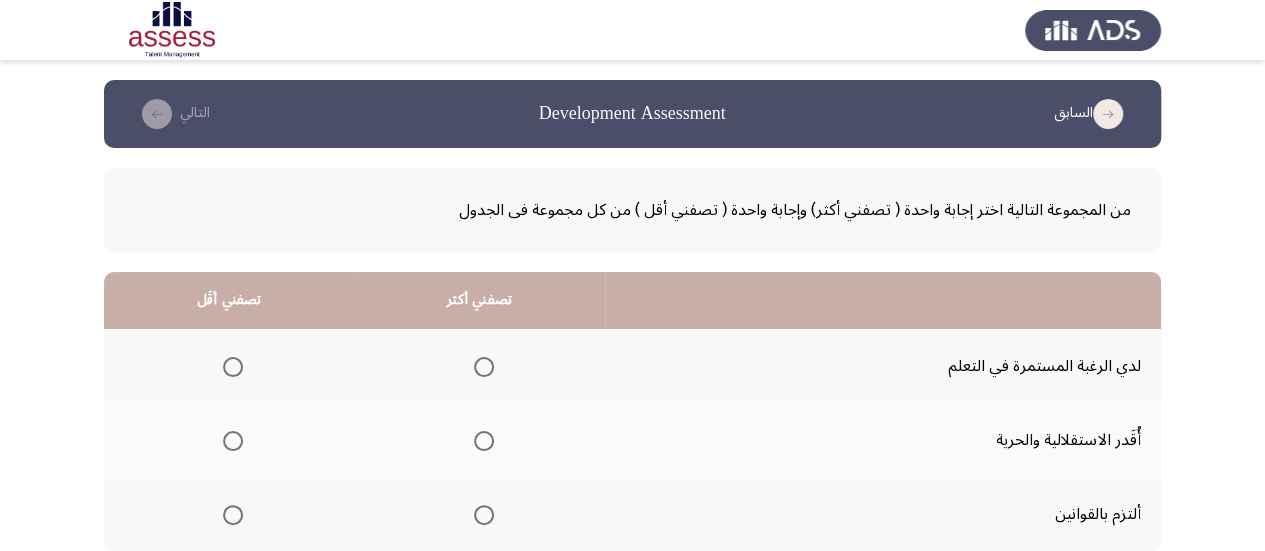 click at bounding box center (484, 367) 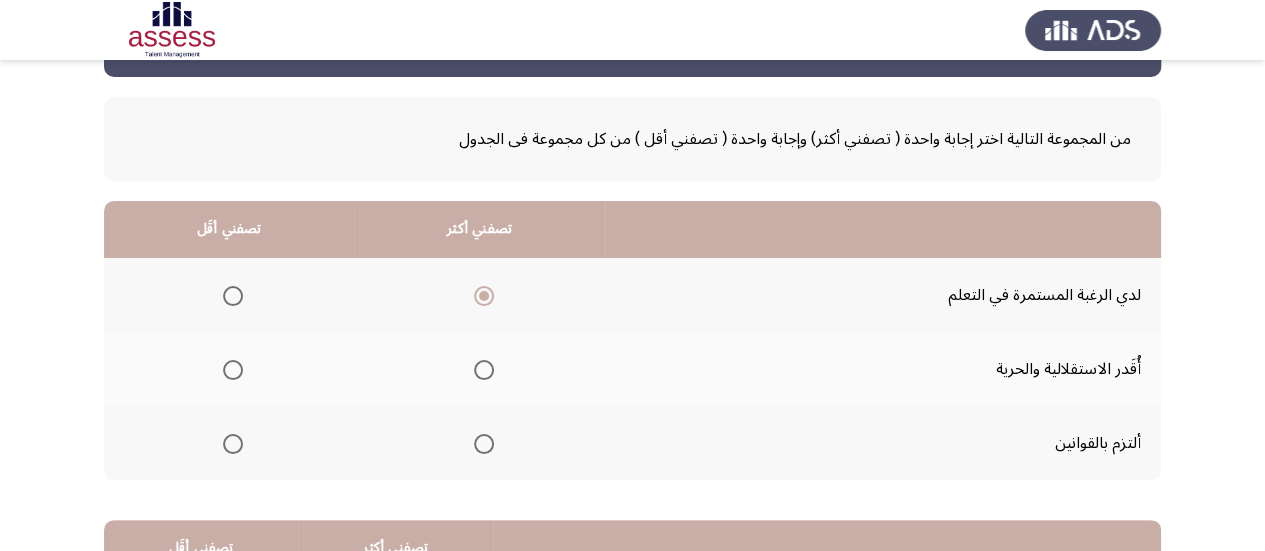 scroll, scrollTop: 72, scrollLeft: 0, axis: vertical 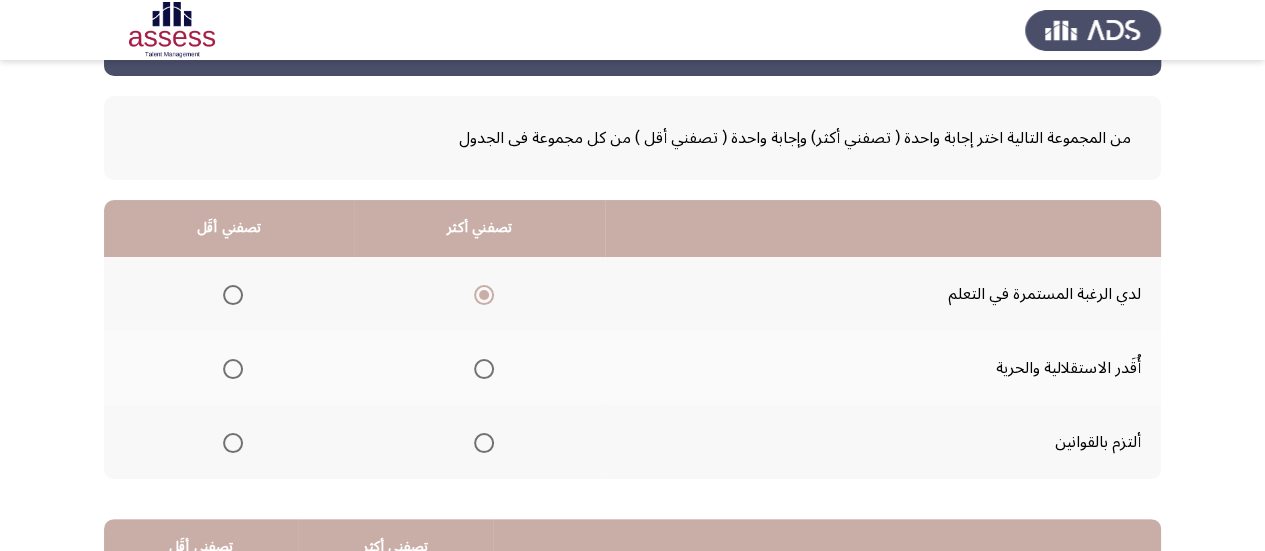 click 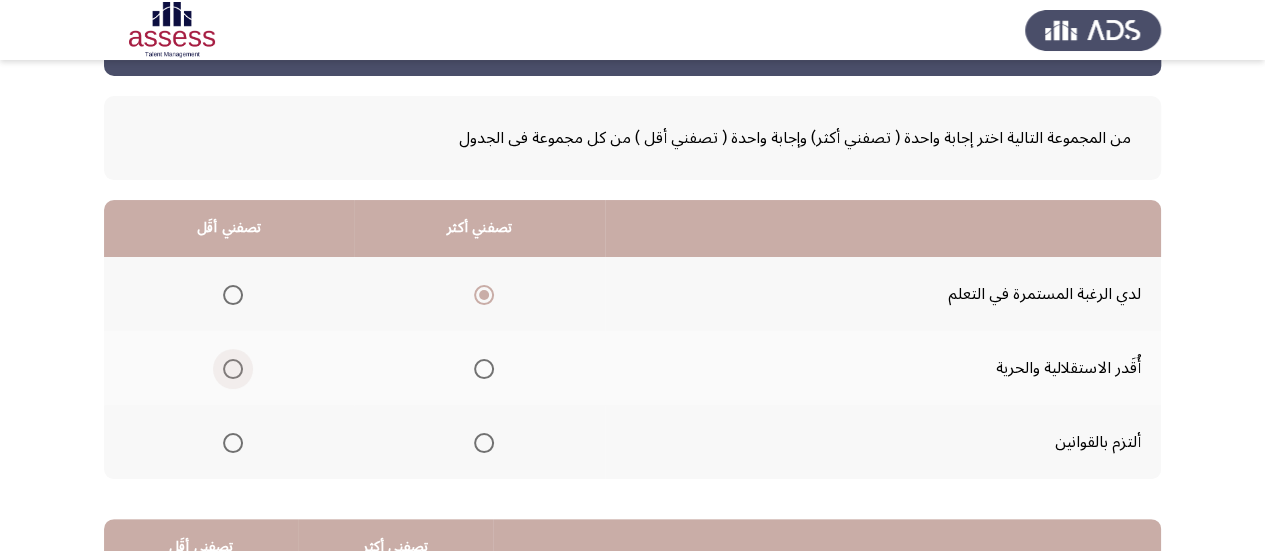click at bounding box center [233, 369] 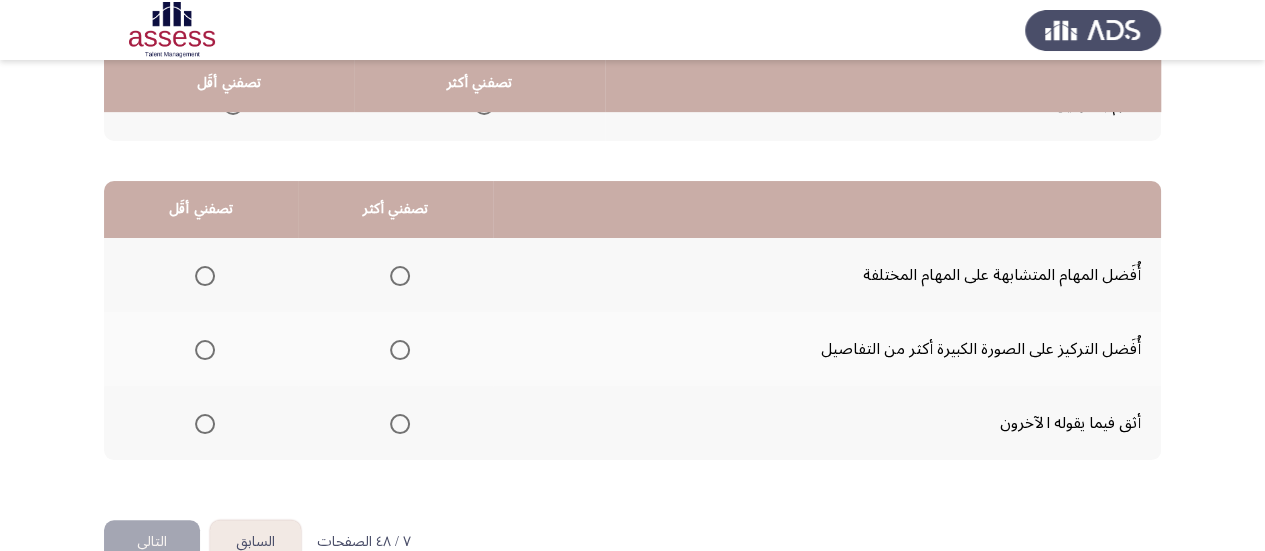 scroll, scrollTop: 416, scrollLeft: 0, axis: vertical 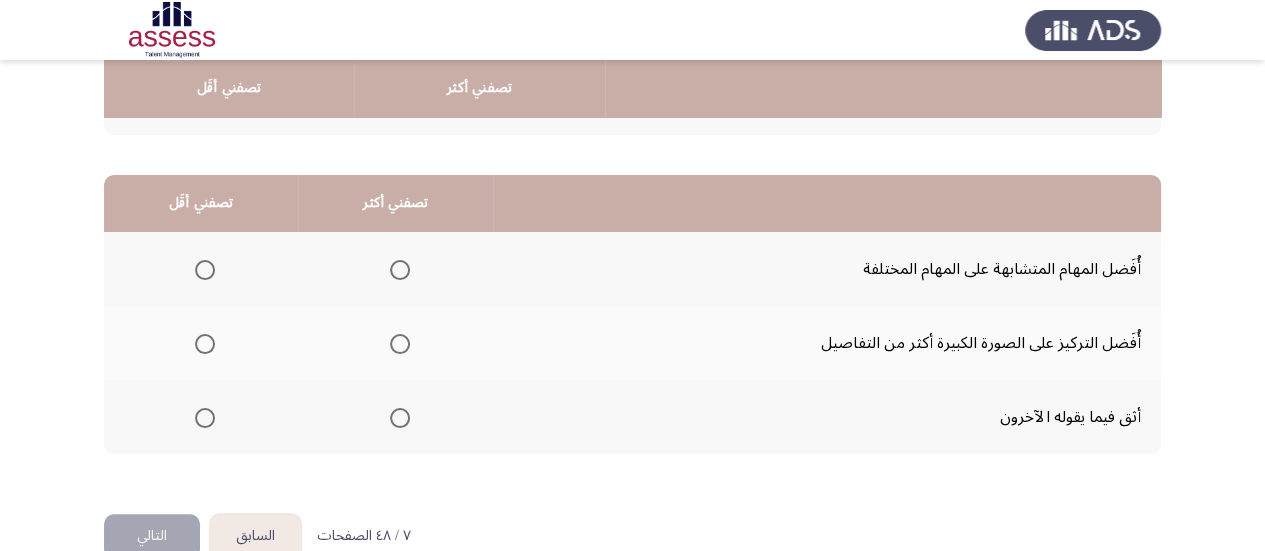 click 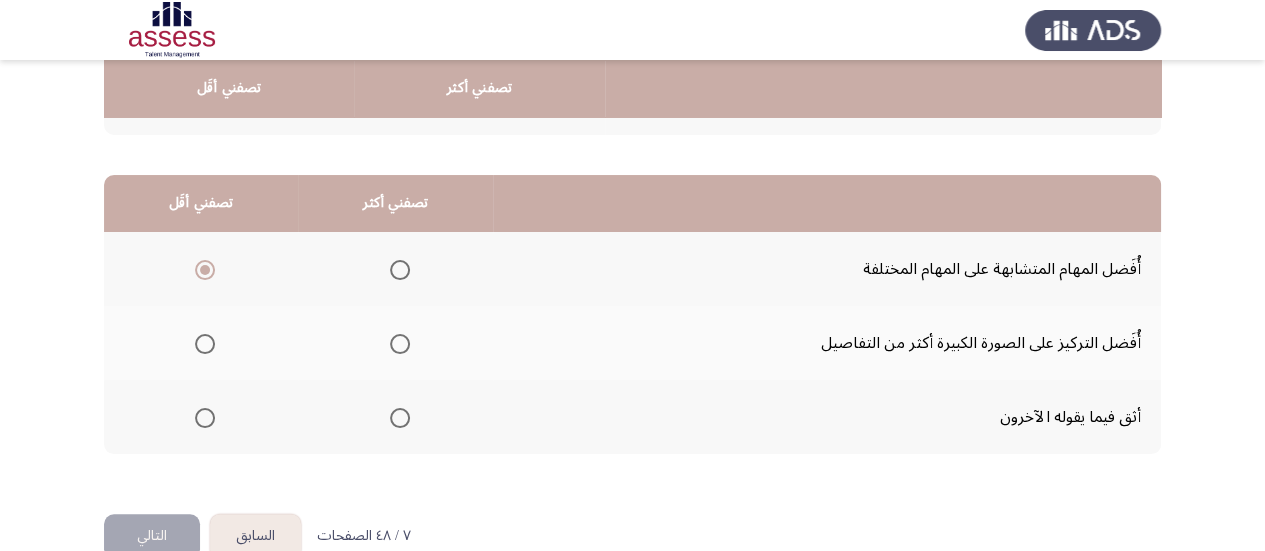 click at bounding box center [205, 418] 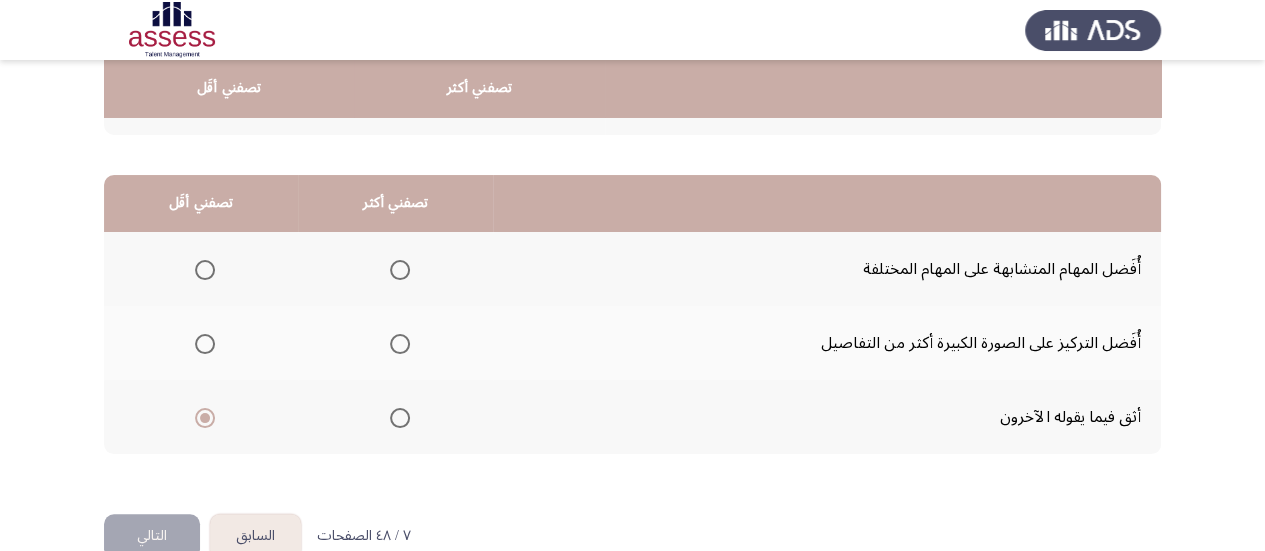 click at bounding box center (205, 344) 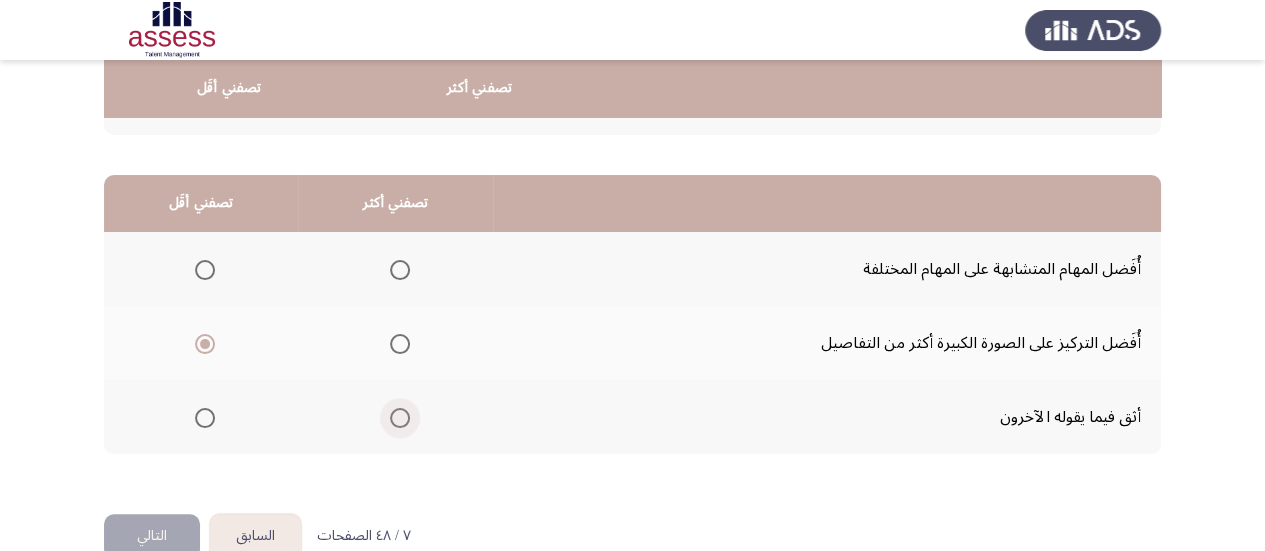 click at bounding box center [400, 418] 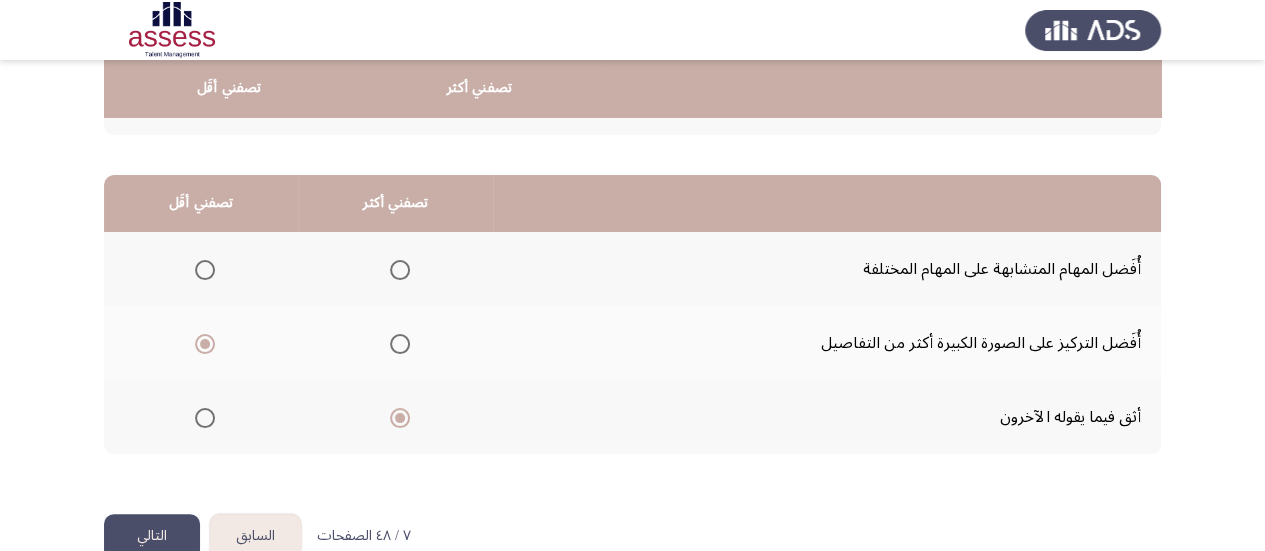 click on "التالي" 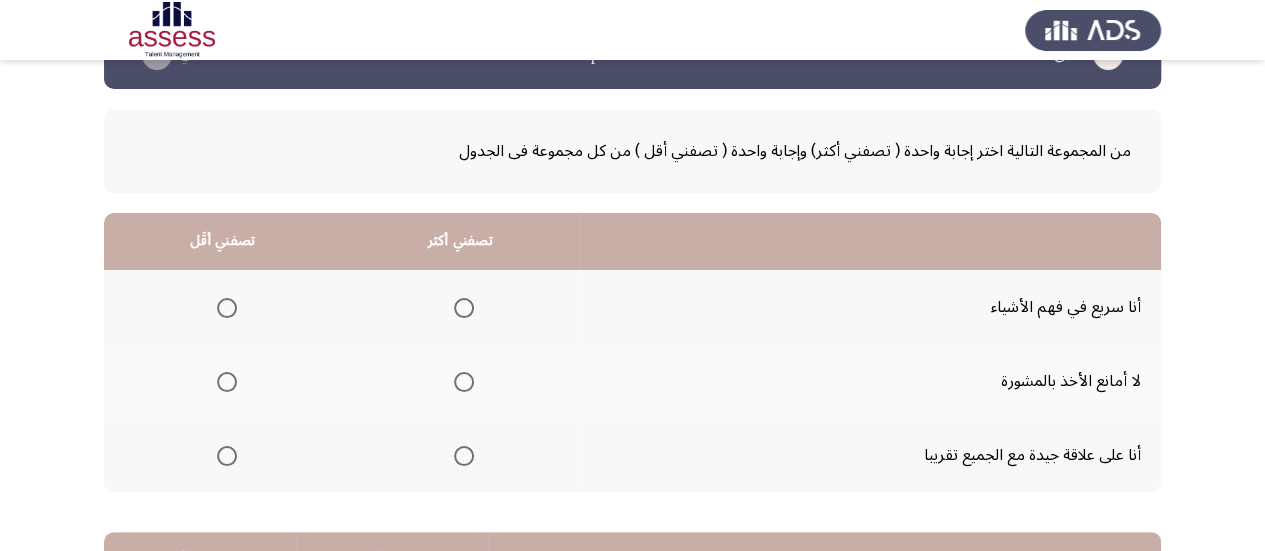scroll, scrollTop: 63, scrollLeft: 0, axis: vertical 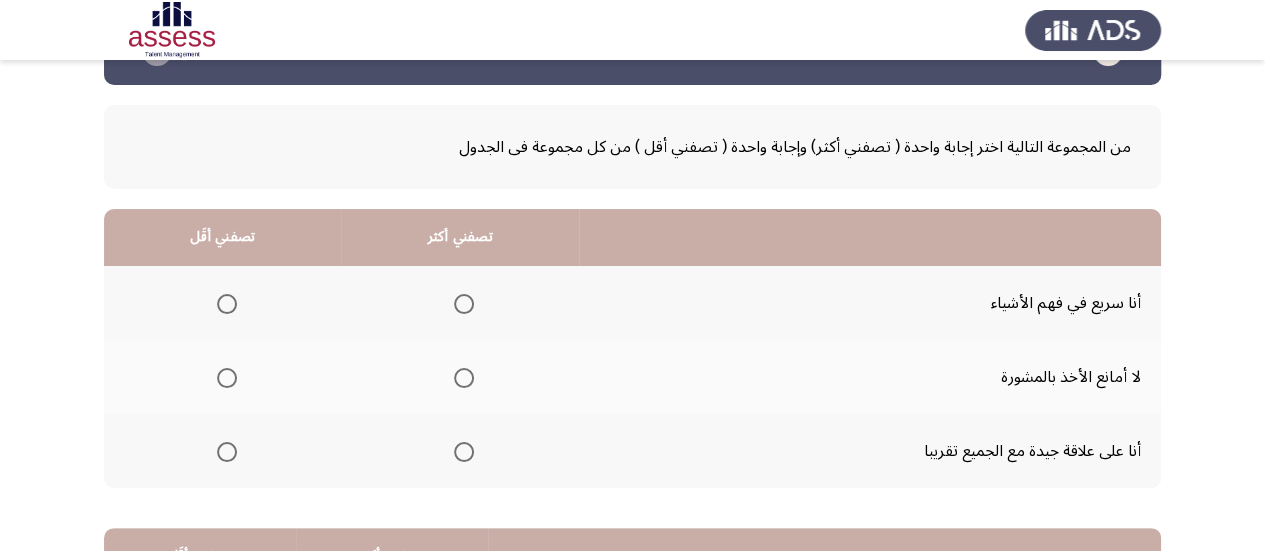 click at bounding box center (464, 452) 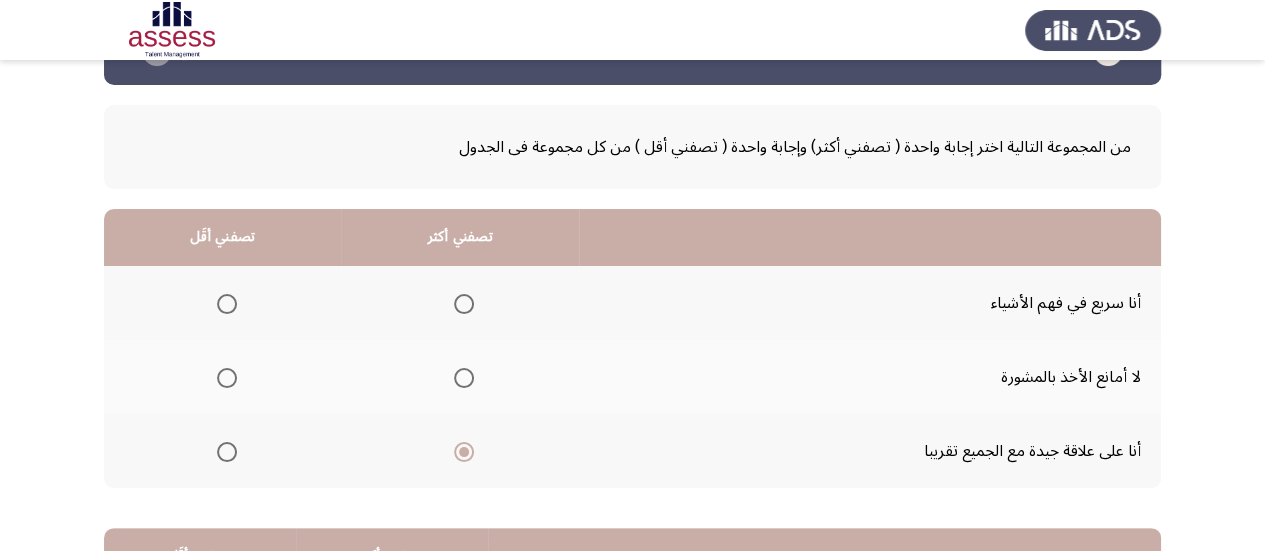 click at bounding box center [227, 304] 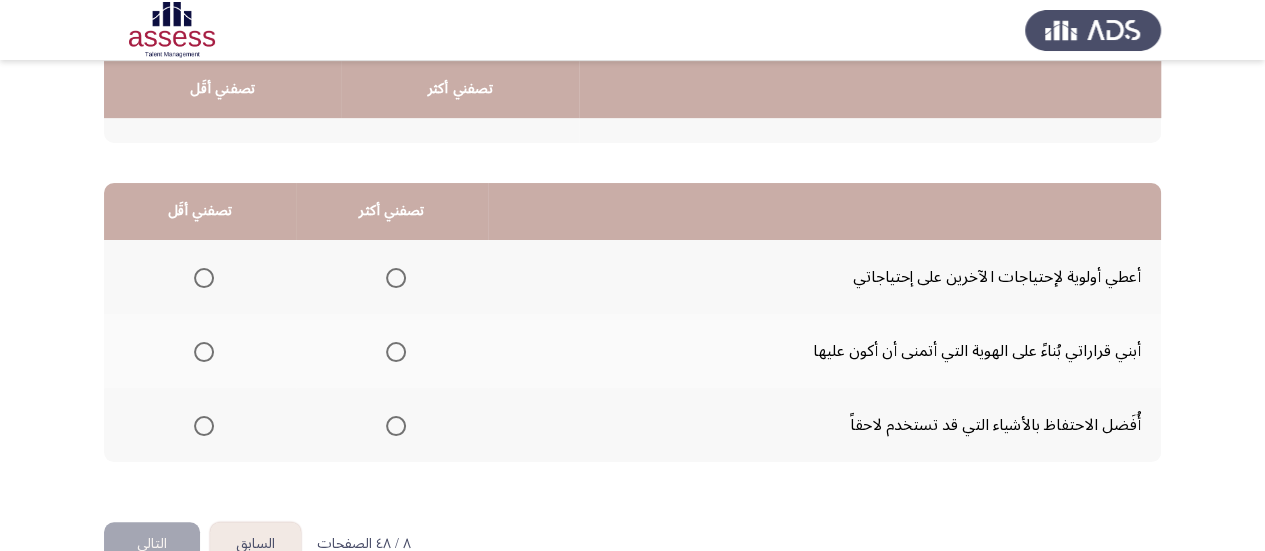 scroll, scrollTop: 409, scrollLeft: 0, axis: vertical 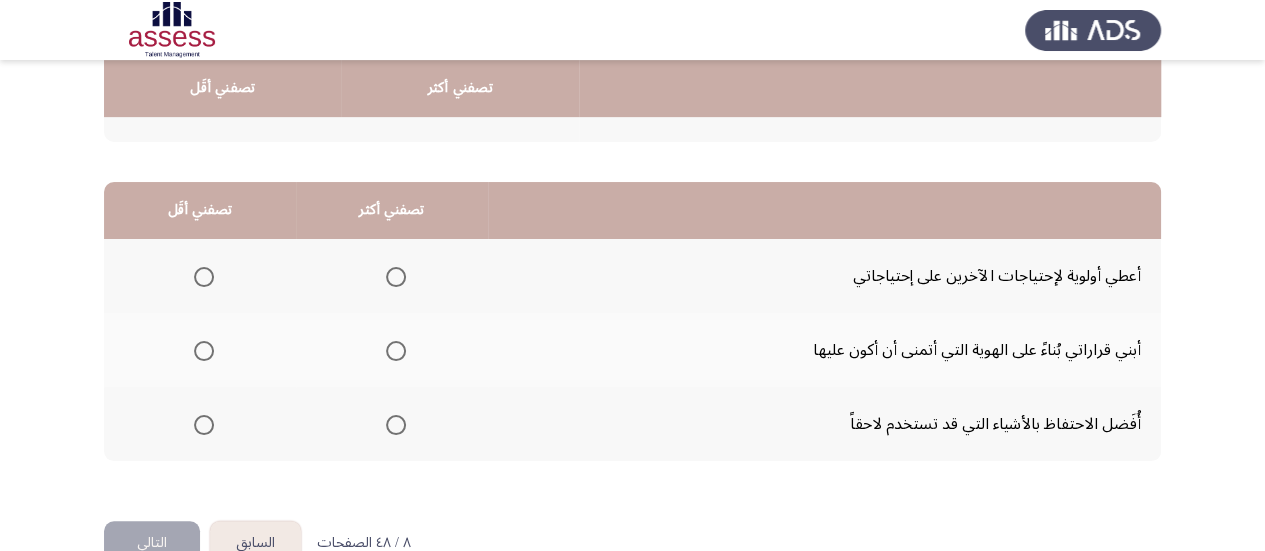 click at bounding box center [204, 425] 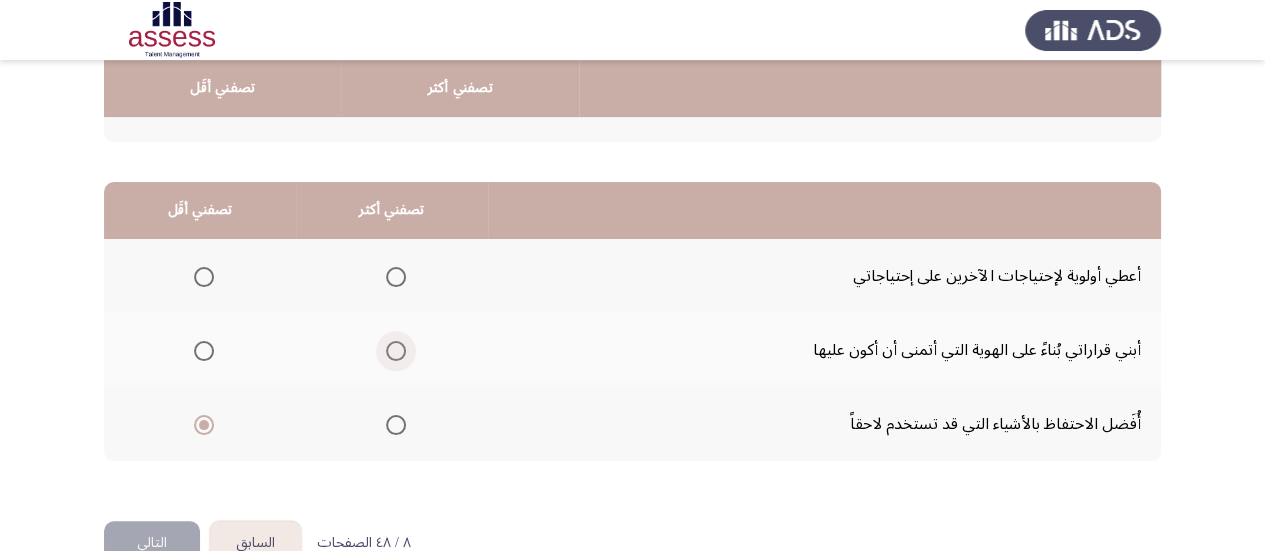 click at bounding box center [396, 351] 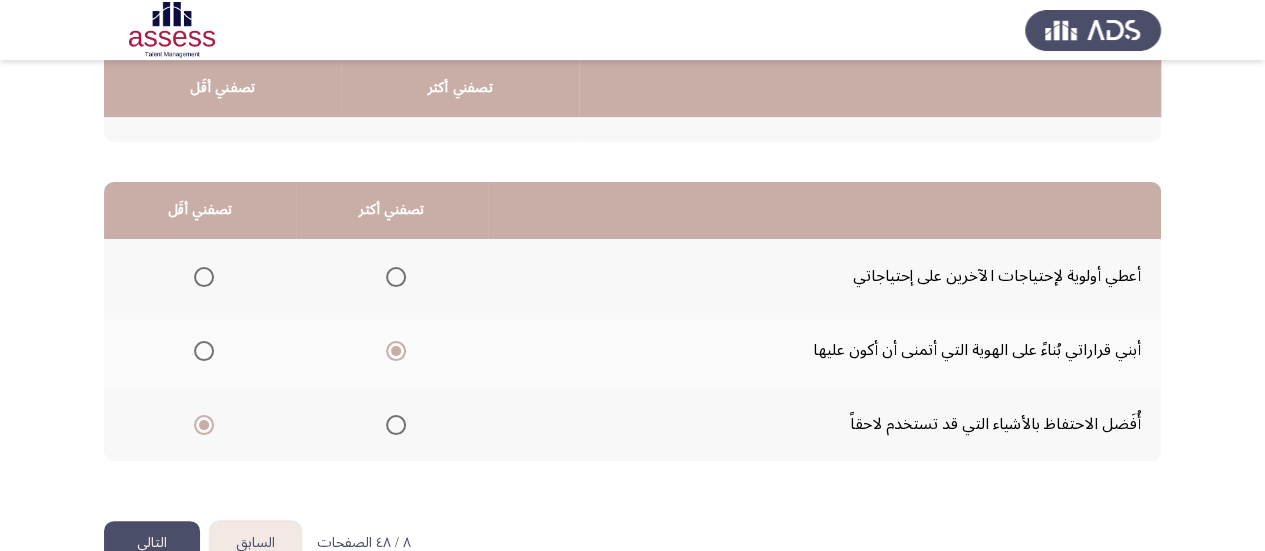 click on "التالي" 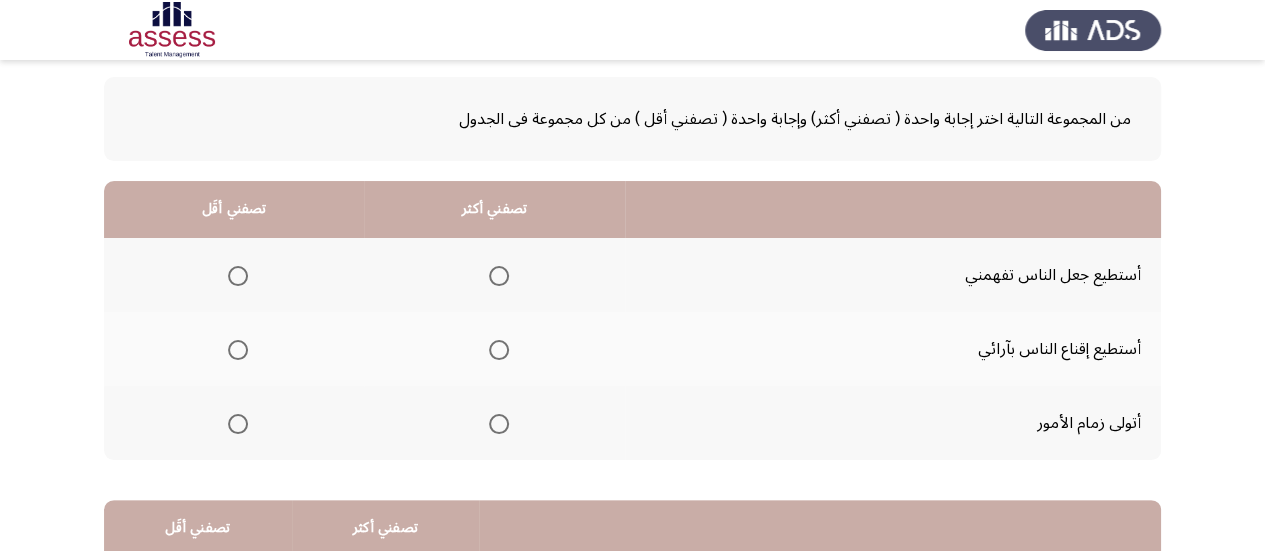 scroll, scrollTop: 94, scrollLeft: 0, axis: vertical 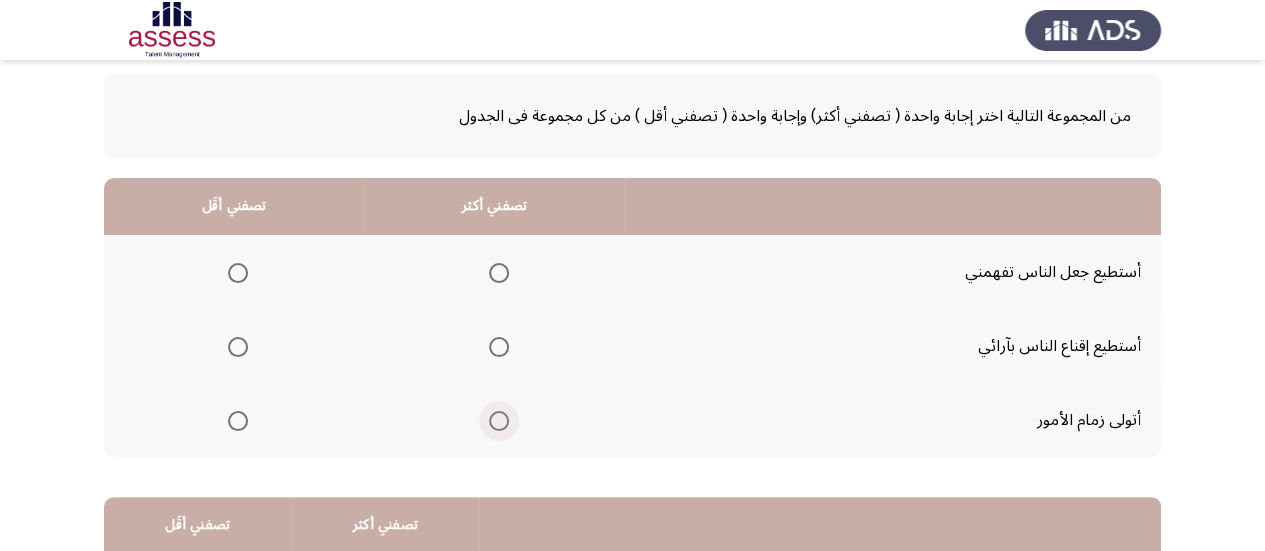click at bounding box center (499, 421) 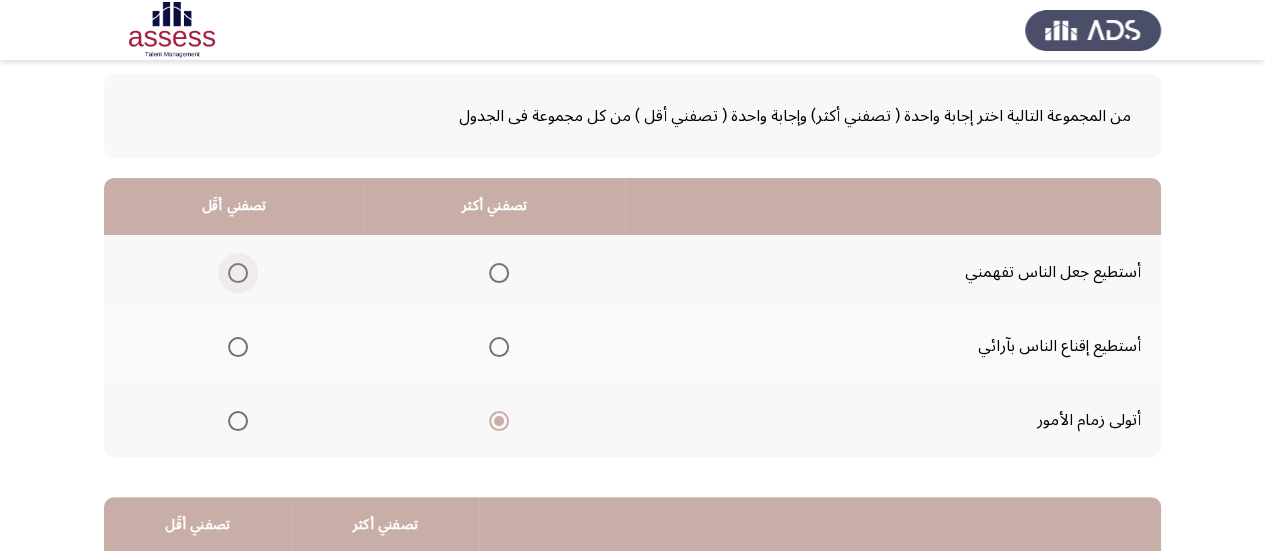 click at bounding box center [238, 273] 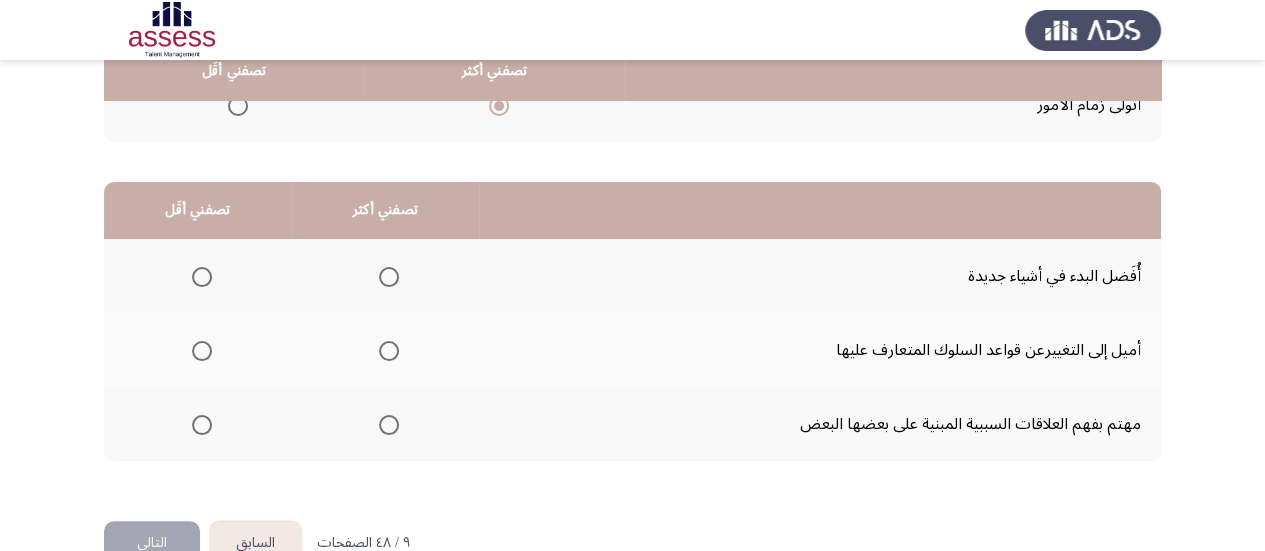 scroll, scrollTop: 415, scrollLeft: 0, axis: vertical 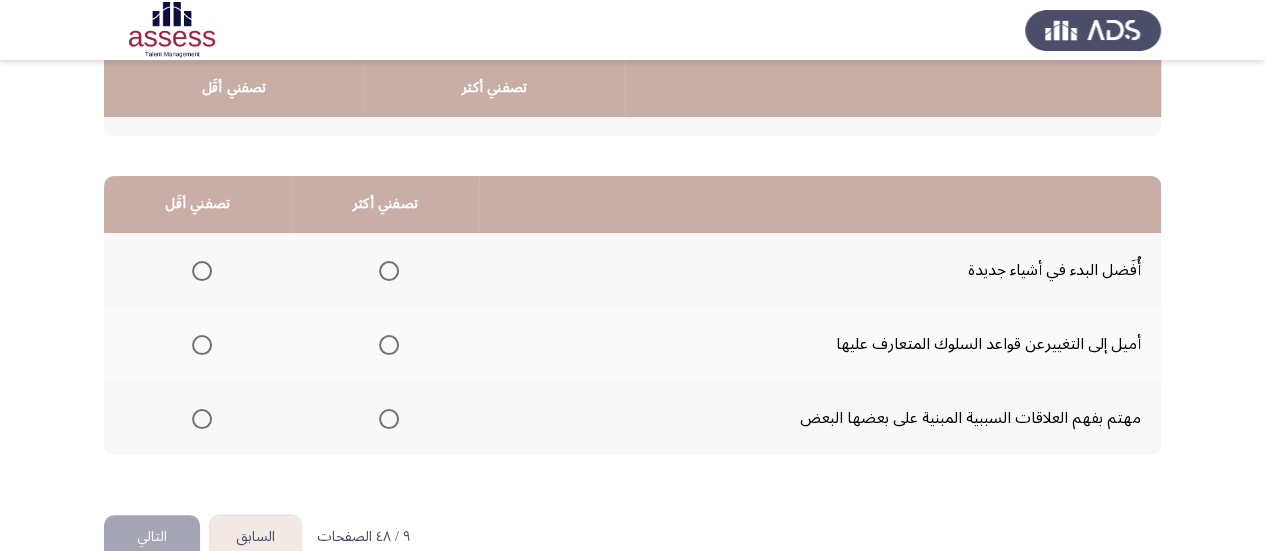 click at bounding box center (389, 345) 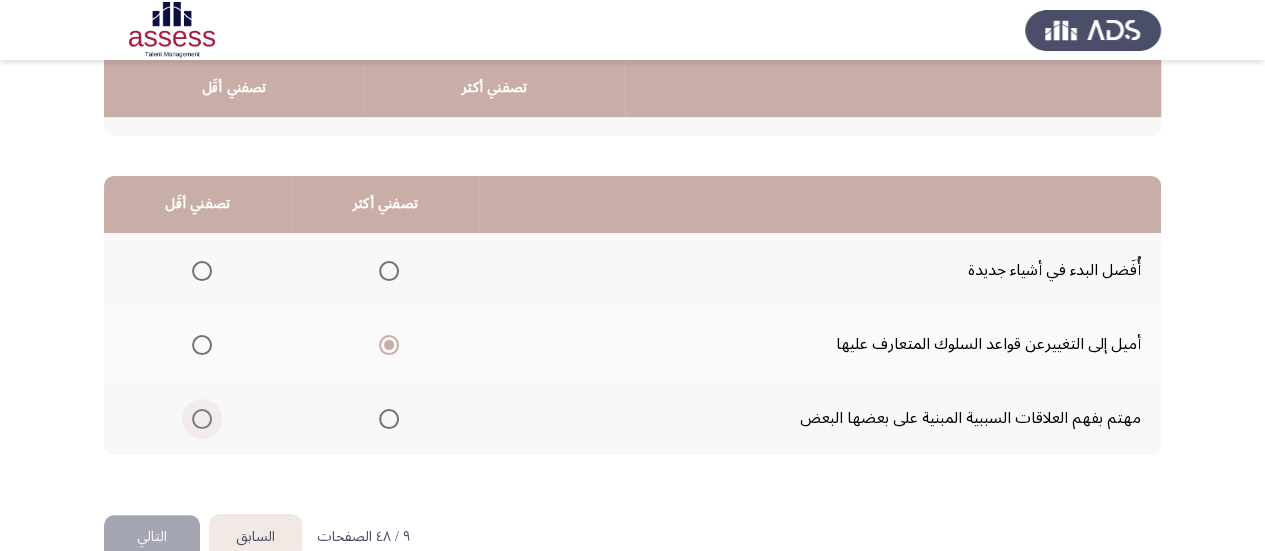 click at bounding box center [202, 419] 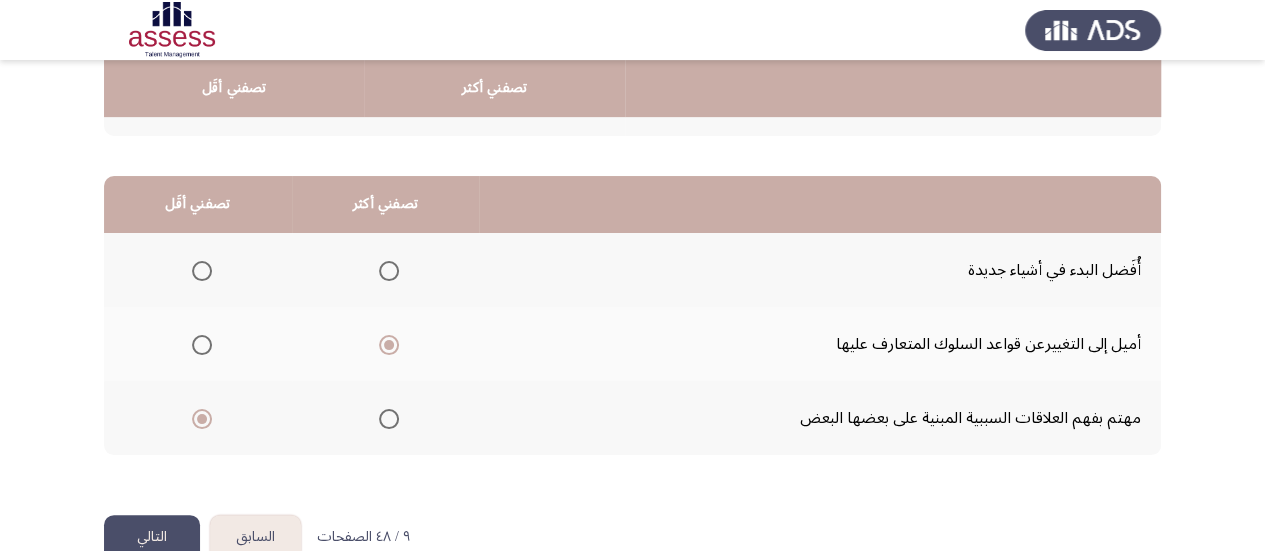 click on "التالي" 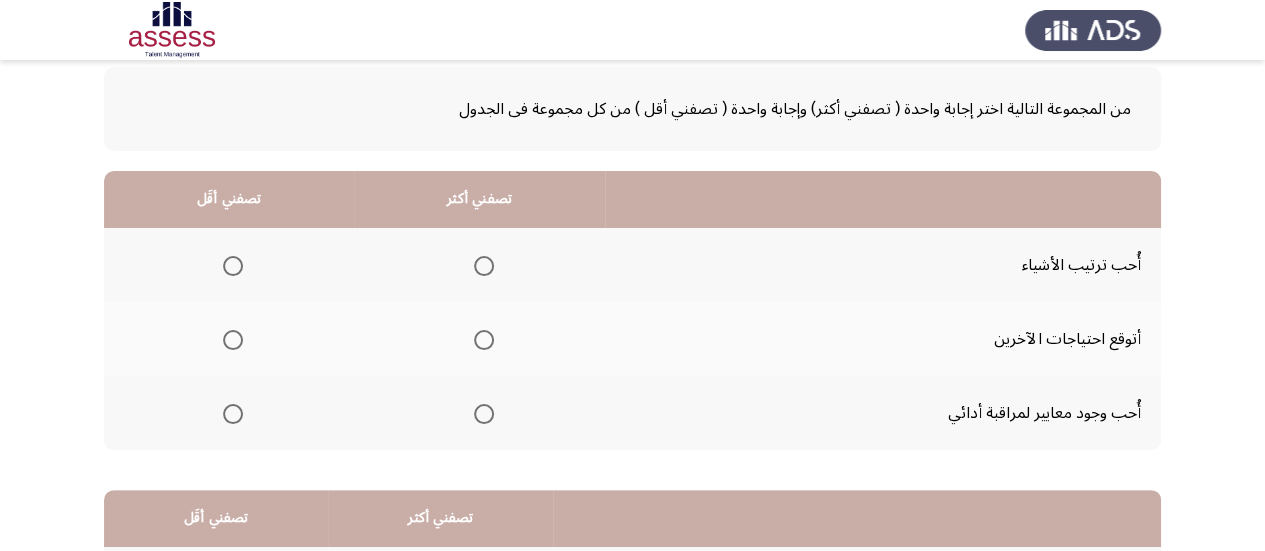 scroll, scrollTop: 104, scrollLeft: 0, axis: vertical 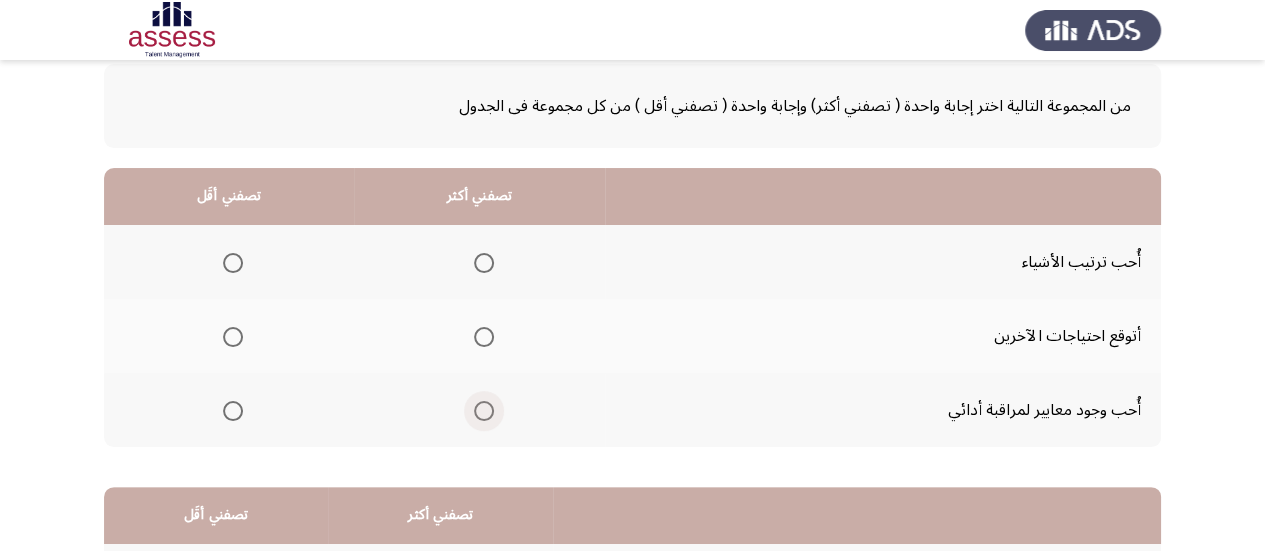click at bounding box center (484, 411) 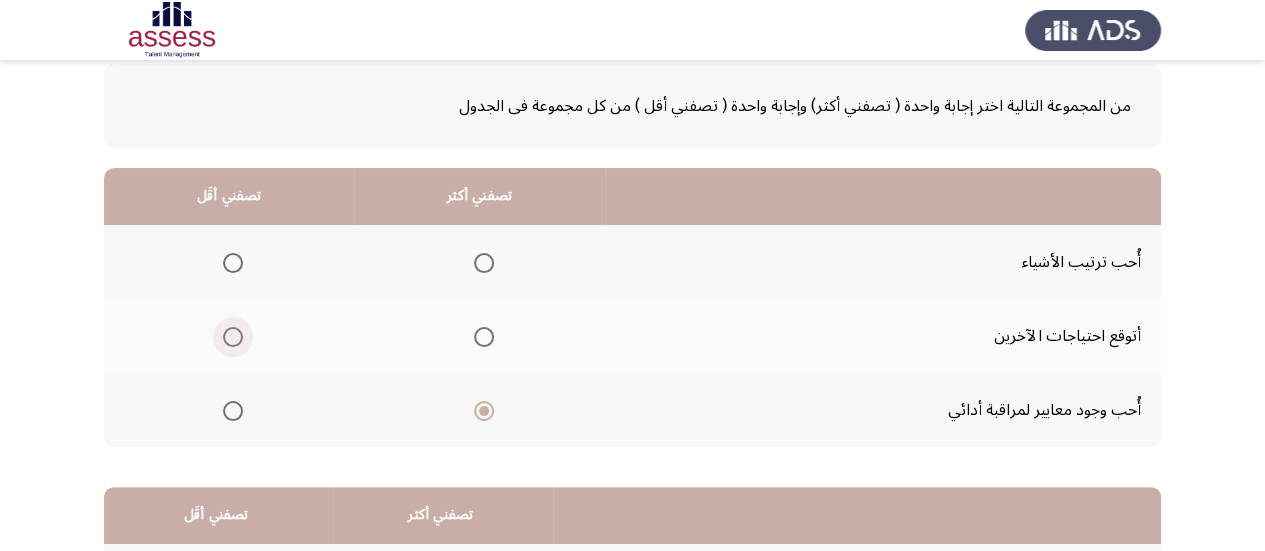 click at bounding box center [233, 337] 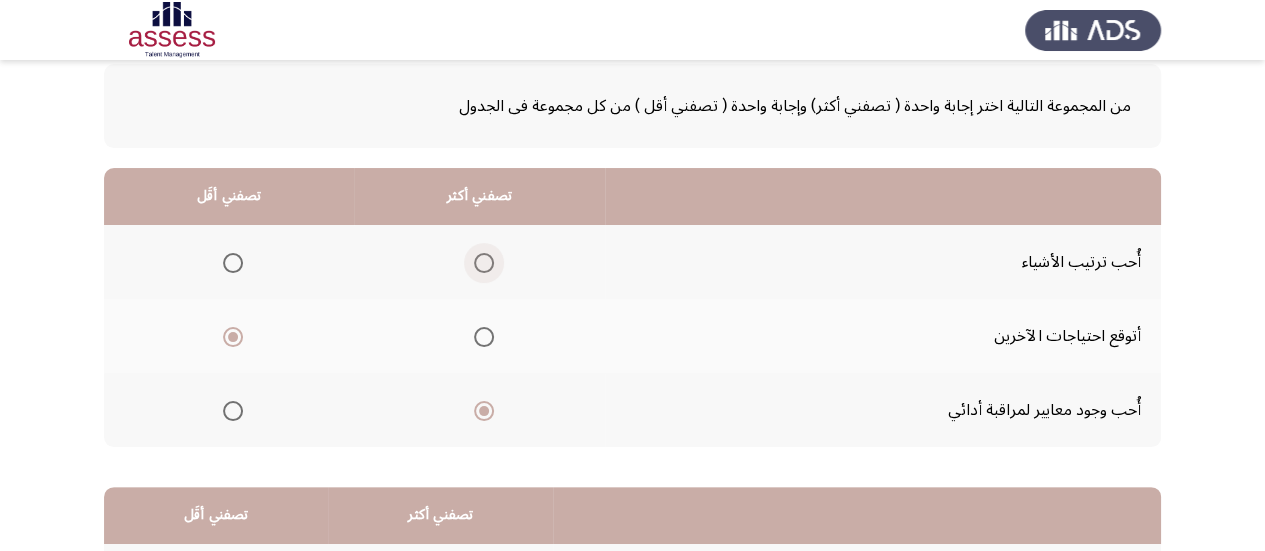 click at bounding box center [484, 263] 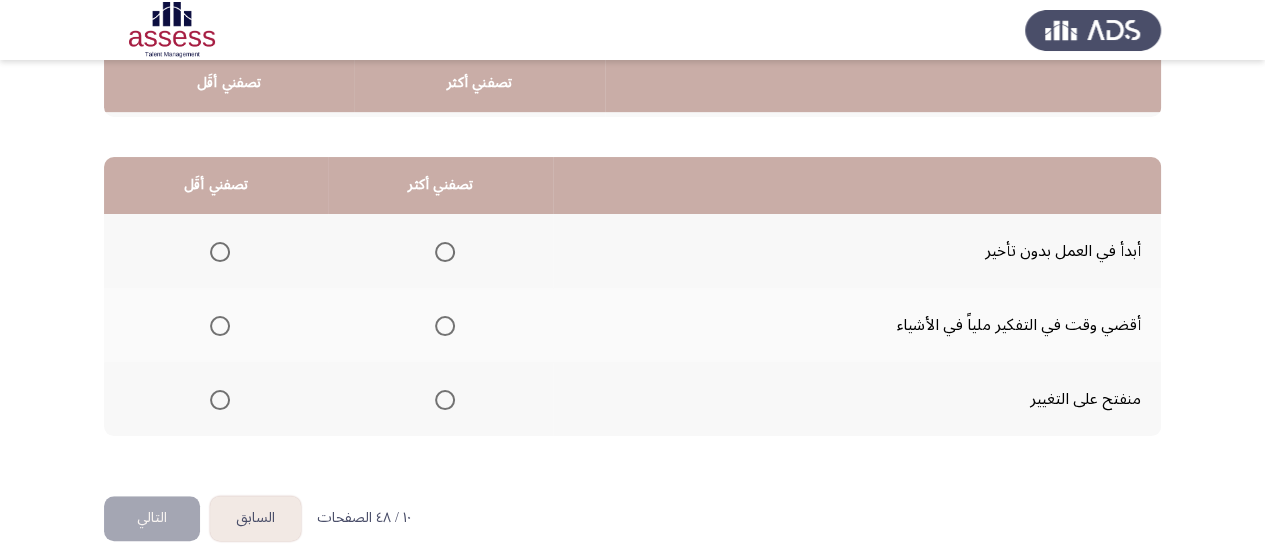 scroll, scrollTop: 440, scrollLeft: 0, axis: vertical 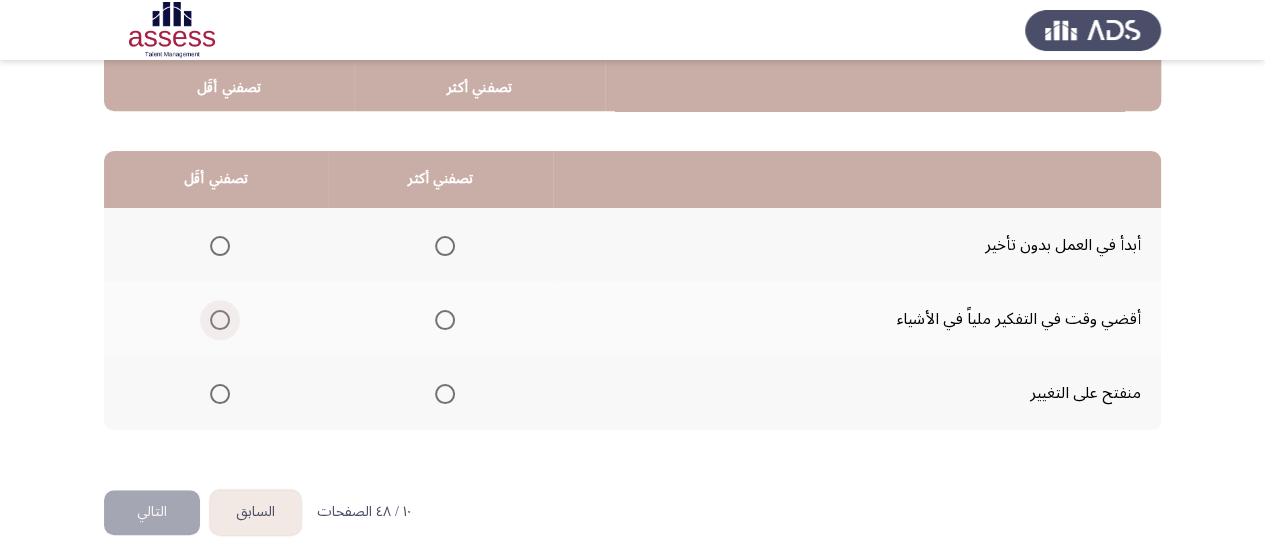 click at bounding box center (220, 320) 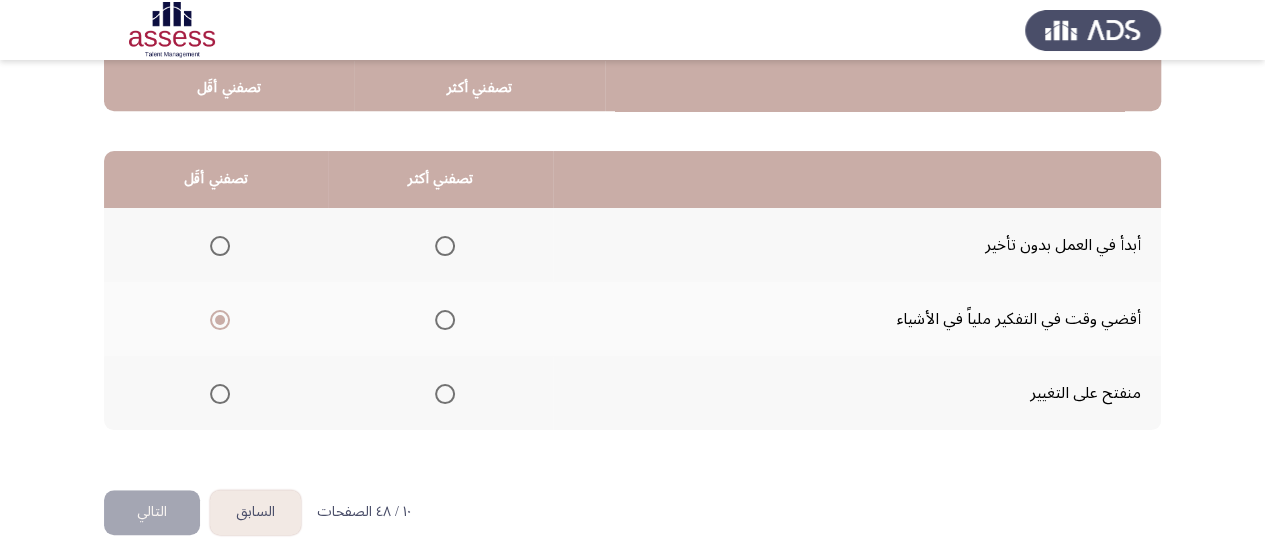 click at bounding box center [445, 394] 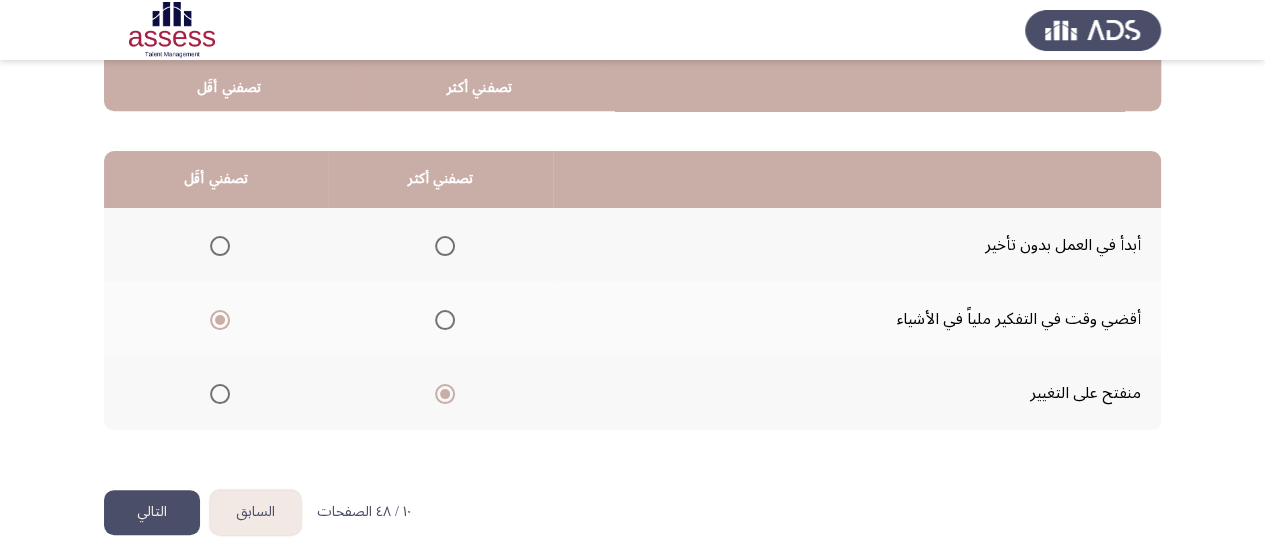 click at bounding box center [445, 246] 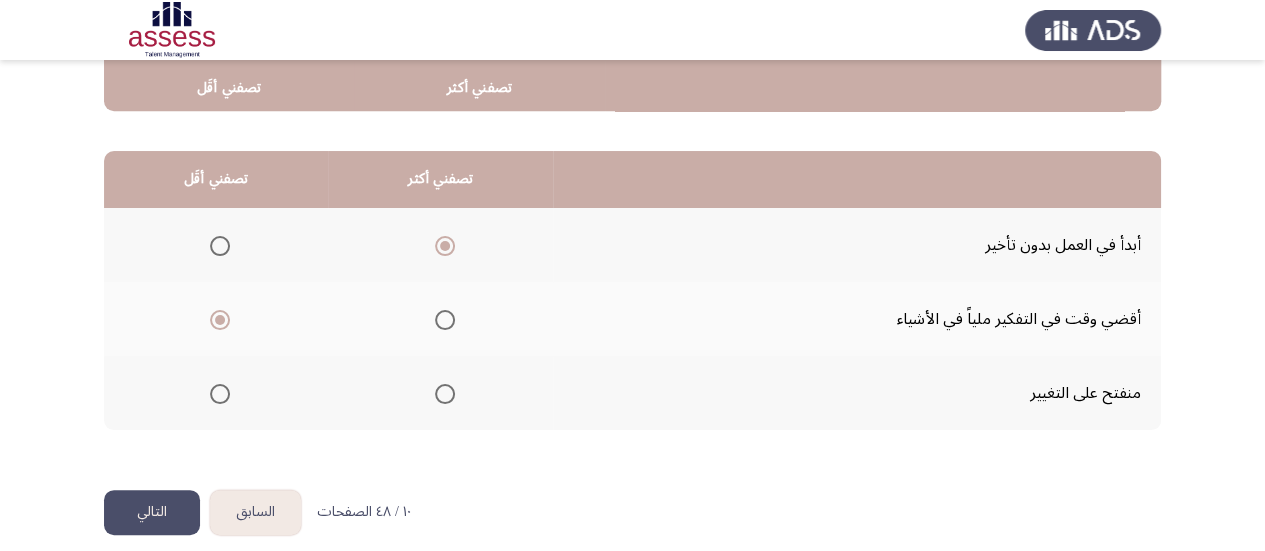 click on "التالي" 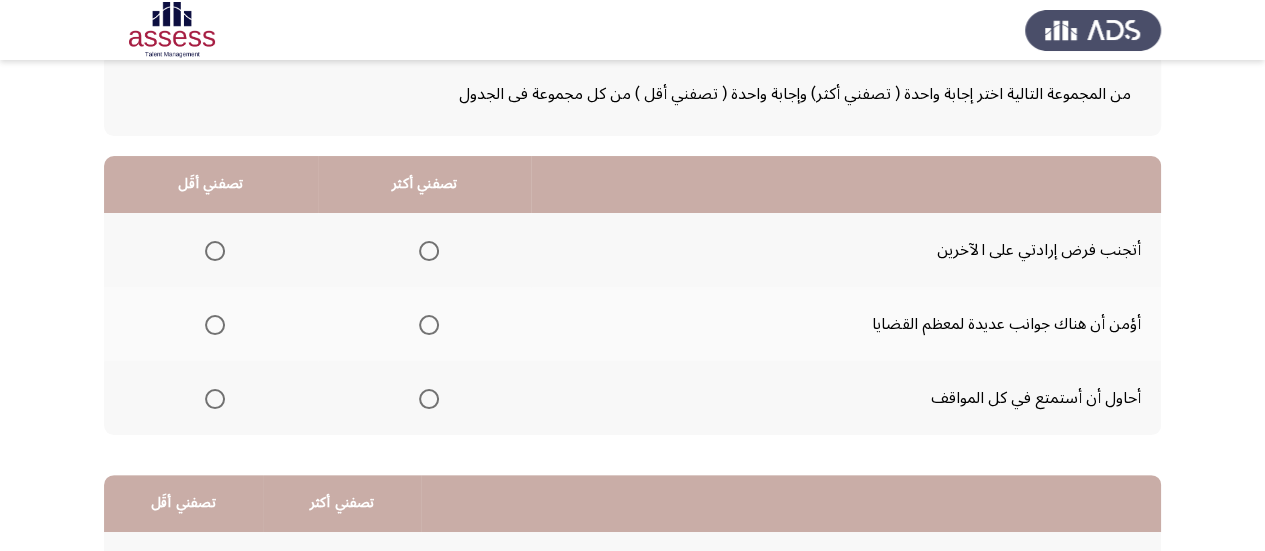 scroll, scrollTop: 117, scrollLeft: 0, axis: vertical 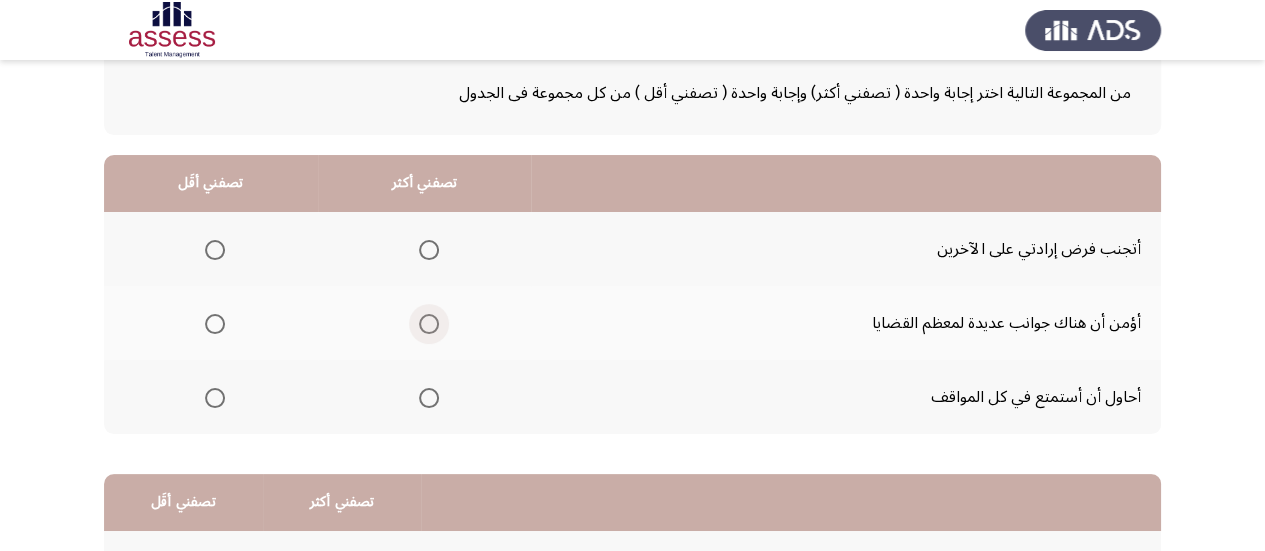 click at bounding box center (429, 324) 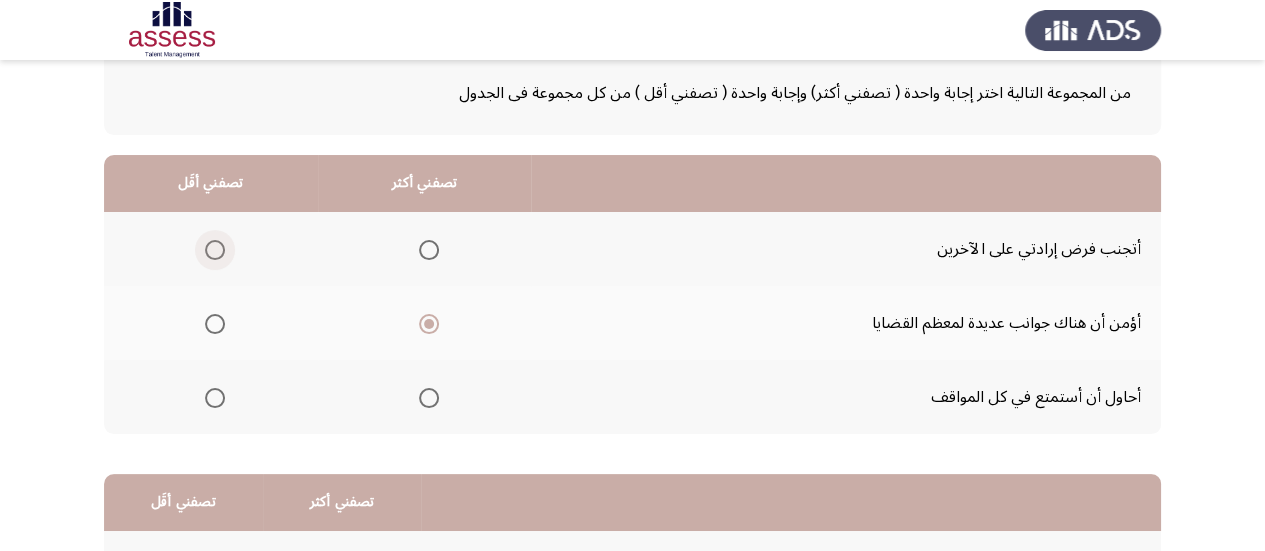 click at bounding box center [215, 250] 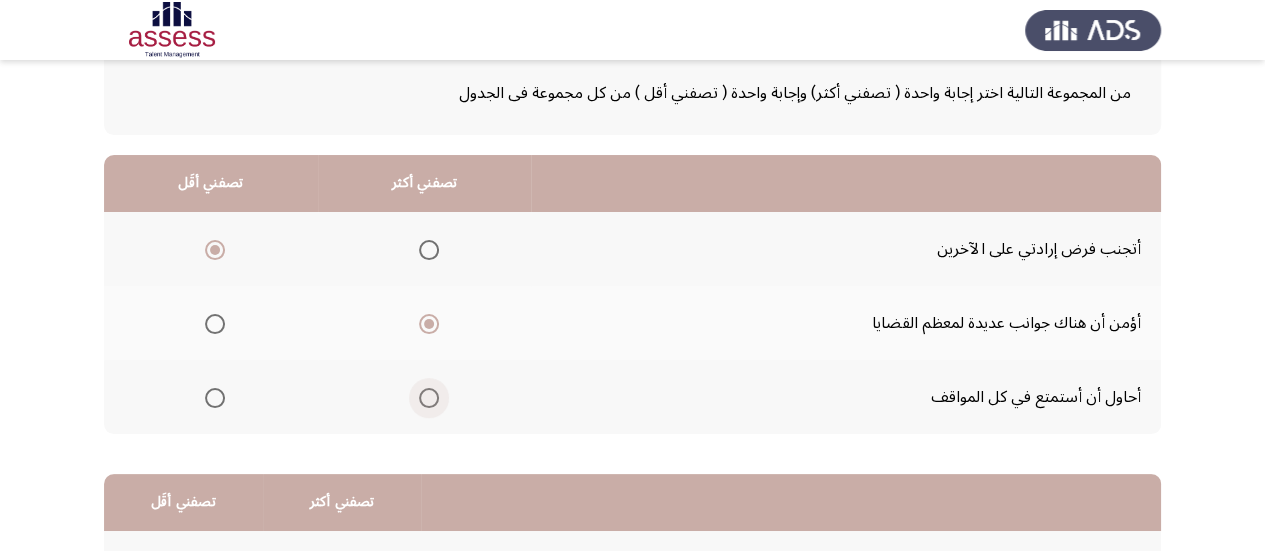 click at bounding box center (429, 398) 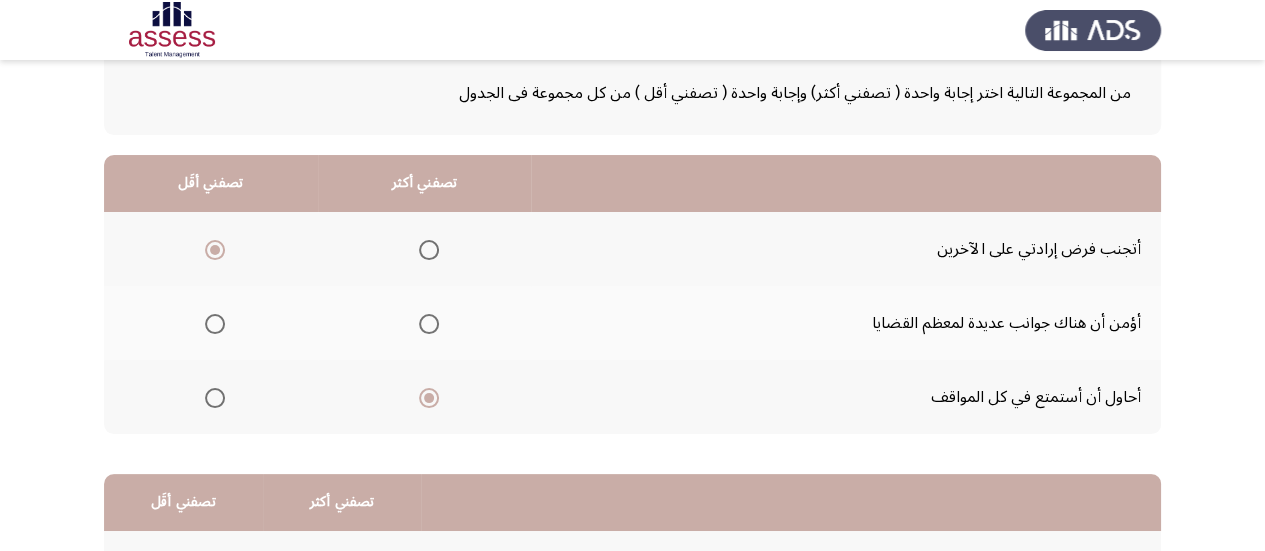 click at bounding box center (215, 324) 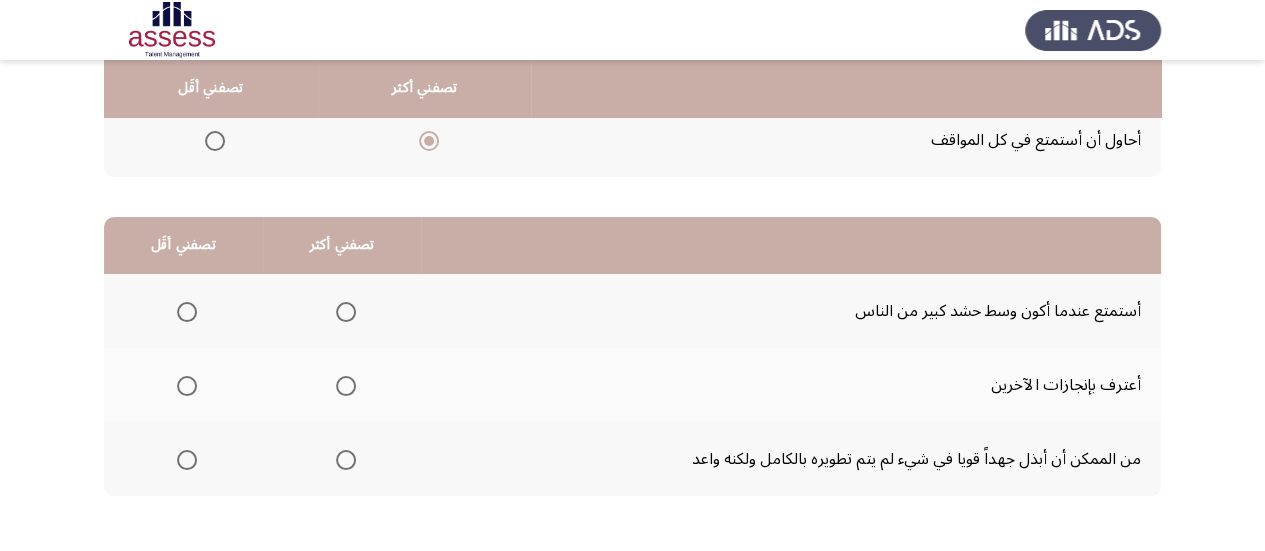 scroll, scrollTop: 374, scrollLeft: 0, axis: vertical 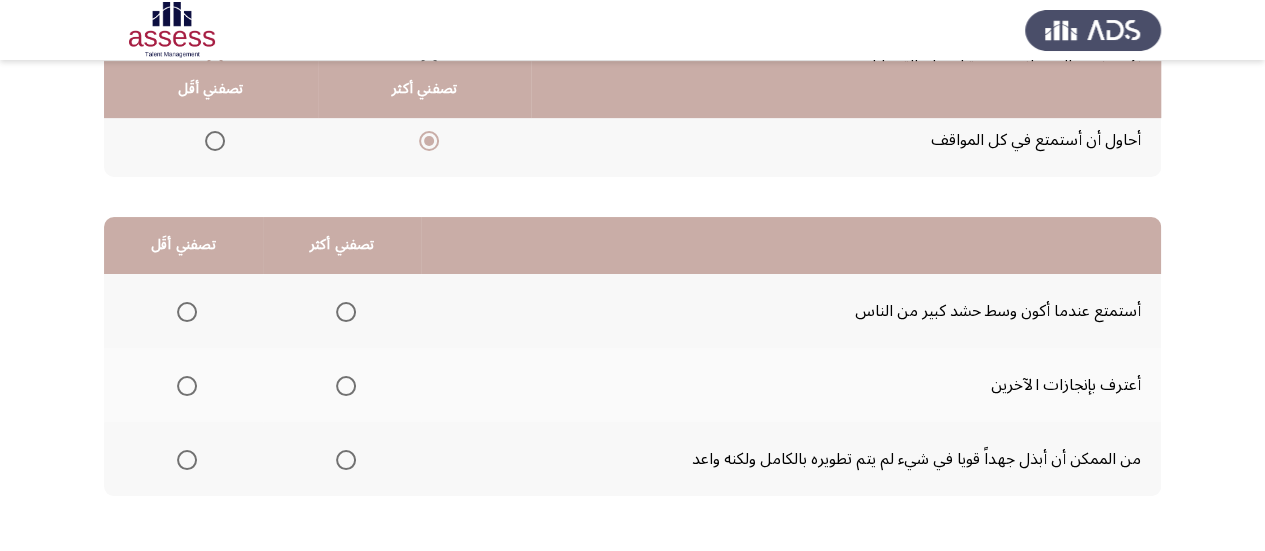 click at bounding box center [346, 386] 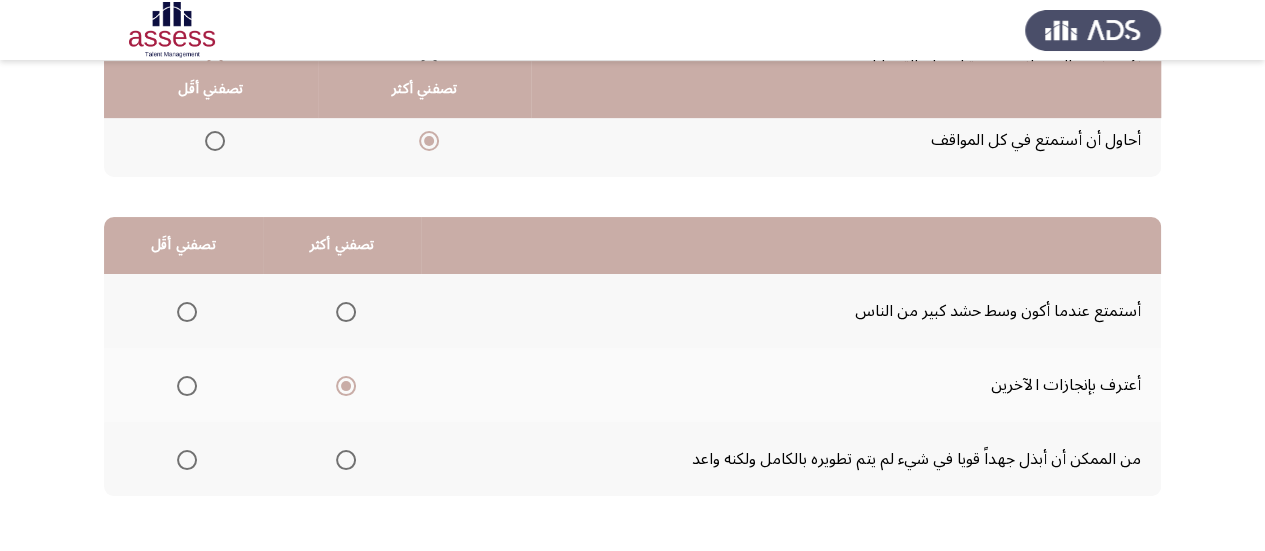 click at bounding box center [187, 312] 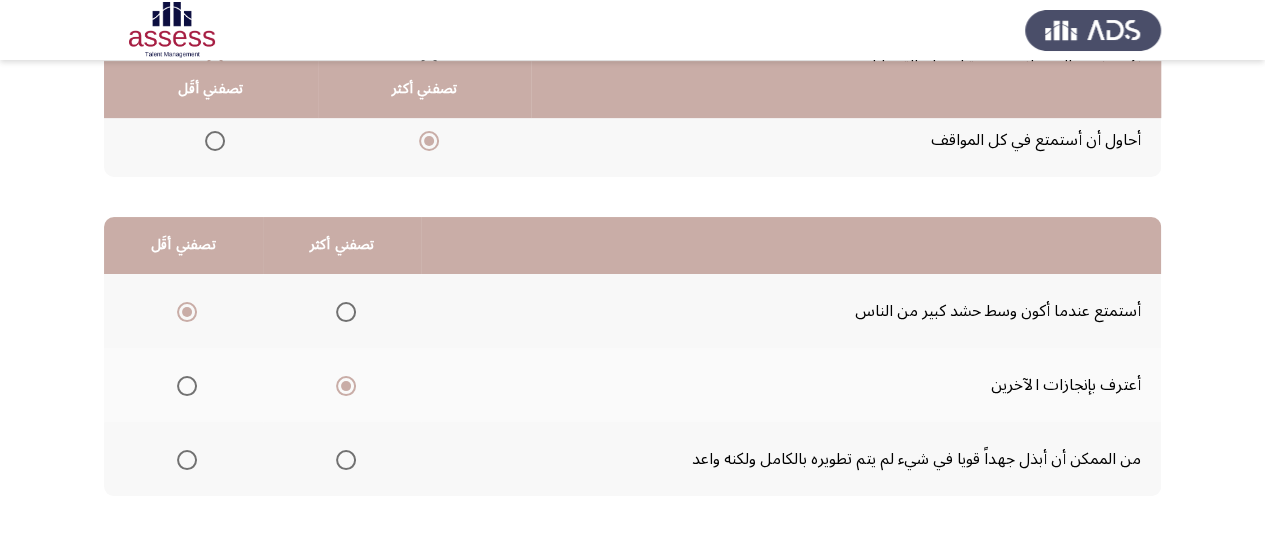 scroll, scrollTop: 458, scrollLeft: 0, axis: vertical 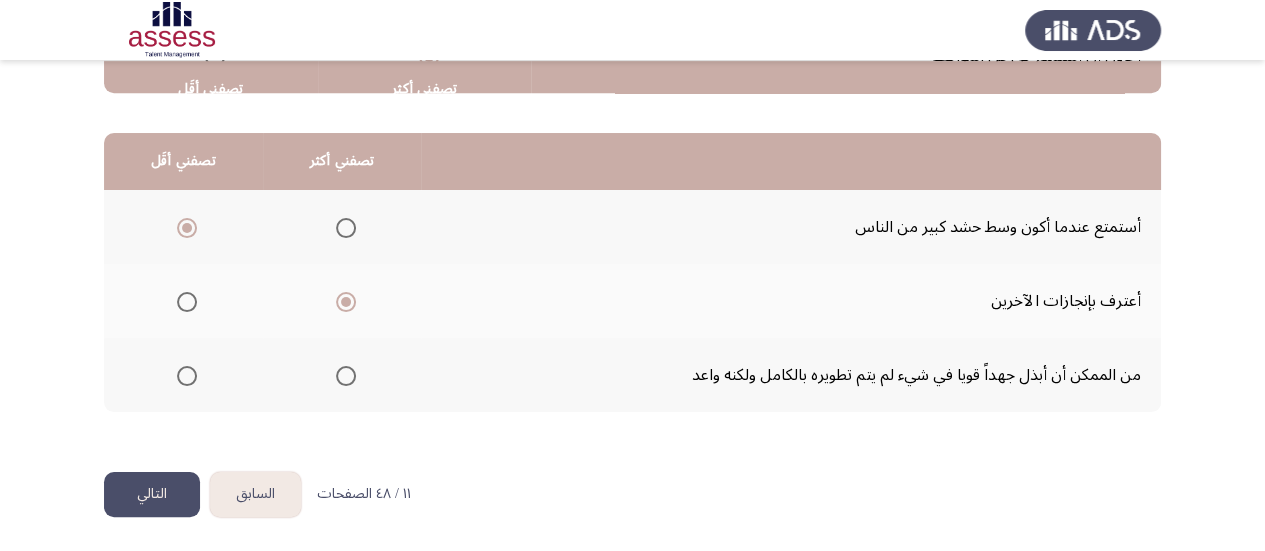 click on "التالي" 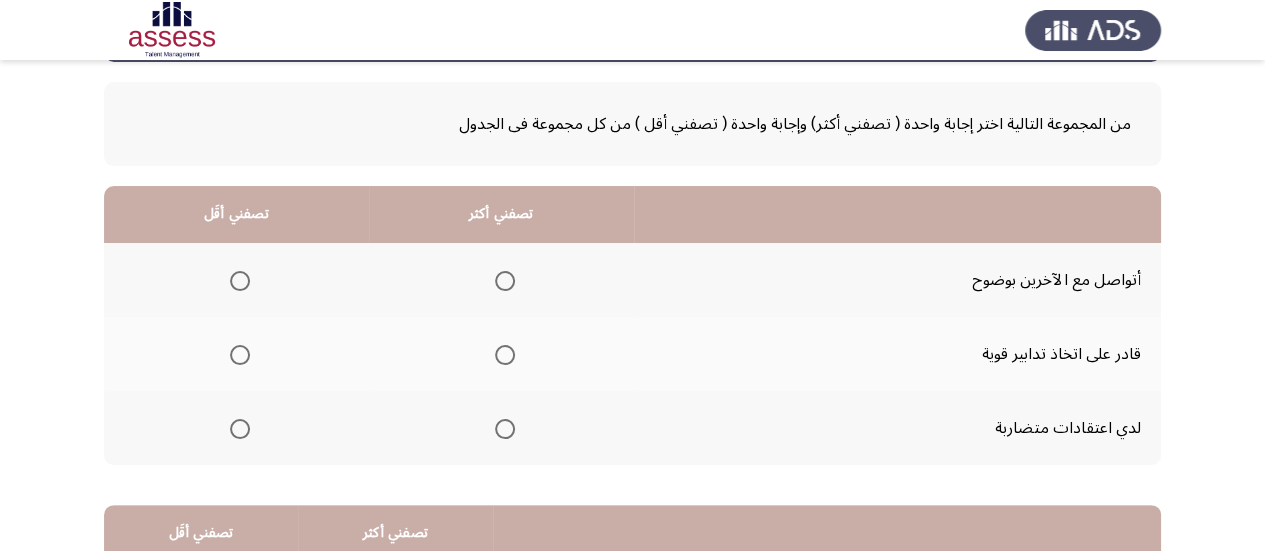 scroll, scrollTop: 88, scrollLeft: 0, axis: vertical 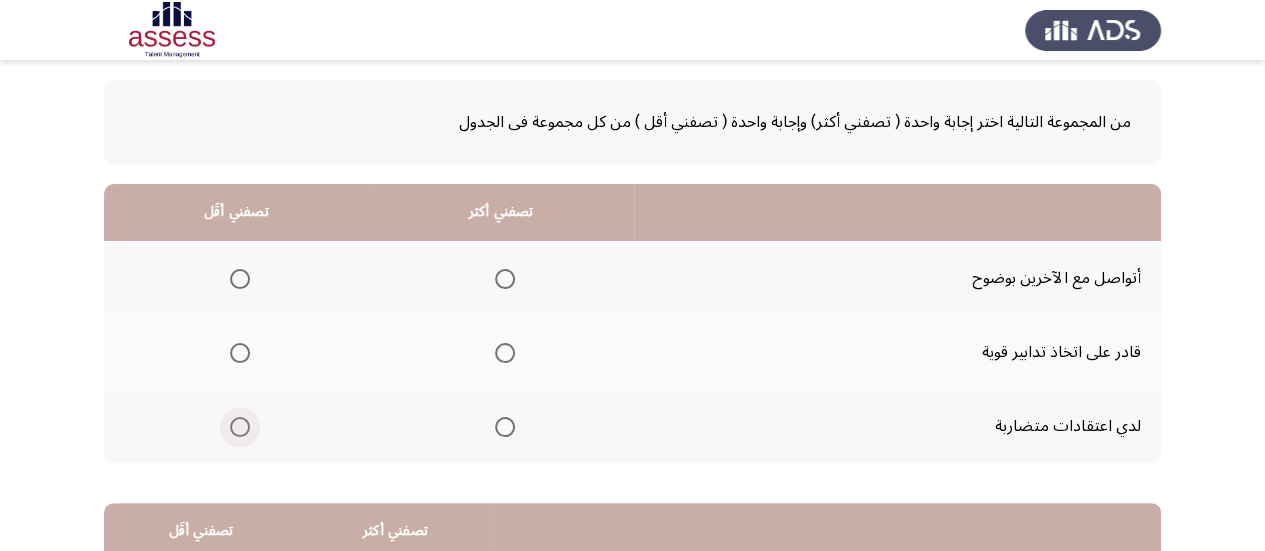 click at bounding box center [240, 427] 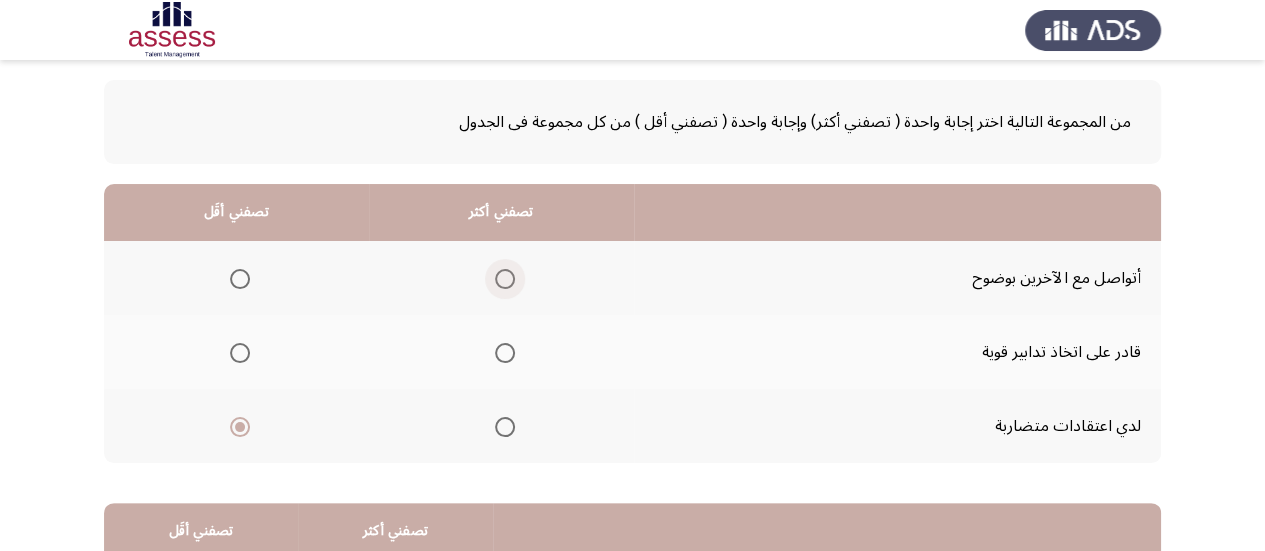 click at bounding box center [505, 279] 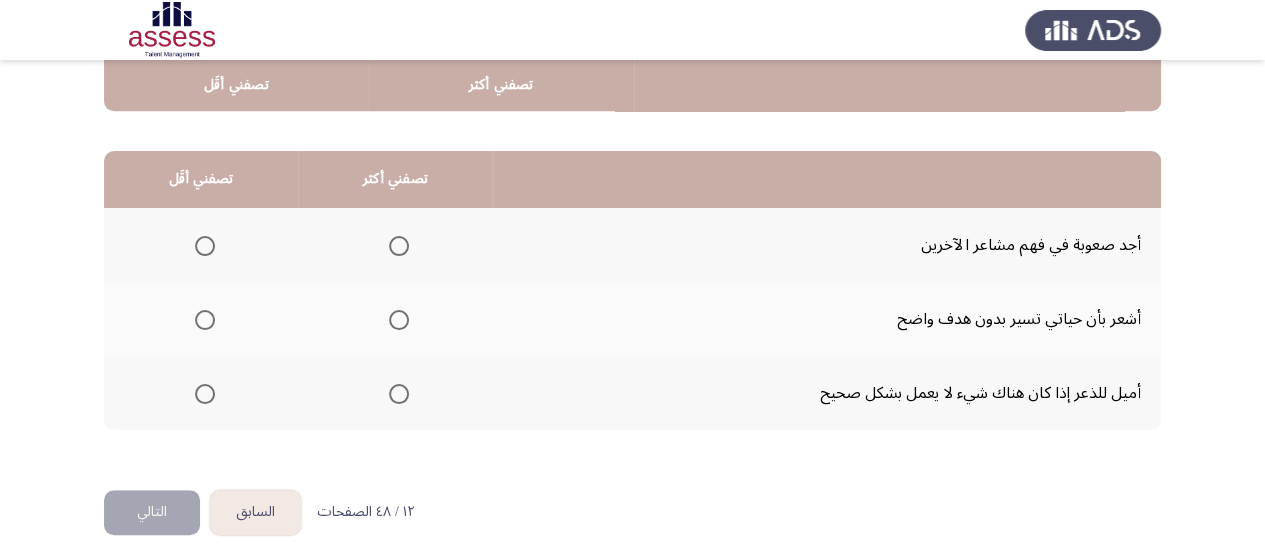 scroll, scrollTop: 442, scrollLeft: 0, axis: vertical 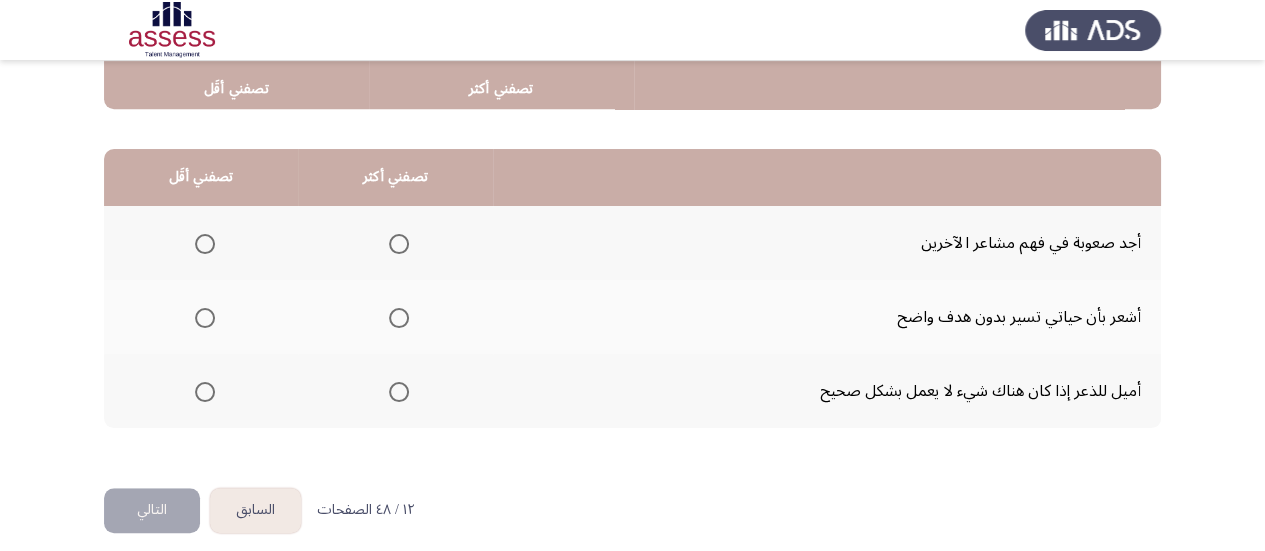 click at bounding box center (399, 392) 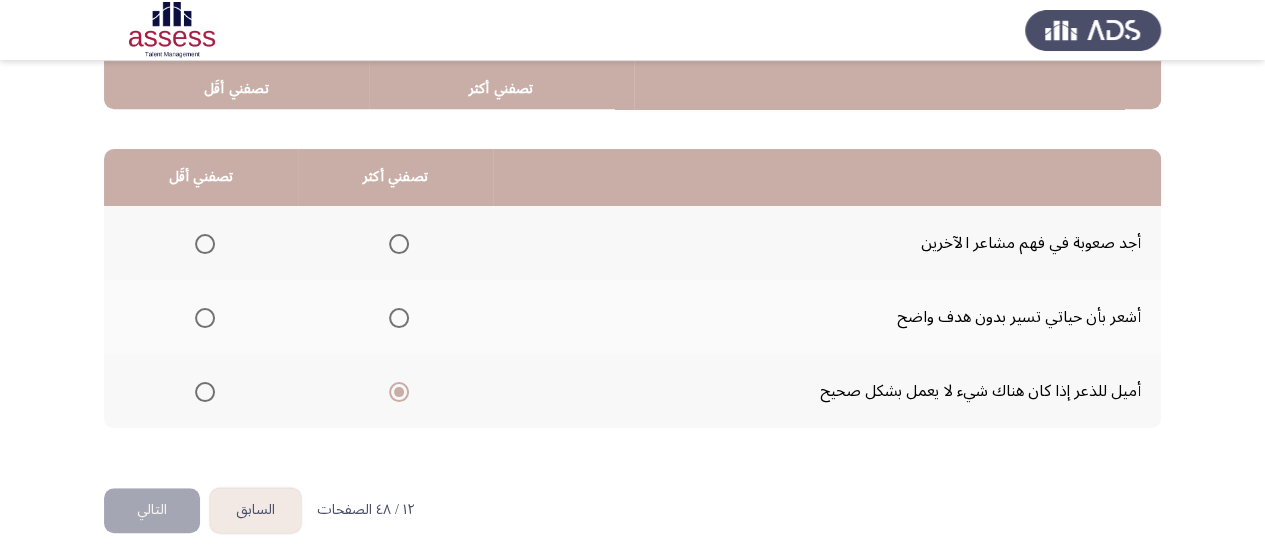 click at bounding box center (205, 318) 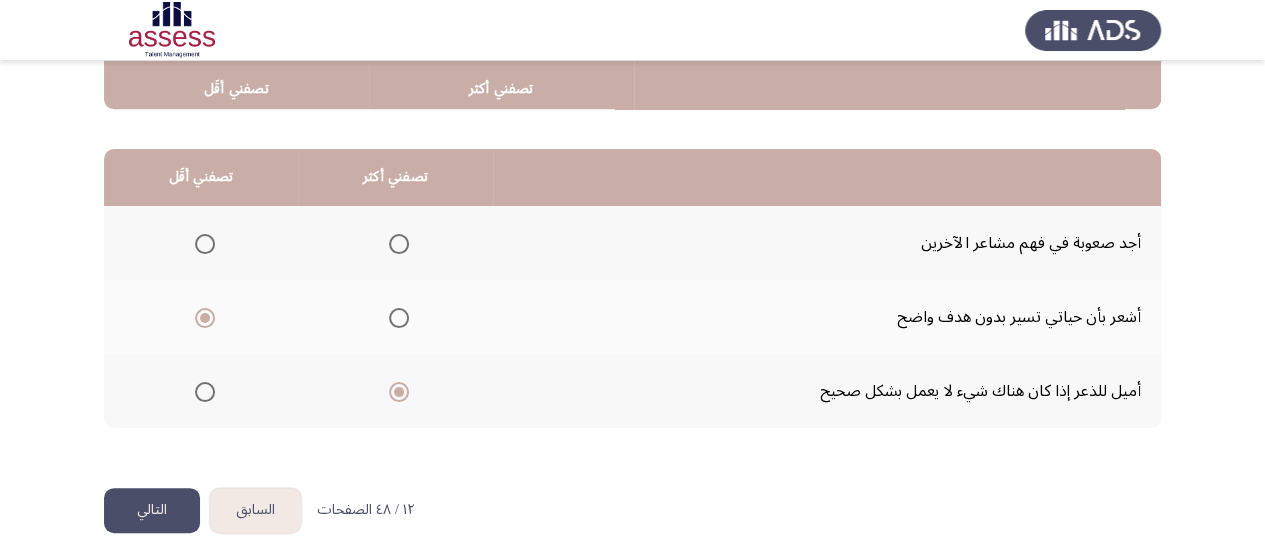 click on "التالي" 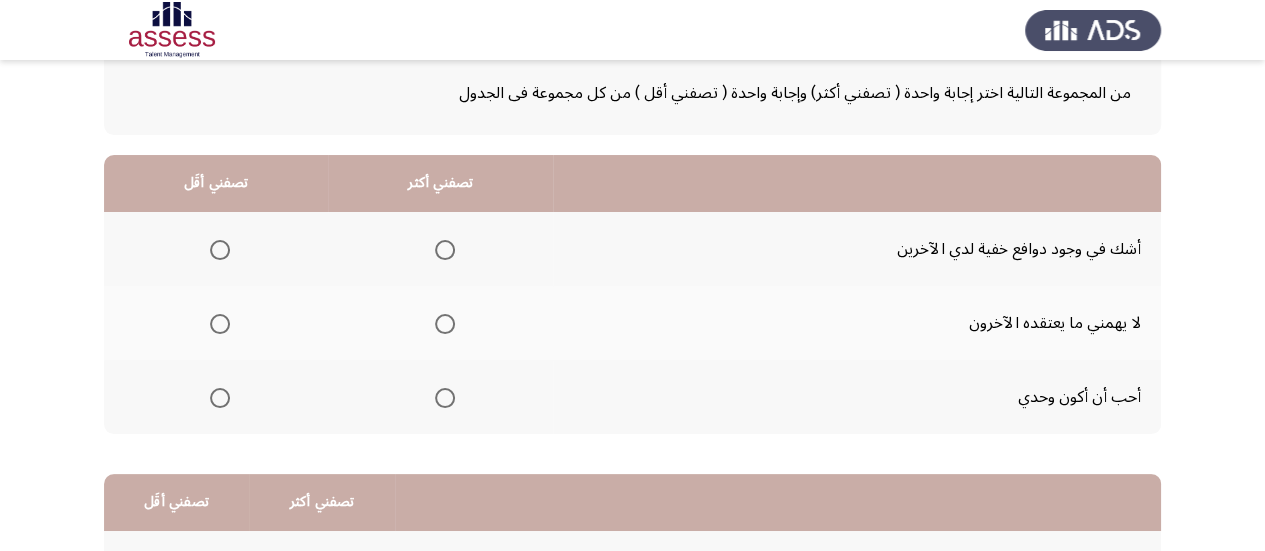 scroll, scrollTop: 119, scrollLeft: 0, axis: vertical 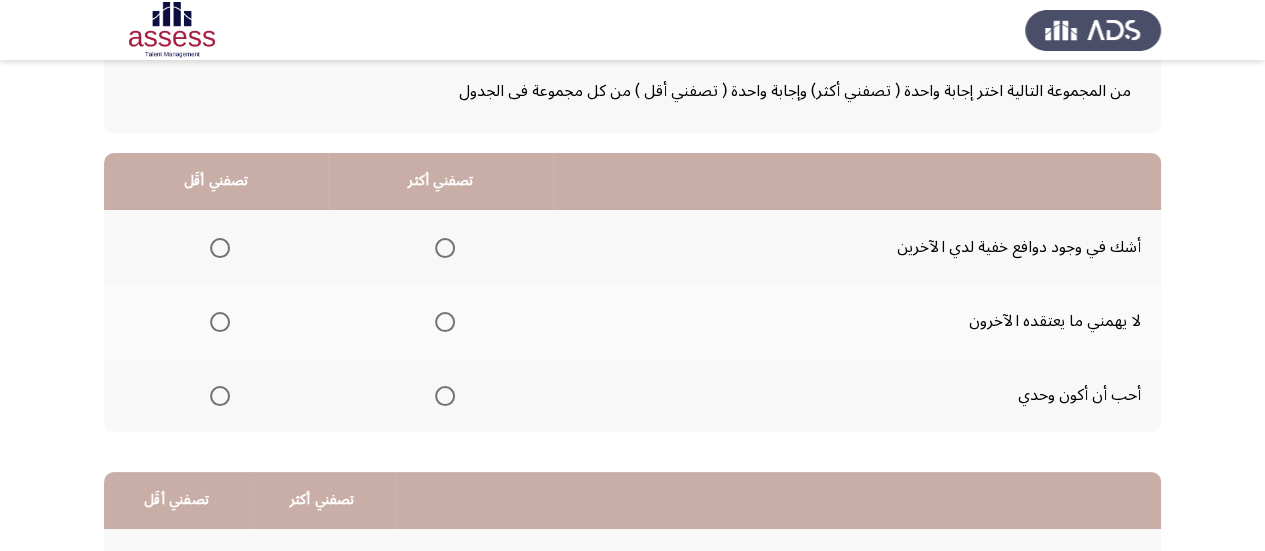 click 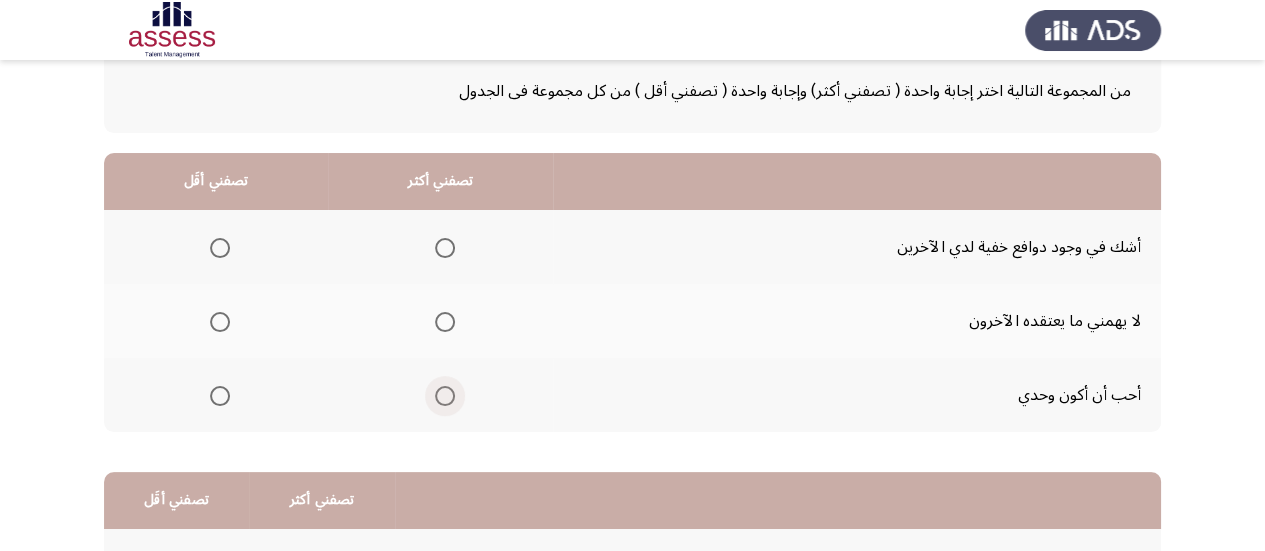 click at bounding box center (445, 396) 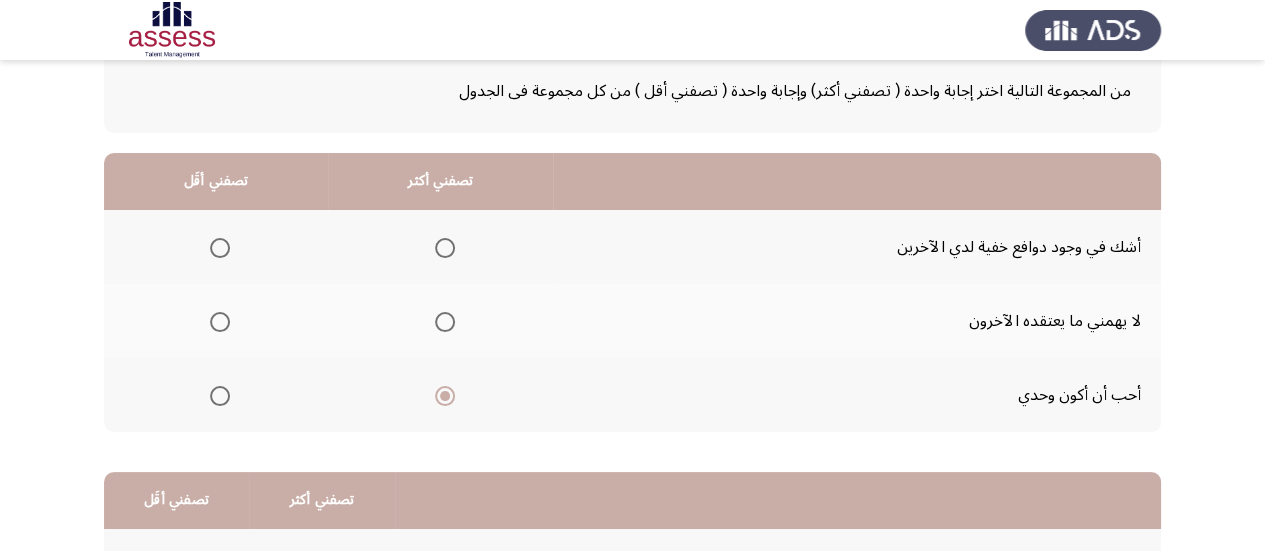click at bounding box center (445, 322) 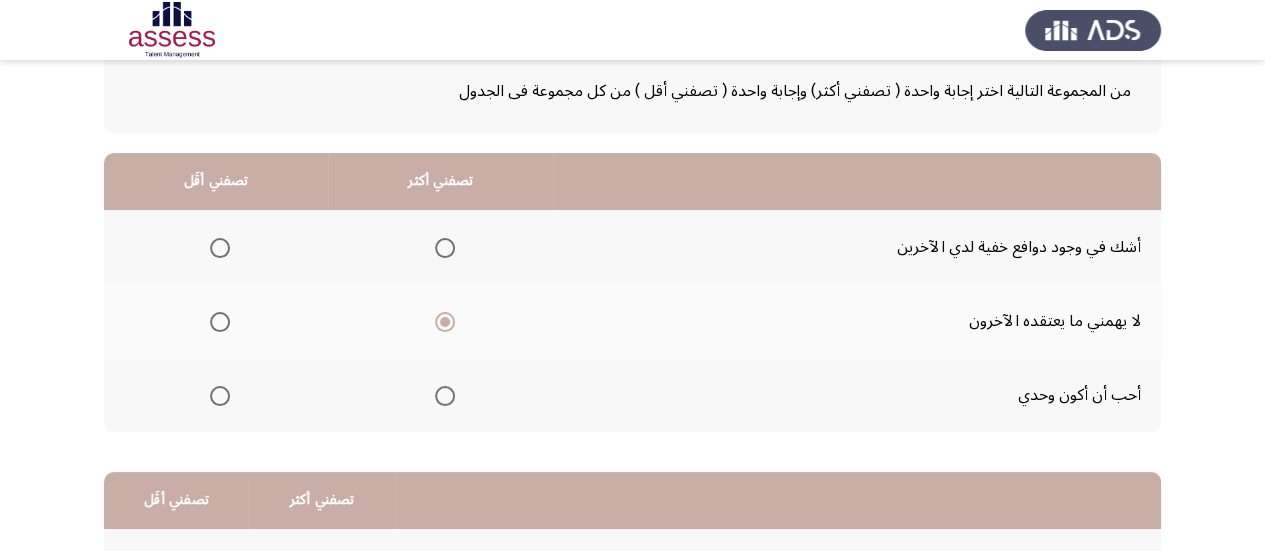 click 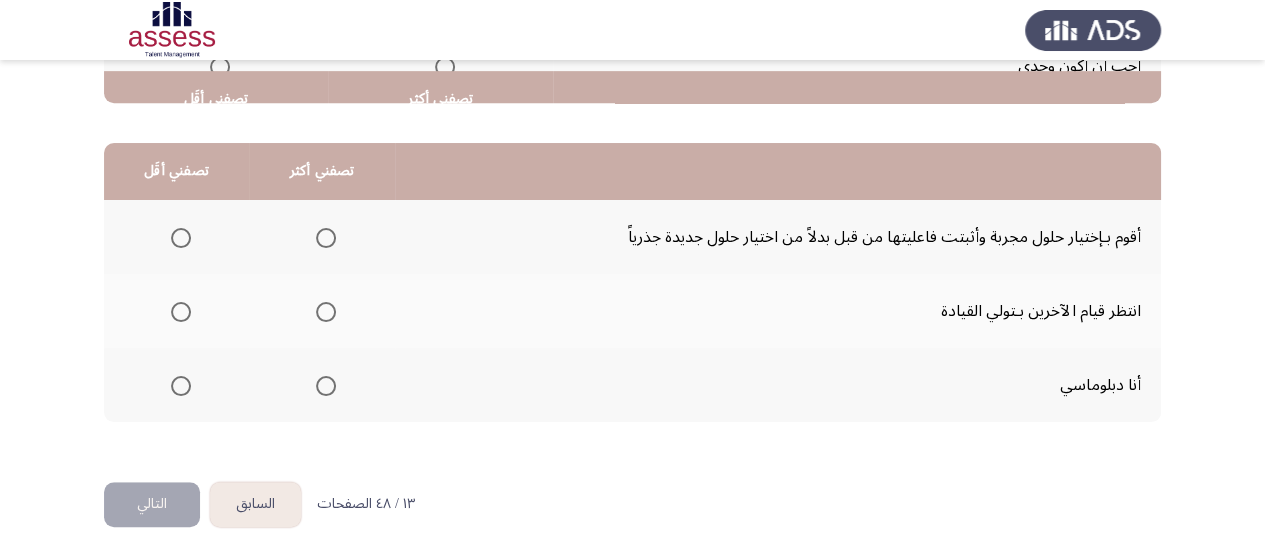 scroll, scrollTop: 458, scrollLeft: 0, axis: vertical 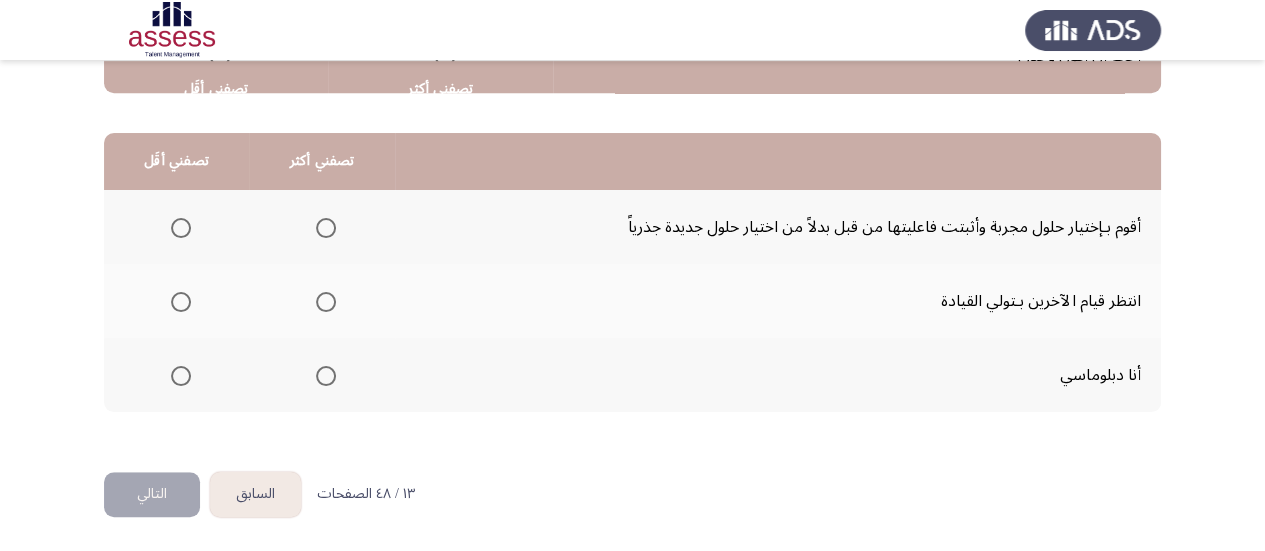 click at bounding box center [326, 376] 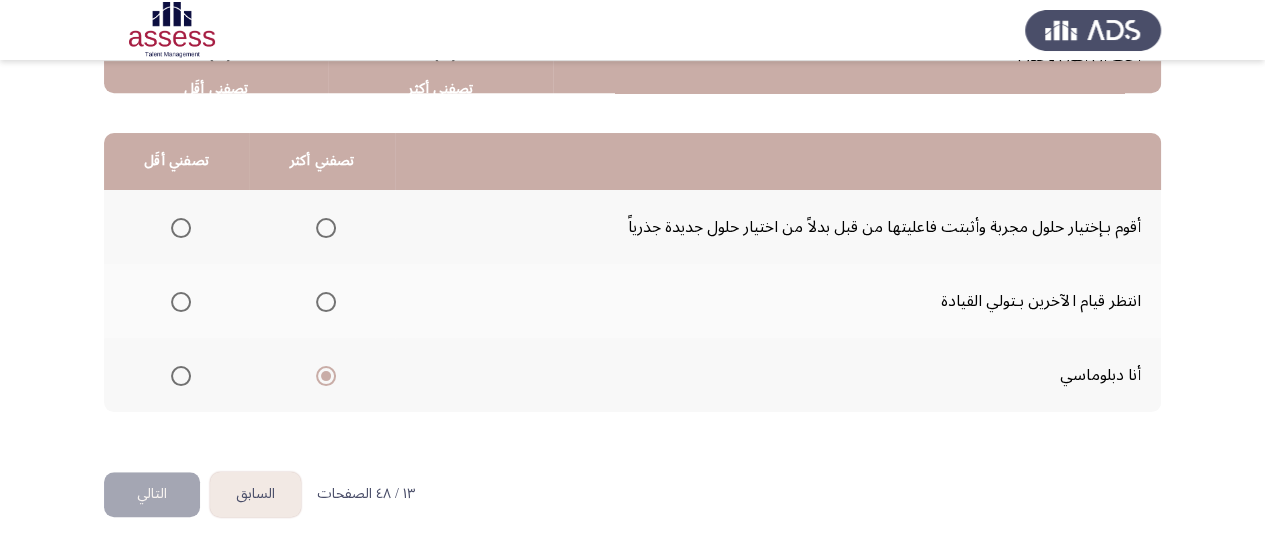 click at bounding box center (181, 302) 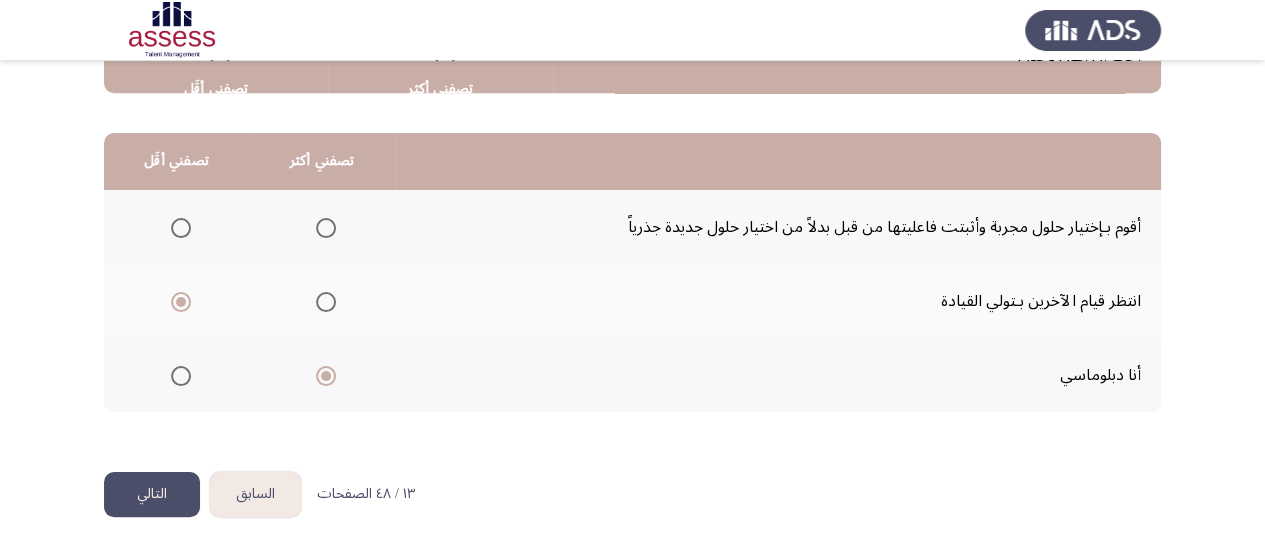 click on "التالي" 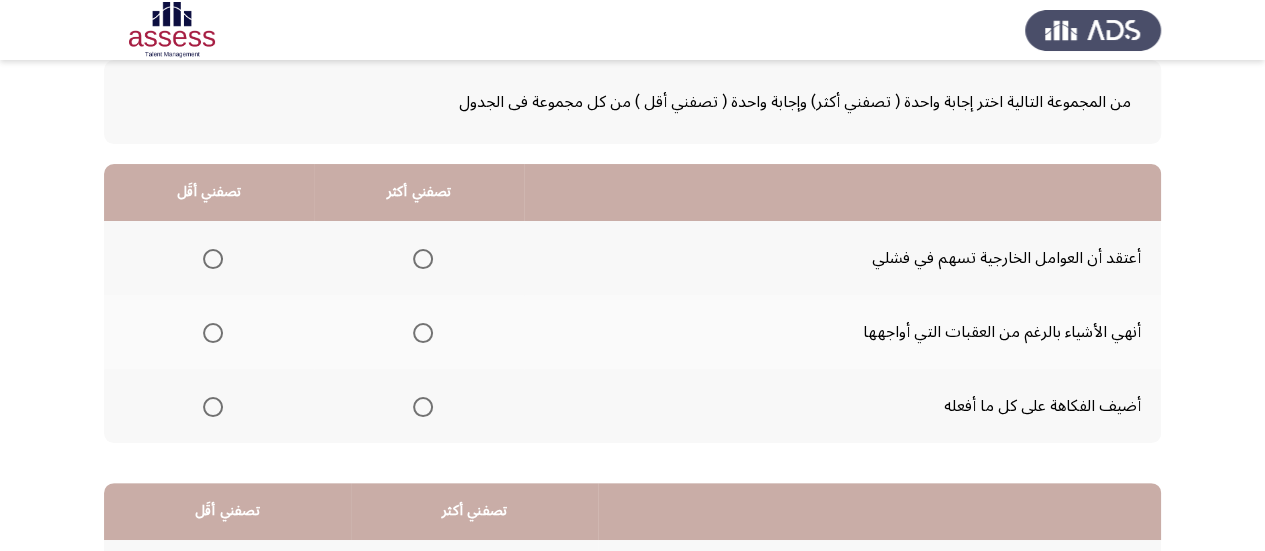 scroll, scrollTop: 109, scrollLeft: 0, axis: vertical 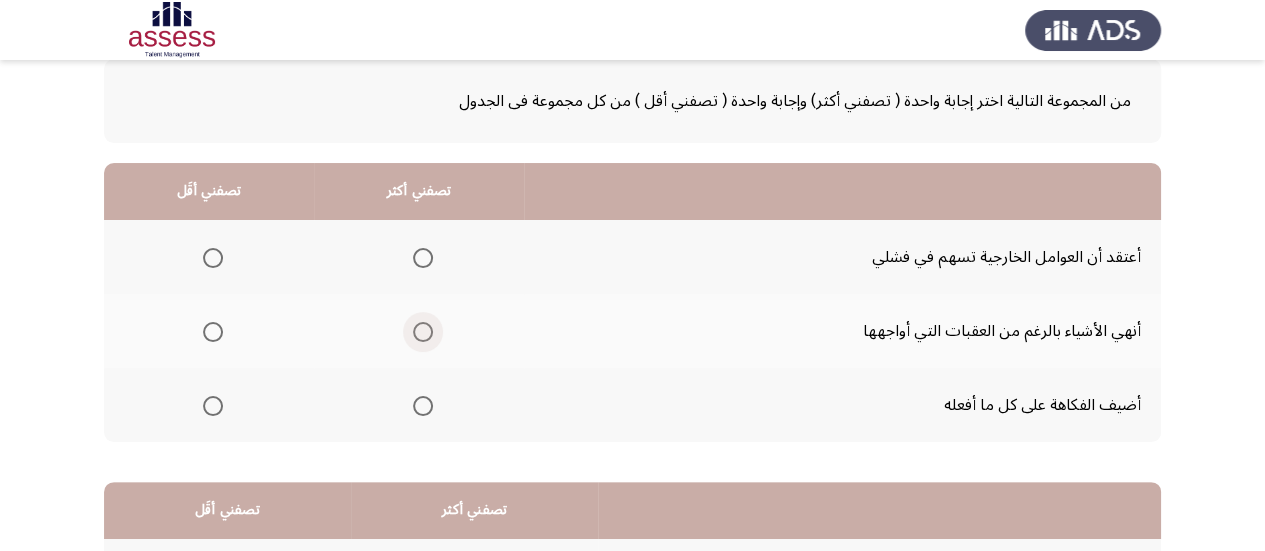 click at bounding box center [423, 332] 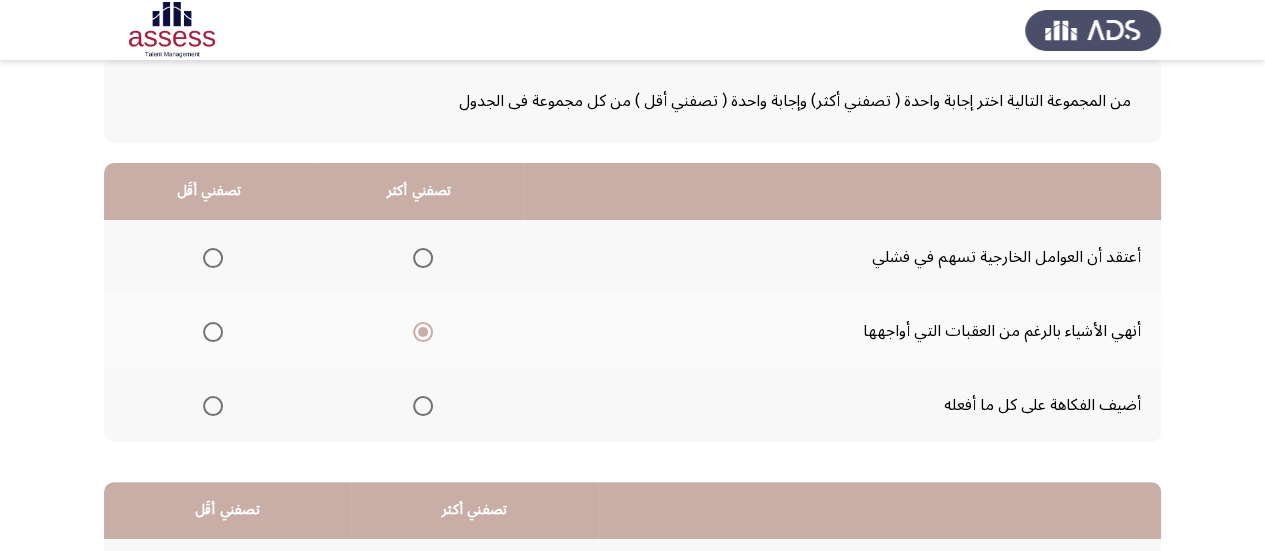click at bounding box center [213, 258] 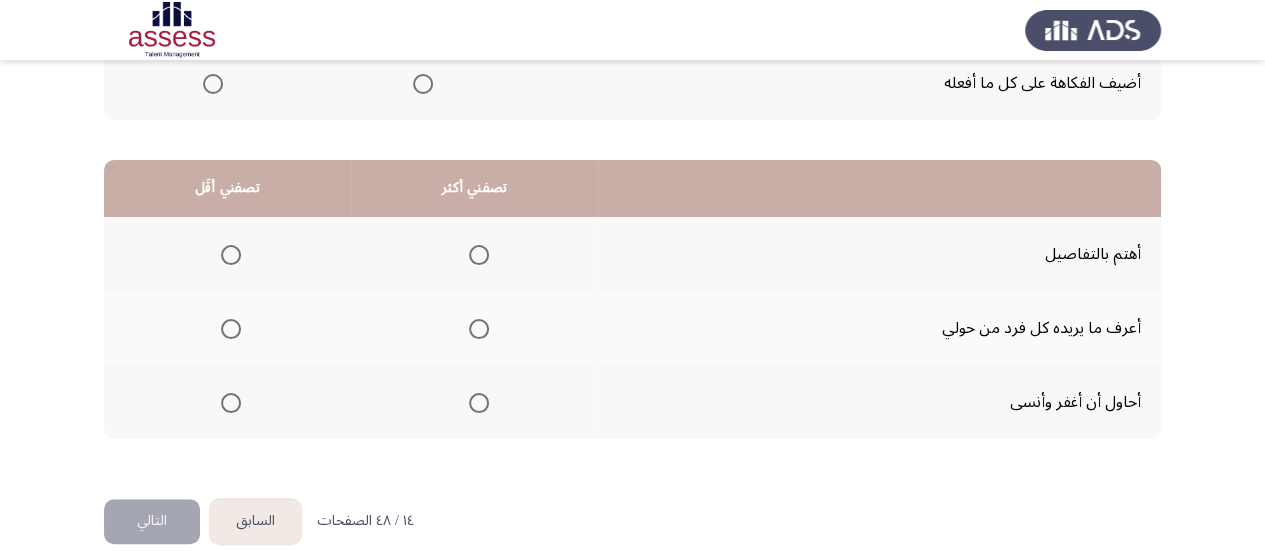 scroll, scrollTop: 432, scrollLeft: 0, axis: vertical 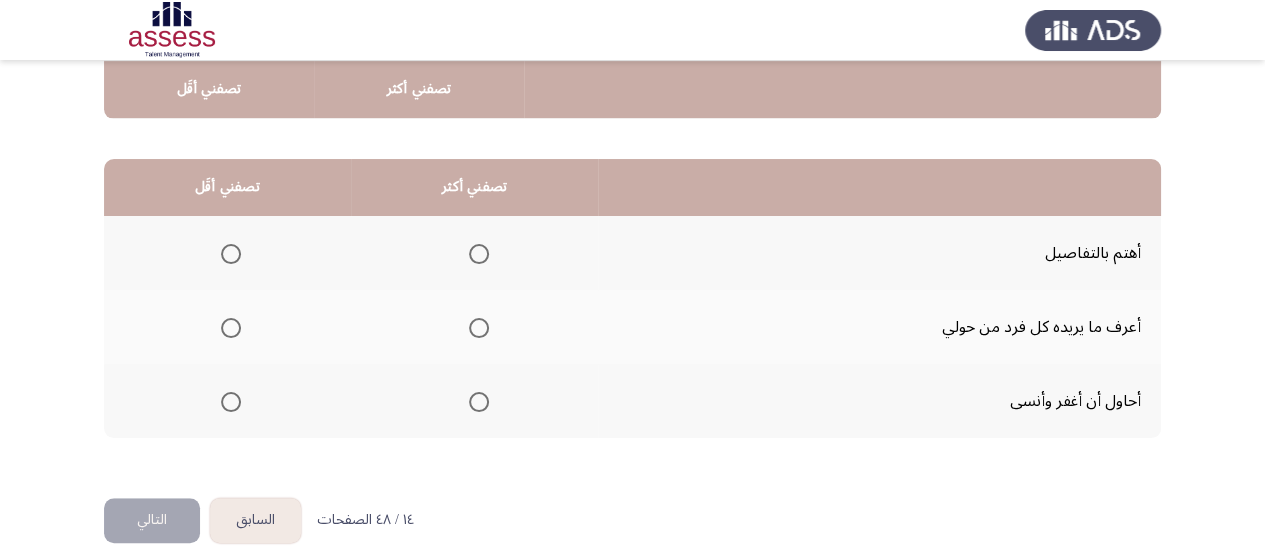 click 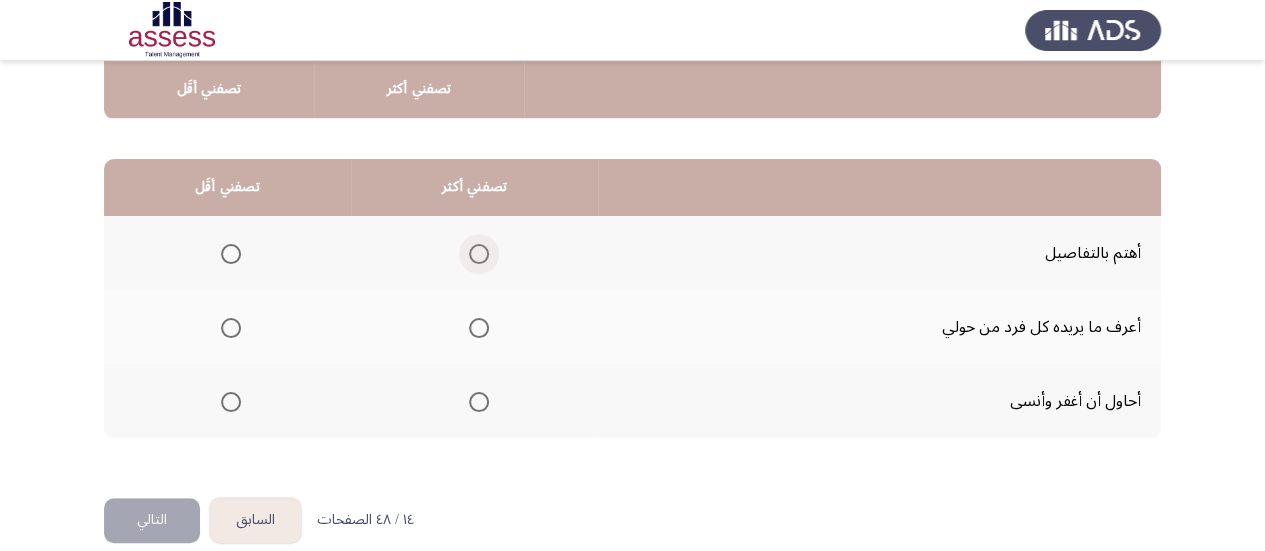 click at bounding box center [479, 254] 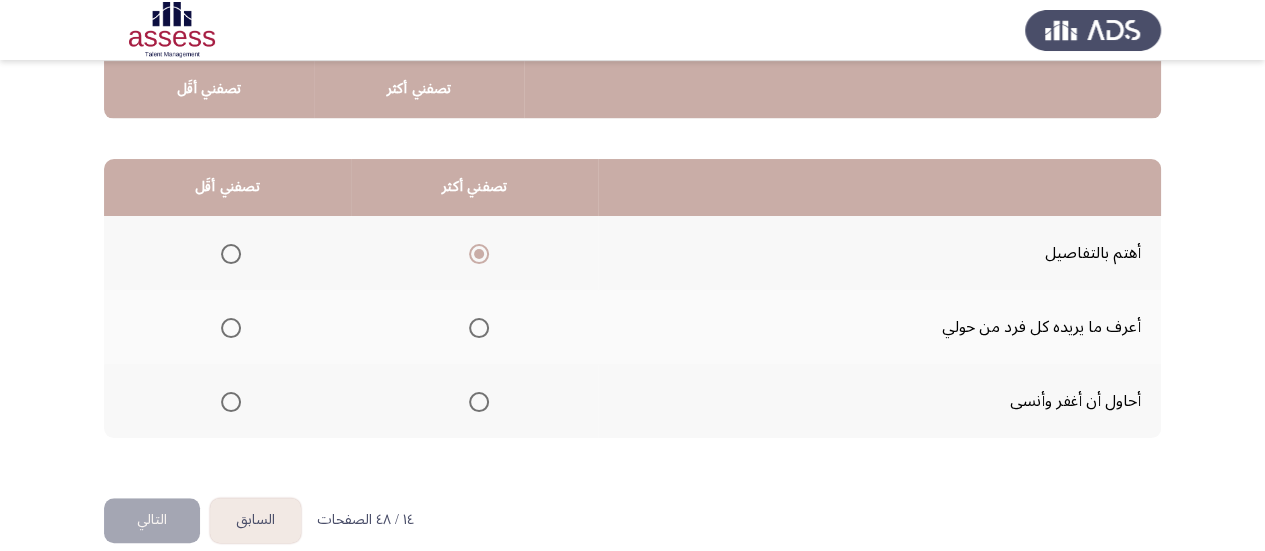 click at bounding box center [231, 402] 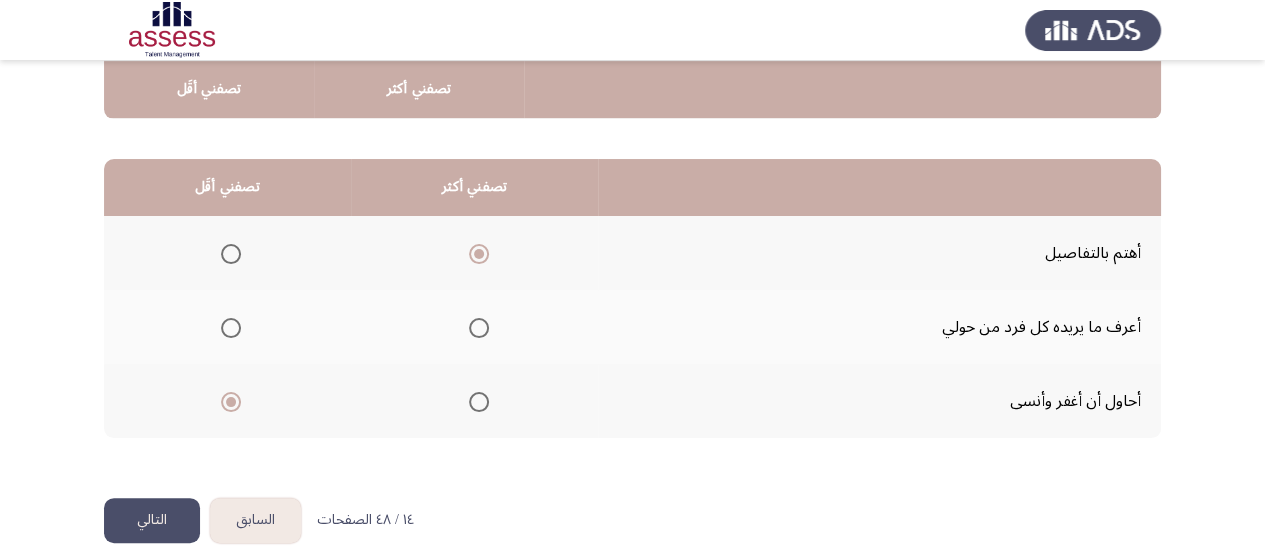 click on "التالي" 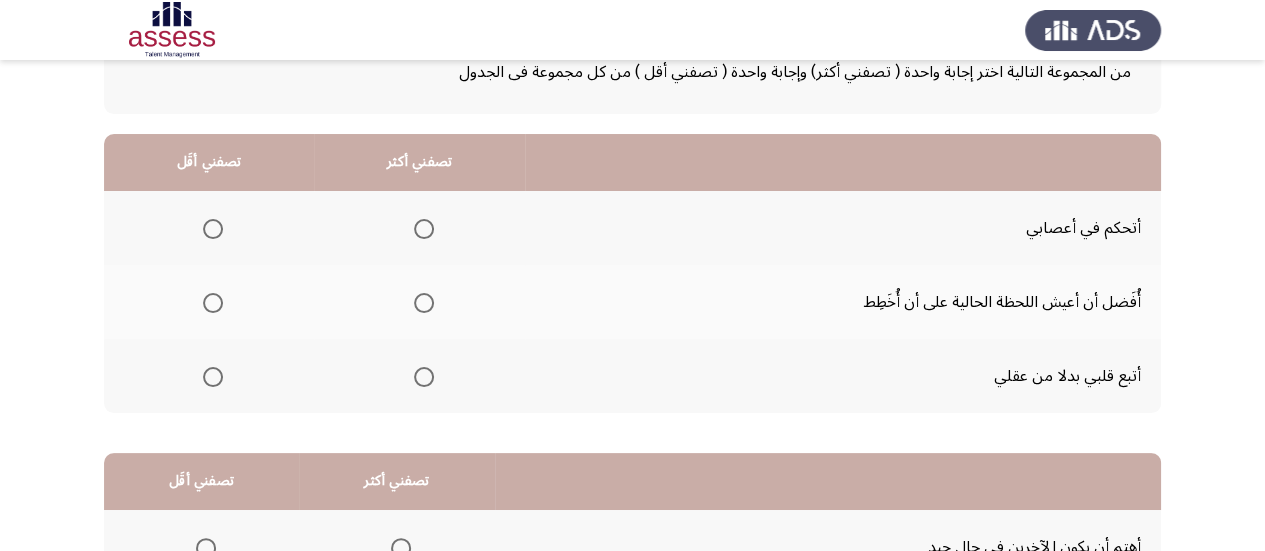 scroll, scrollTop: 140, scrollLeft: 0, axis: vertical 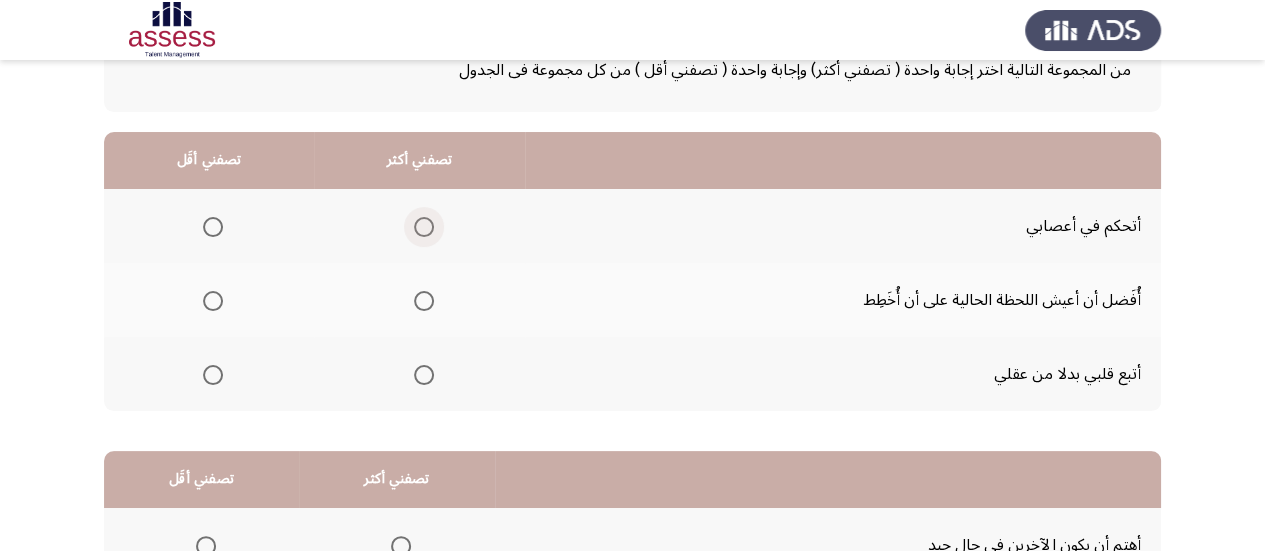click at bounding box center (424, 227) 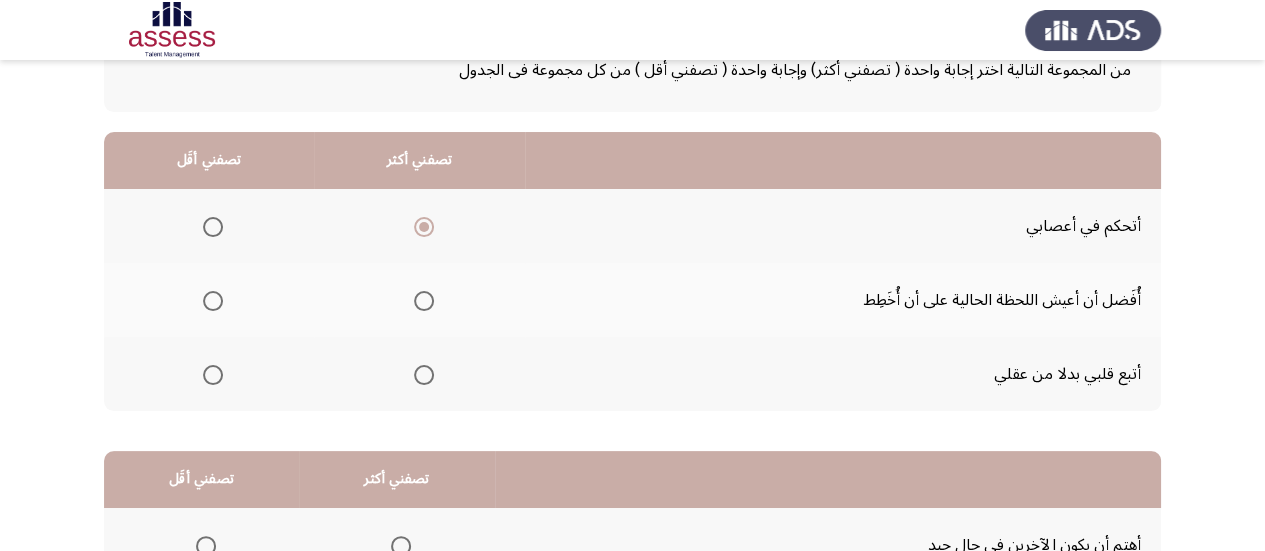 click at bounding box center [213, 301] 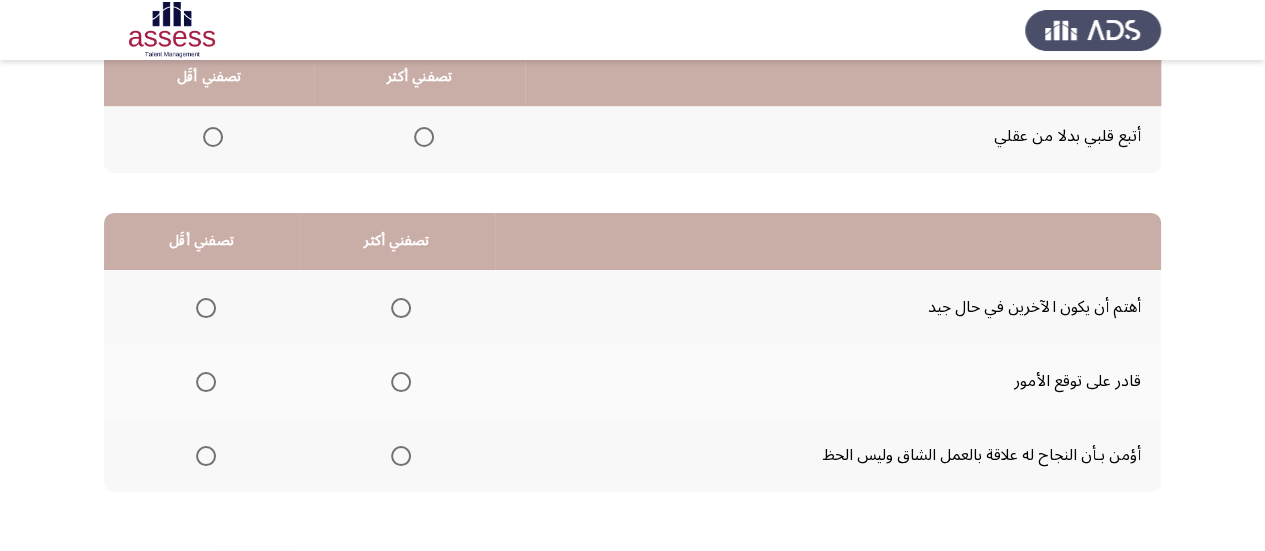 scroll, scrollTop: 384, scrollLeft: 0, axis: vertical 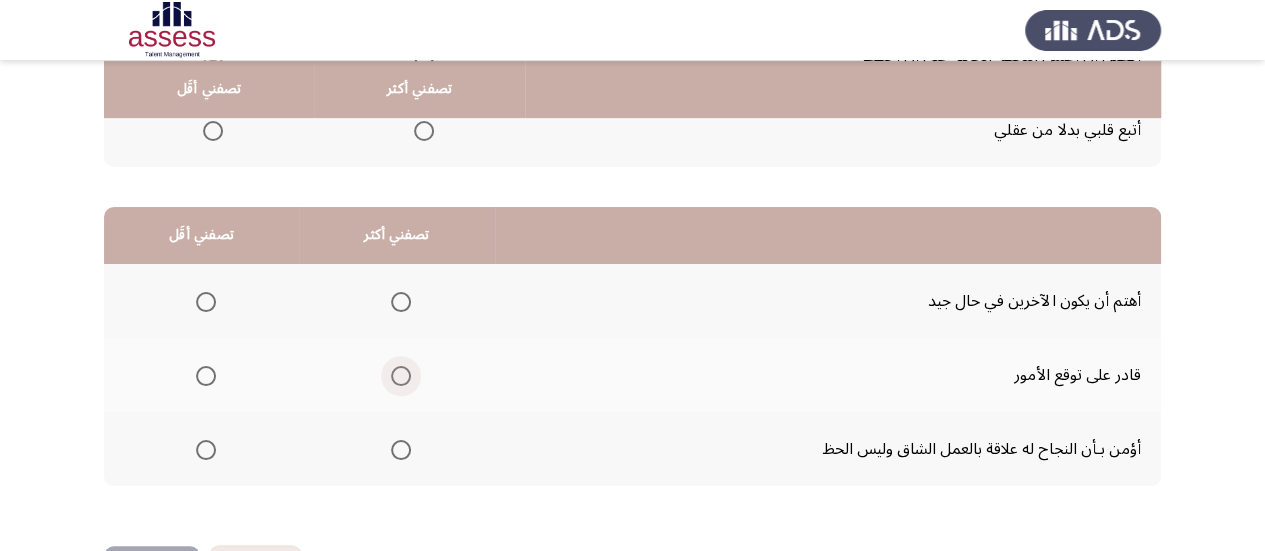 click at bounding box center [401, 376] 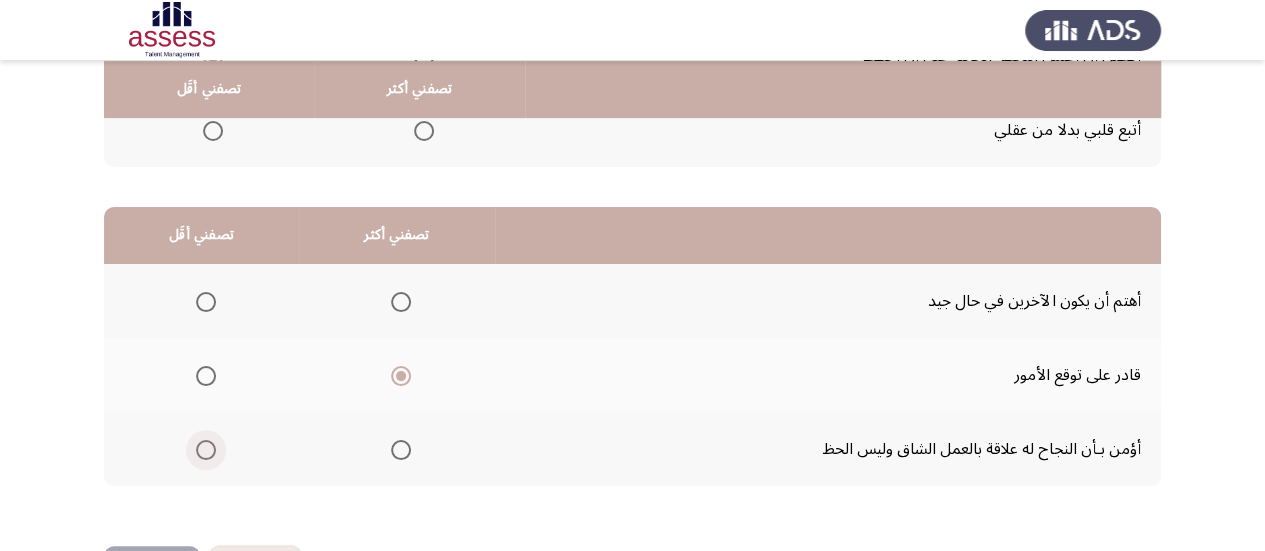 click at bounding box center (206, 450) 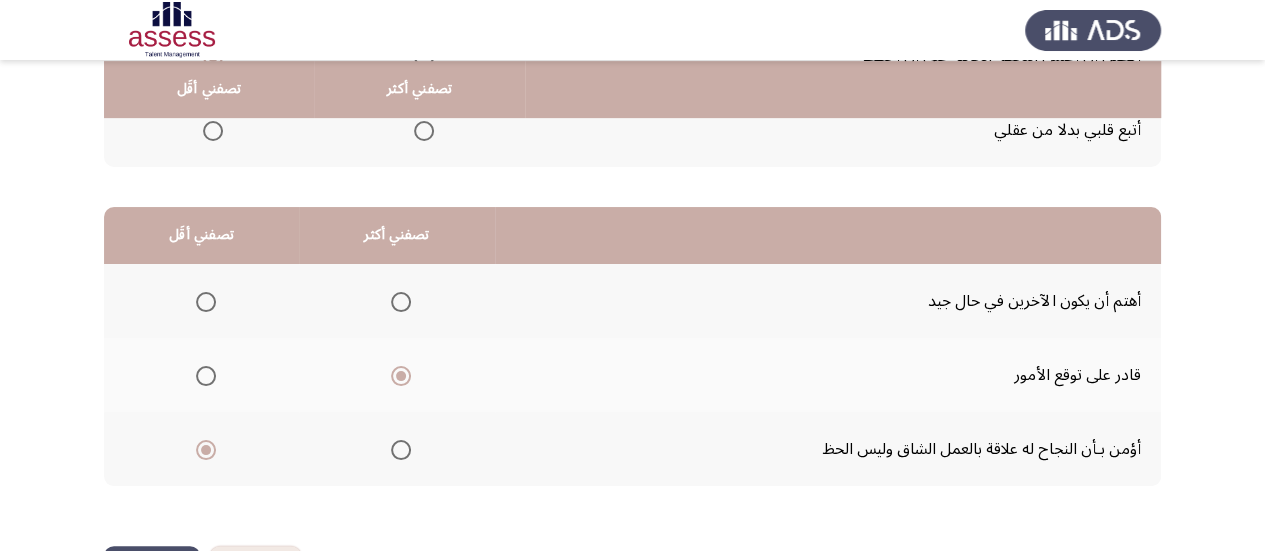 scroll, scrollTop: 458, scrollLeft: 0, axis: vertical 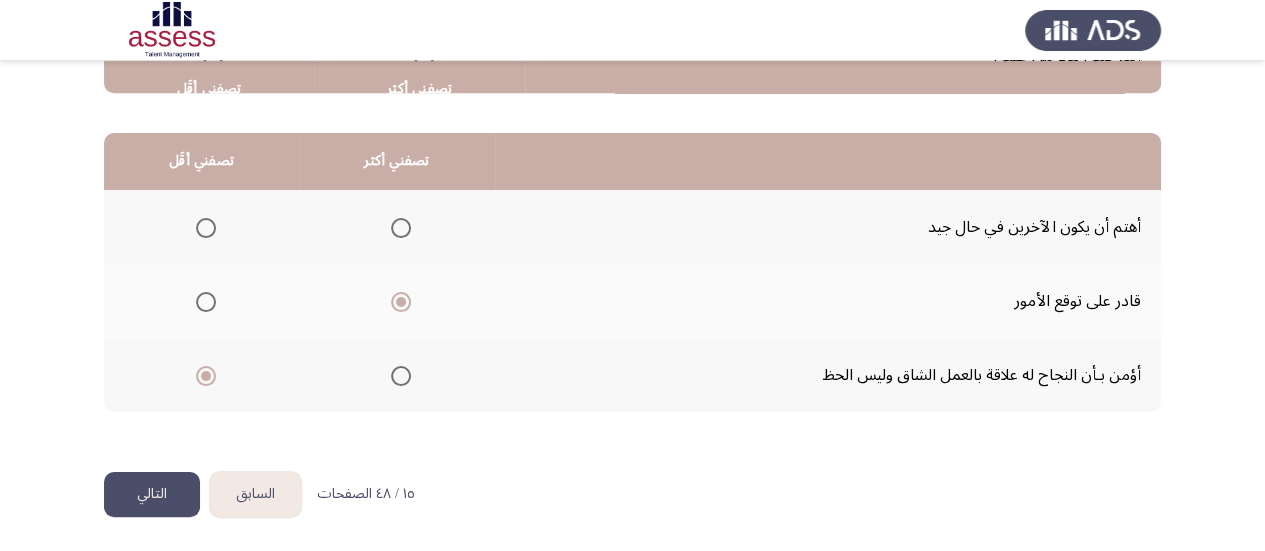 click on "التالي" 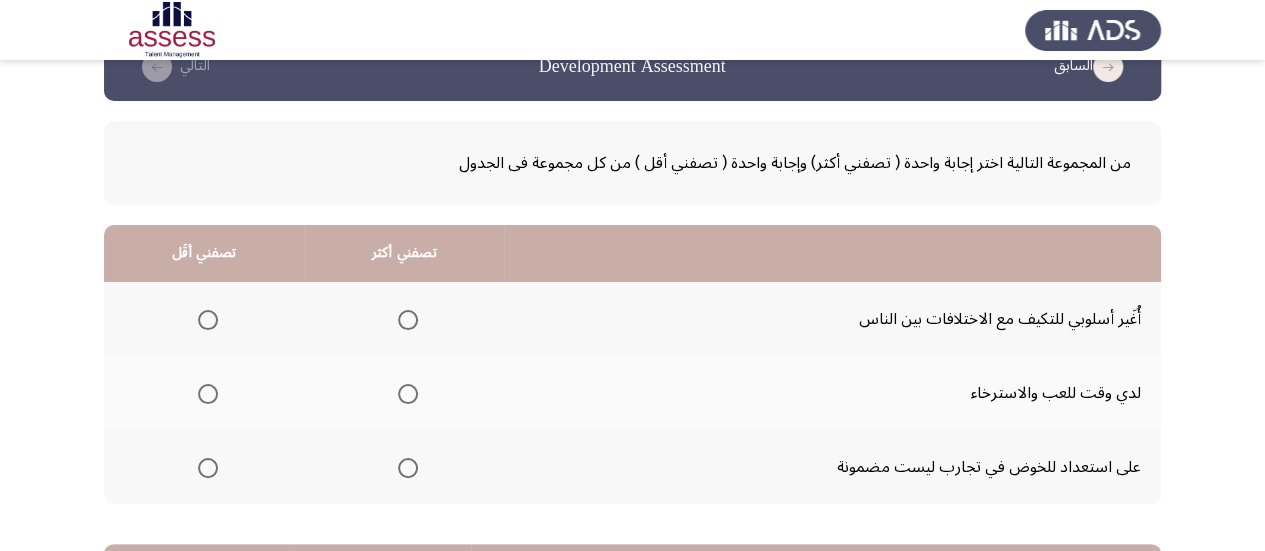scroll, scrollTop: 109, scrollLeft: 0, axis: vertical 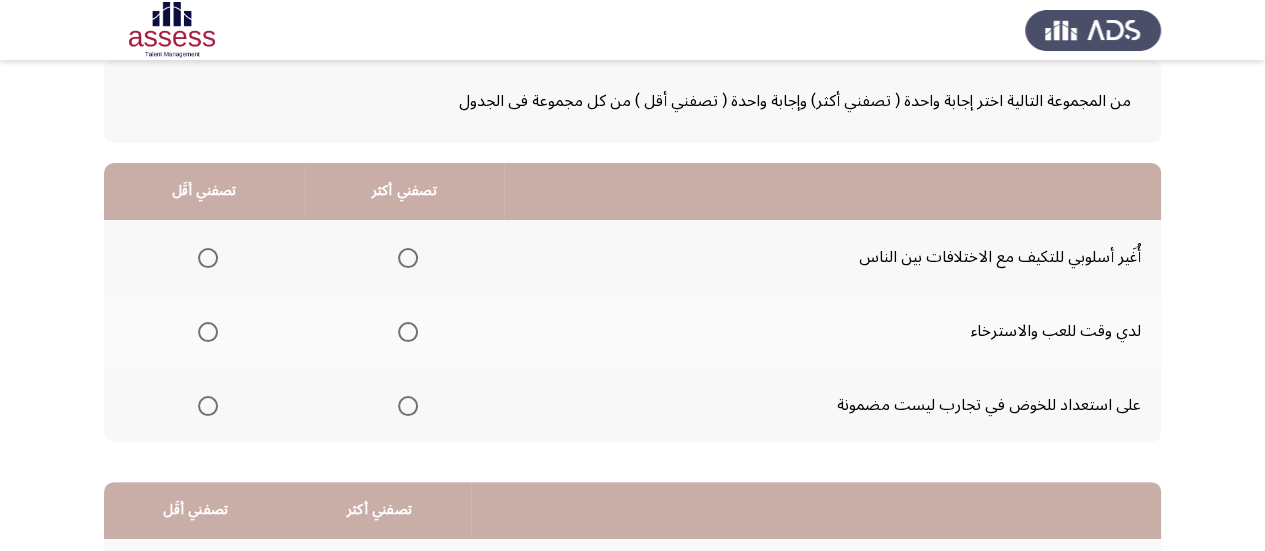 click at bounding box center (208, 406) 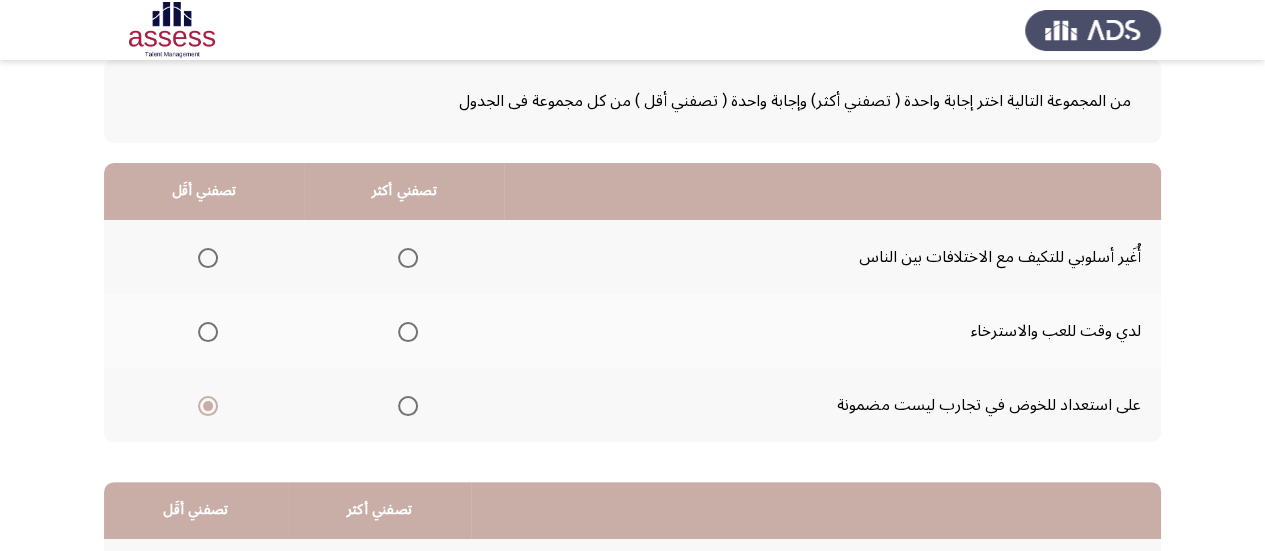 click at bounding box center (408, 258) 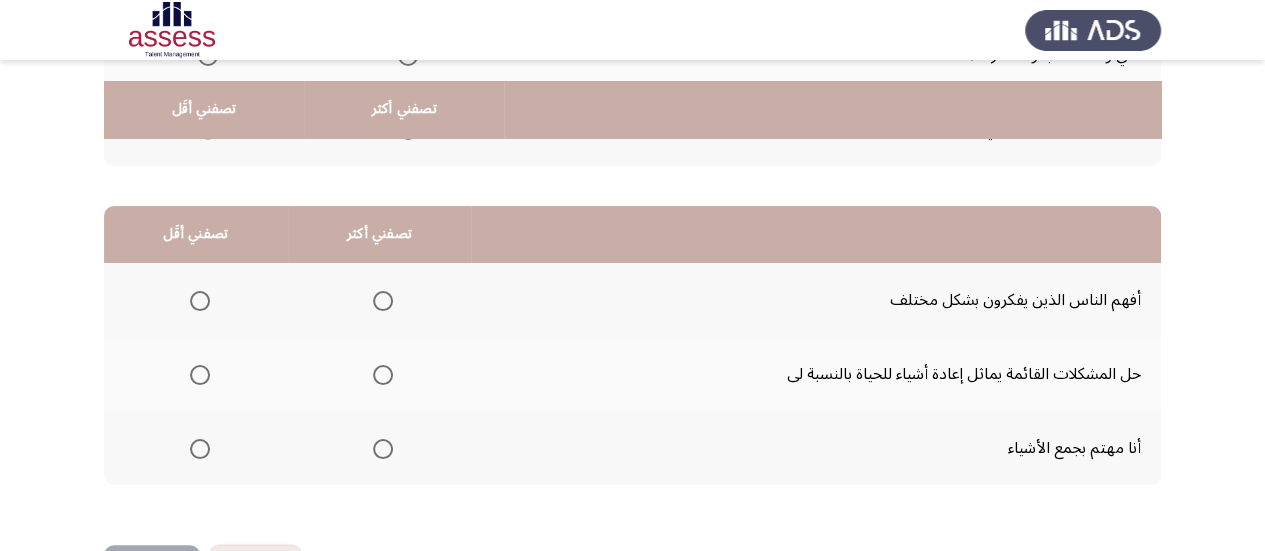 scroll, scrollTop: 452, scrollLeft: 0, axis: vertical 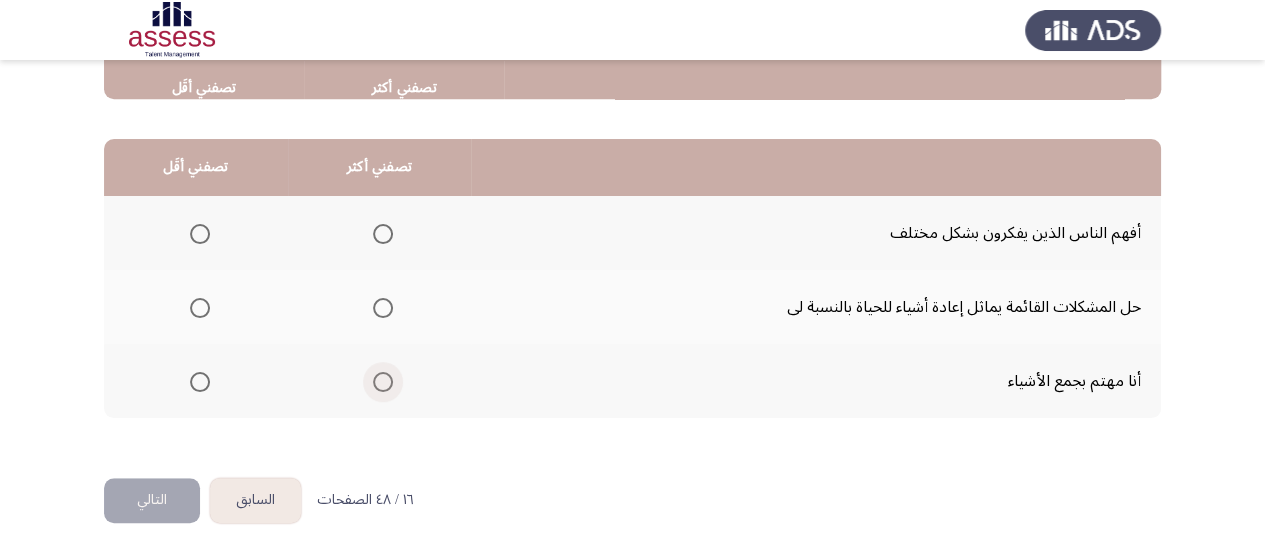 click at bounding box center [383, 382] 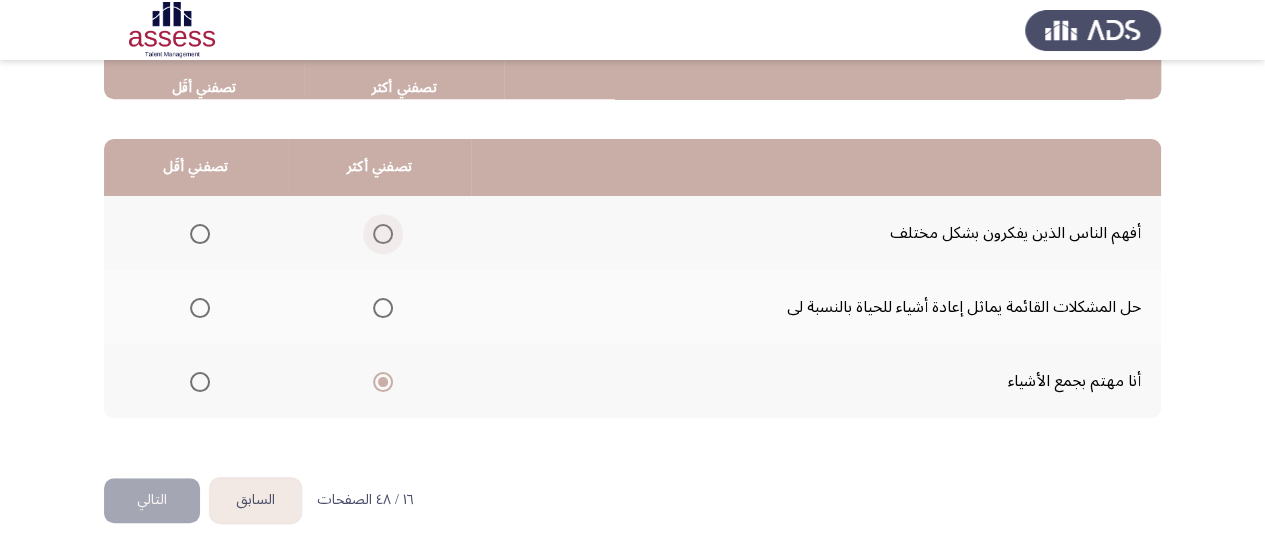 click at bounding box center (383, 234) 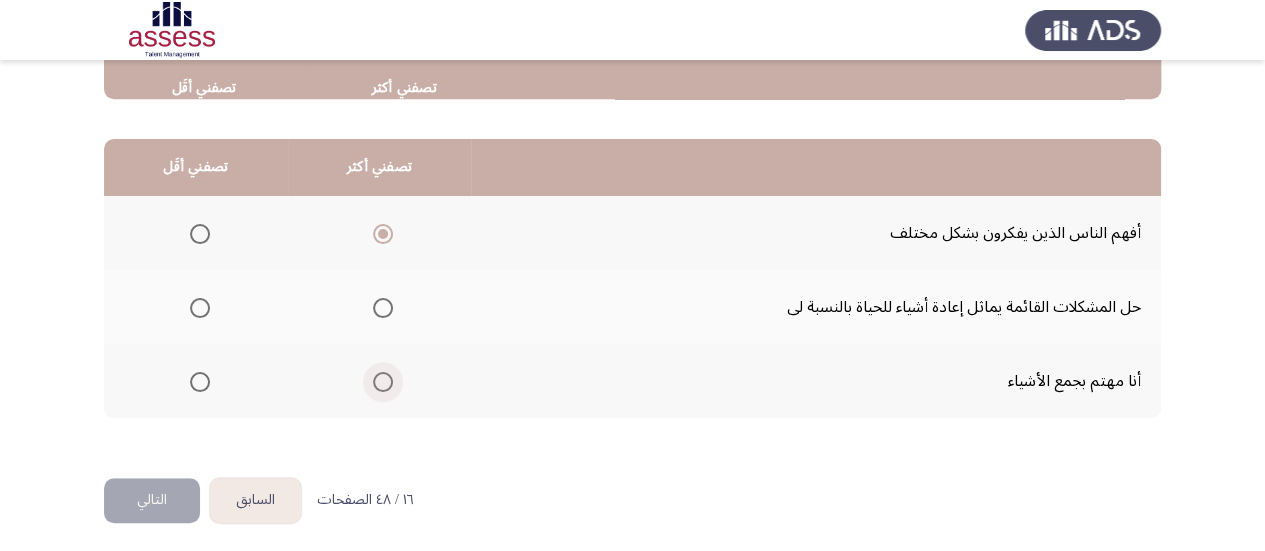 click at bounding box center [383, 382] 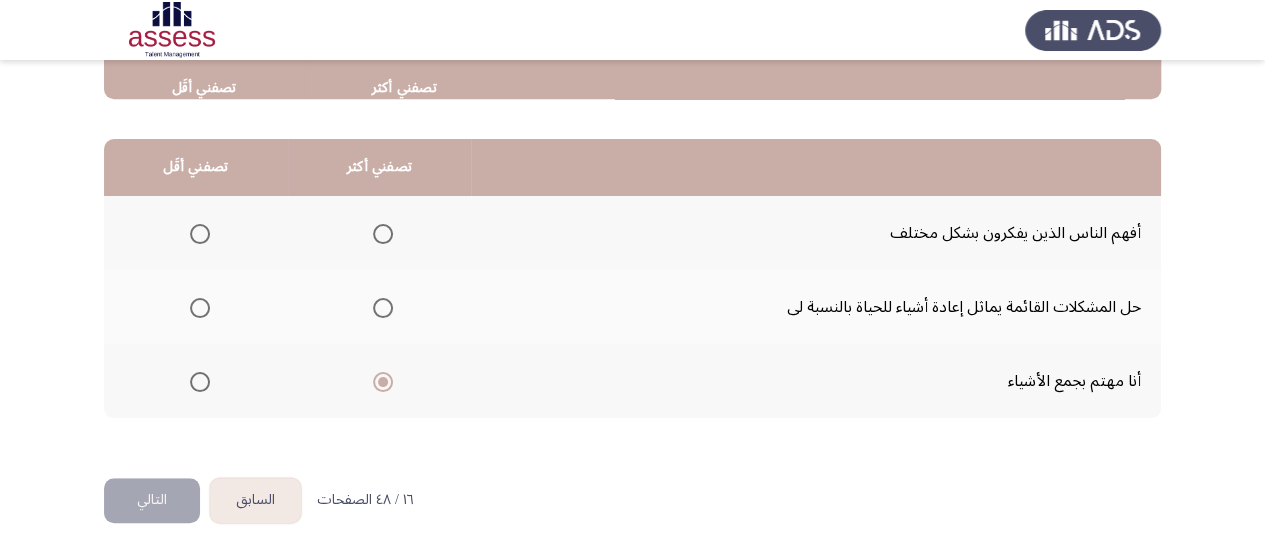 click at bounding box center (200, 308) 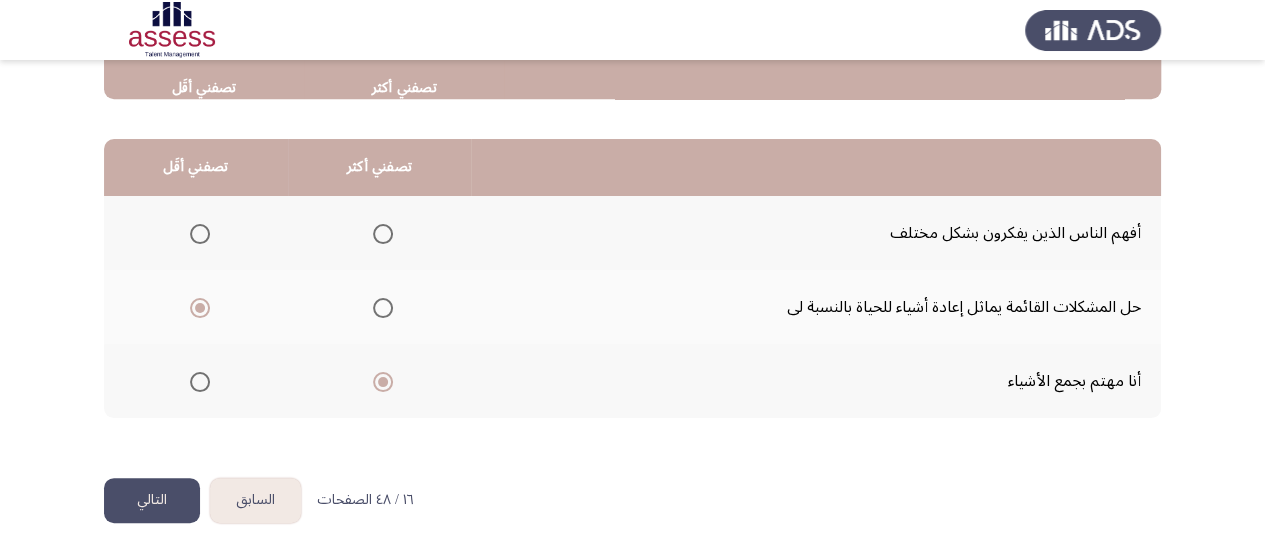 click on "التالي" 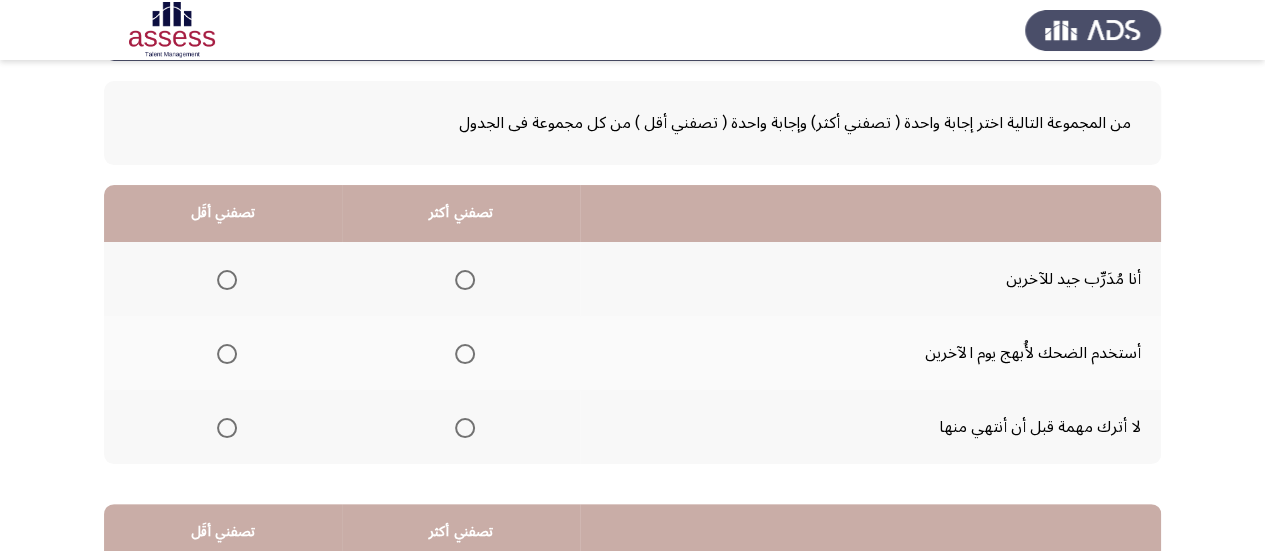scroll, scrollTop: 88, scrollLeft: 0, axis: vertical 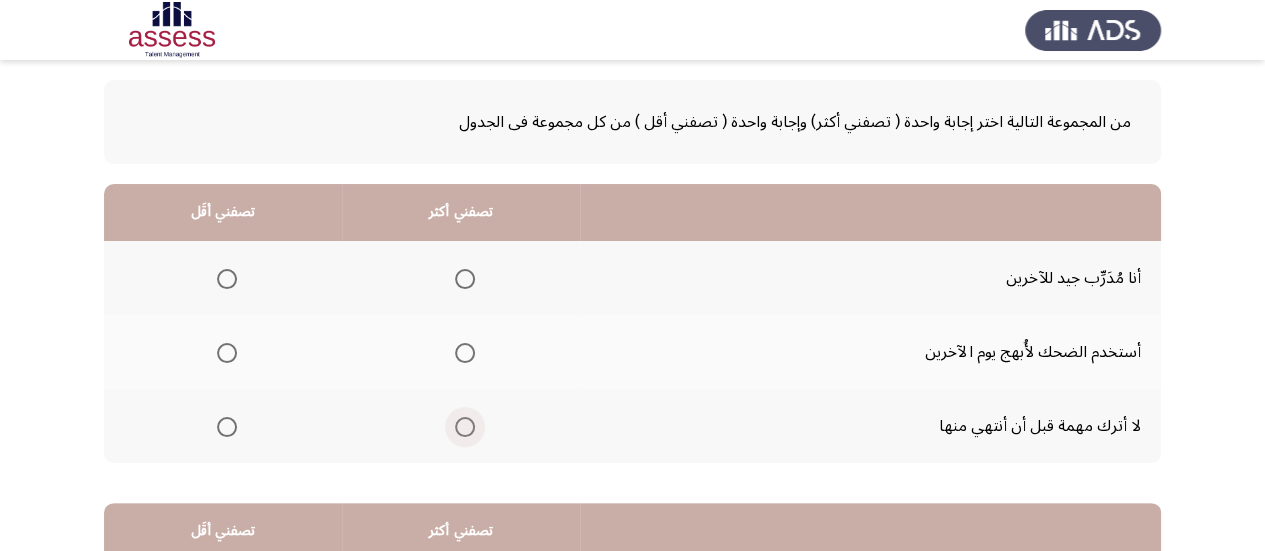 click at bounding box center (465, 427) 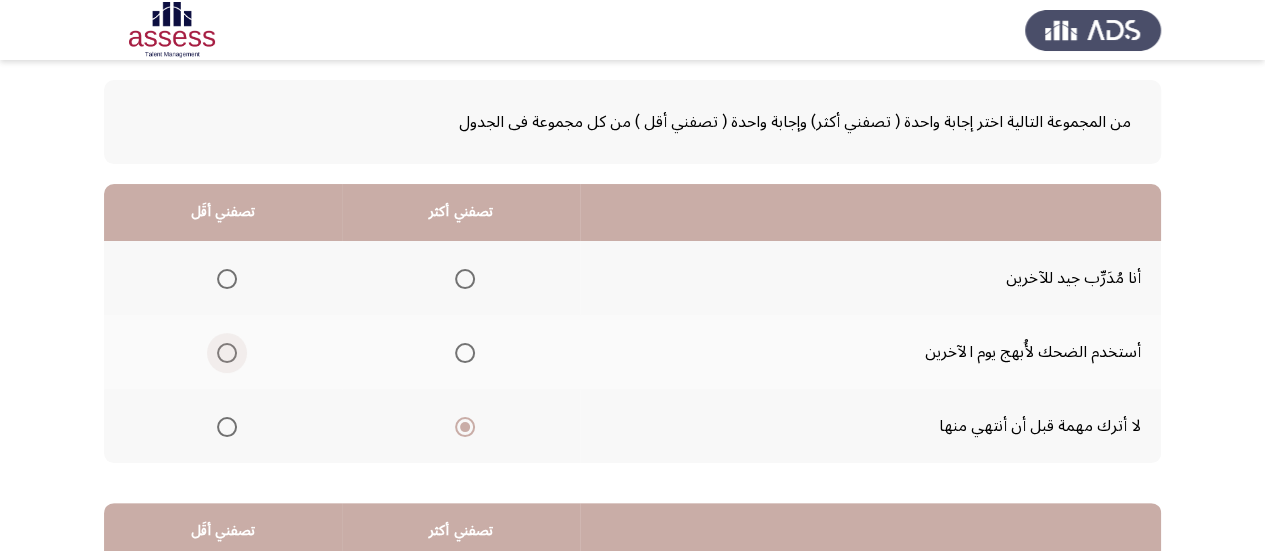 click at bounding box center [227, 353] 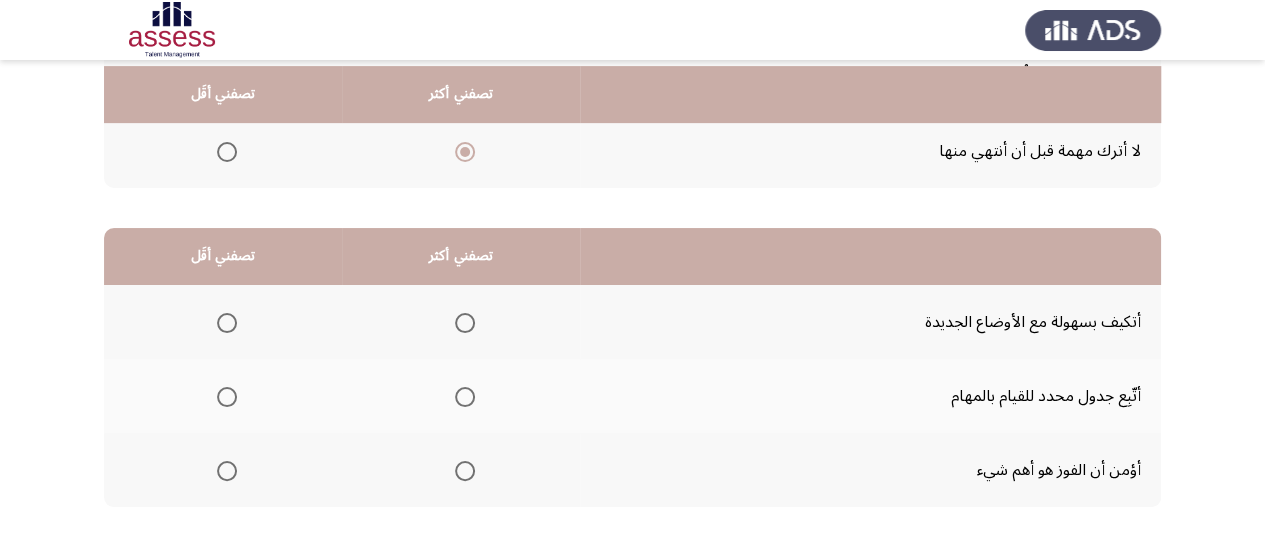 scroll, scrollTop: 368, scrollLeft: 0, axis: vertical 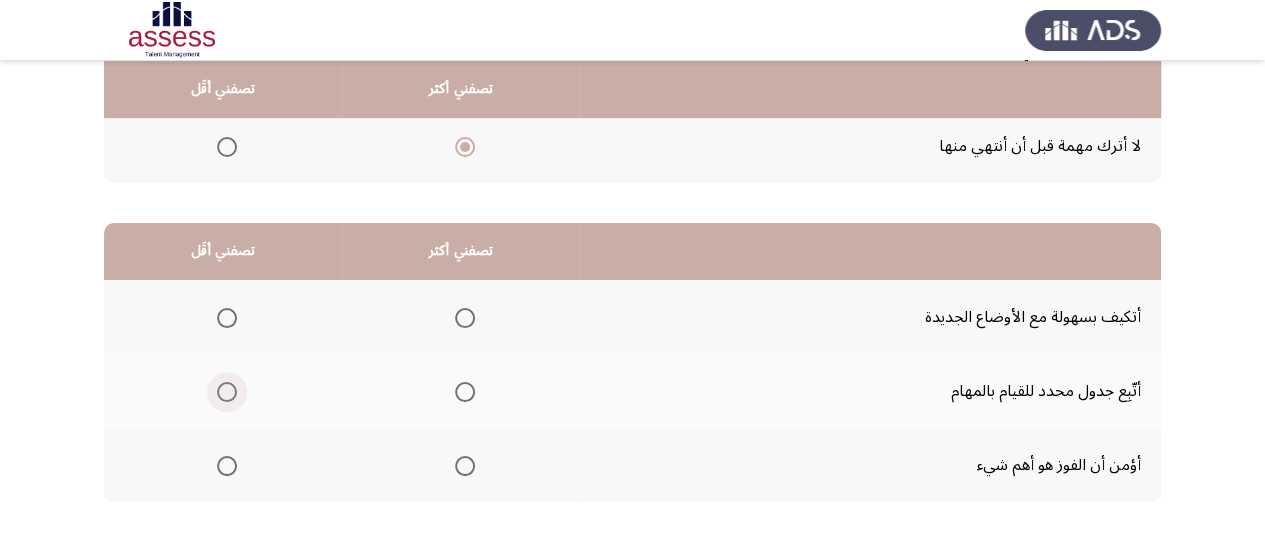 click at bounding box center (227, 392) 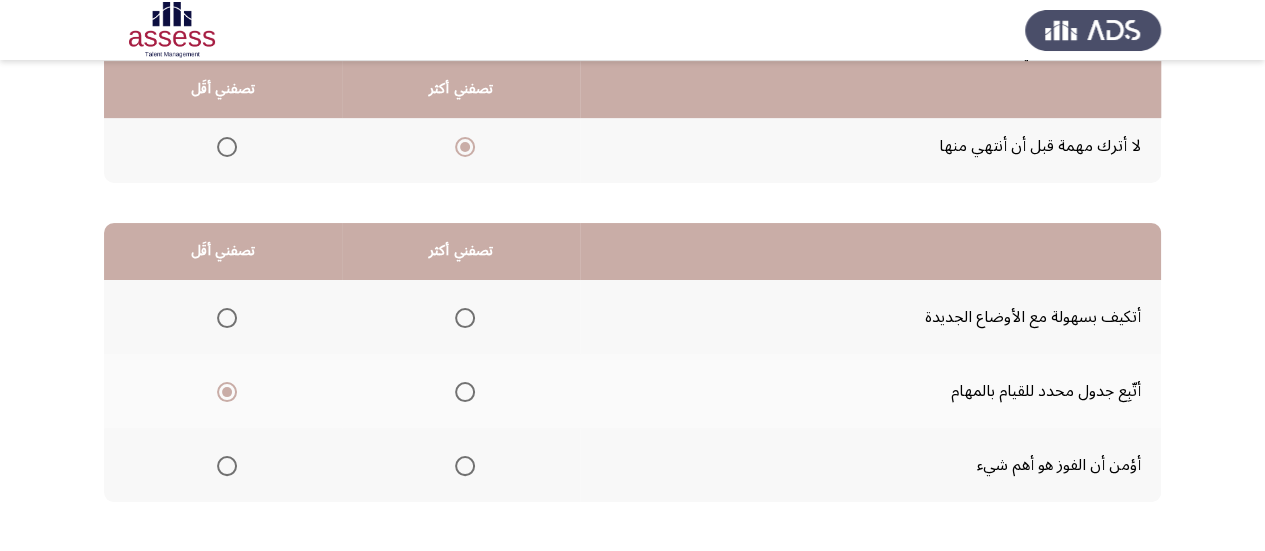 click at bounding box center (465, 318) 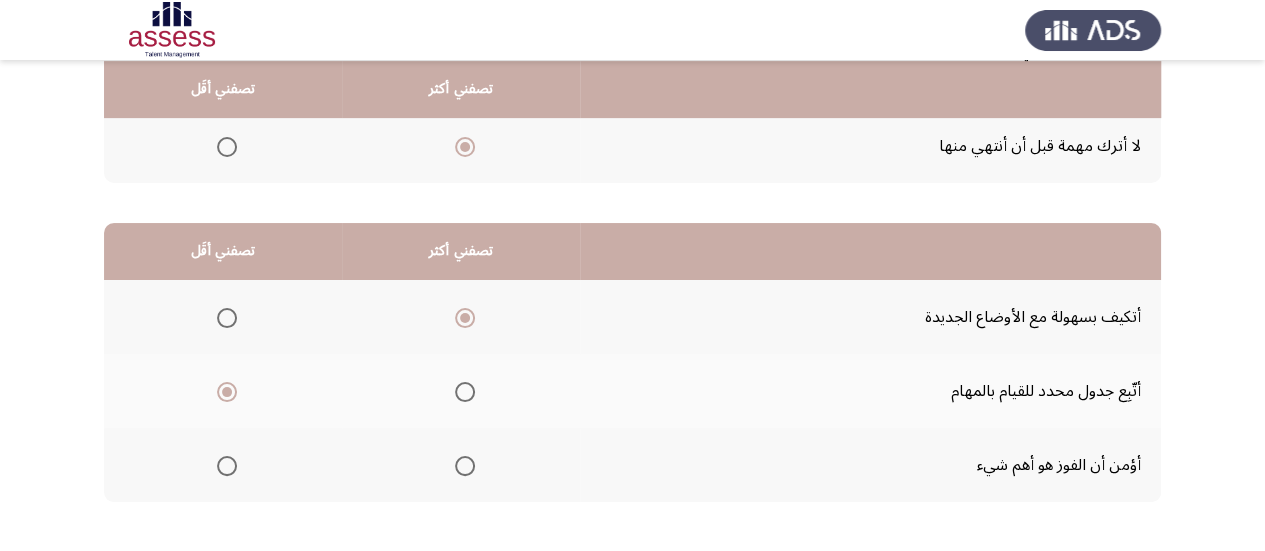 click at bounding box center [227, 466] 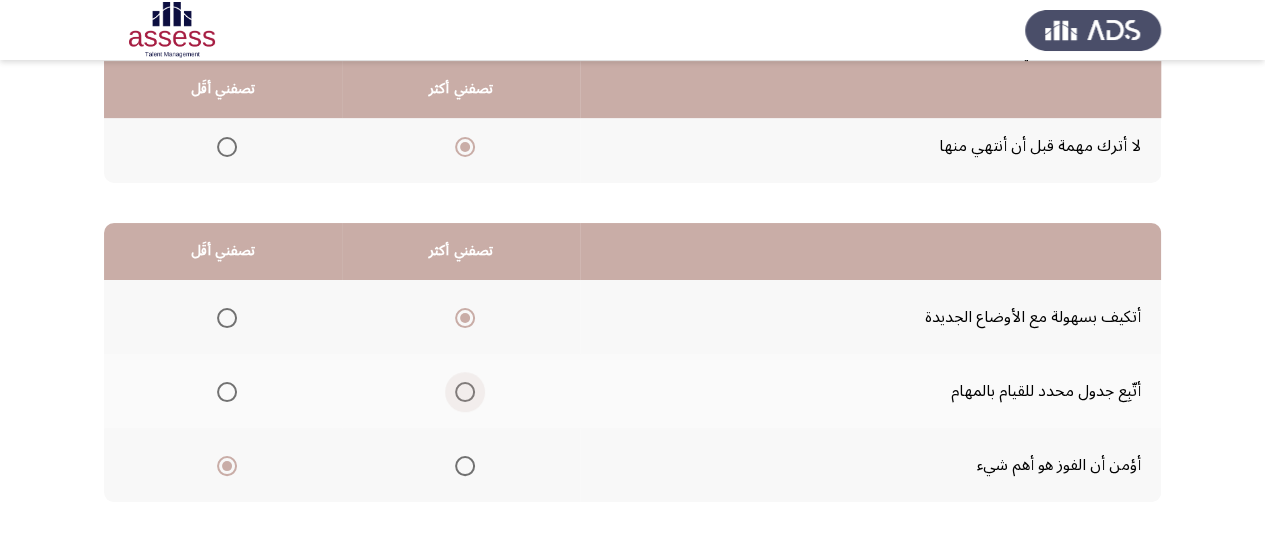 click at bounding box center [465, 392] 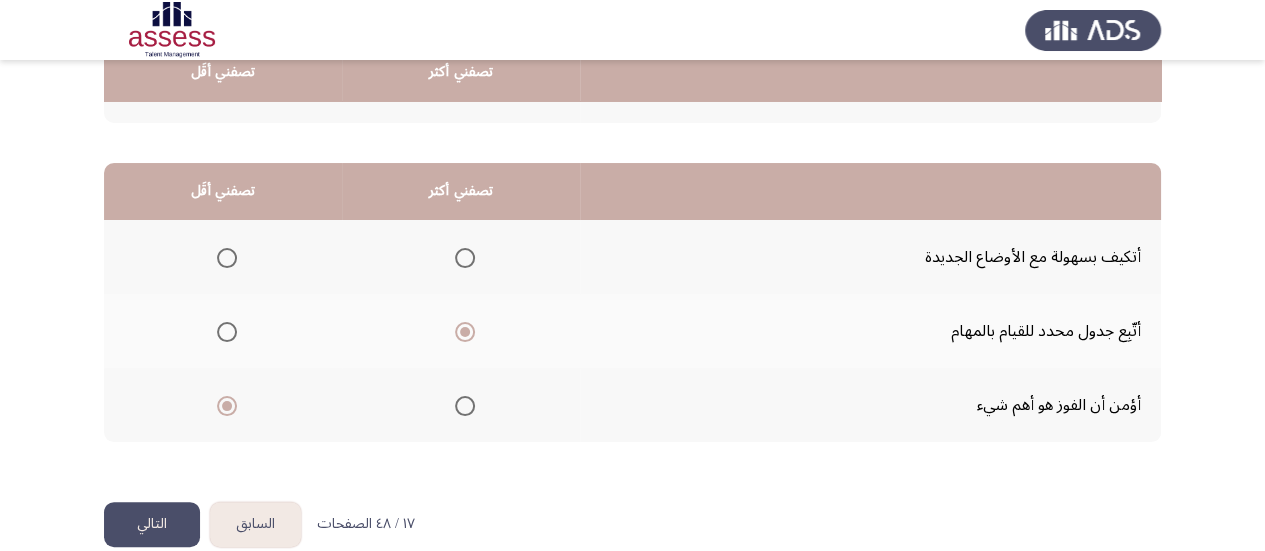 scroll, scrollTop: 458, scrollLeft: 0, axis: vertical 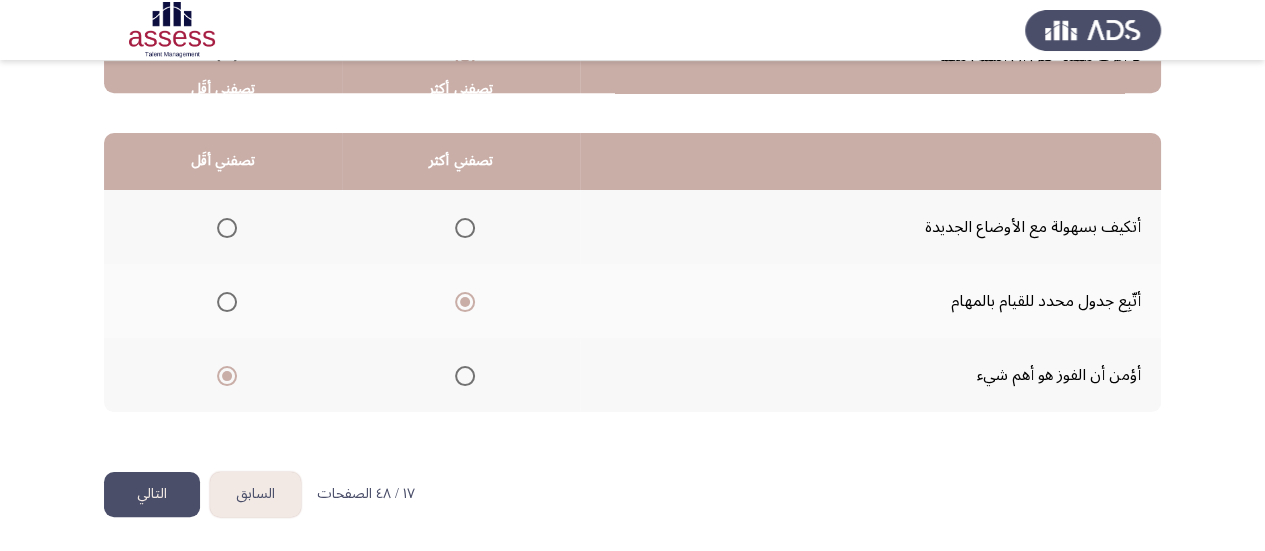click on "التالي" 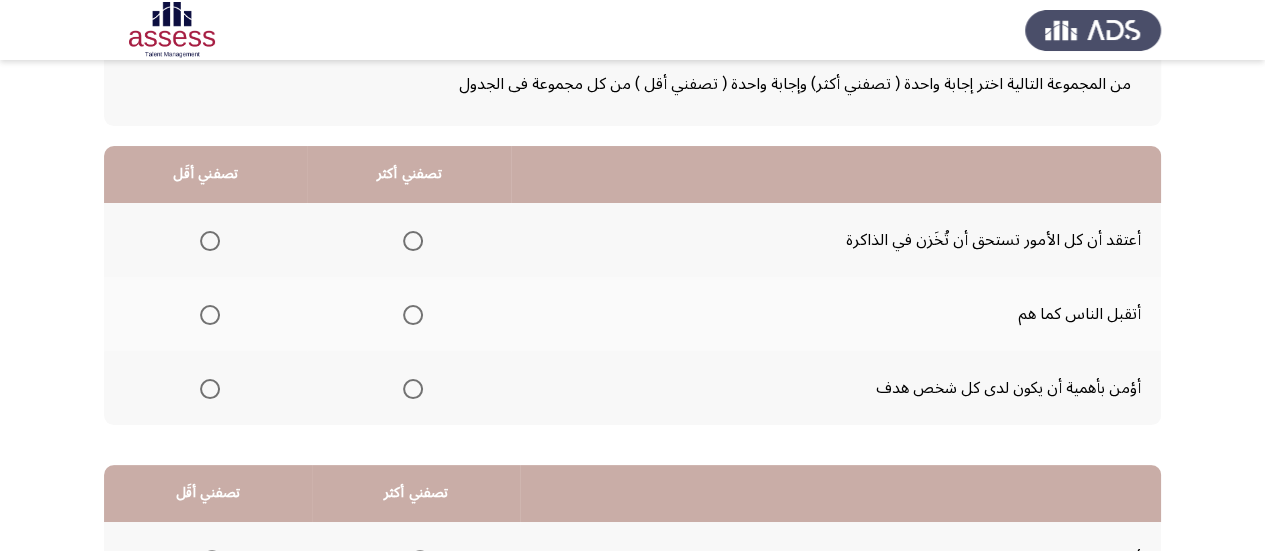 scroll, scrollTop: 145, scrollLeft: 0, axis: vertical 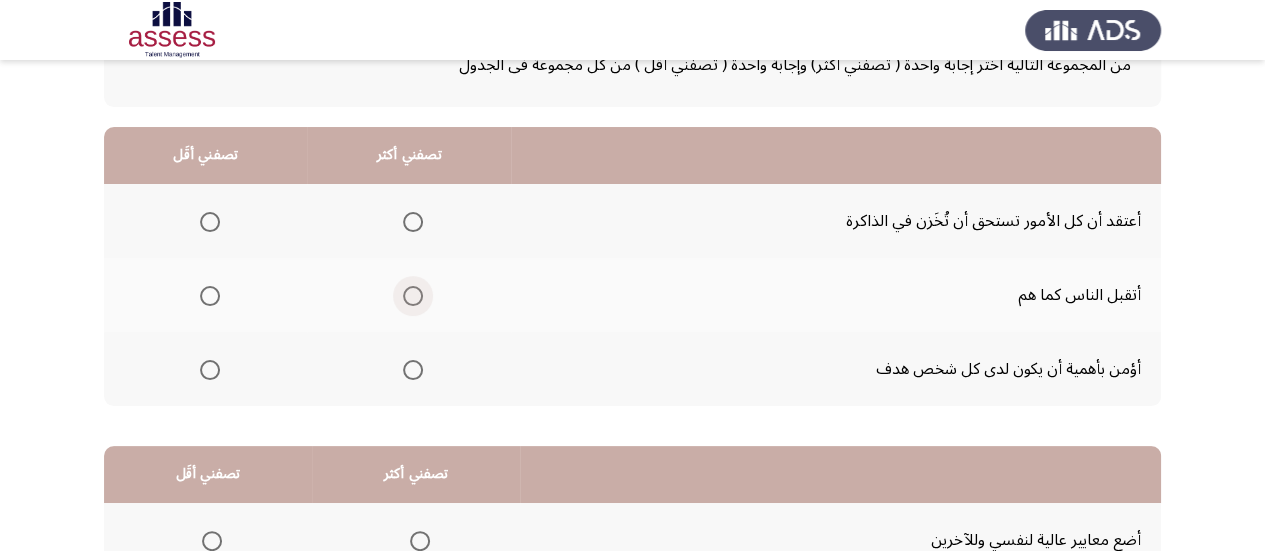 click at bounding box center [413, 296] 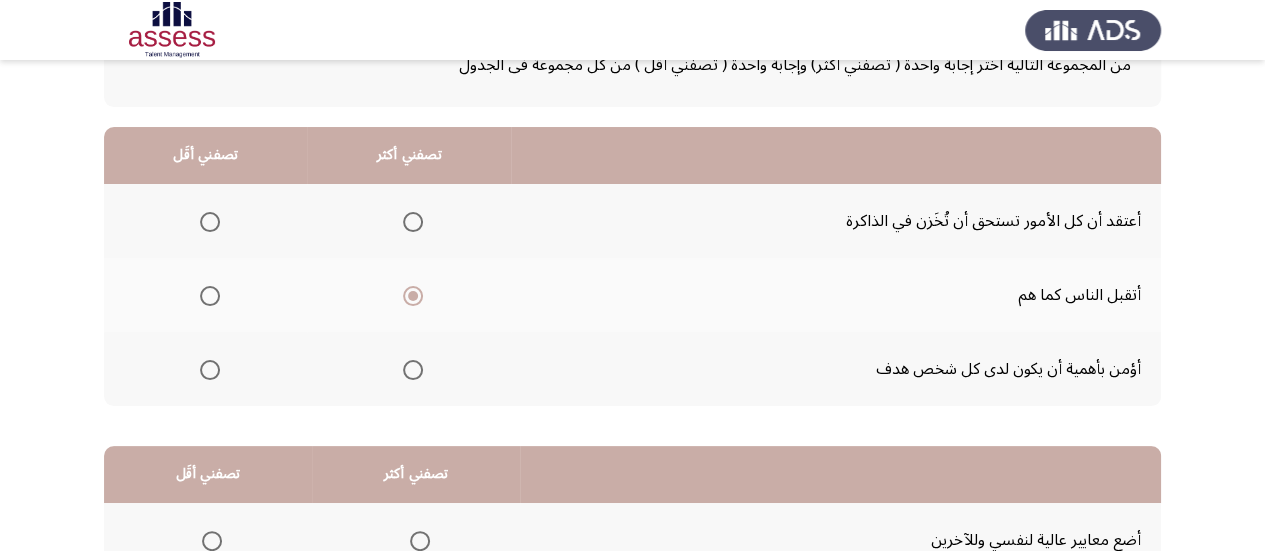 click at bounding box center (210, 222) 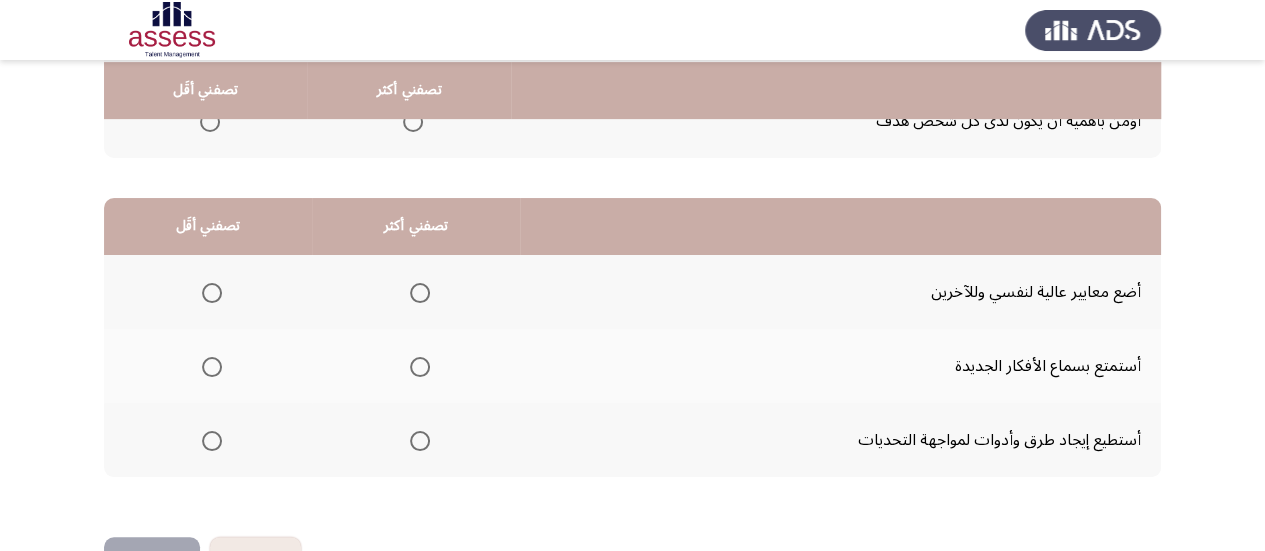 scroll, scrollTop: 395, scrollLeft: 0, axis: vertical 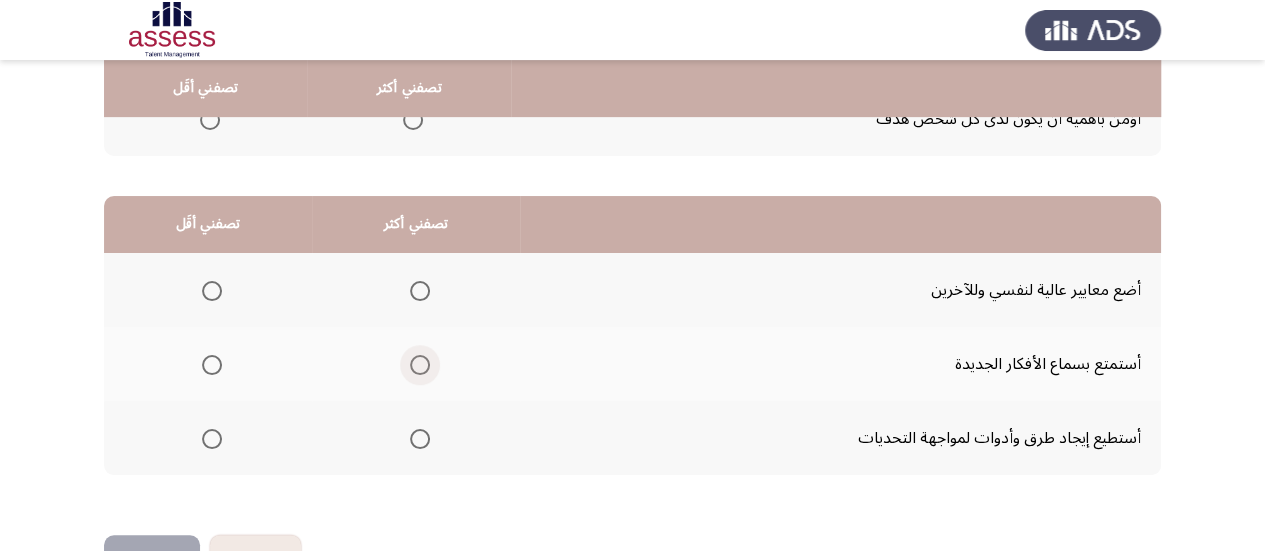 click at bounding box center (420, 365) 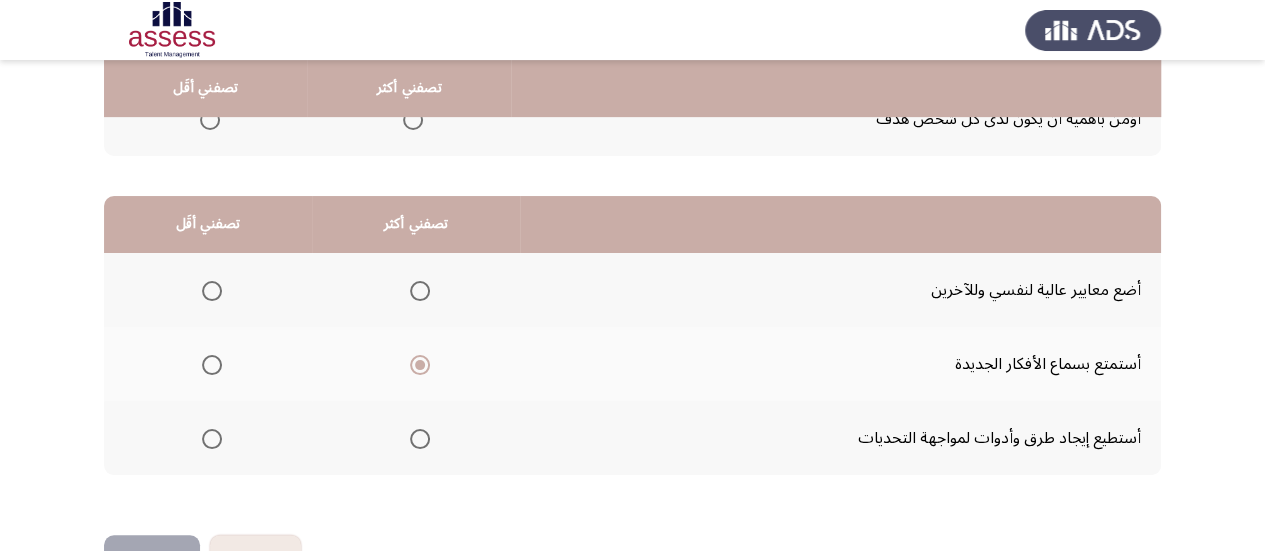 click 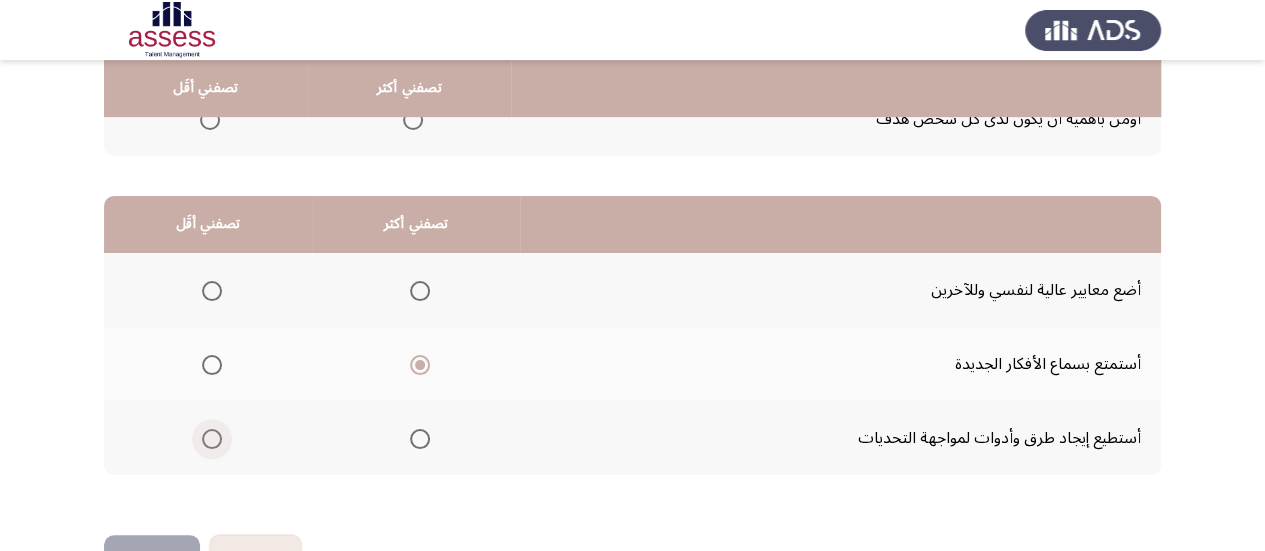 click at bounding box center [212, 439] 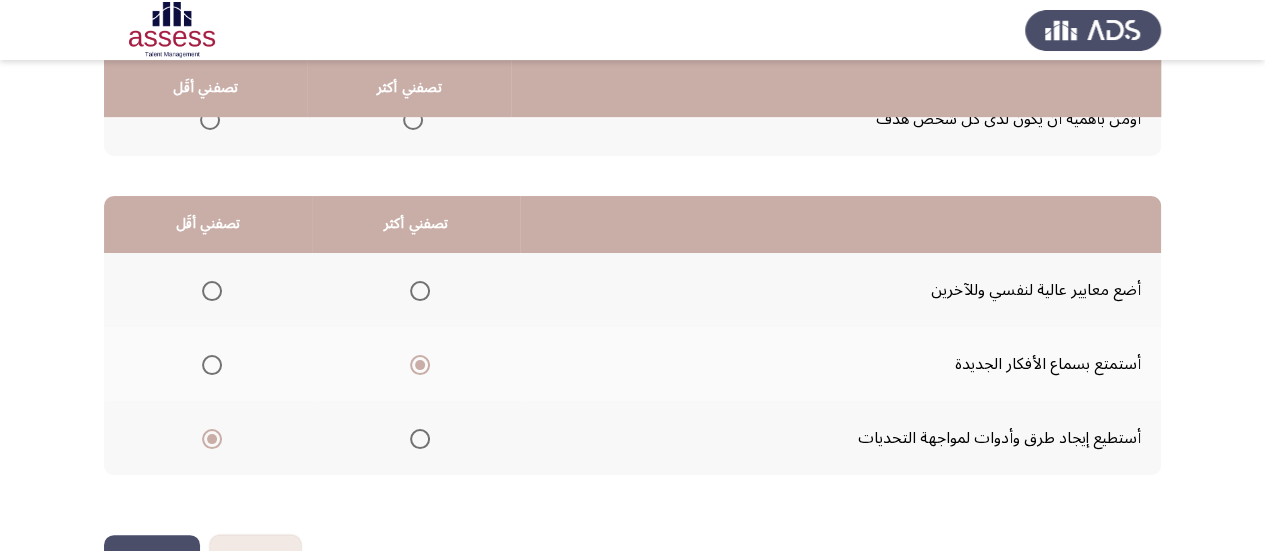 click on "التالي" 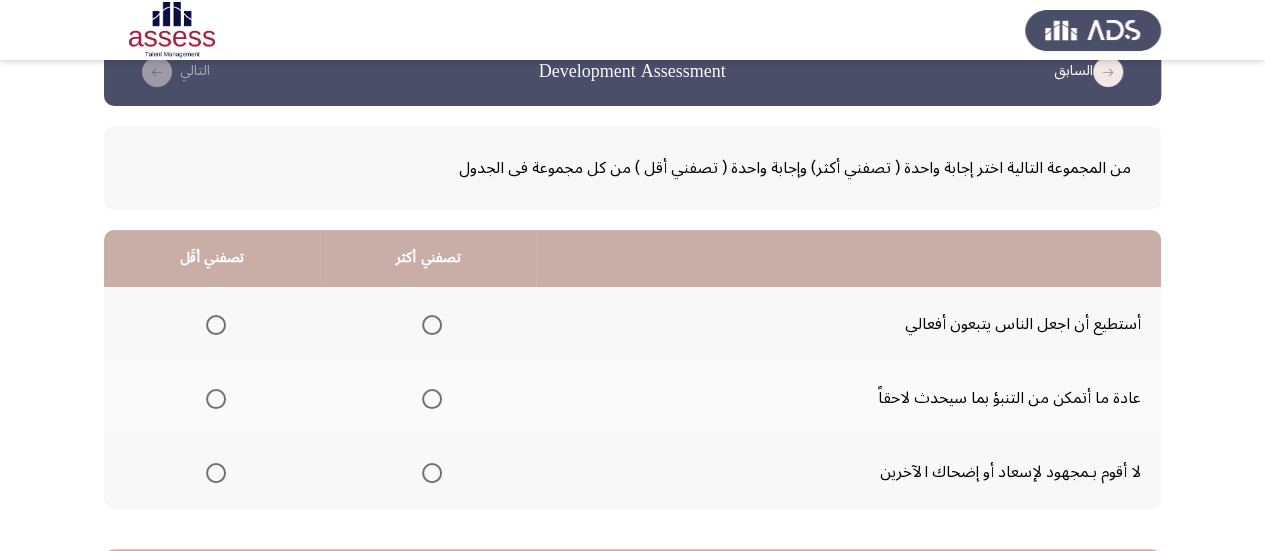 scroll, scrollTop: 94, scrollLeft: 0, axis: vertical 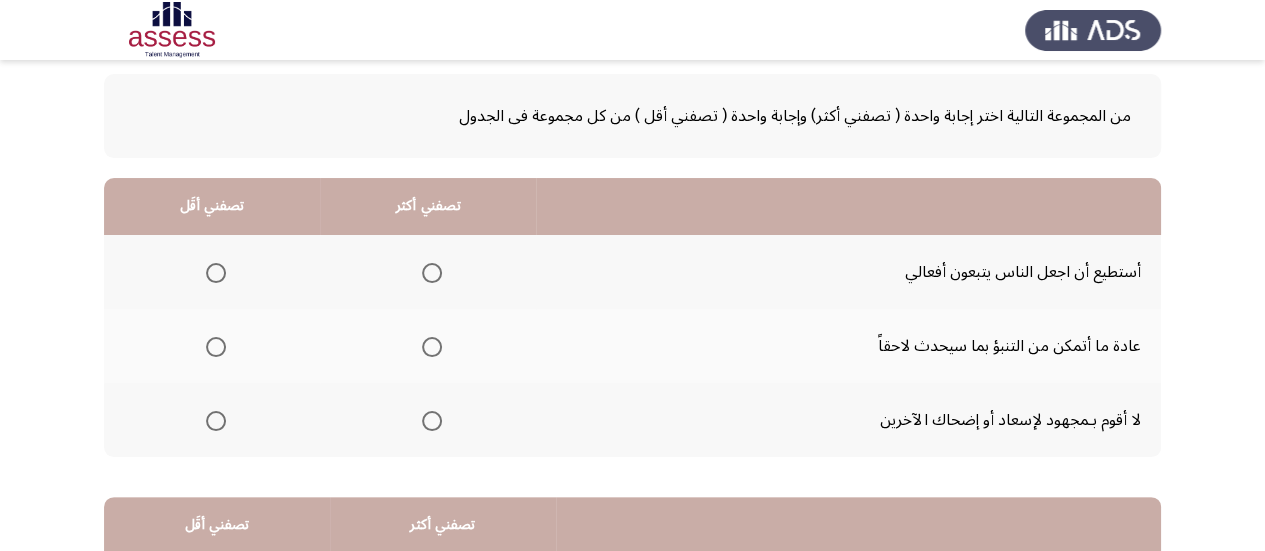 click at bounding box center (432, 273) 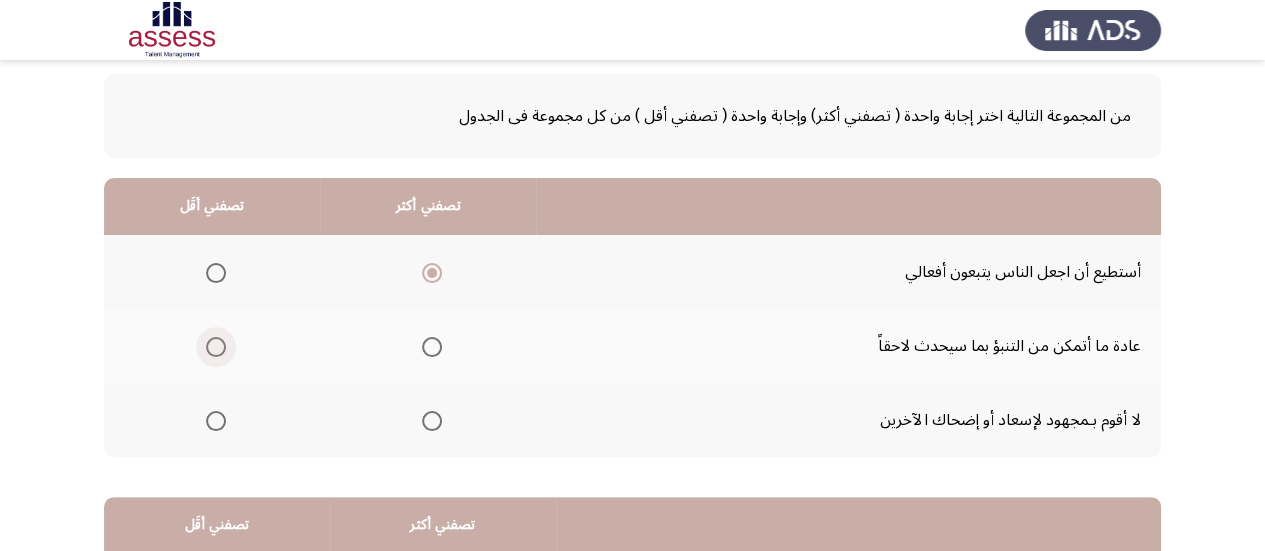 click at bounding box center (216, 347) 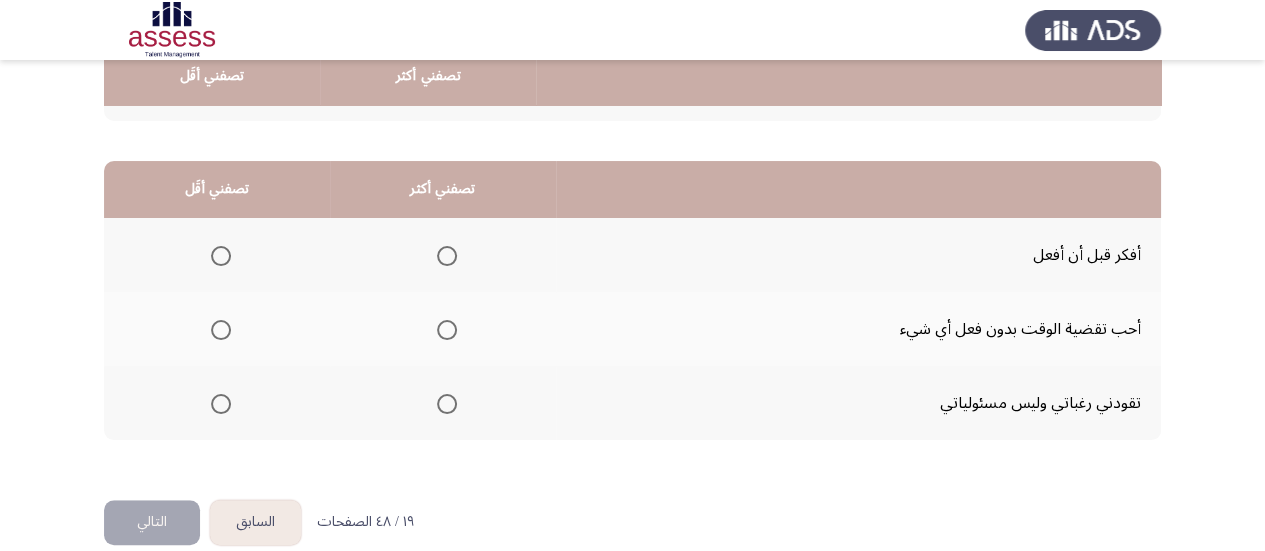 scroll, scrollTop: 441, scrollLeft: 0, axis: vertical 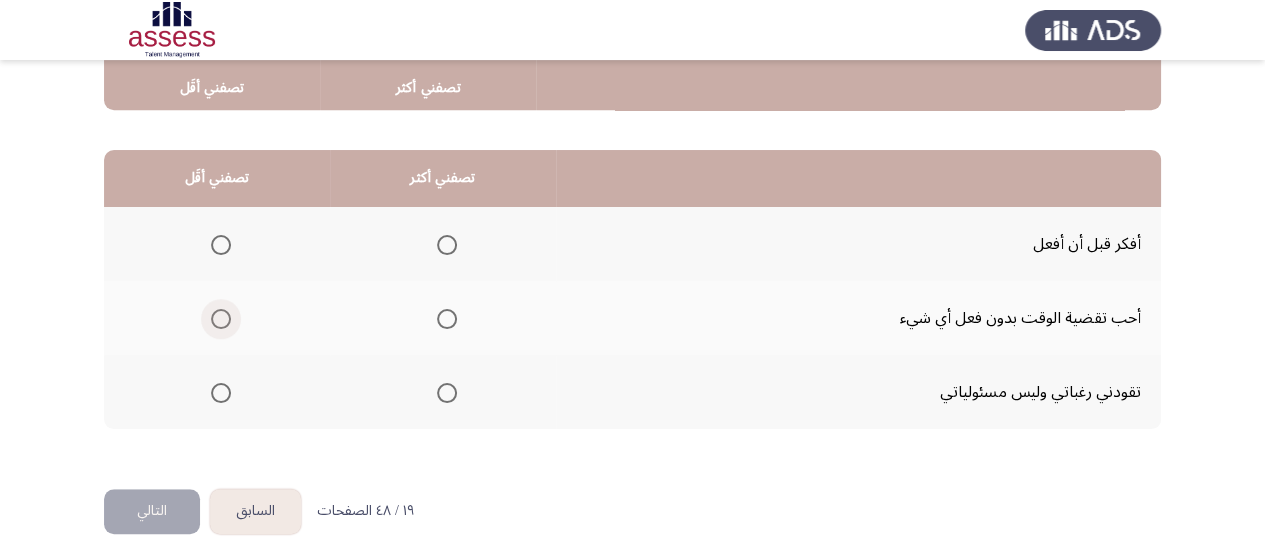 click at bounding box center [221, 319] 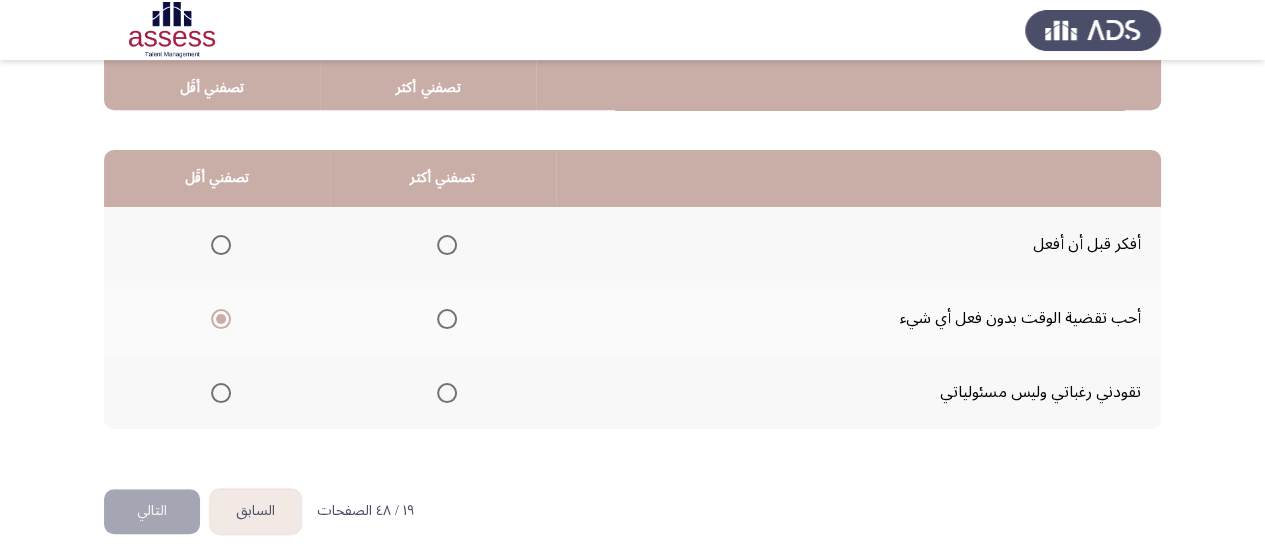 click at bounding box center (447, 245) 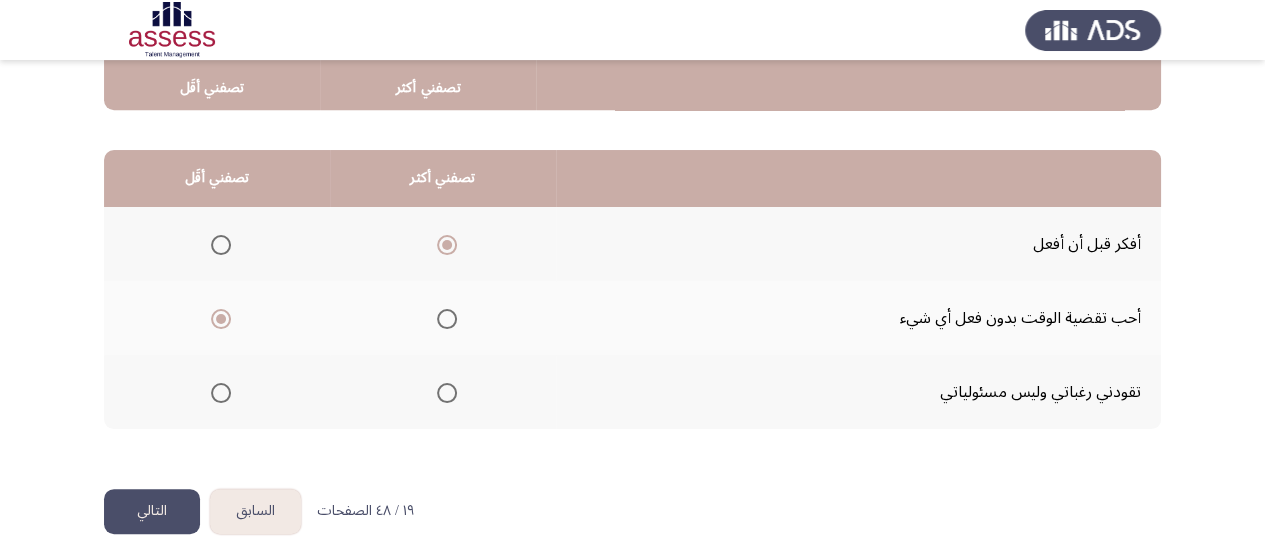 scroll, scrollTop: 458, scrollLeft: 0, axis: vertical 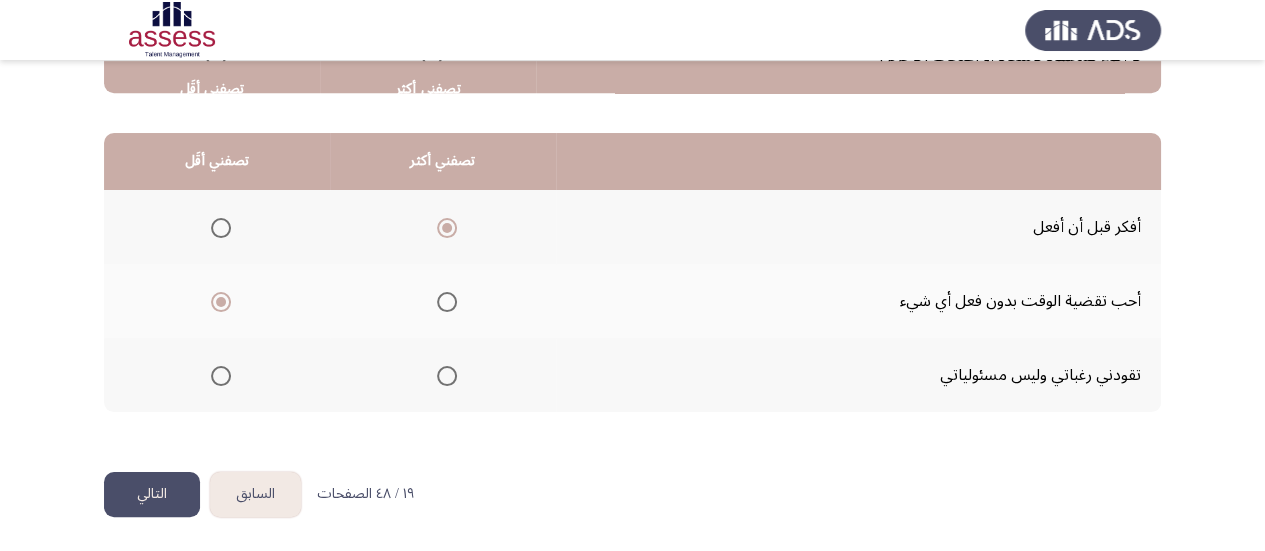 click on "التالي" 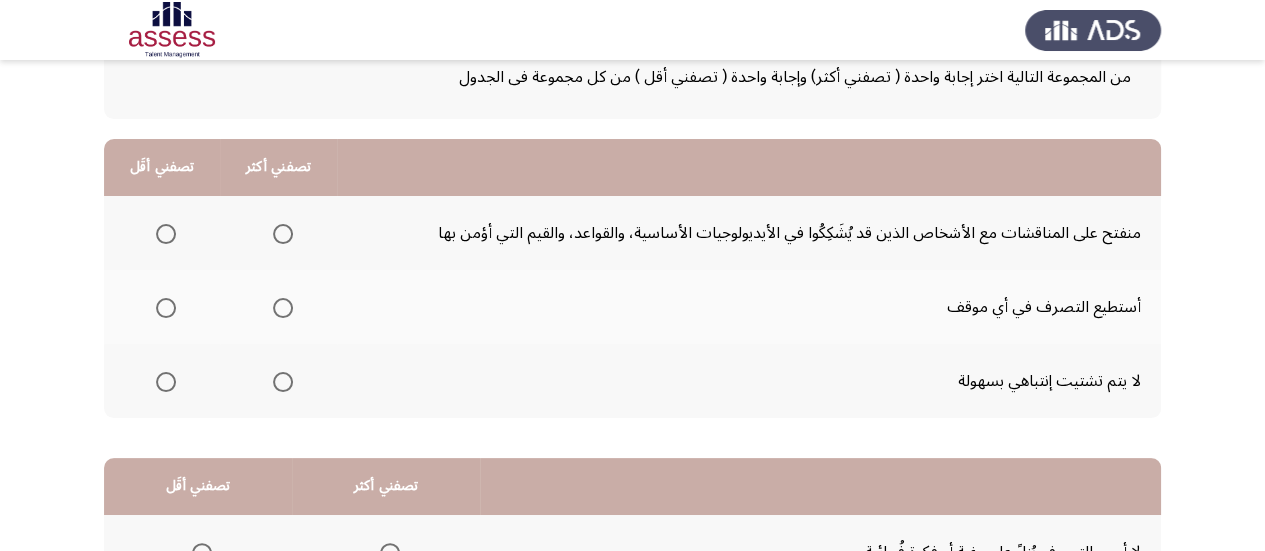 scroll, scrollTop: 134, scrollLeft: 0, axis: vertical 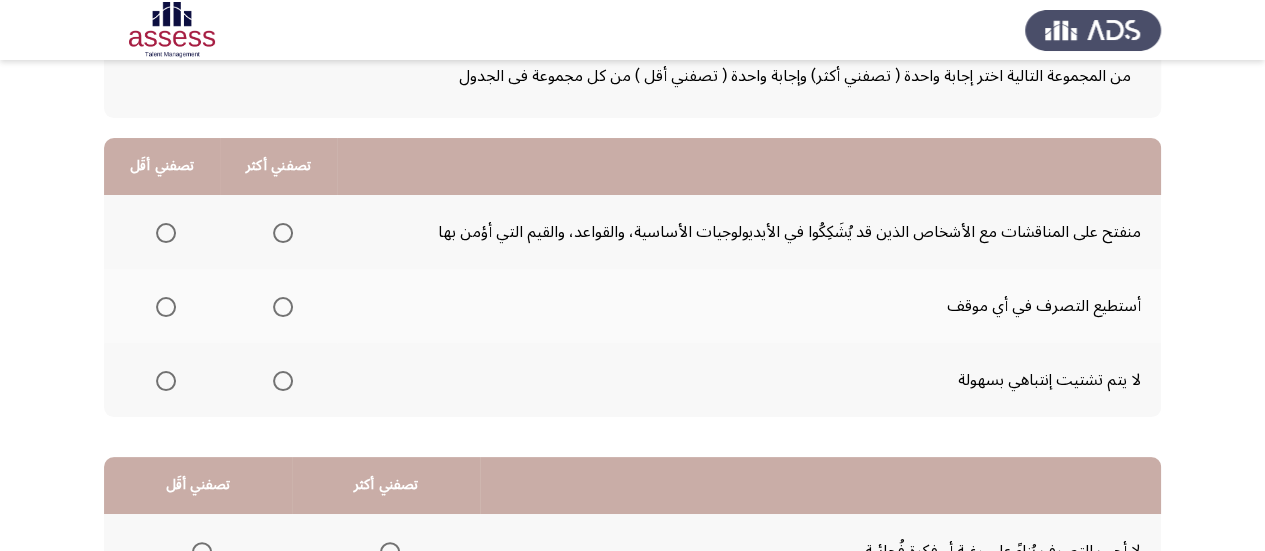 click at bounding box center (166, 307) 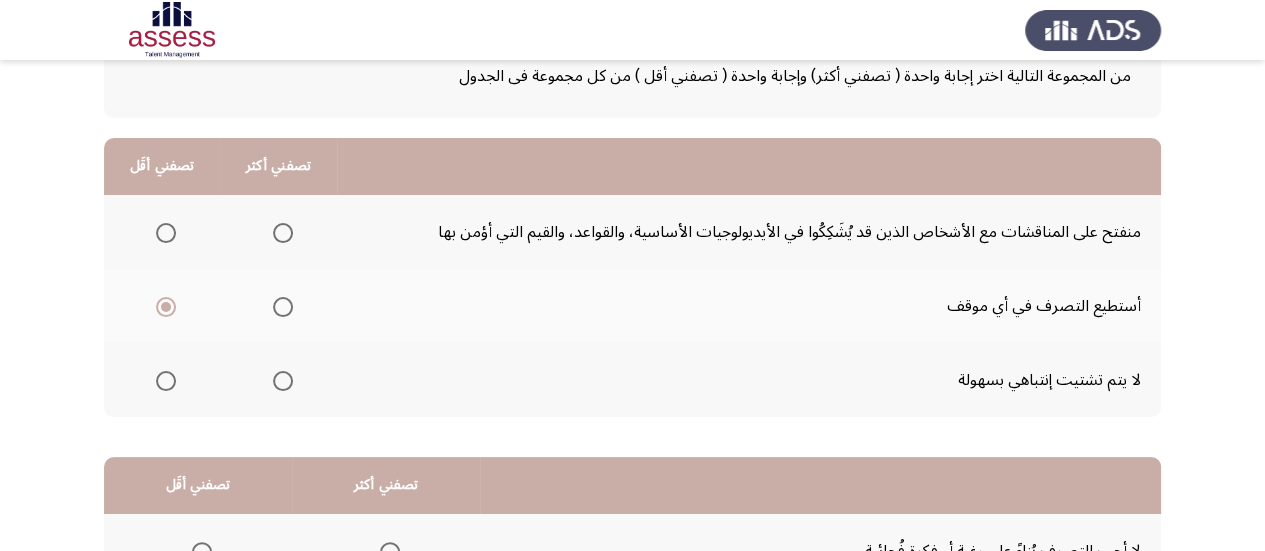 click at bounding box center [283, 233] 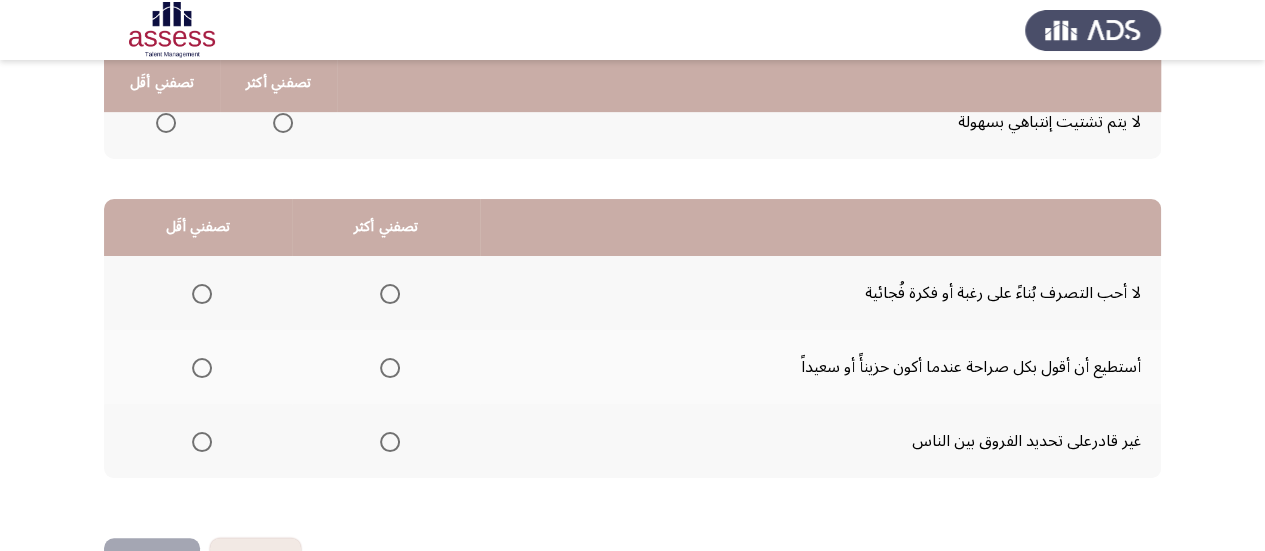 scroll, scrollTop: 458, scrollLeft: 0, axis: vertical 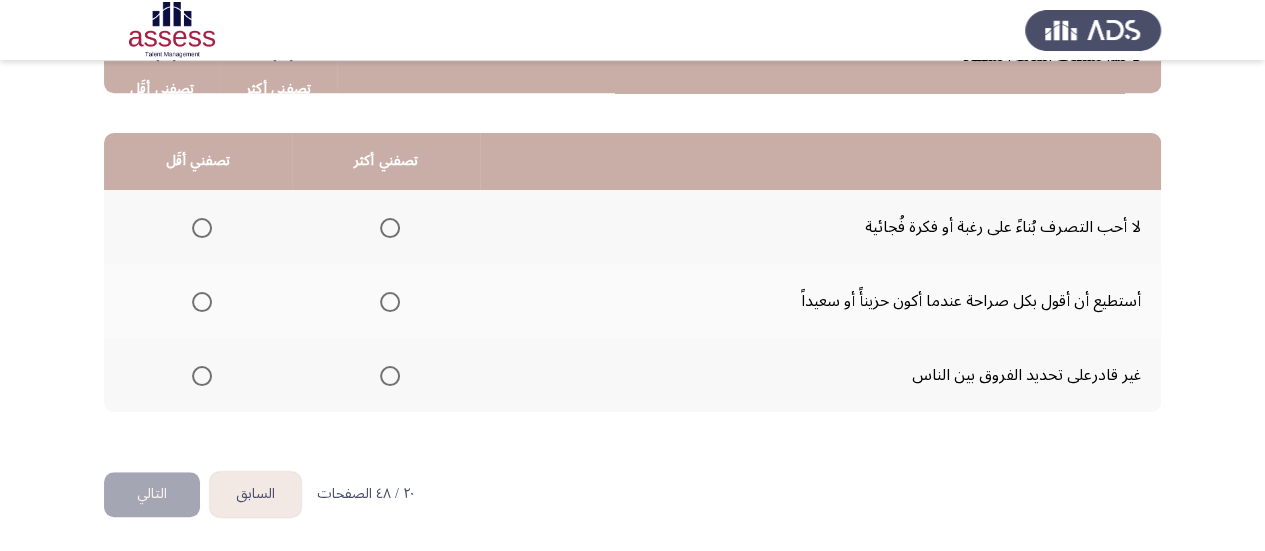 click at bounding box center (390, 302) 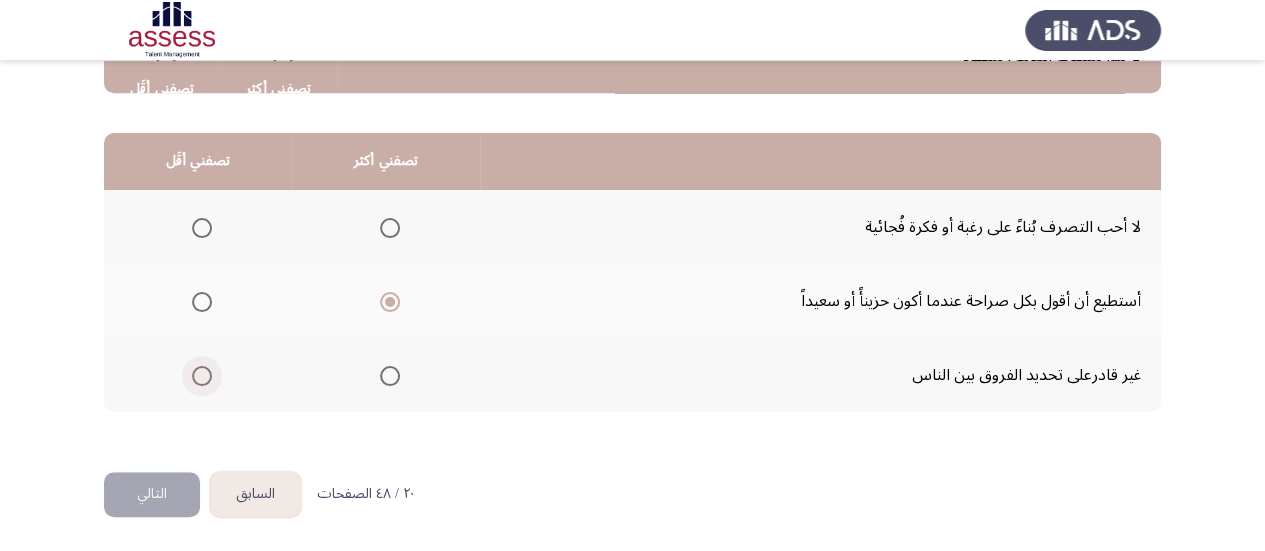 click at bounding box center (202, 376) 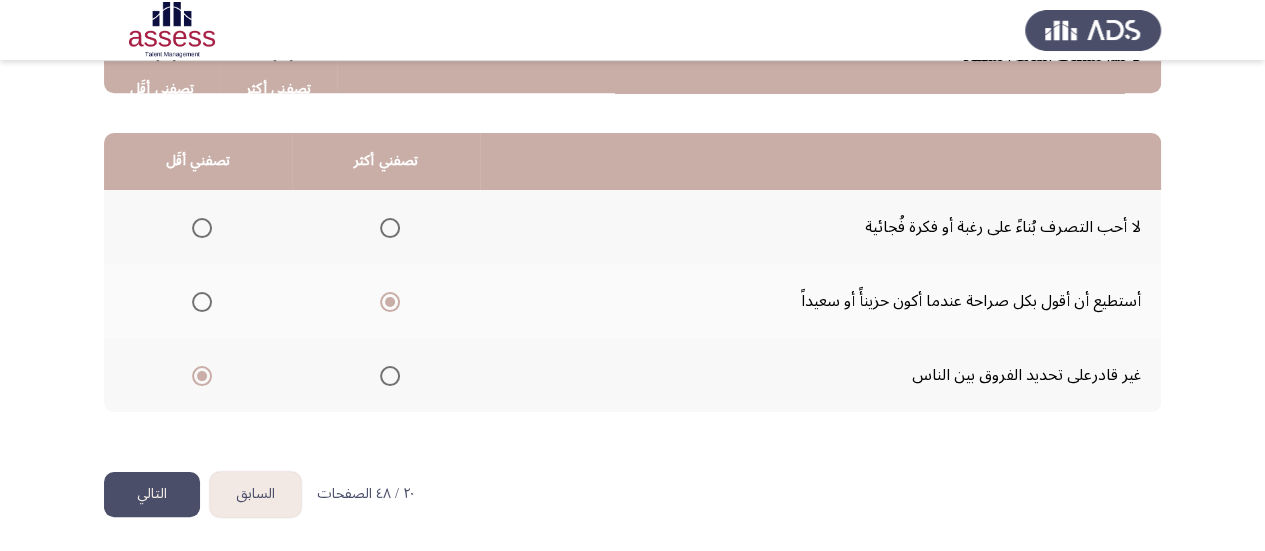 click on "التالي" 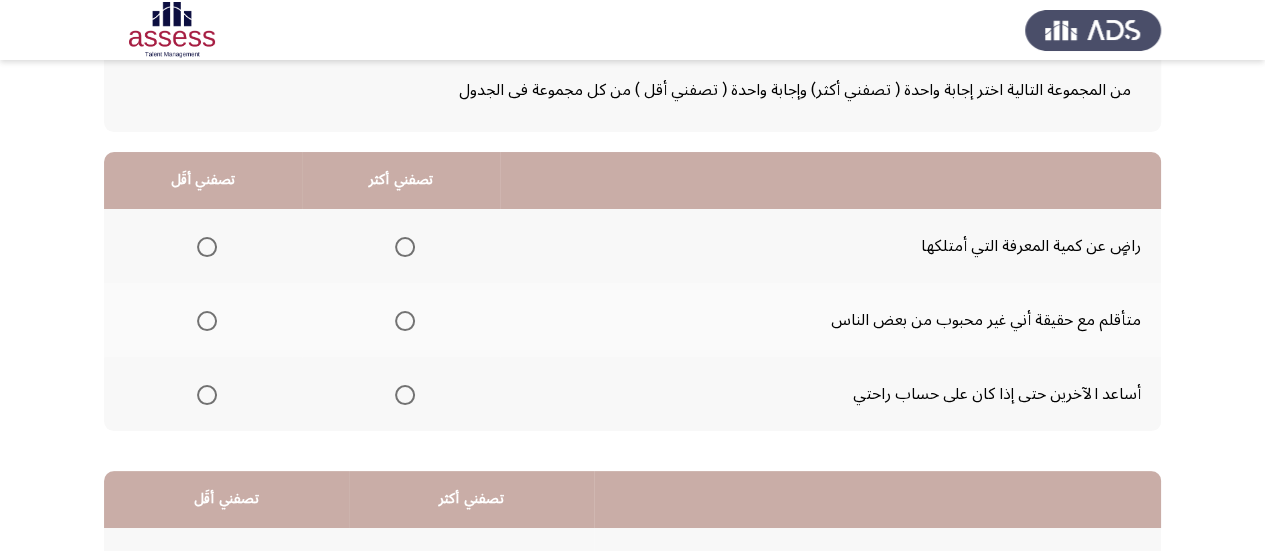 scroll, scrollTop: 122, scrollLeft: 0, axis: vertical 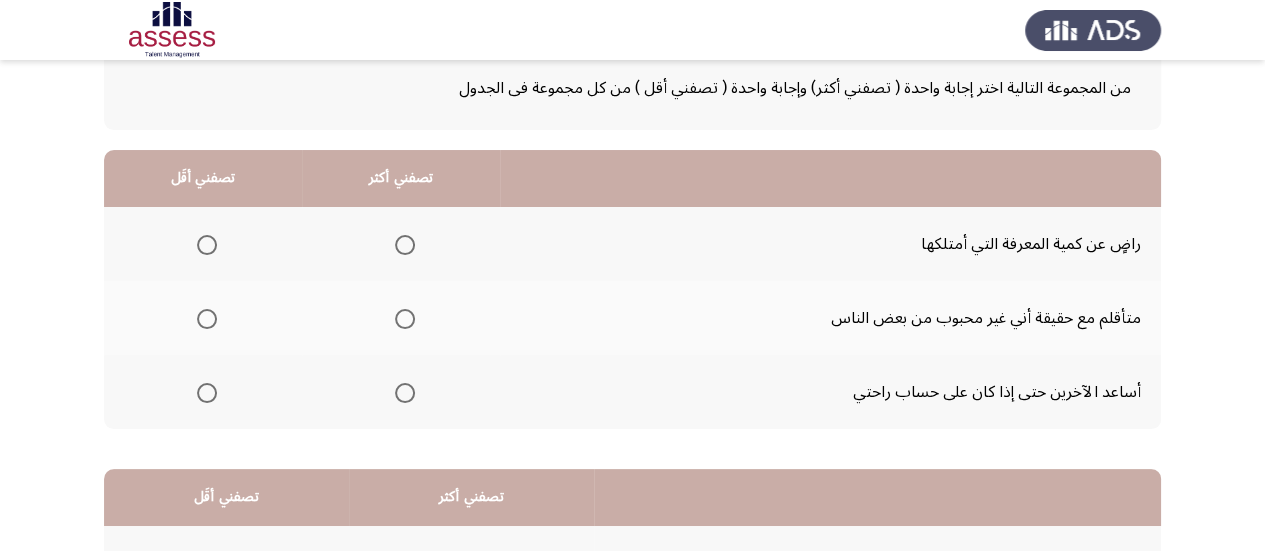 click at bounding box center (207, 245) 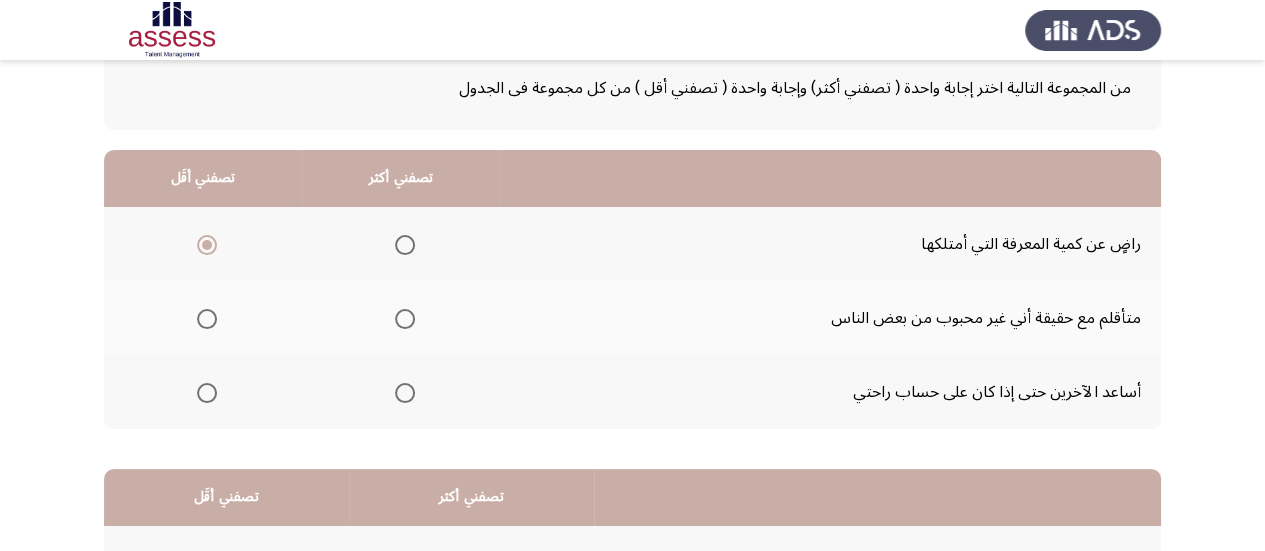 click 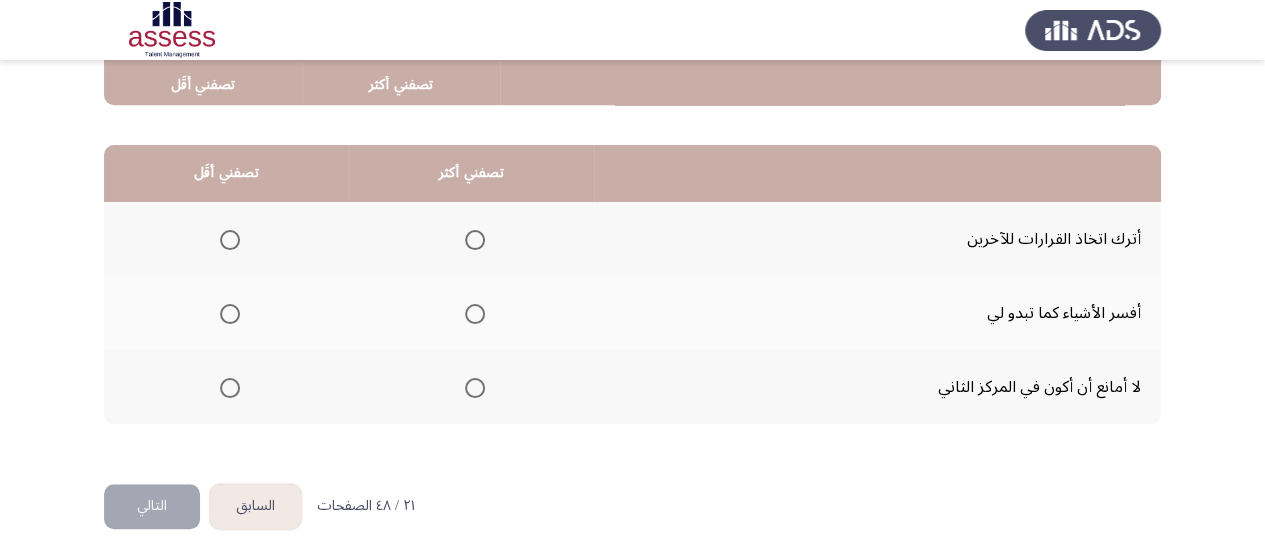 scroll, scrollTop: 447, scrollLeft: 0, axis: vertical 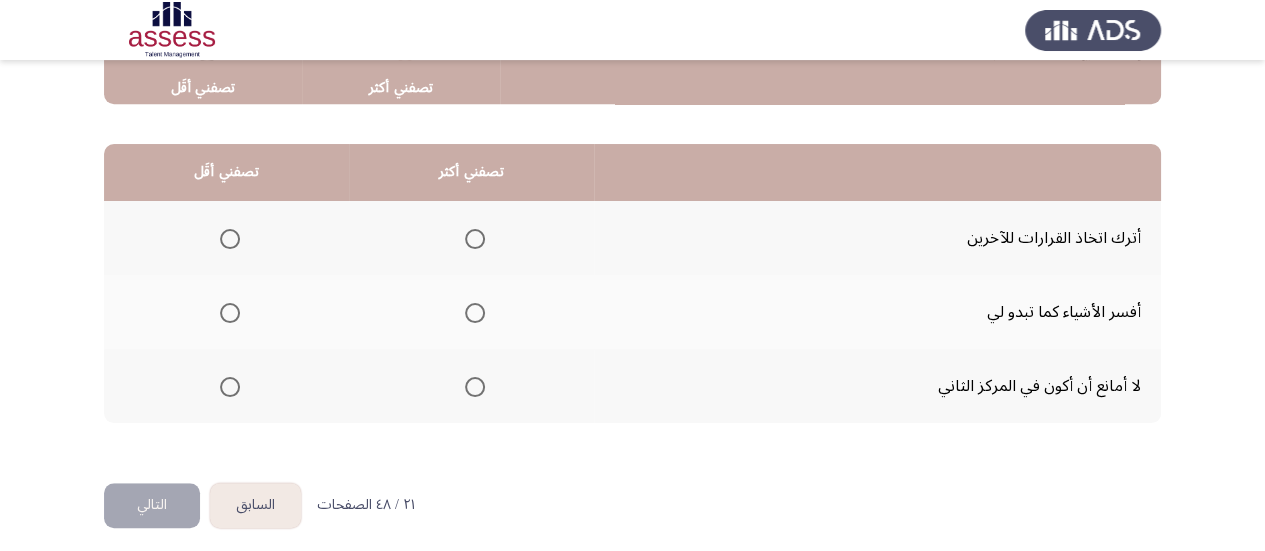 click at bounding box center [230, 239] 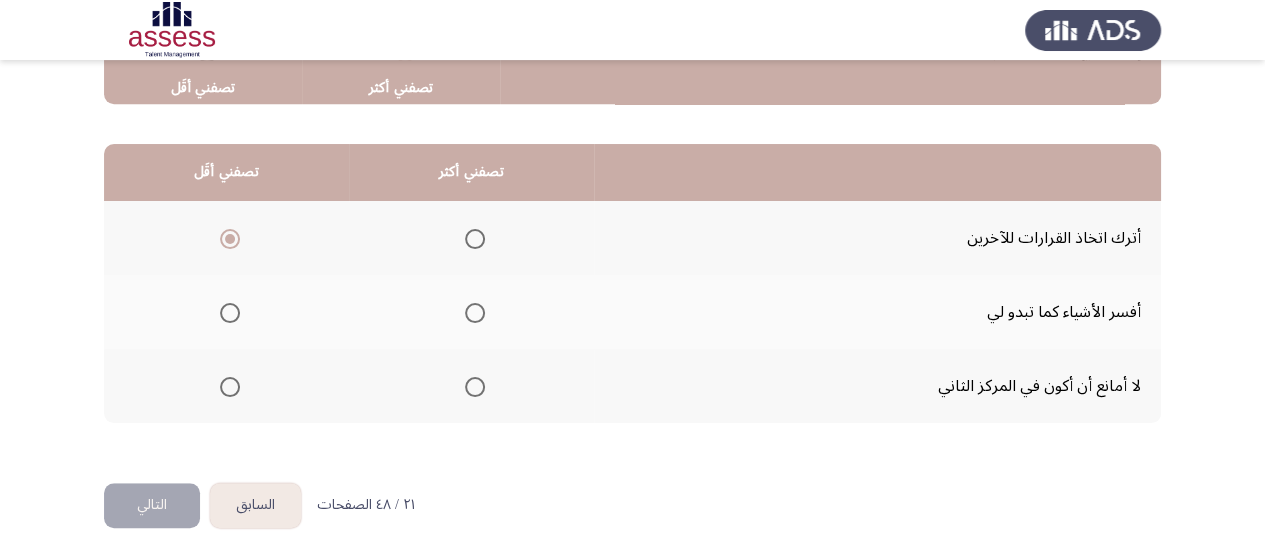 click at bounding box center (475, 313) 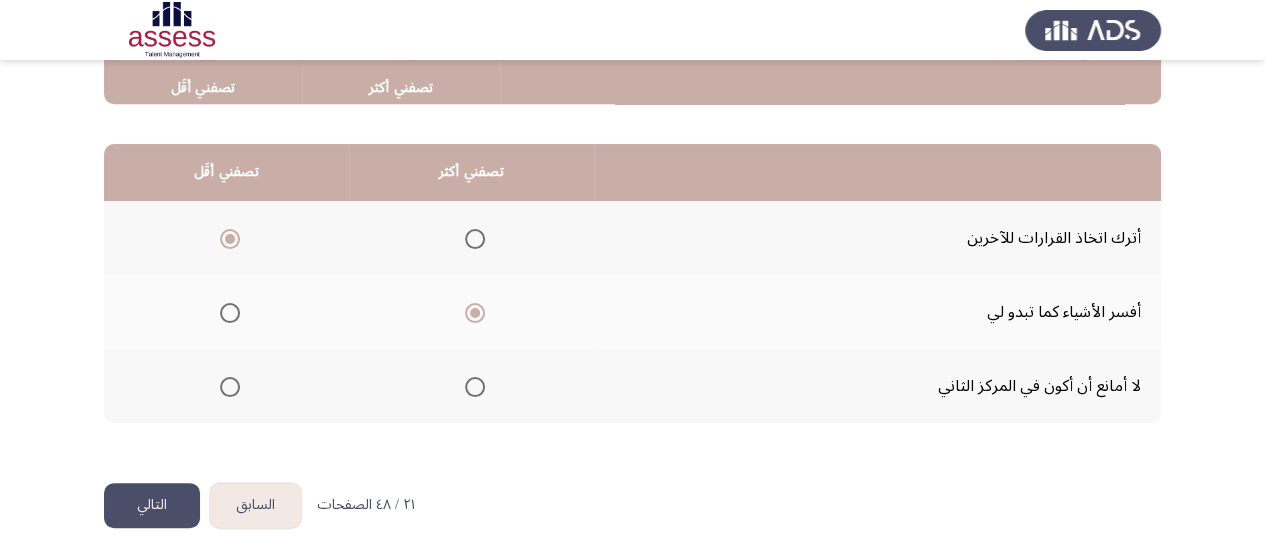 click on "التالي" 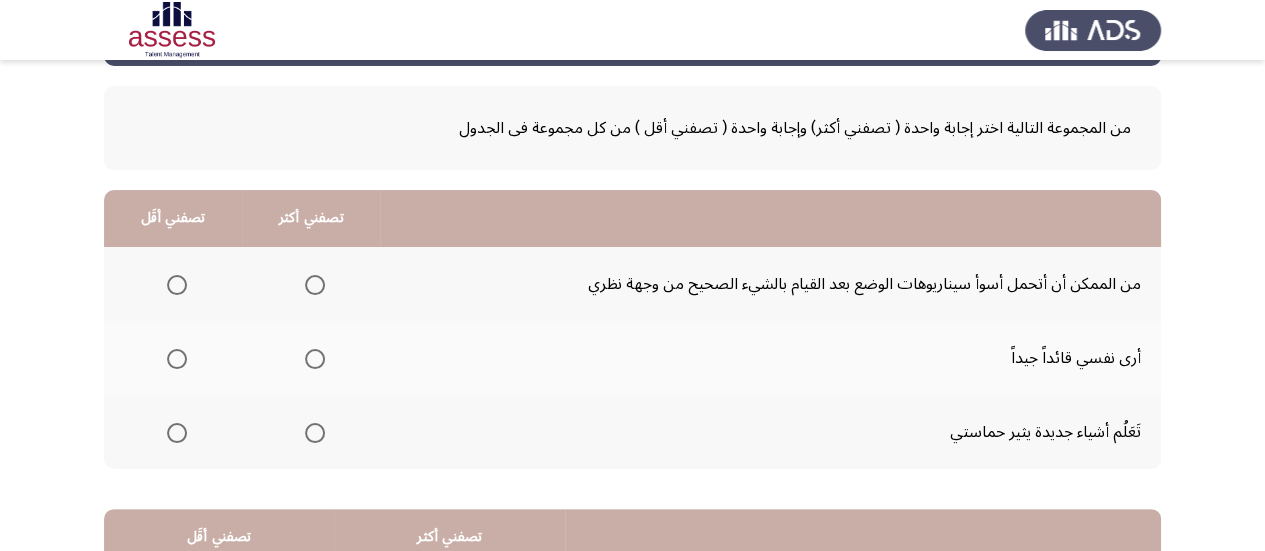 scroll, scrollTop: 84, scrollLeft: 0, axis: vertical 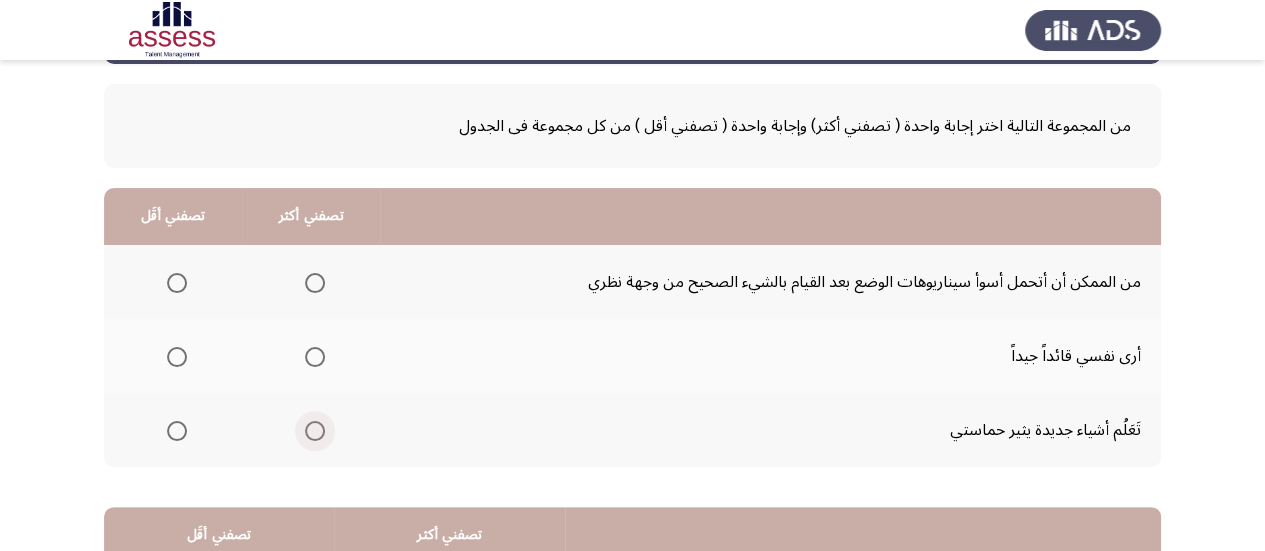 click at bounding box center (315, 431) 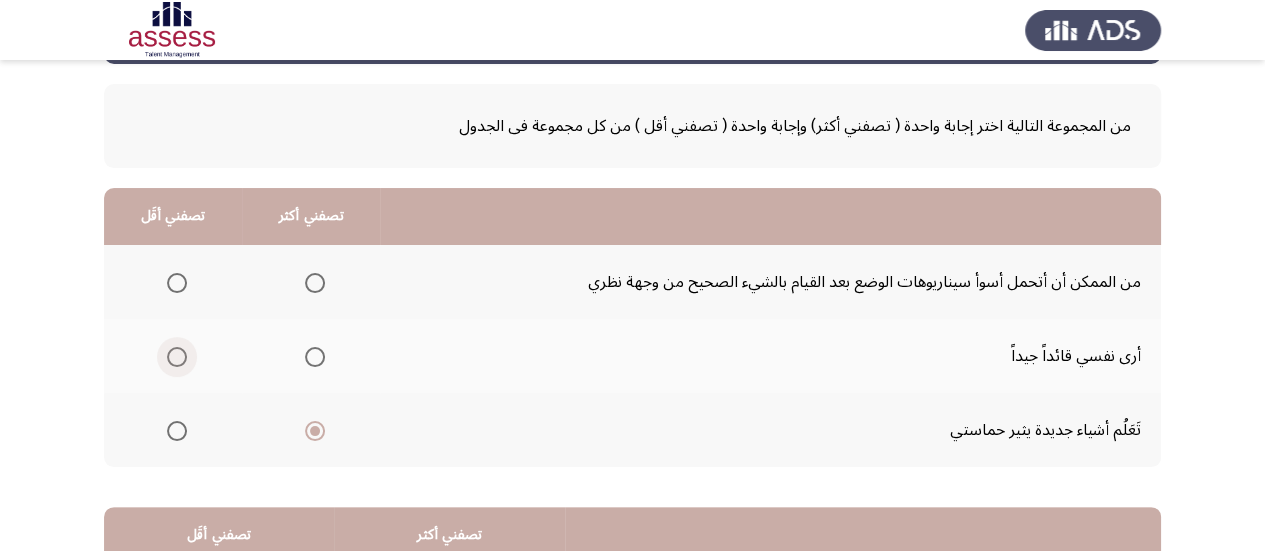click at bounding box center (177, 357) 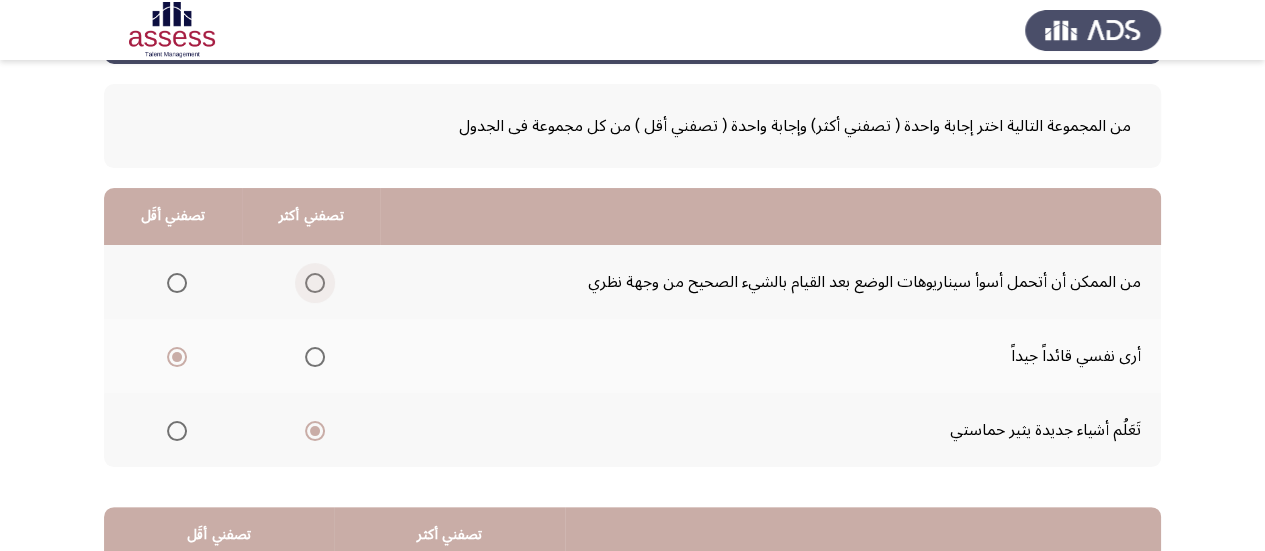 click at bounding box center (315, 283) 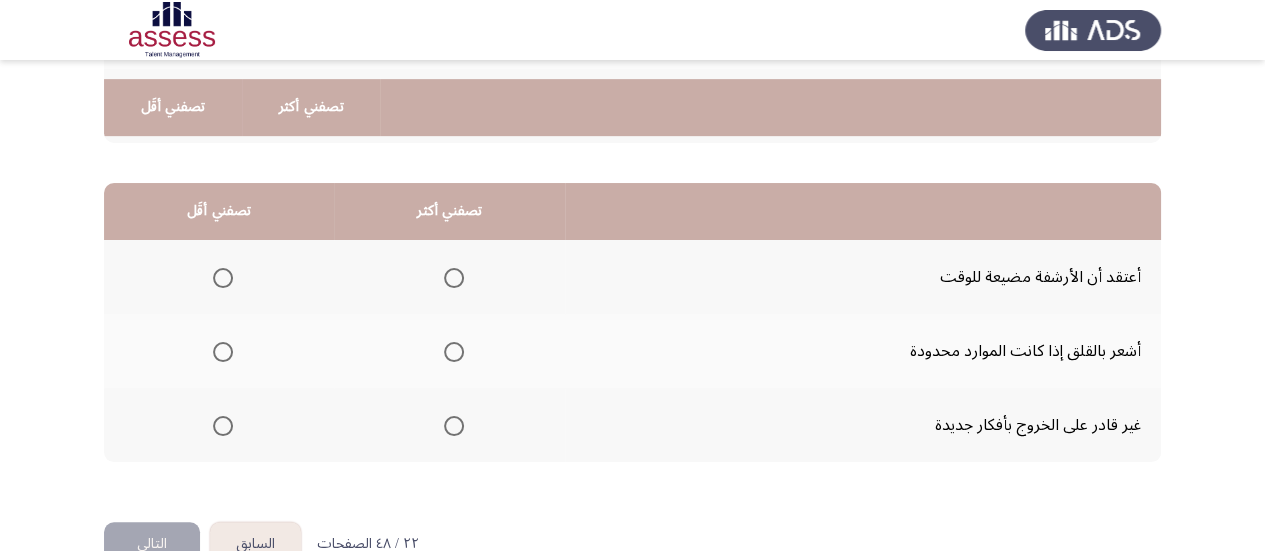 scroll, scrollTop: 427, scrollLeft: 0, axis: vertical 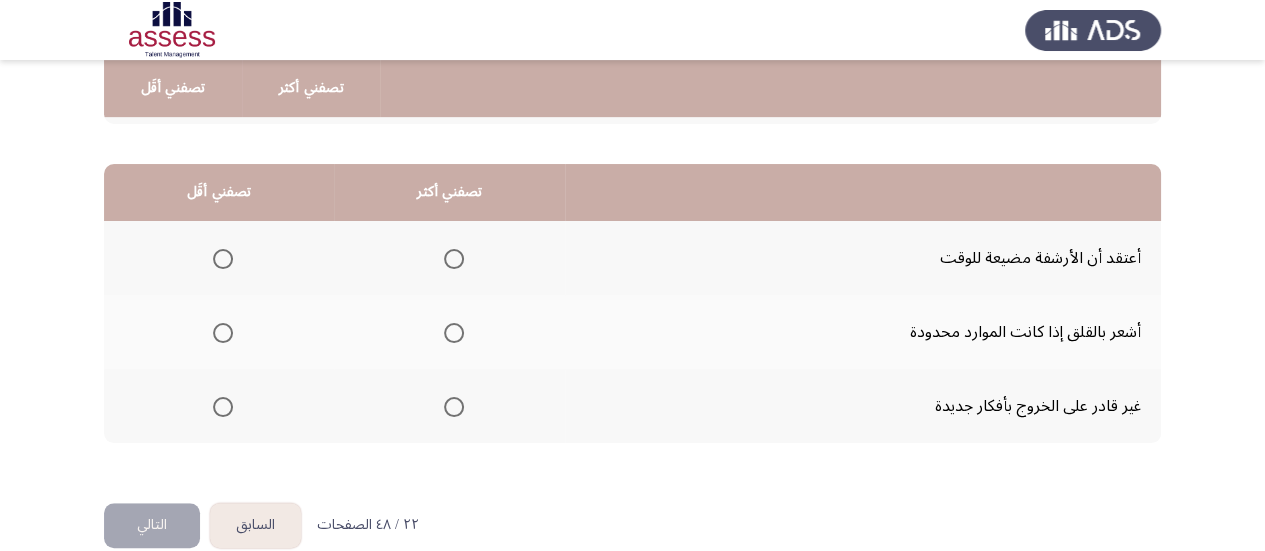 click at bounding box center (454, 259) 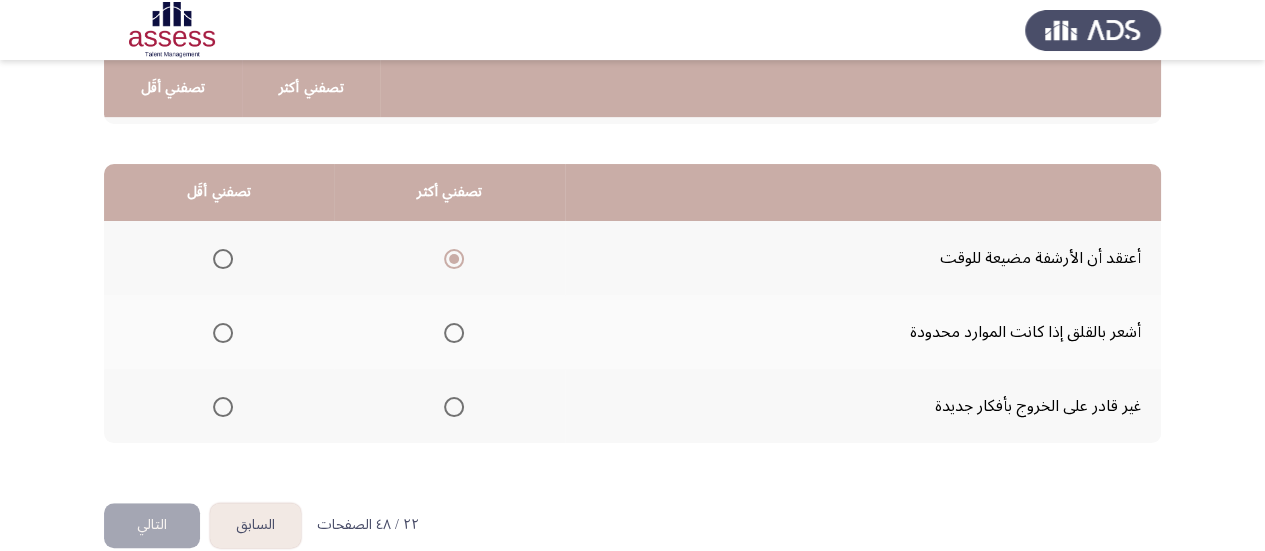 click at bounding box center (454, 333) 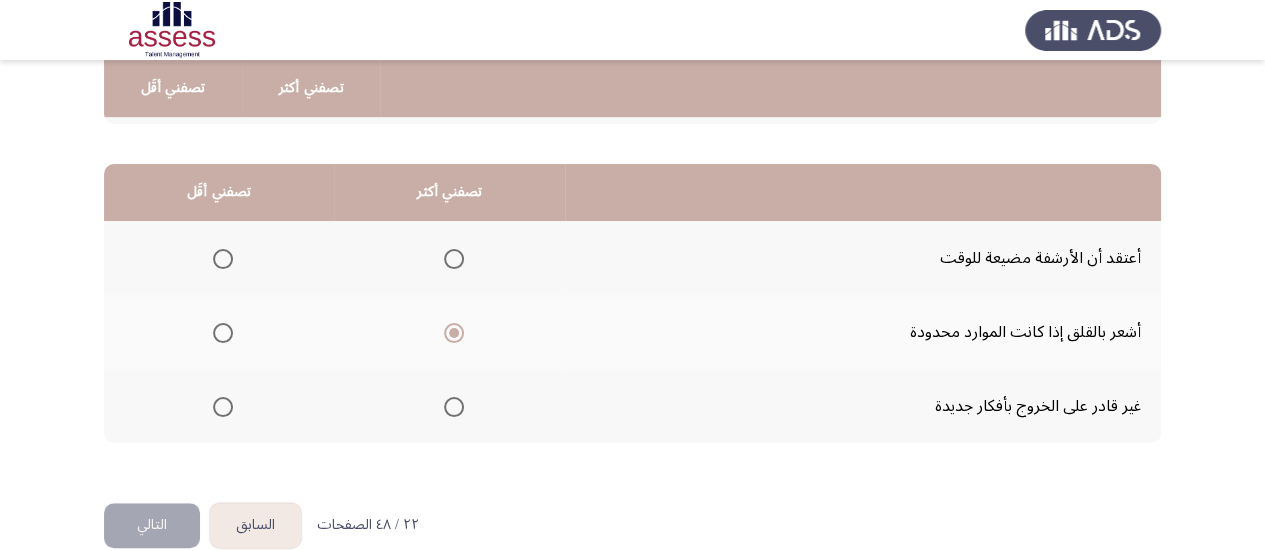click at bounding box center (223, 407) 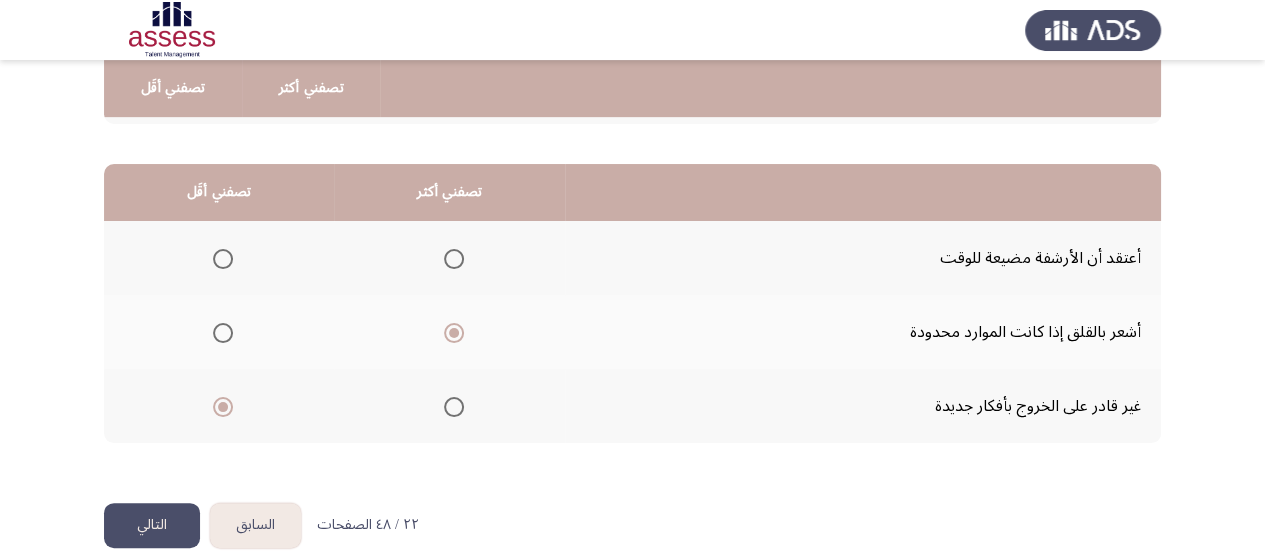 click on "التالي" 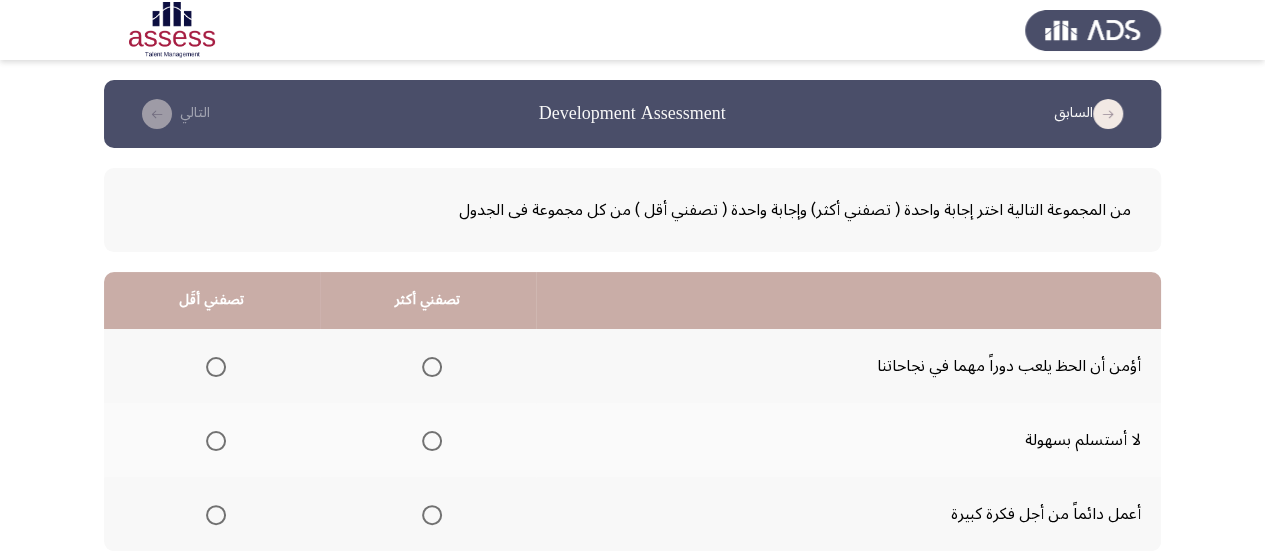 click at bounding box center (216, 367) 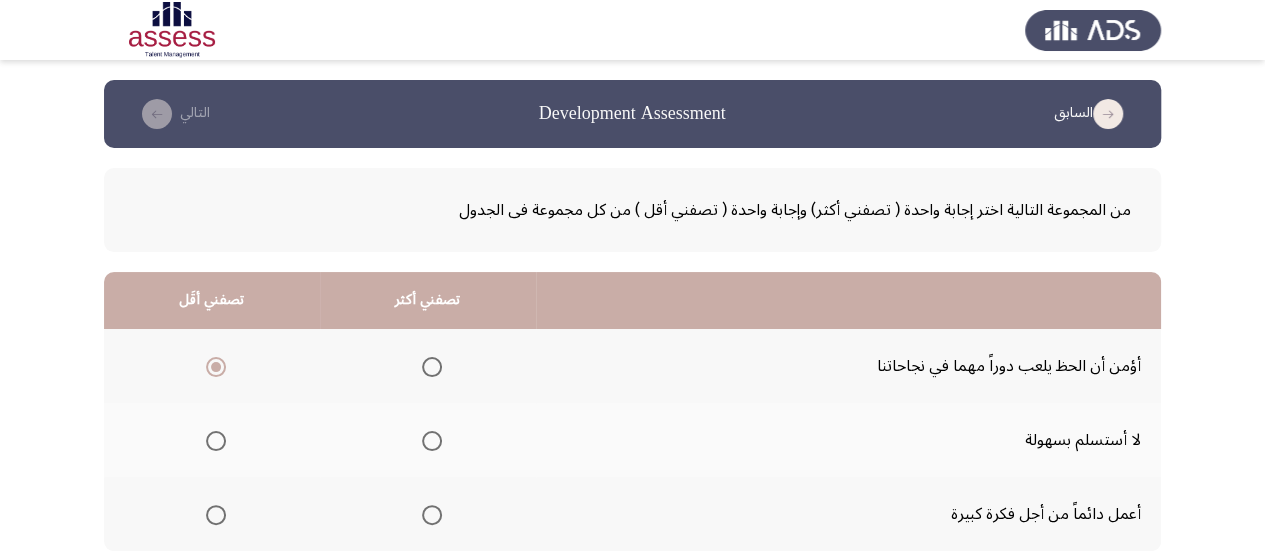 click at bounding box center (432, 515) 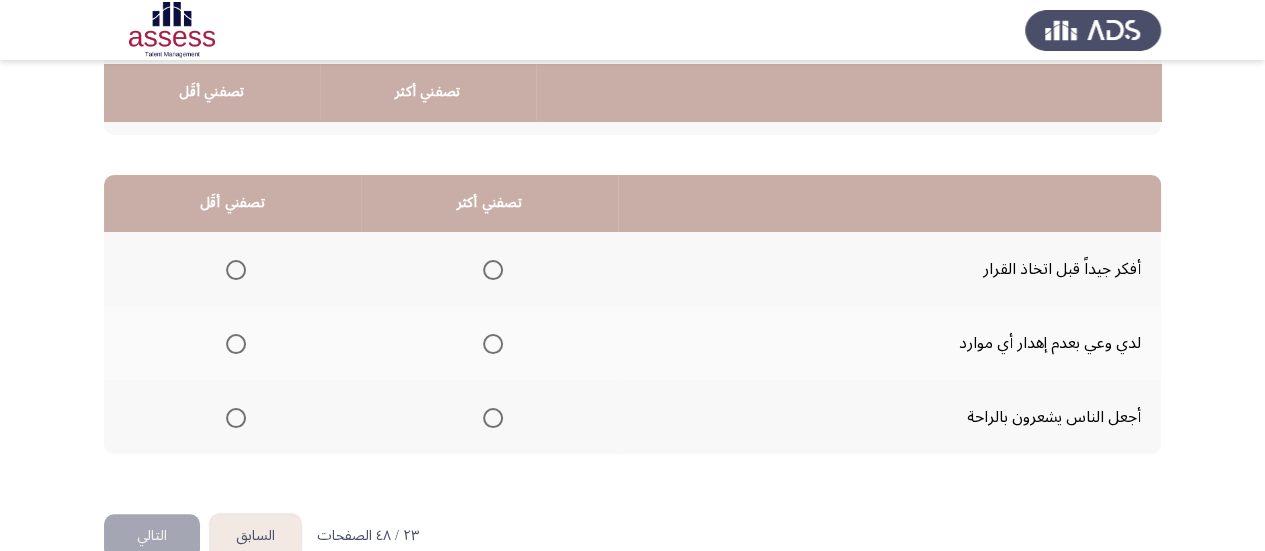 scroll, scrollTop: 422, scrollLeft: 0, axis: vertical 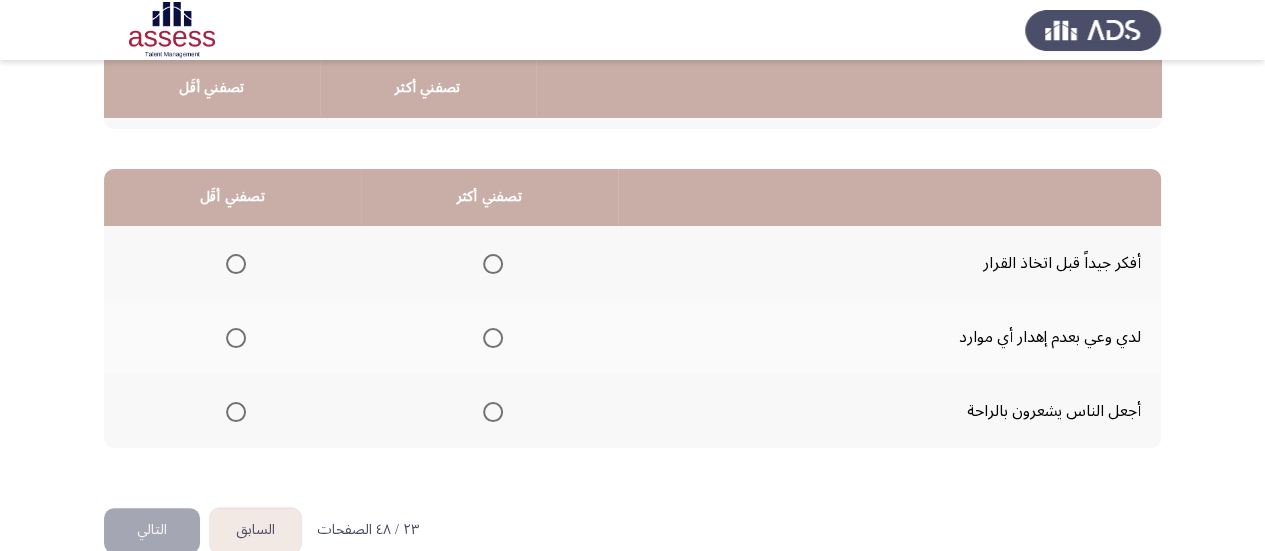 click at bounding box center [493, 264] 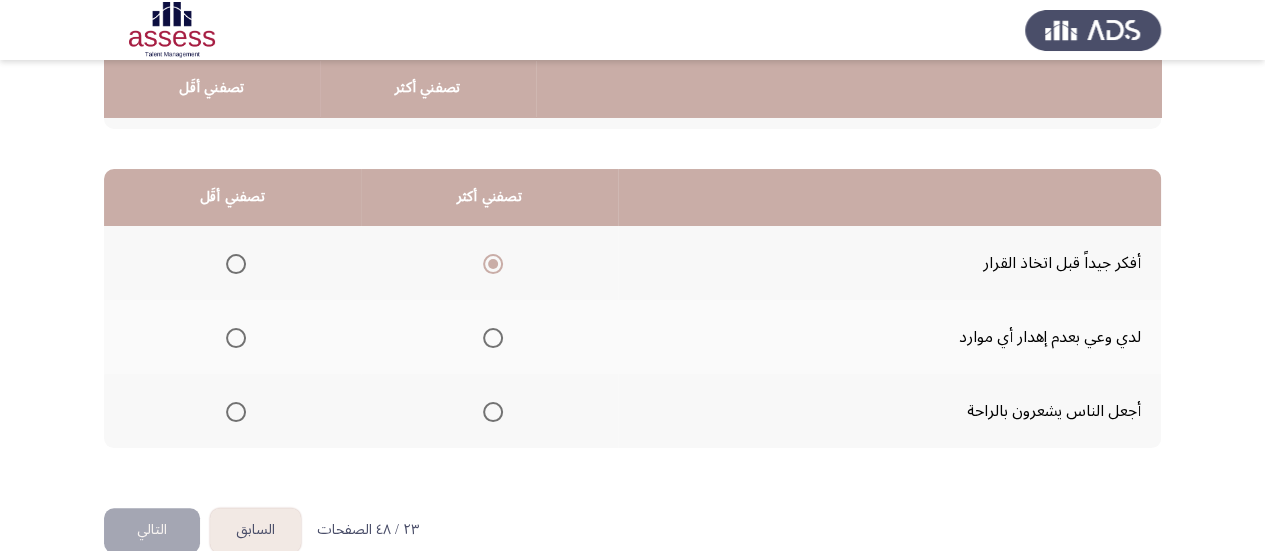 click at bounding box center [236, 412] 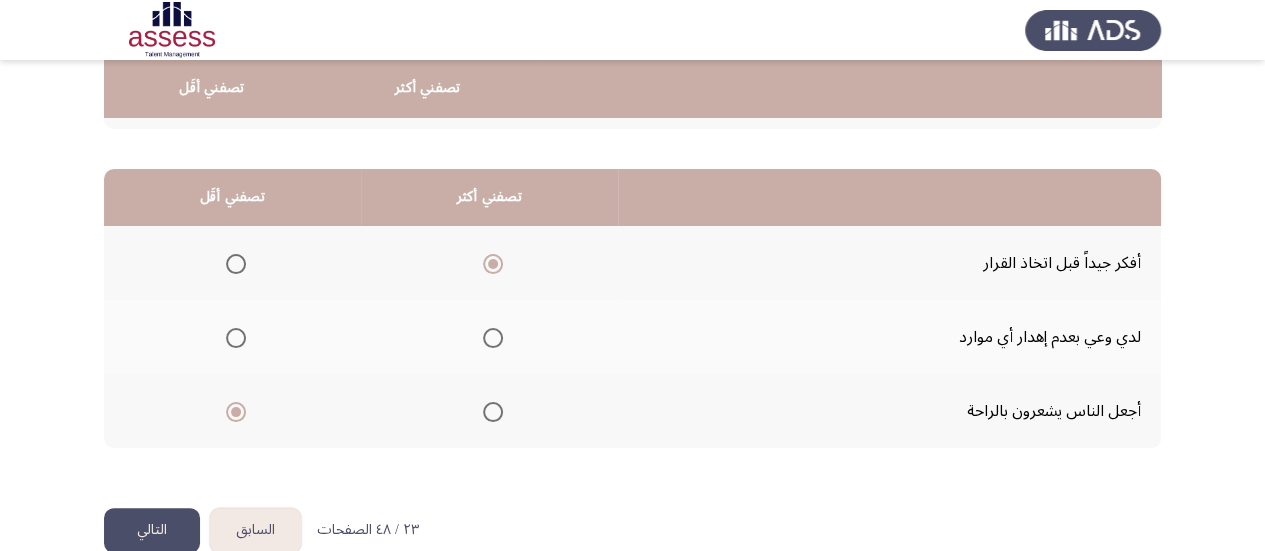 click on "التالي" 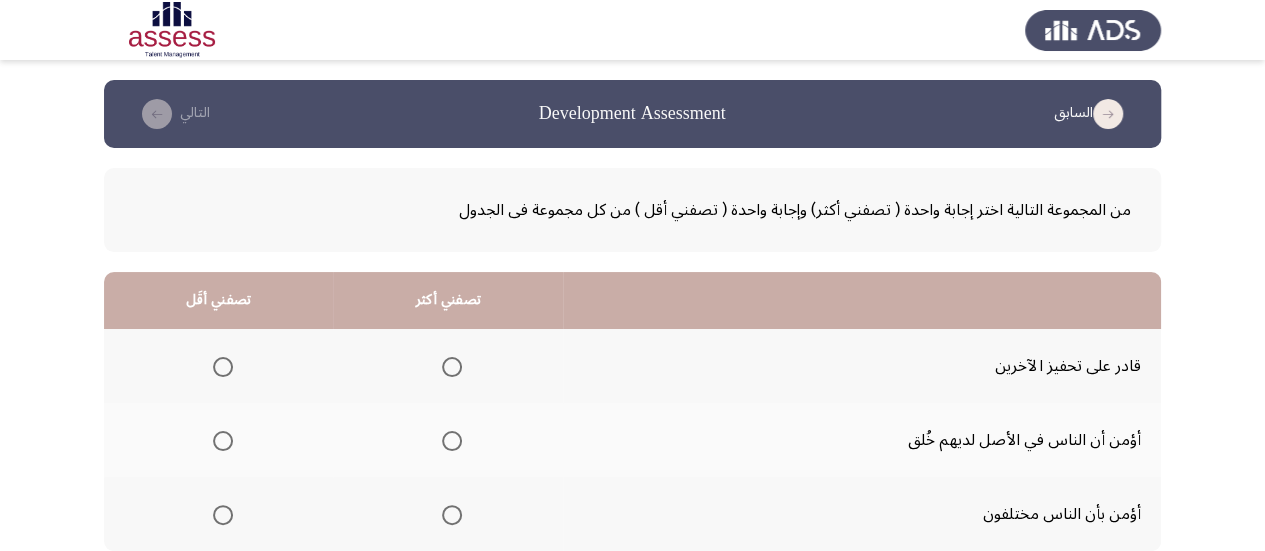 click at bounding box center (452, 367) 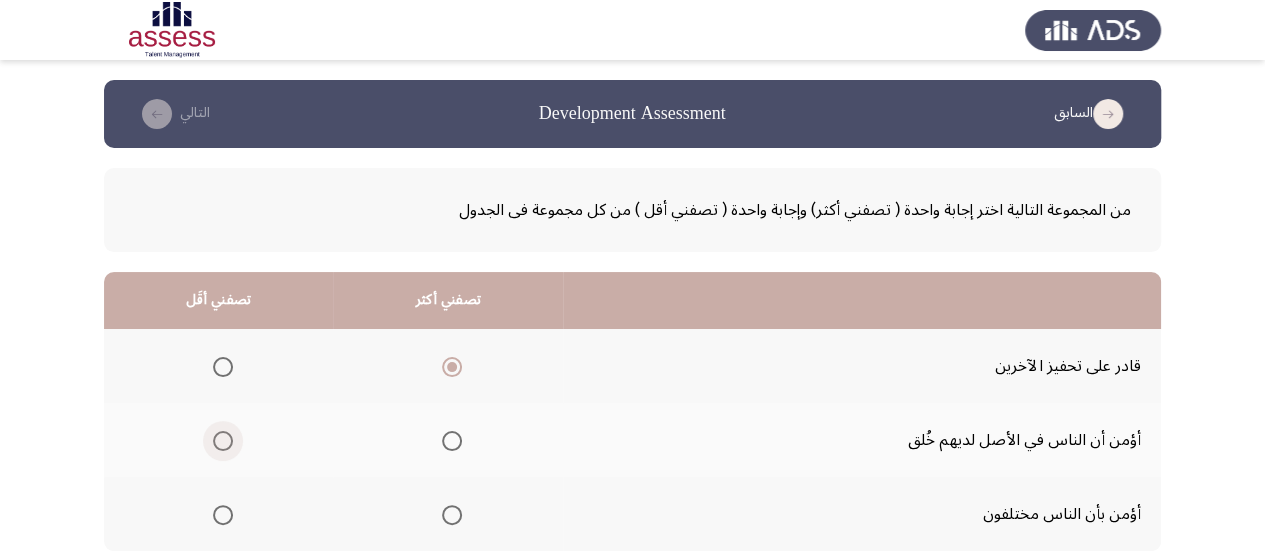 click at bounding box center [223, 441] 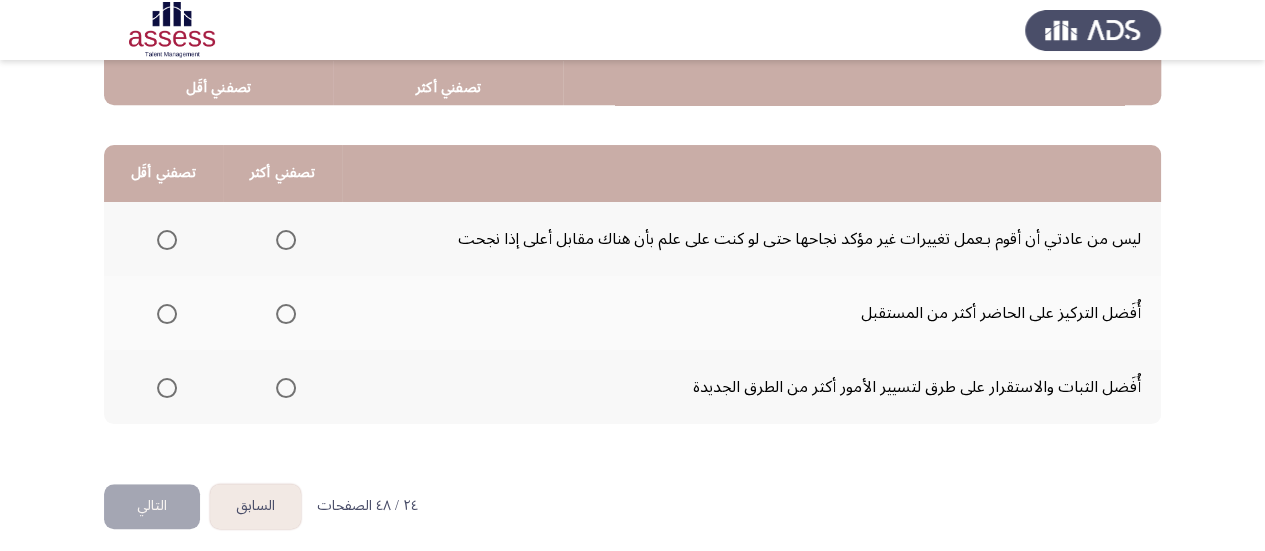 scroll, scrollTop: 448, scrollLeft: 0, axis: vertical 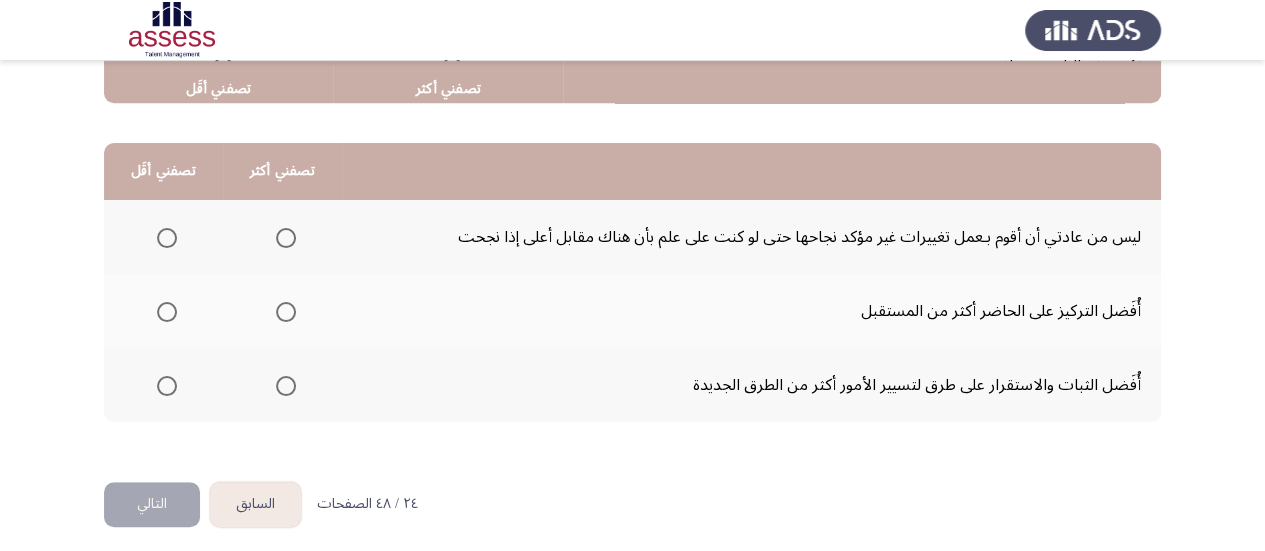 click at bounding box center (286, 238) 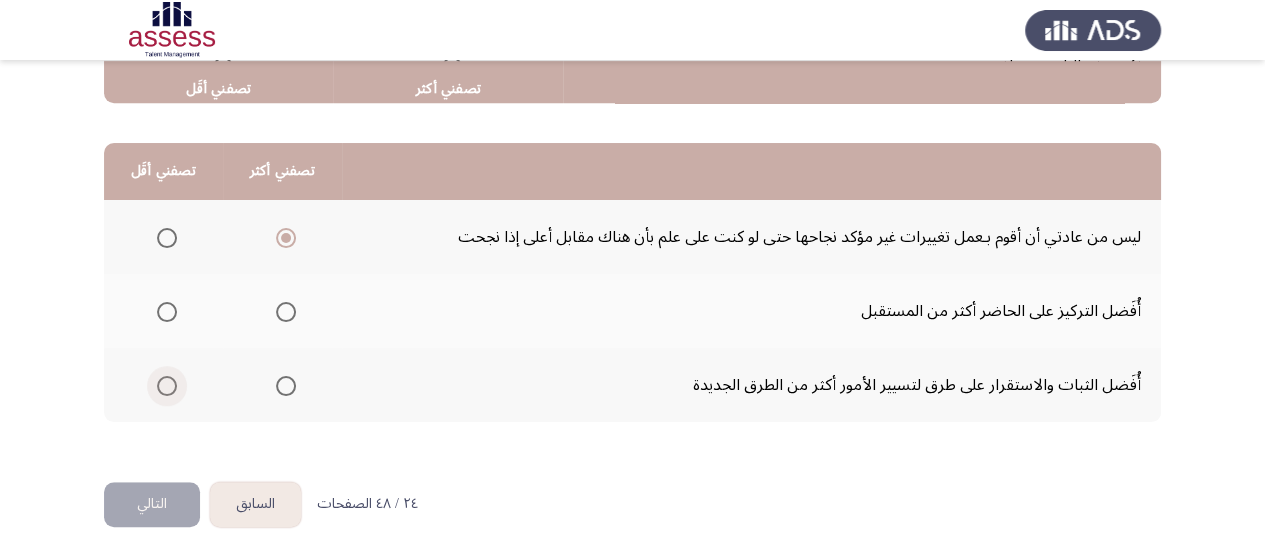 click at bounding box center [167, 386] 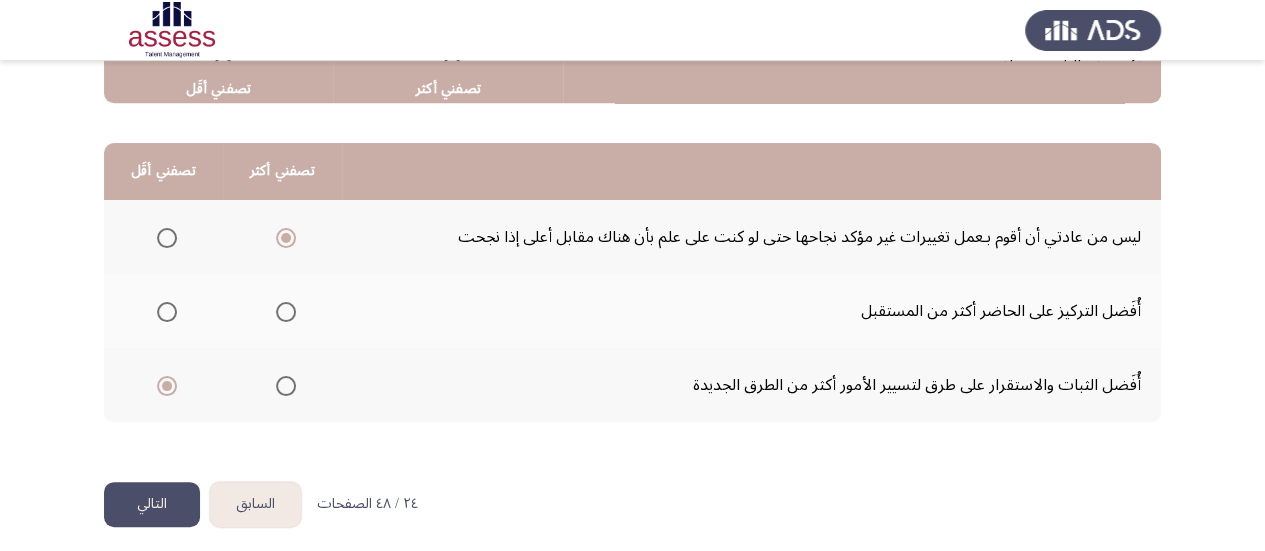 click on "التالي" 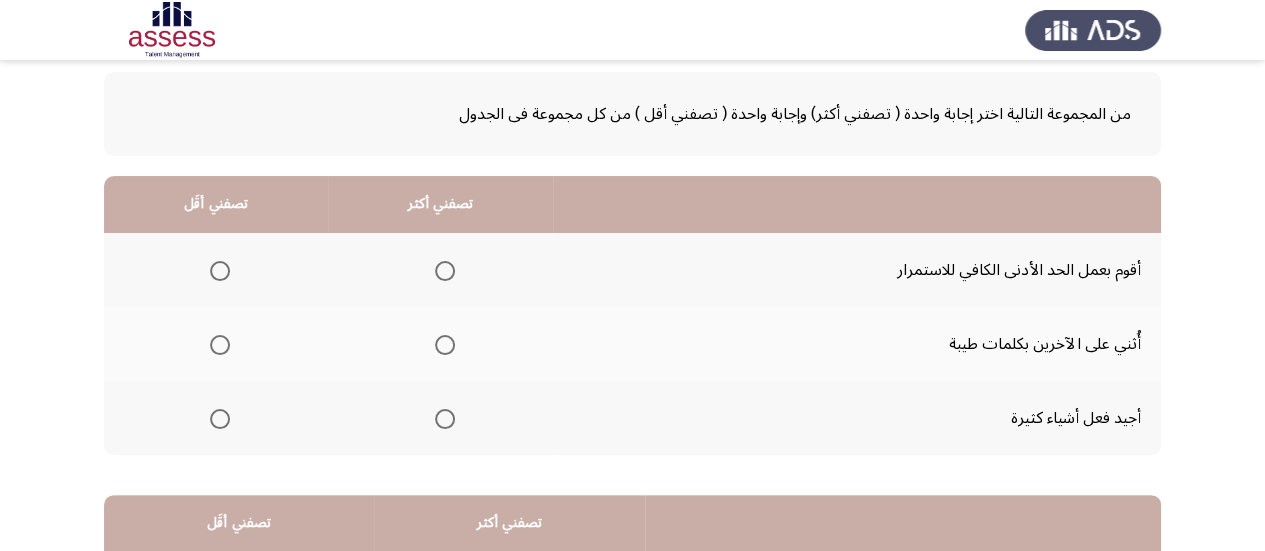 scroll, scrollTop: 98, scrollLeft: 0, axis: vertical 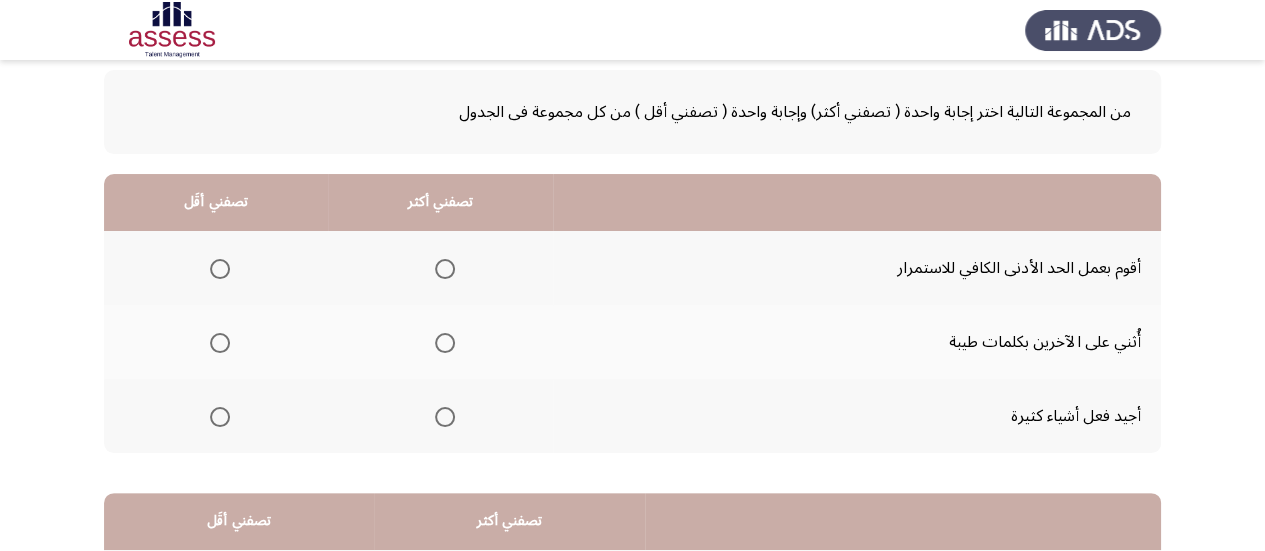 click at bounding box center [445, 343] 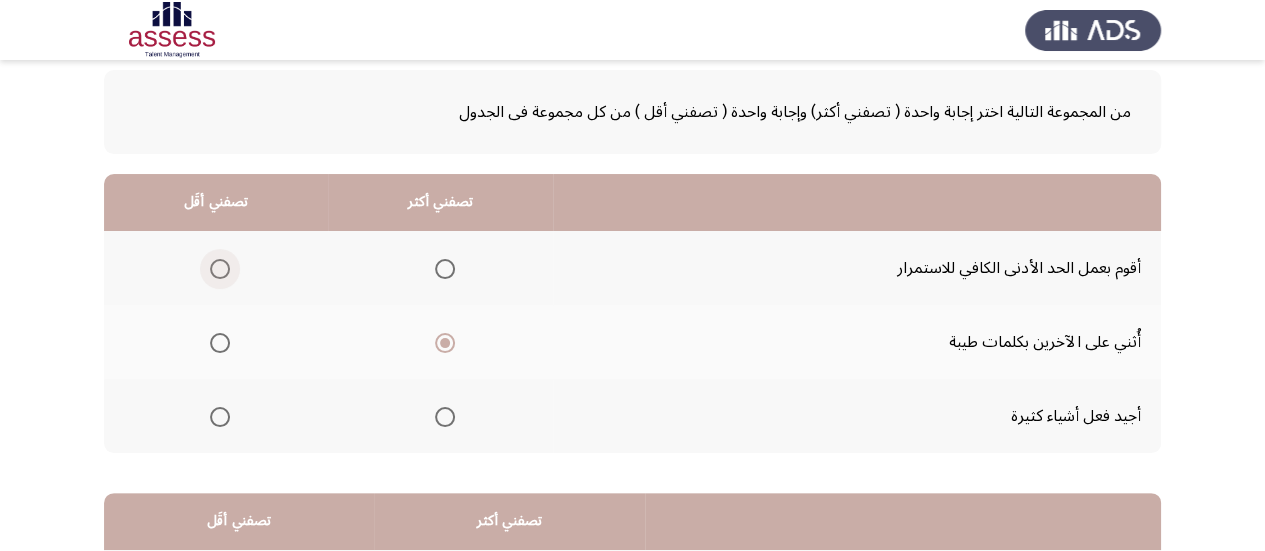 click at bounding box center (220, 269) 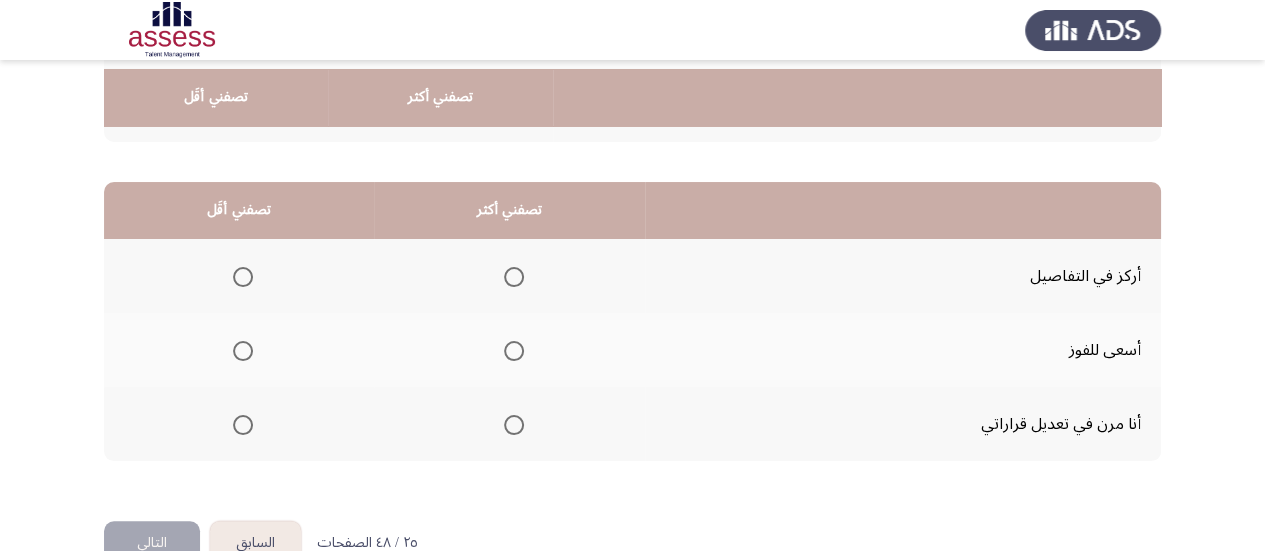 scroll, scrollTop: 419, scrollLeft: 0, axis: vertical 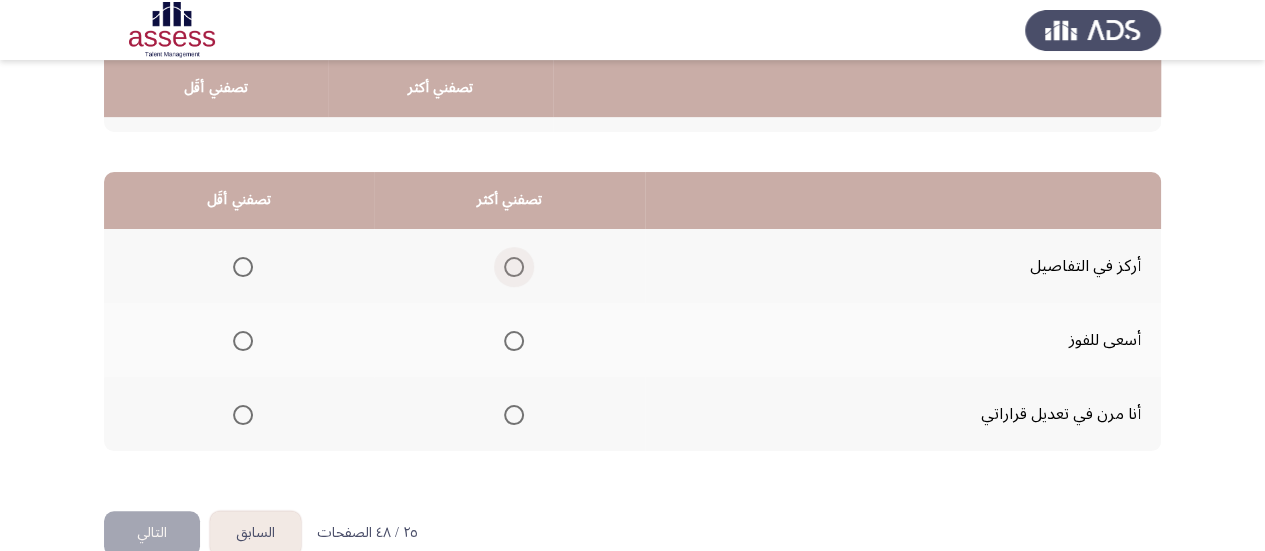 click at bounding box center [510, 267] 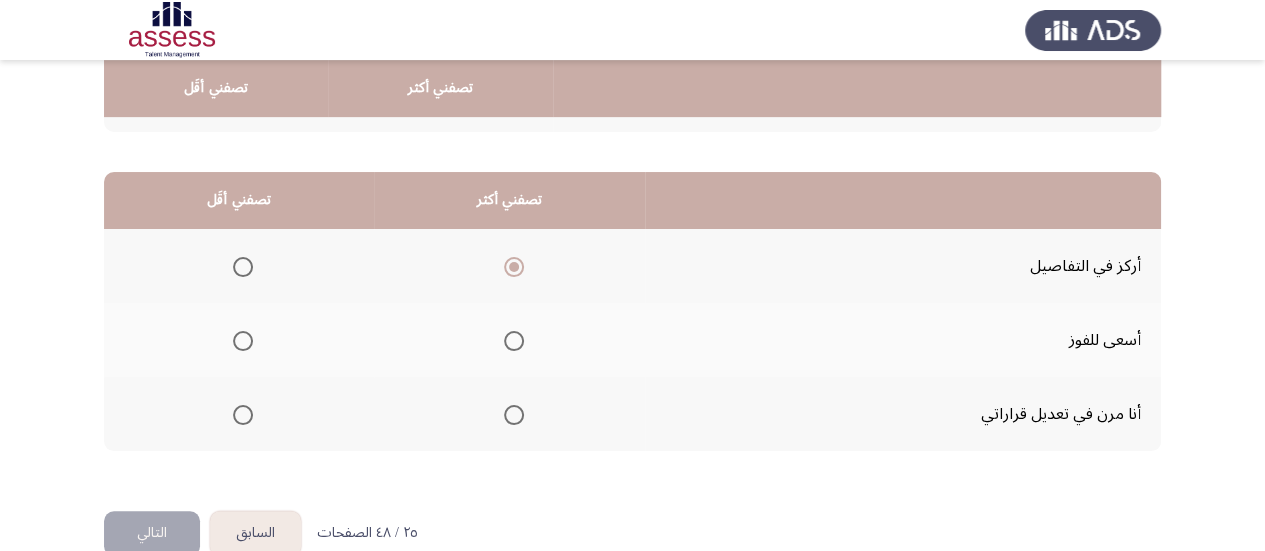 click at bounding box center (243, 415) 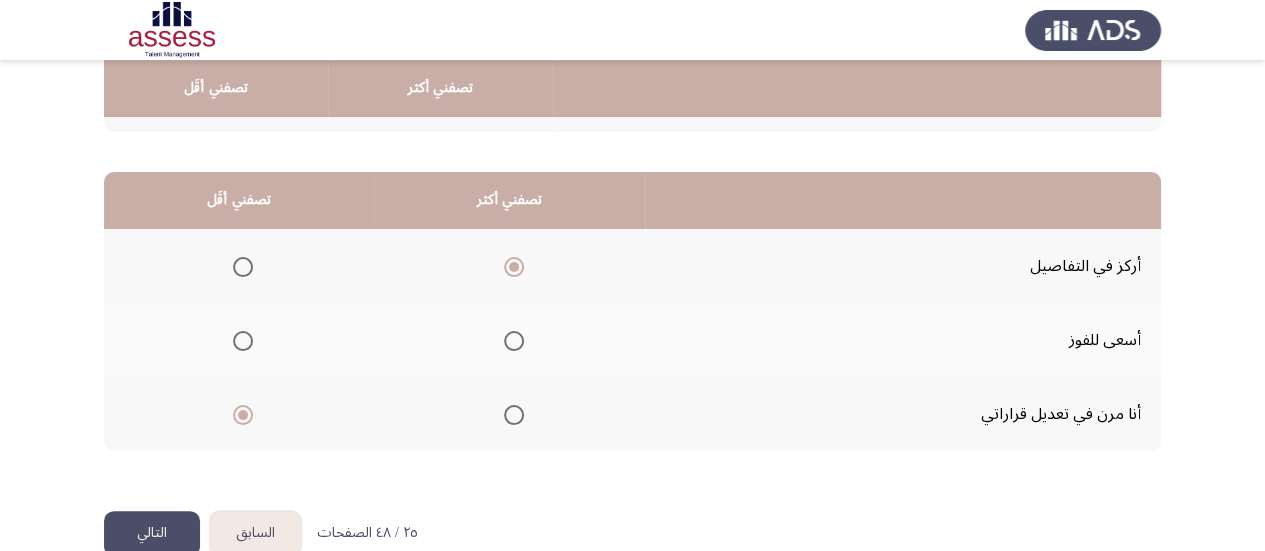 click at bounding box center [243, 341] 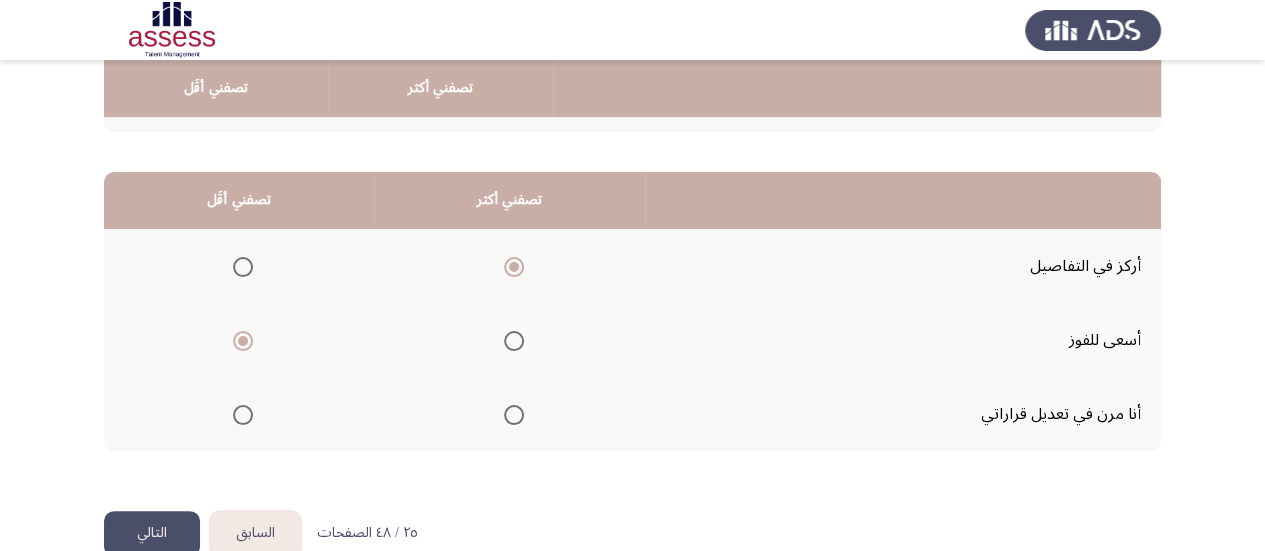 click on "التالي" 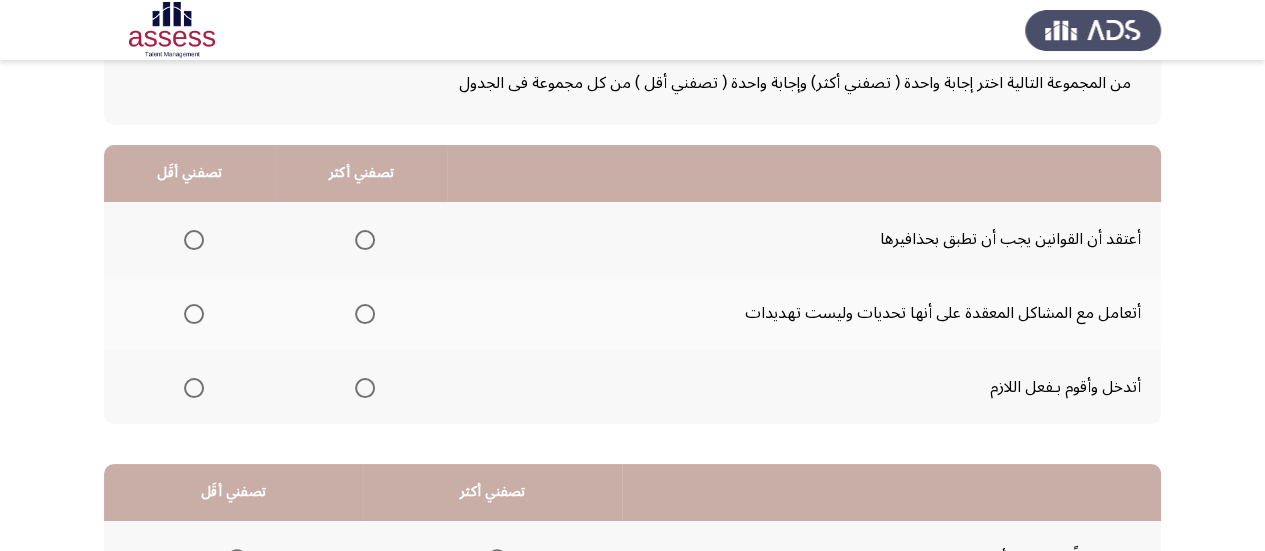 scroll, scrollTop: 130, scrollLeft: 0, axis: vertical 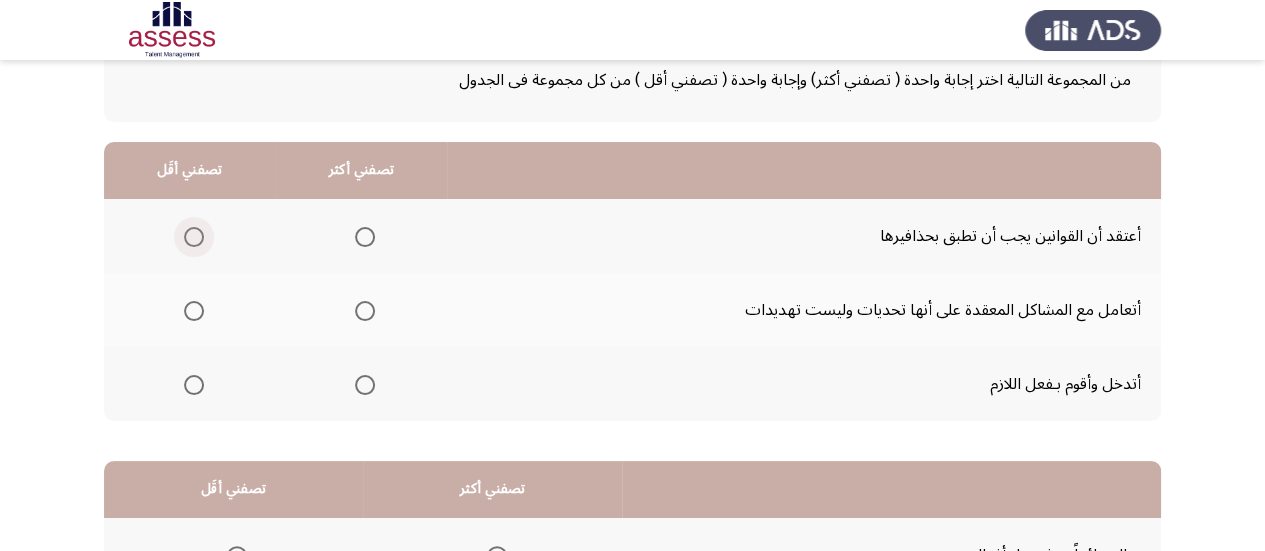 click at bounding box center [194, 237] 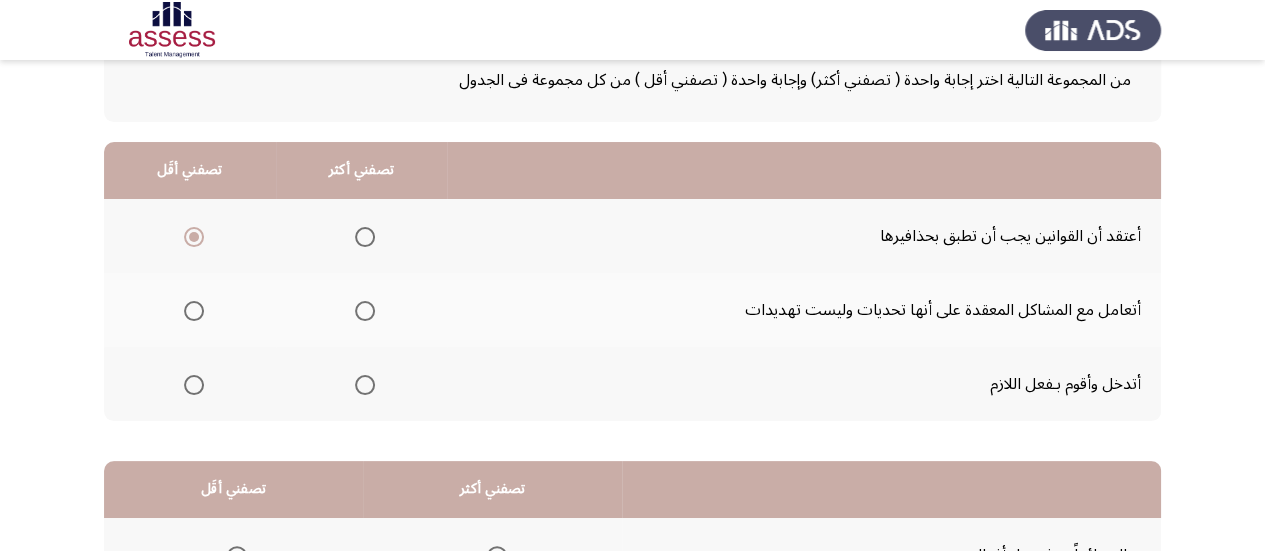 click at bounding box center (365, 311) 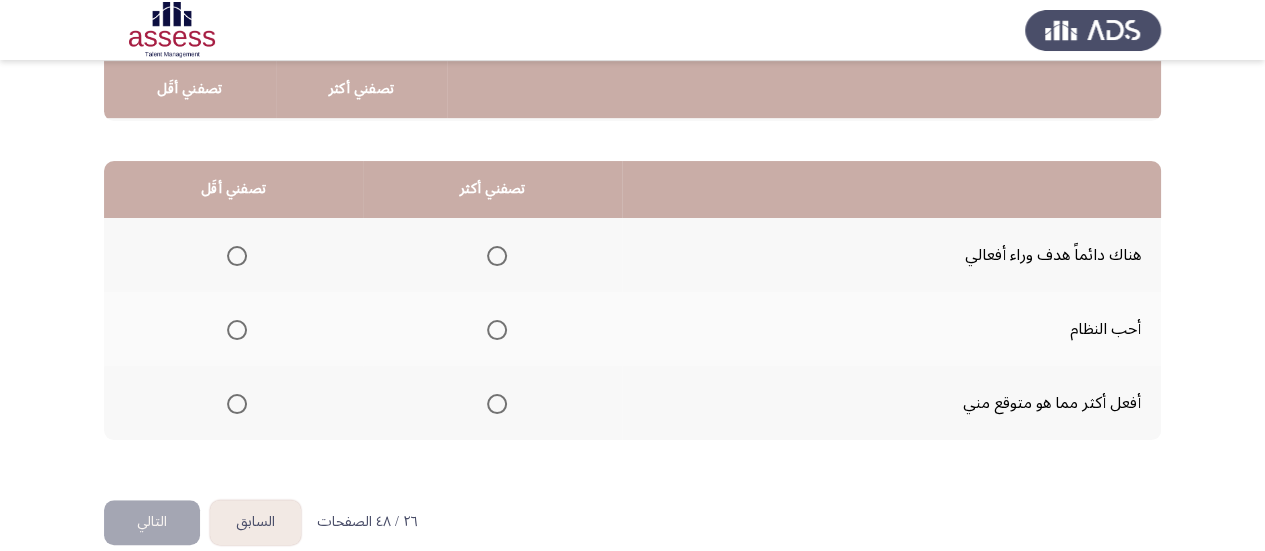 scroll, scrollTop: 430, scrollLeft: 0, axis: vertical 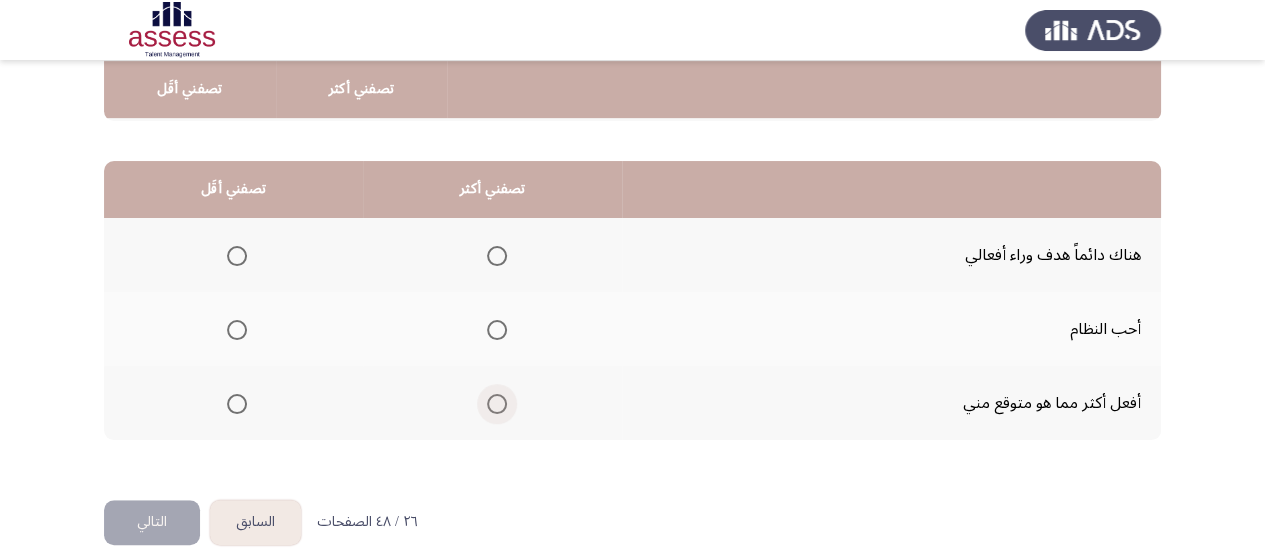 click at bounding box center (497, 404) 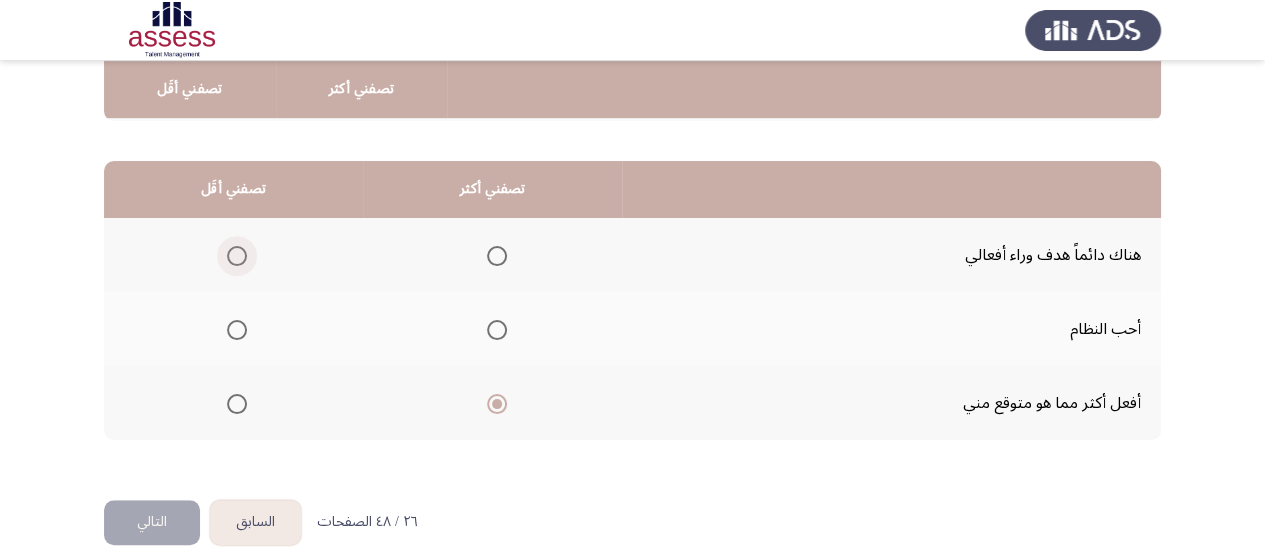 click at bounding box center [237, 256] 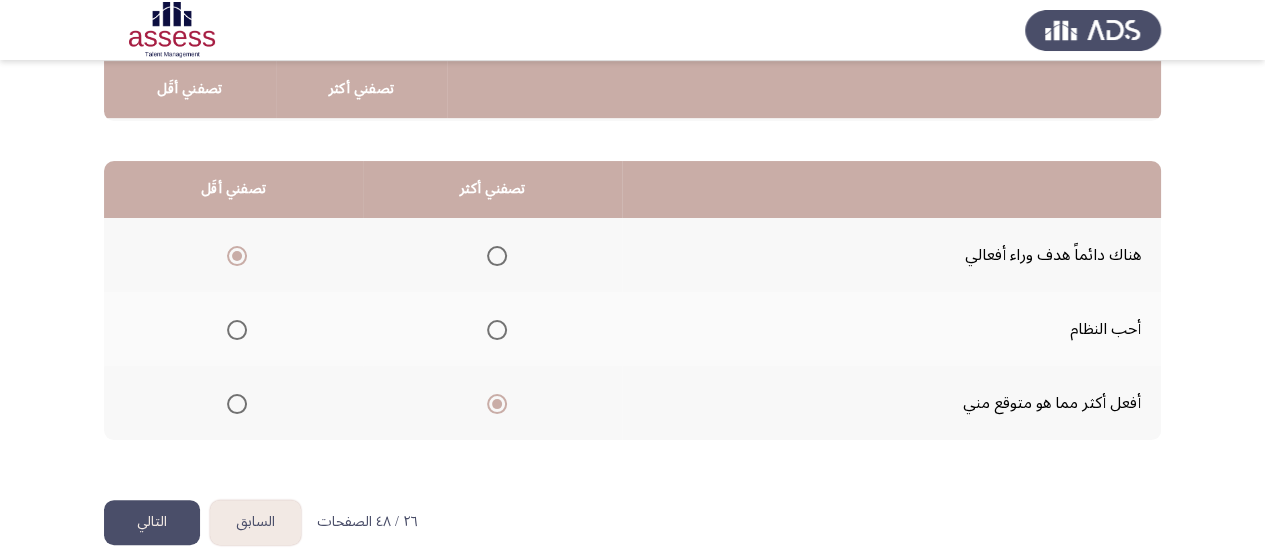 click on "التالي" 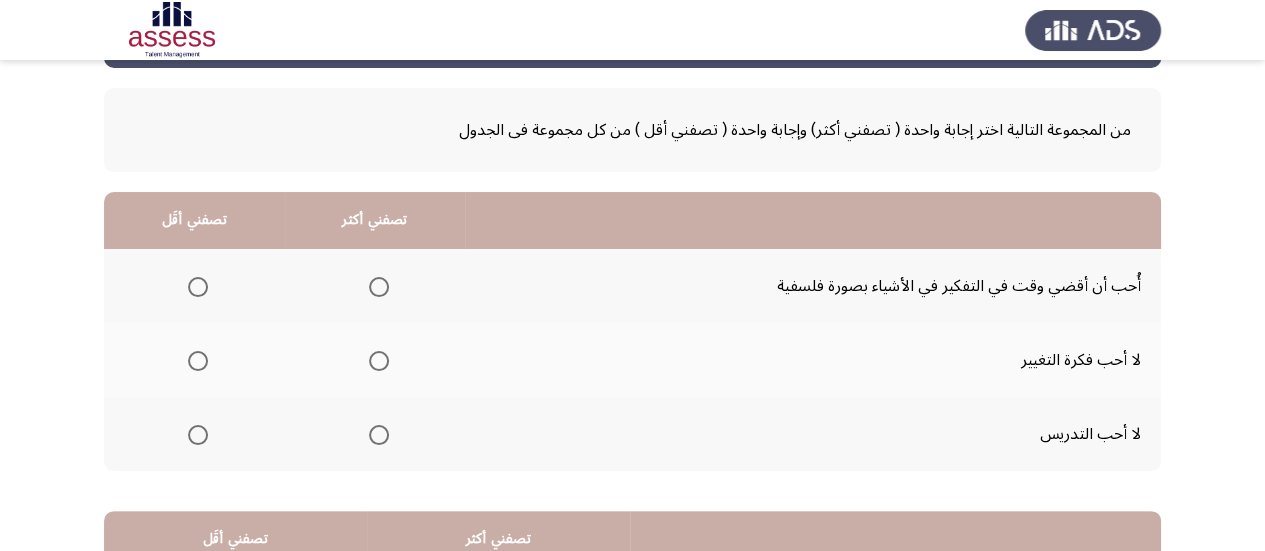 scroll, scrollTop: 99, scrollLeft: 0, axis: vertical 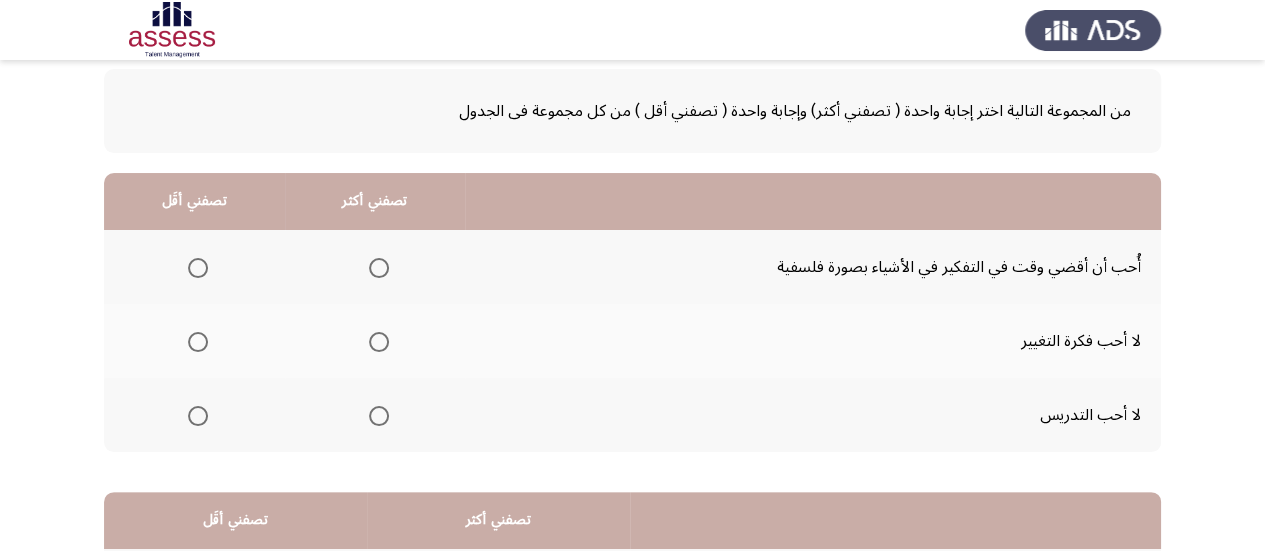 click at bounding box center (379, 416) 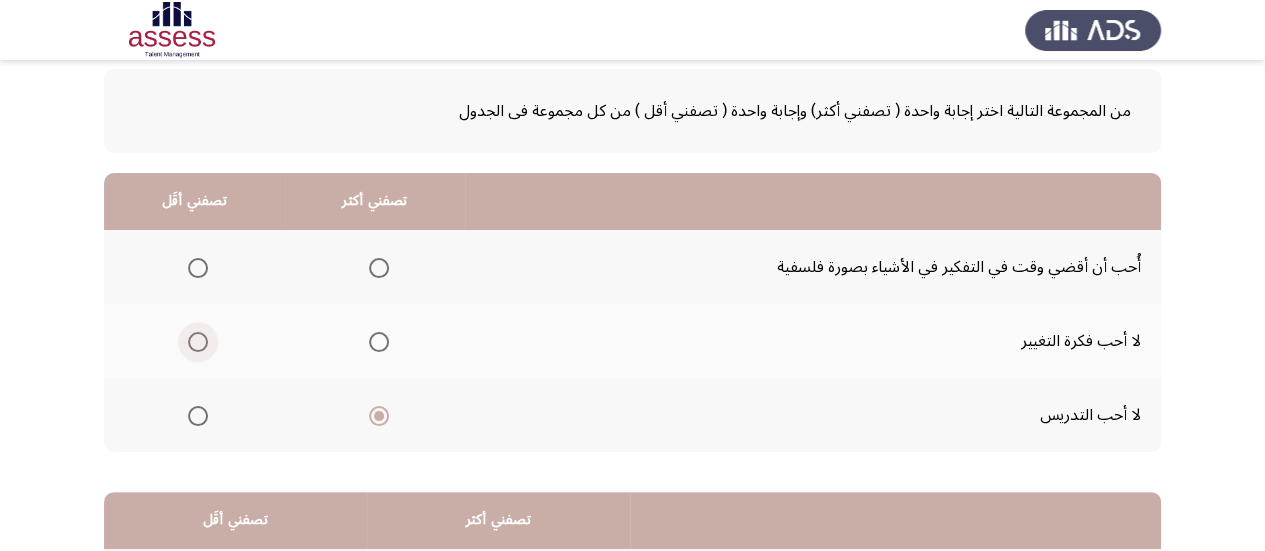click at bounding box center (198, 342) 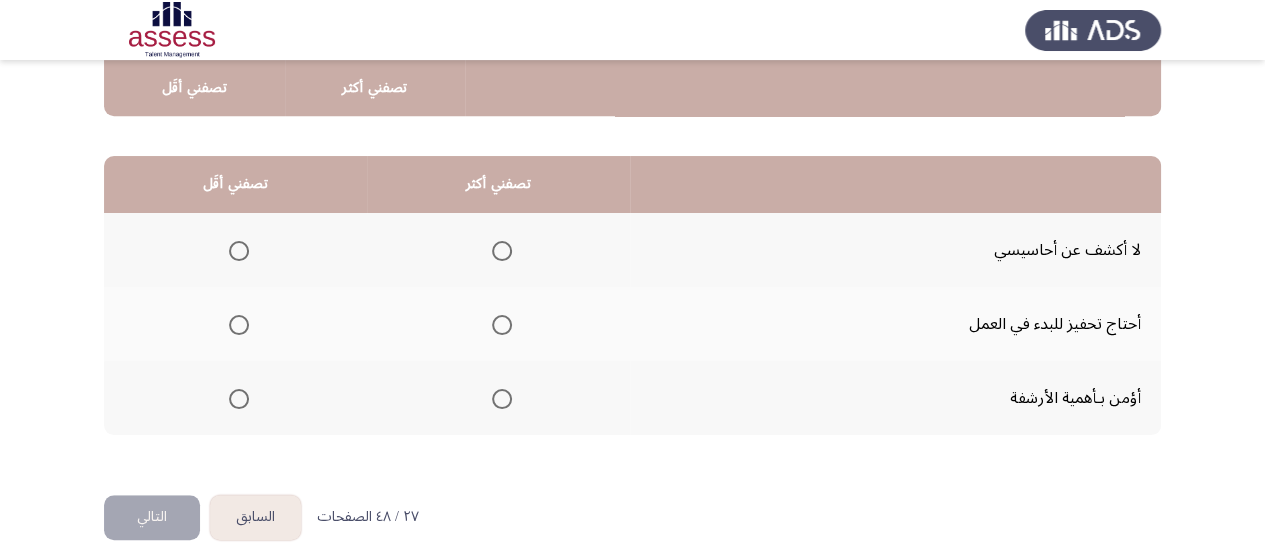 scroll, scrollTop: 436, scrollLeft: 0, axis: vertical 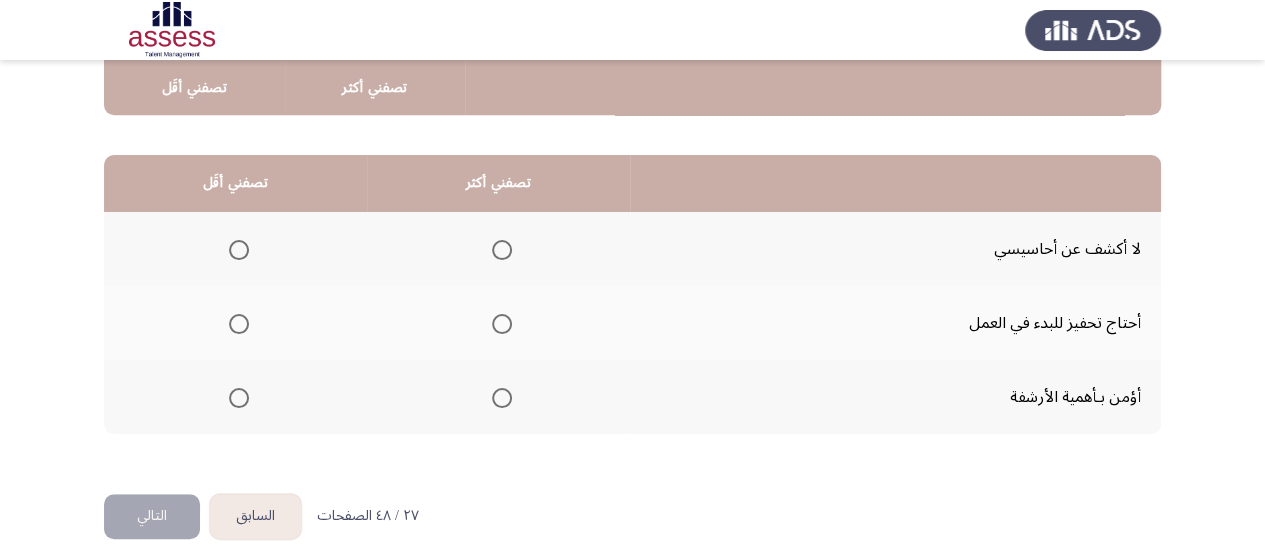 click at bounding box center [502, 250] 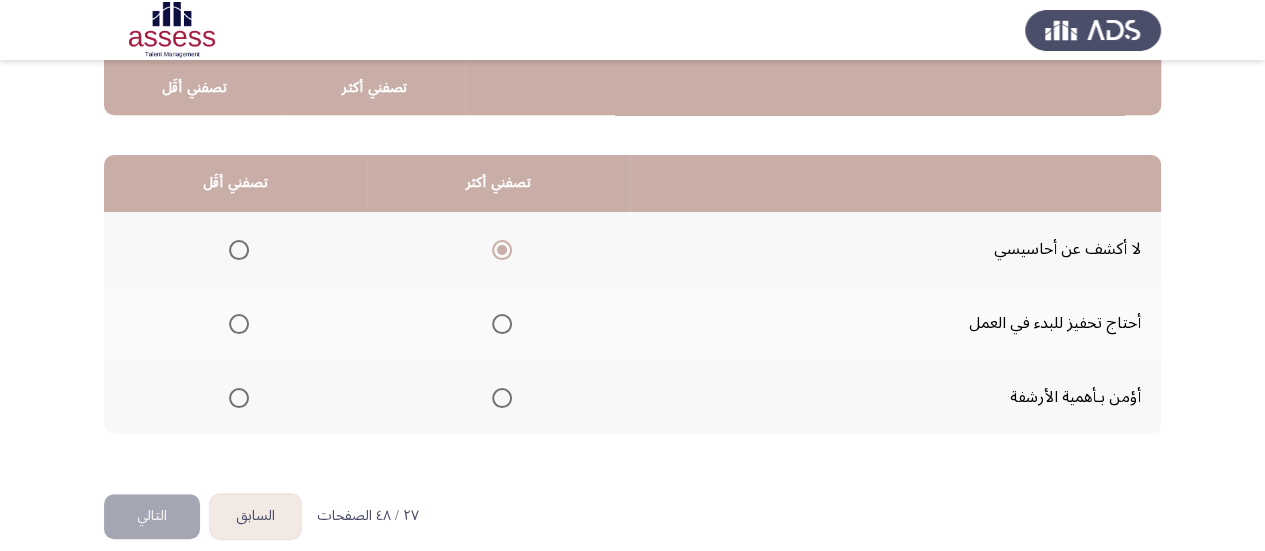 click at bounding box center (239, 324) 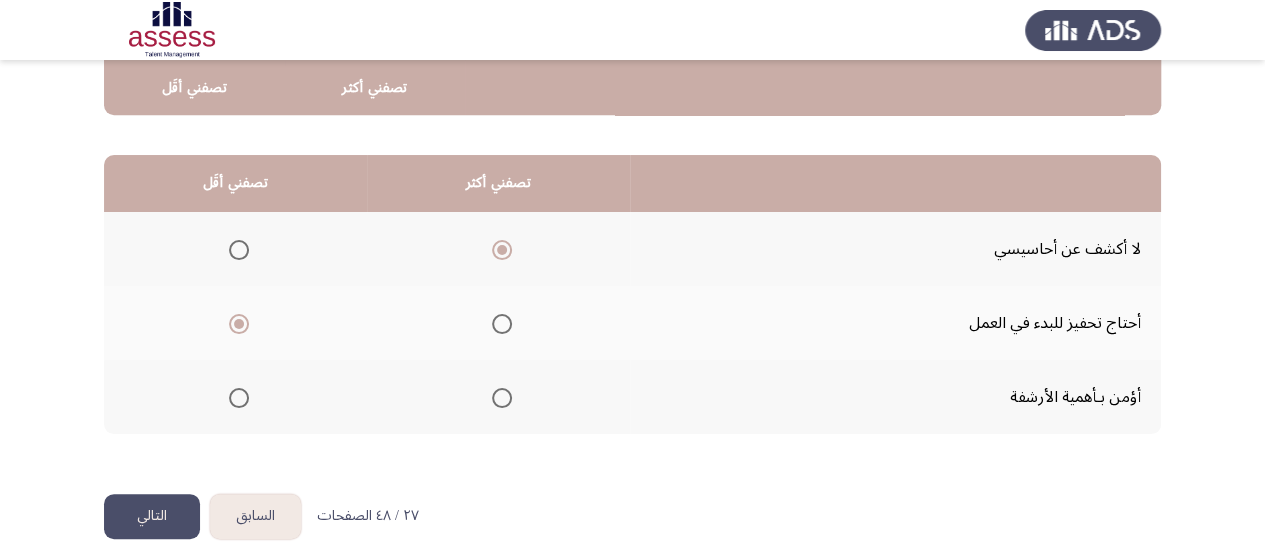 click at bounding box center [239, 398] 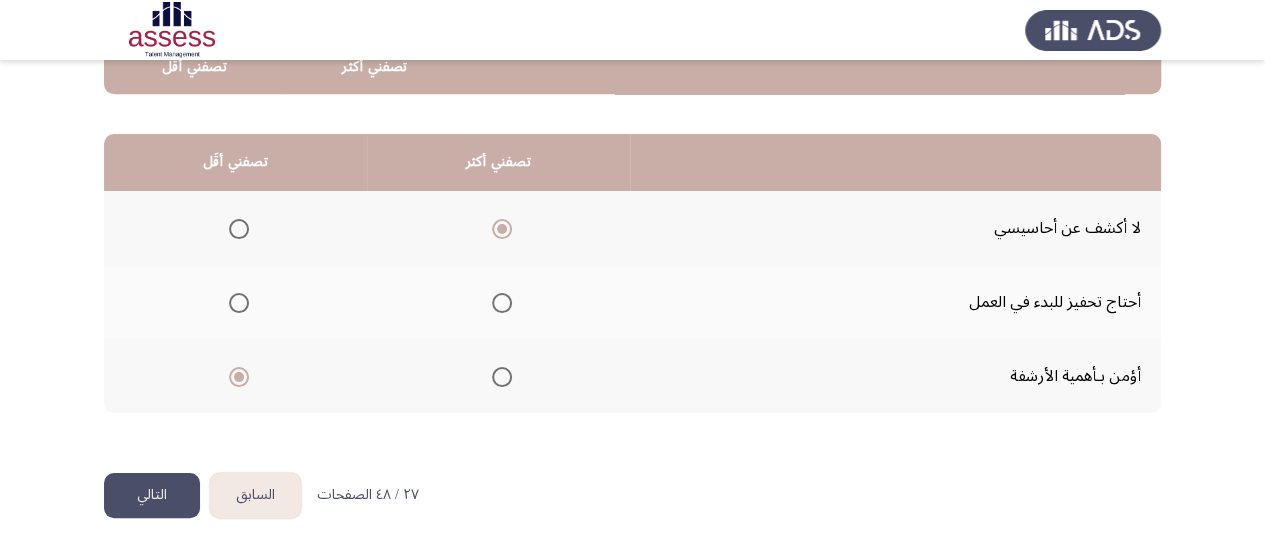 scroll, scrollTop: 458, scrollLeft: 0, axis: vertical 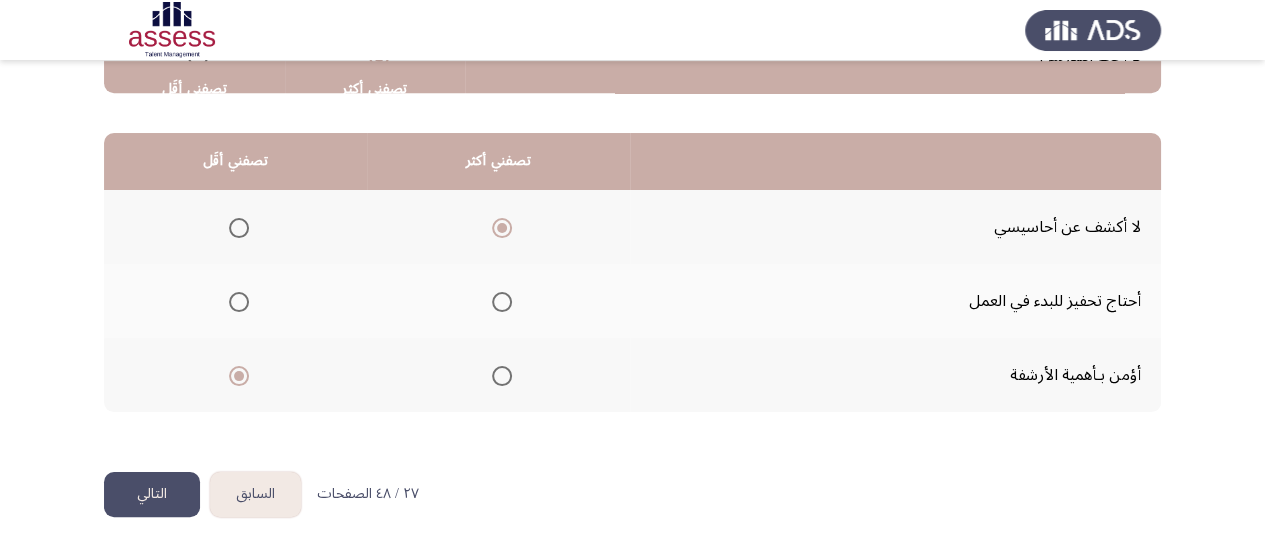 click on "التالي" 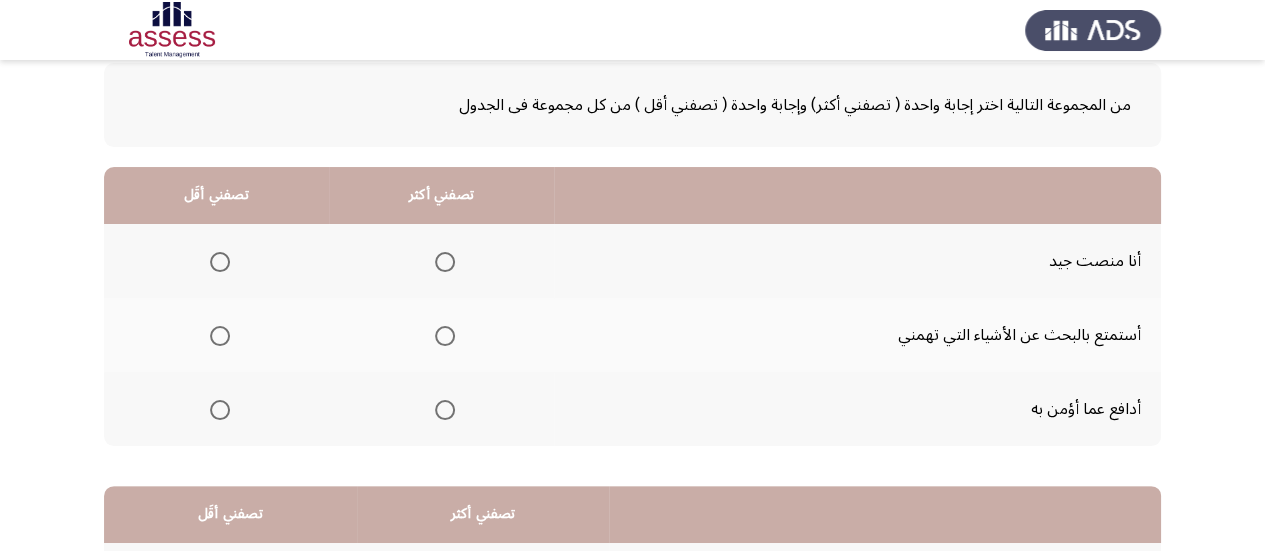 scroll, scrollTop: 110, scrollLeft: 0, axis: vertical 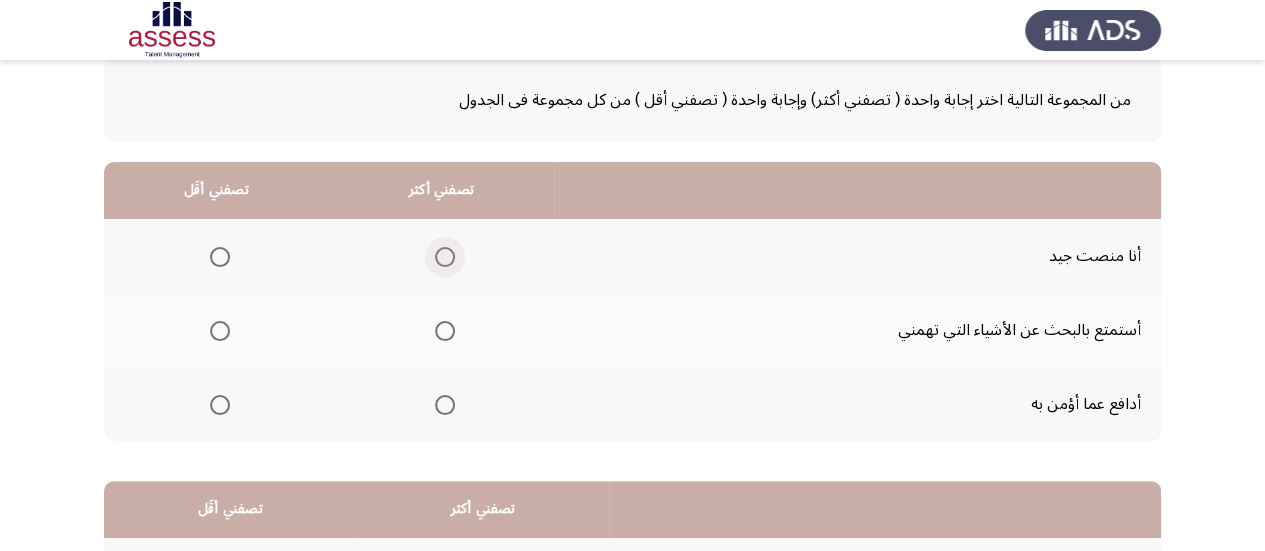 click at bounding box center [445, 257] 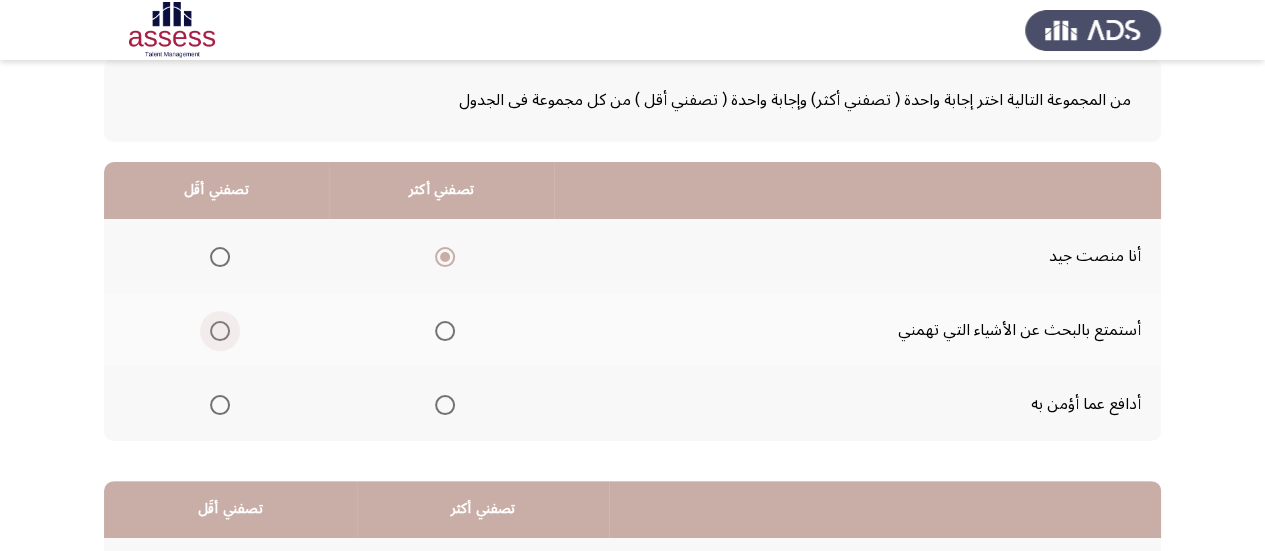click at bounding box center [220, 331] 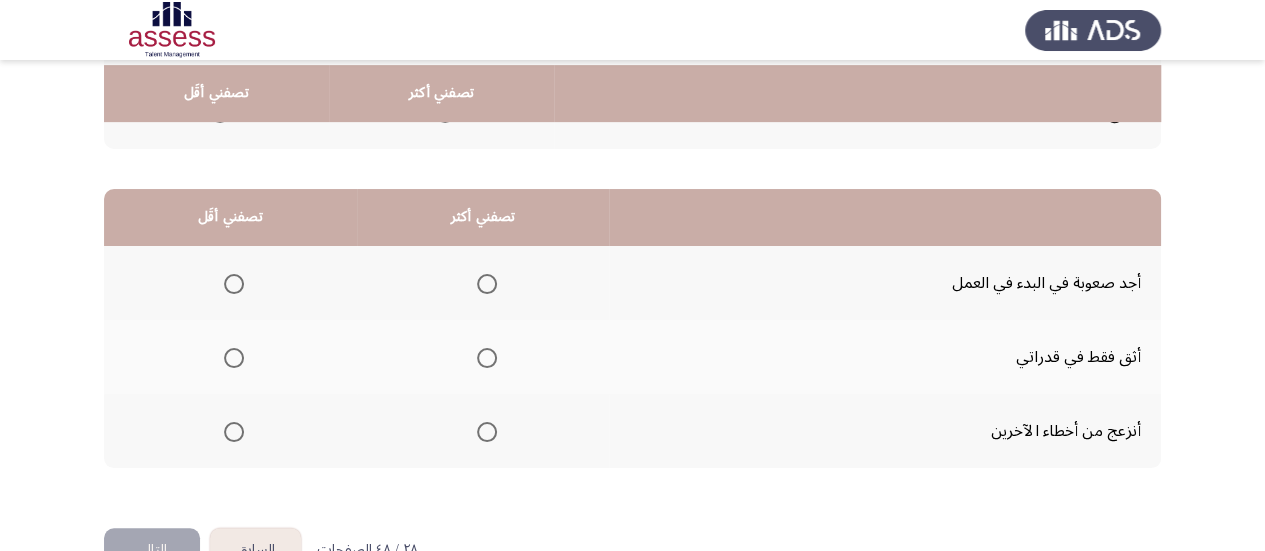scroll, scrollTop: 406, scrollLeft: 0, axis: vertical 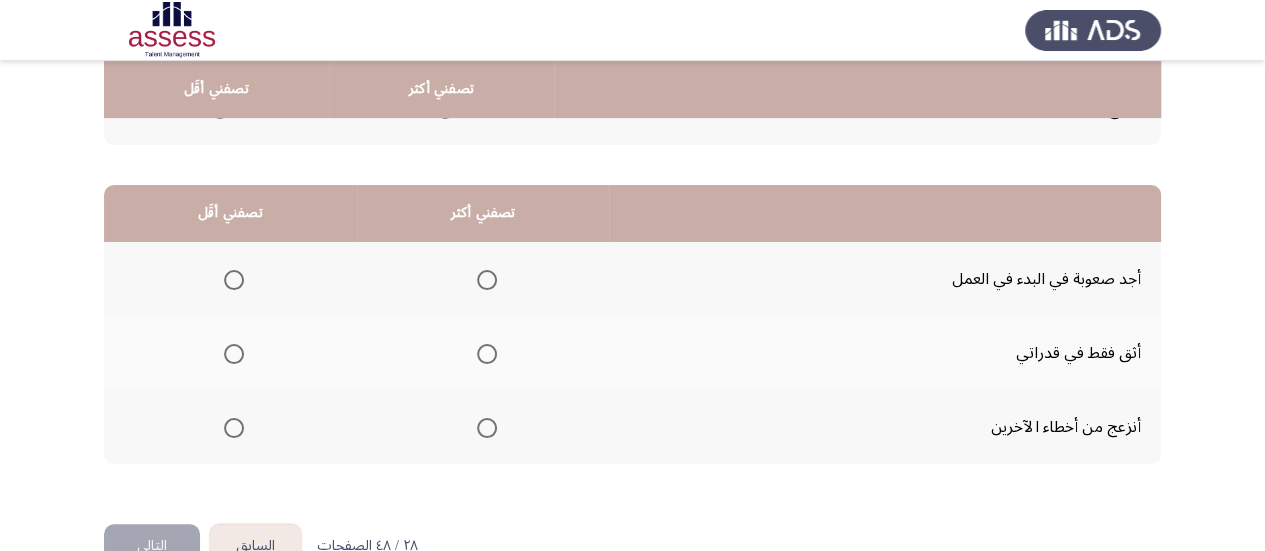 click at bounding box center (487, 354) 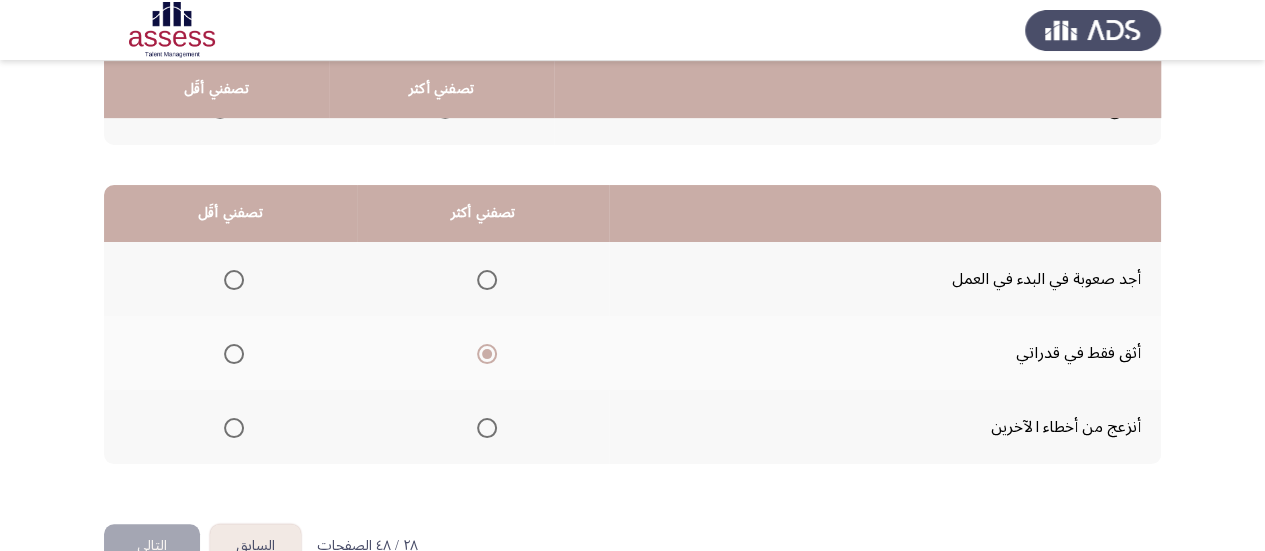 click at bounding box center [234, 280] 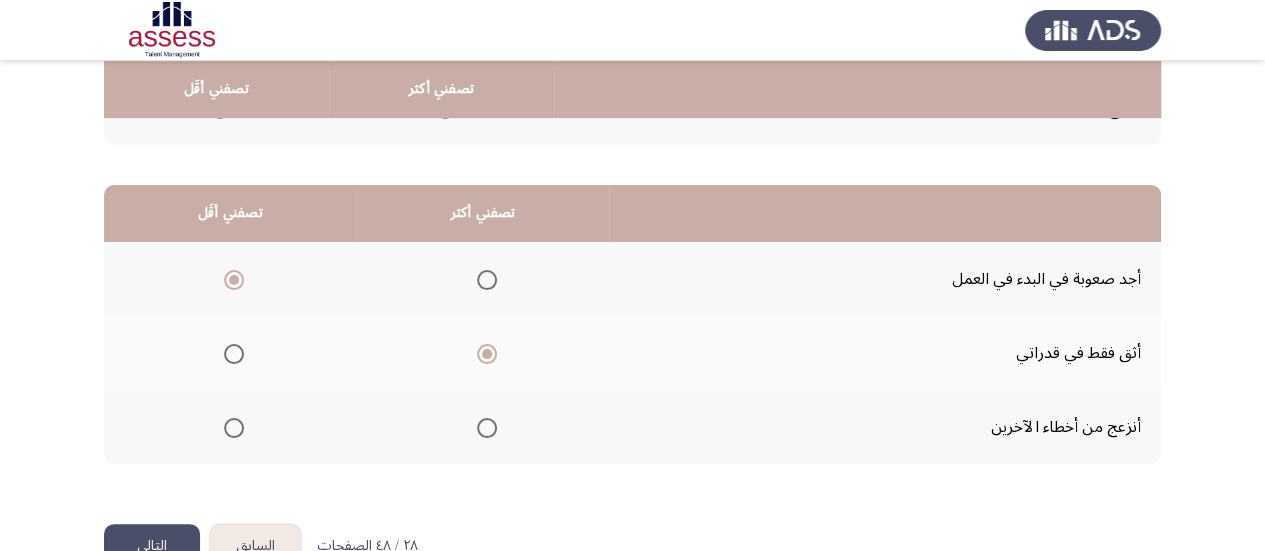 scroll, scrollTop: 458, scrollLeft: 0, axis: vertical 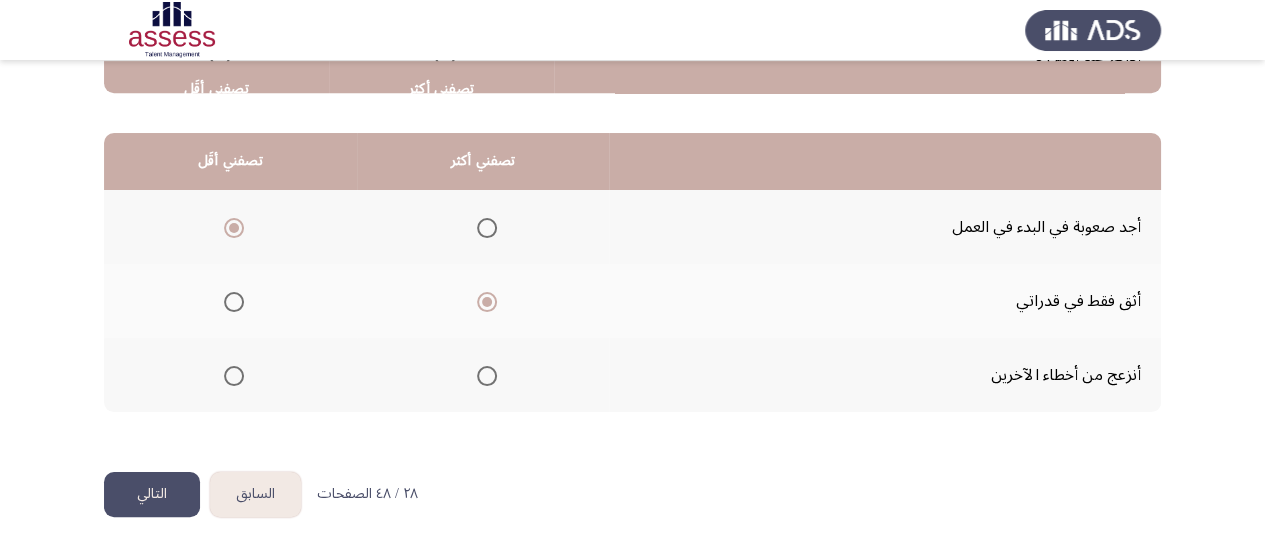 click on "التالي" 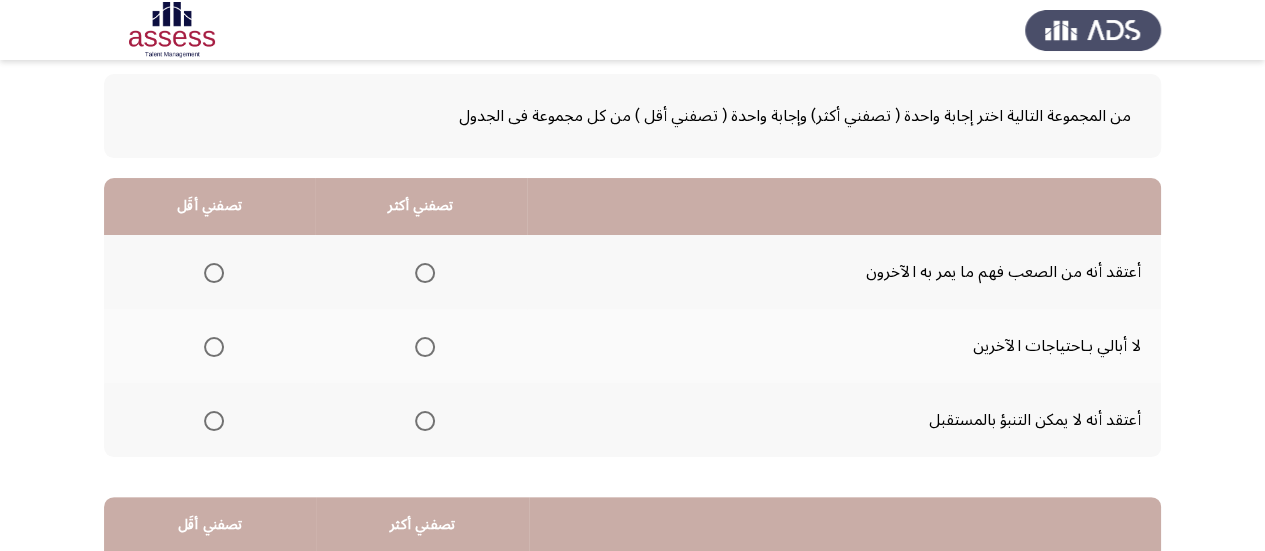 scroll, scrollTop: 100, scrollLeft: 0, axis: vertical 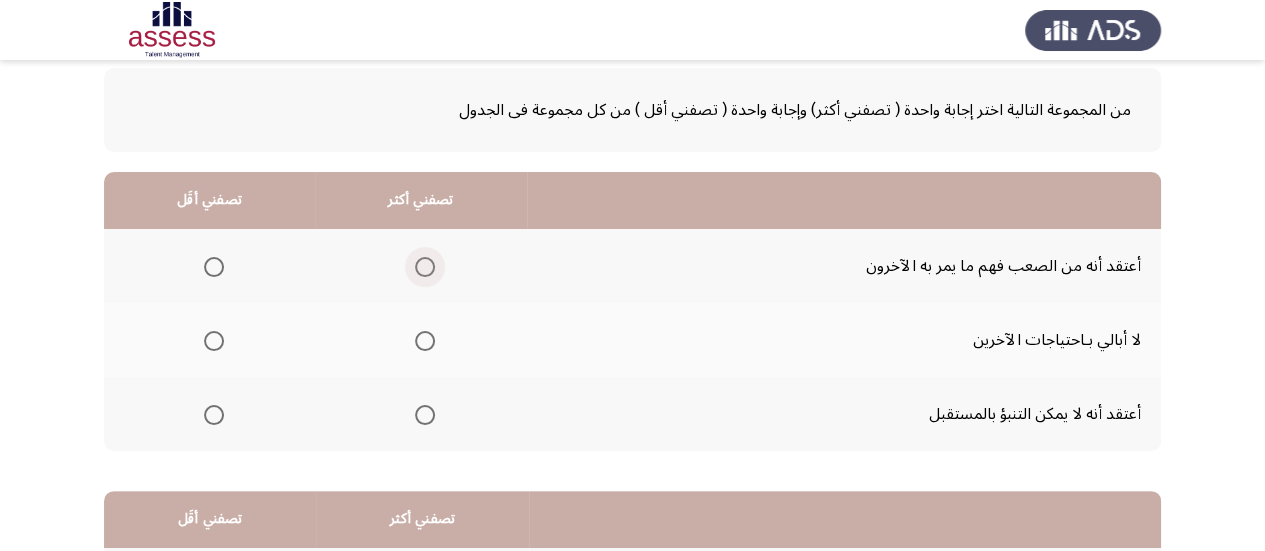 click at bounding box center (425, 267) 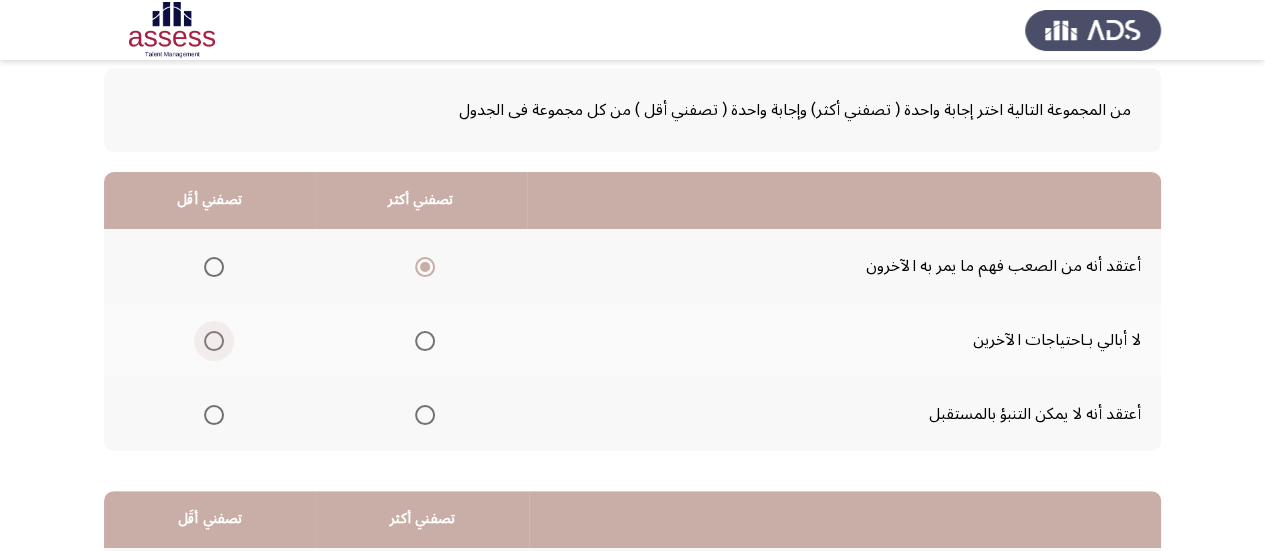 click at bounding box center (214, 341) 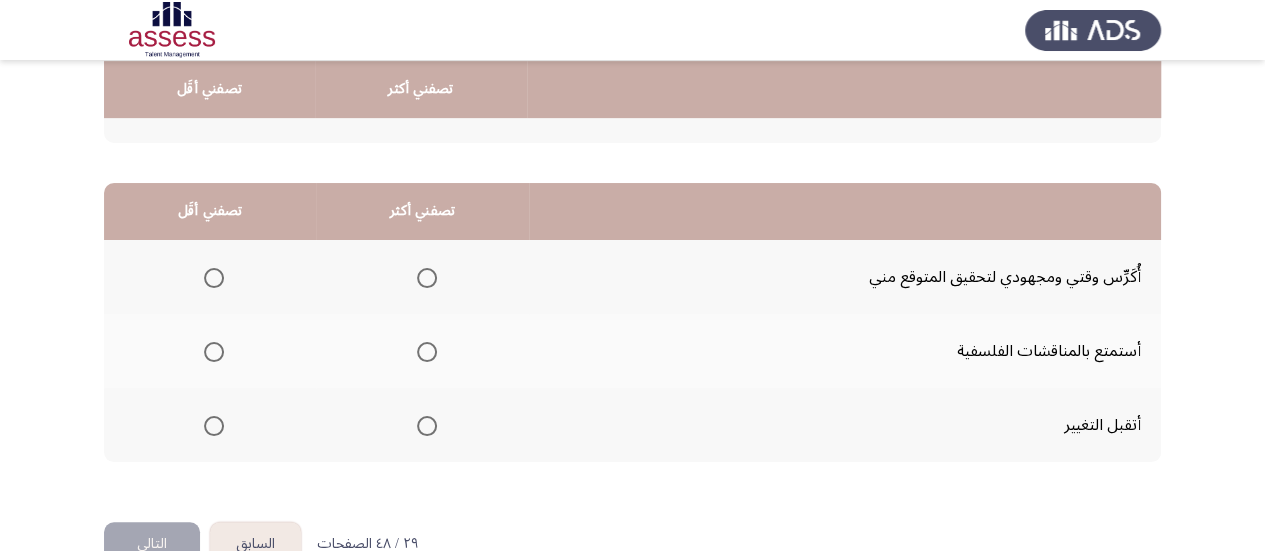 scroll, scrollTop: 411, scrollLeft: 0, axis: vertical 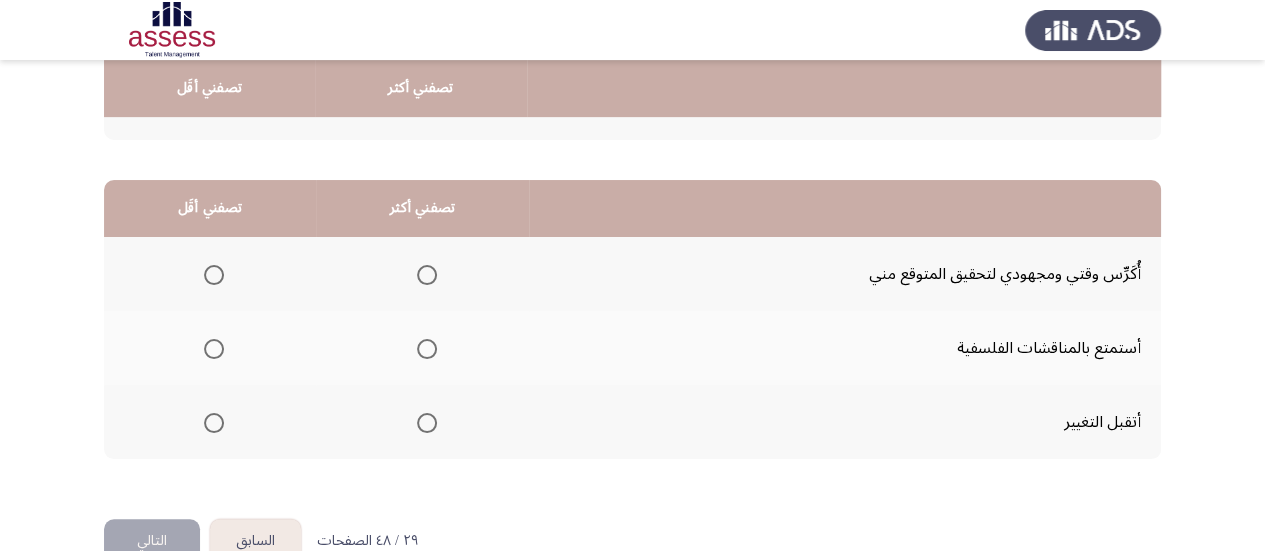 click at bounding box center (427, 423) 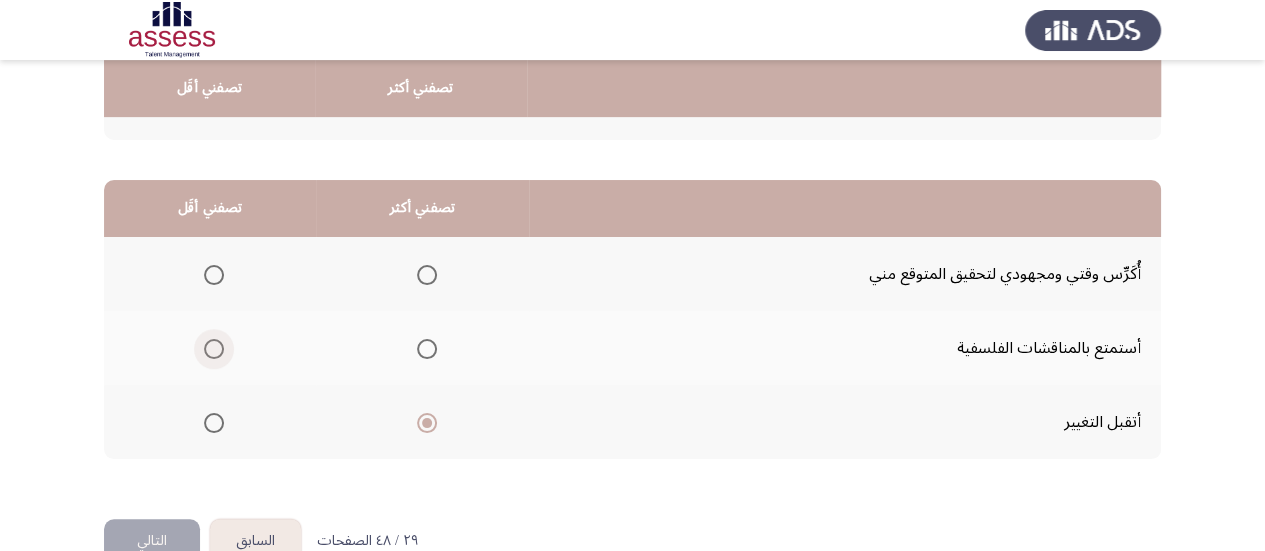 click at bounding box center [214, 349] 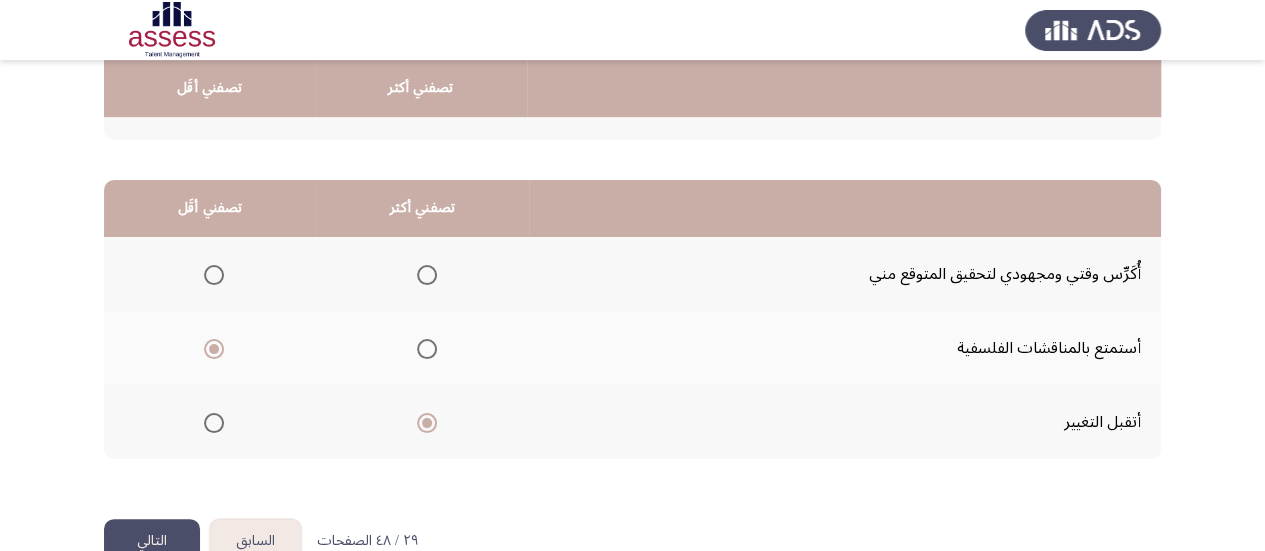 scroll, scrollTop: 458, scrollLeft: 0, axis: vertical 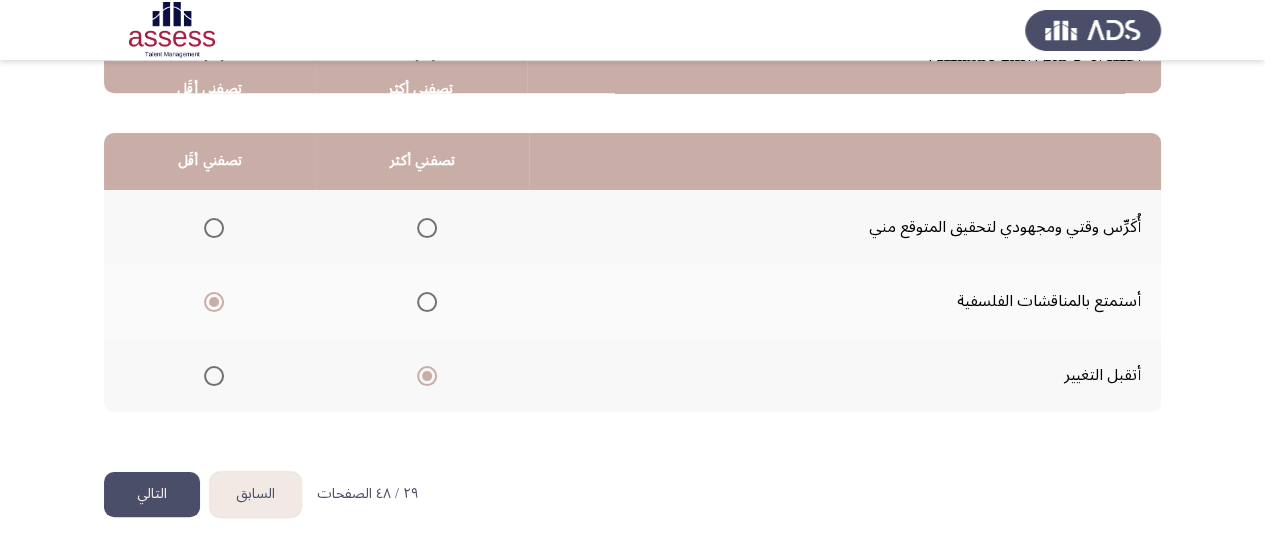 click on "التالي" 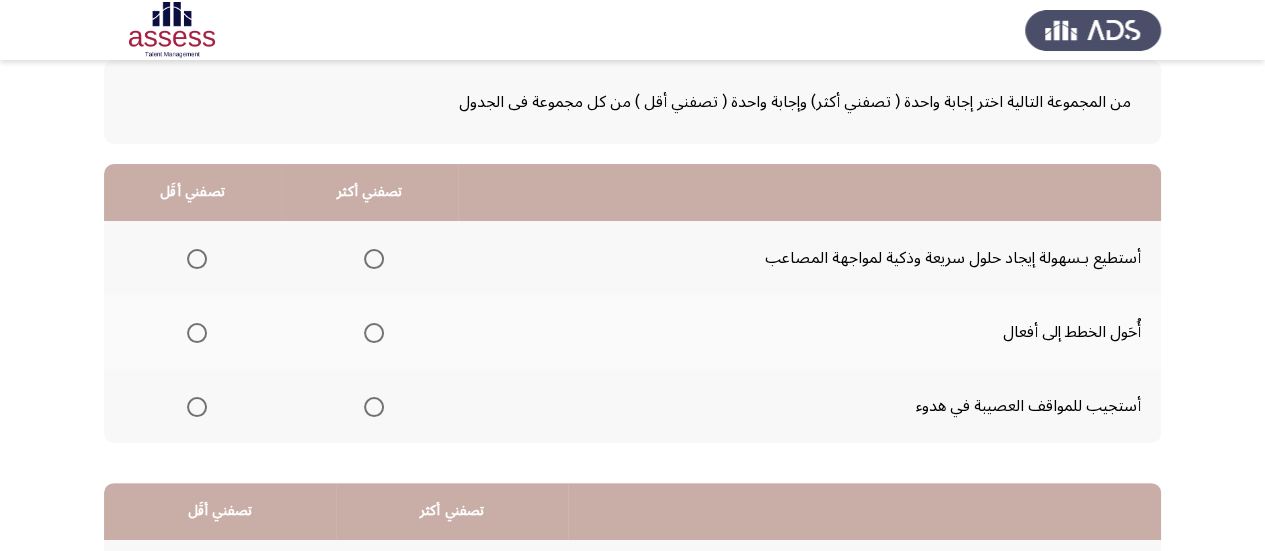 scroll, scrollTop: 121, scrollLeft: 0, axis: vertical 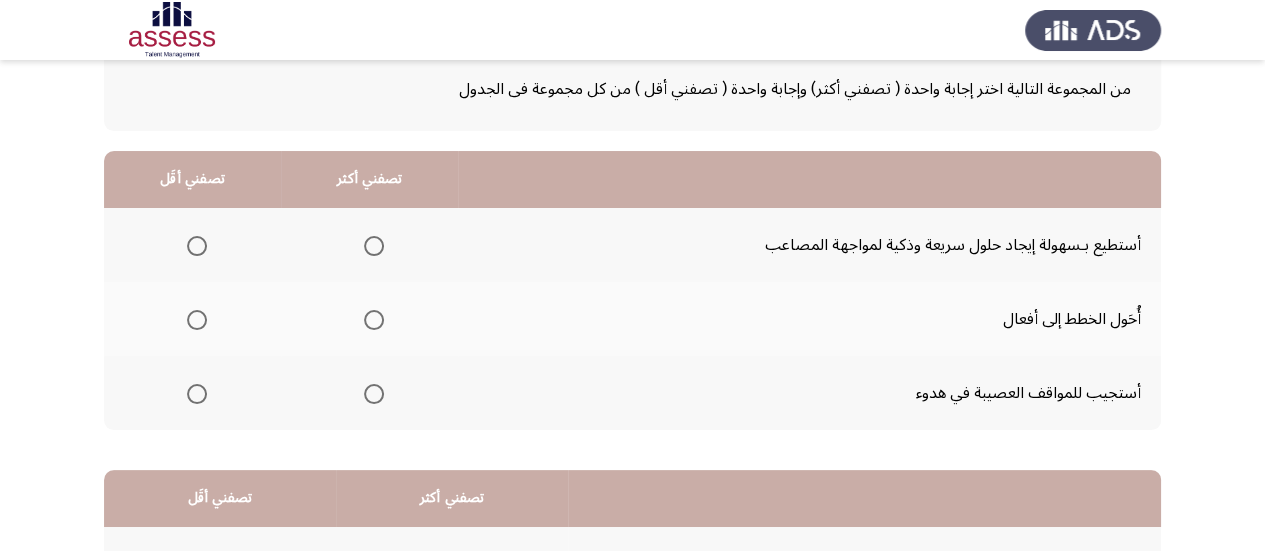 click at bounding box center (374, 320) 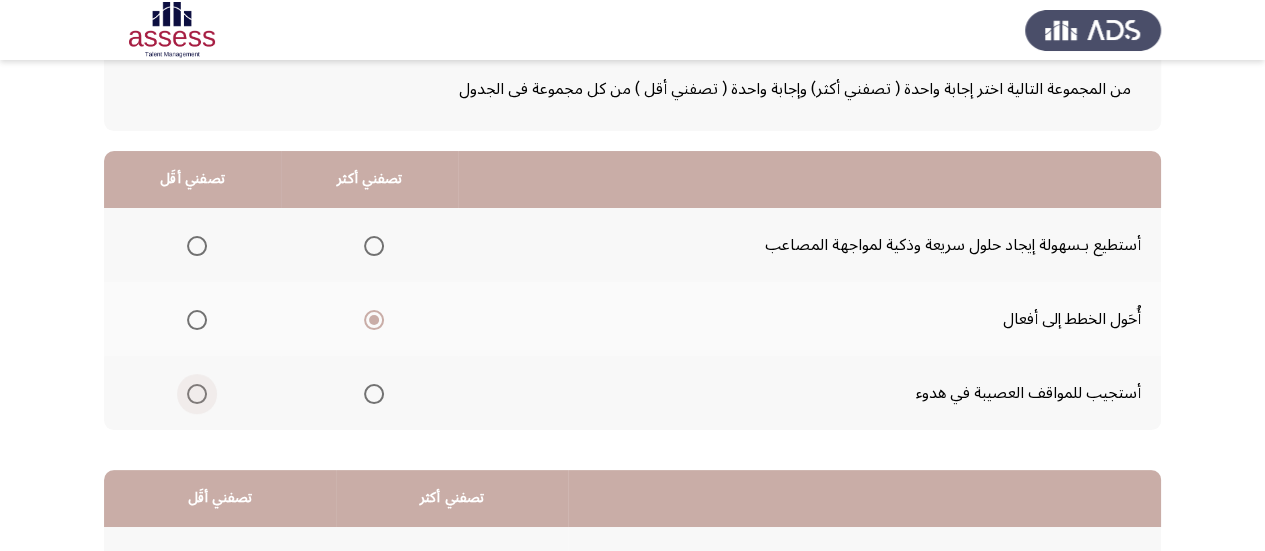 click at bounding box center [197, 394] 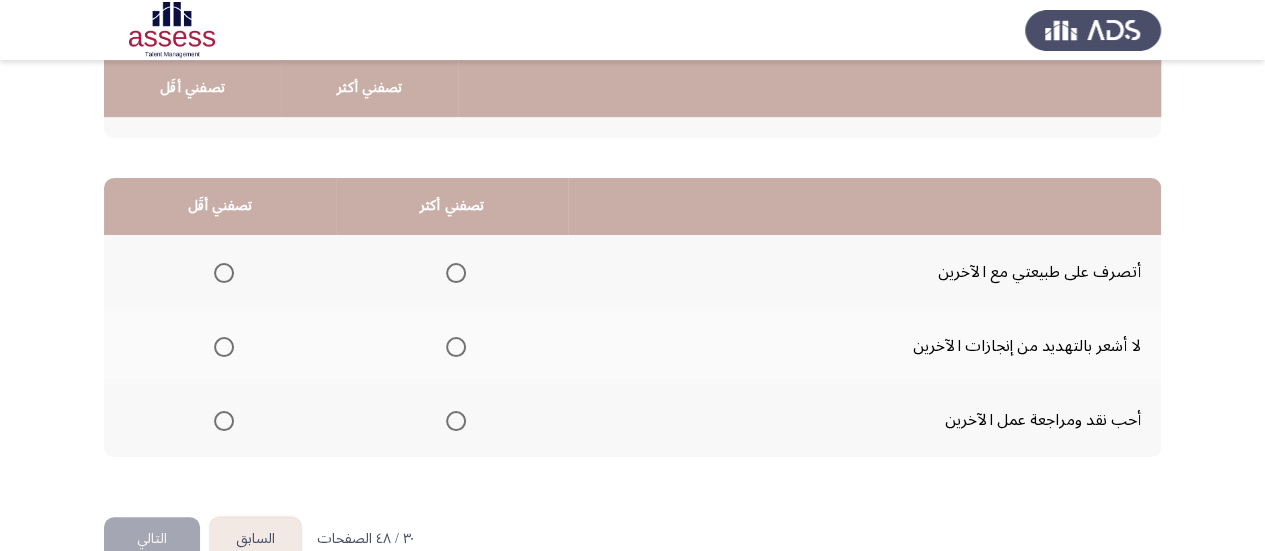 scroll, scrollTop: 414, scrollLeft: 0, axis: vertical 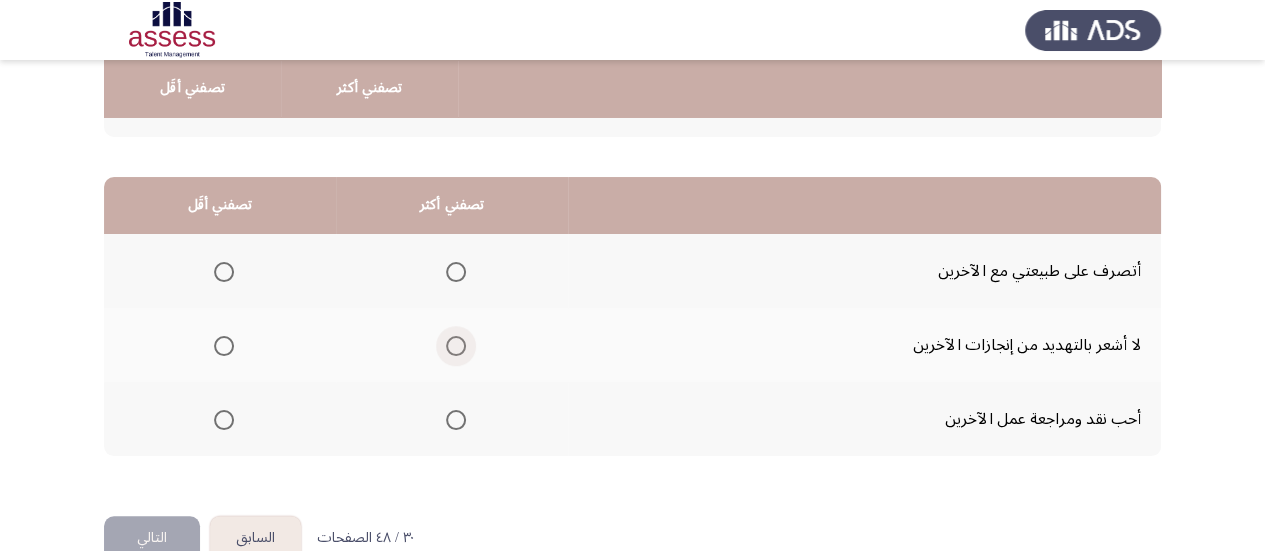 click at bounding box center (456, 346) 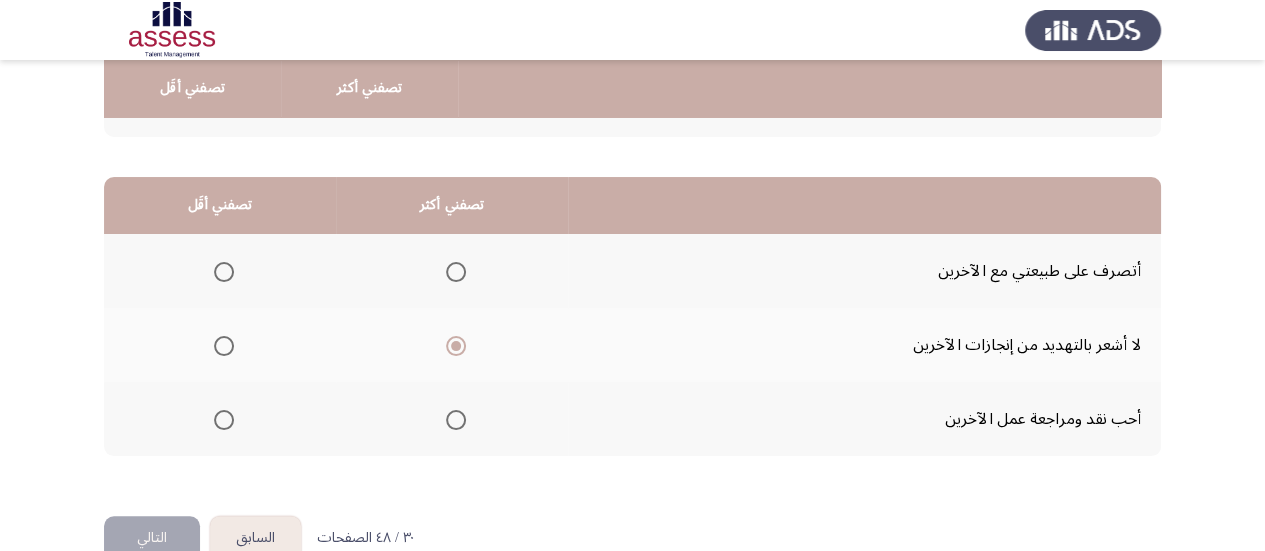 click at bounding box center (224, 272) 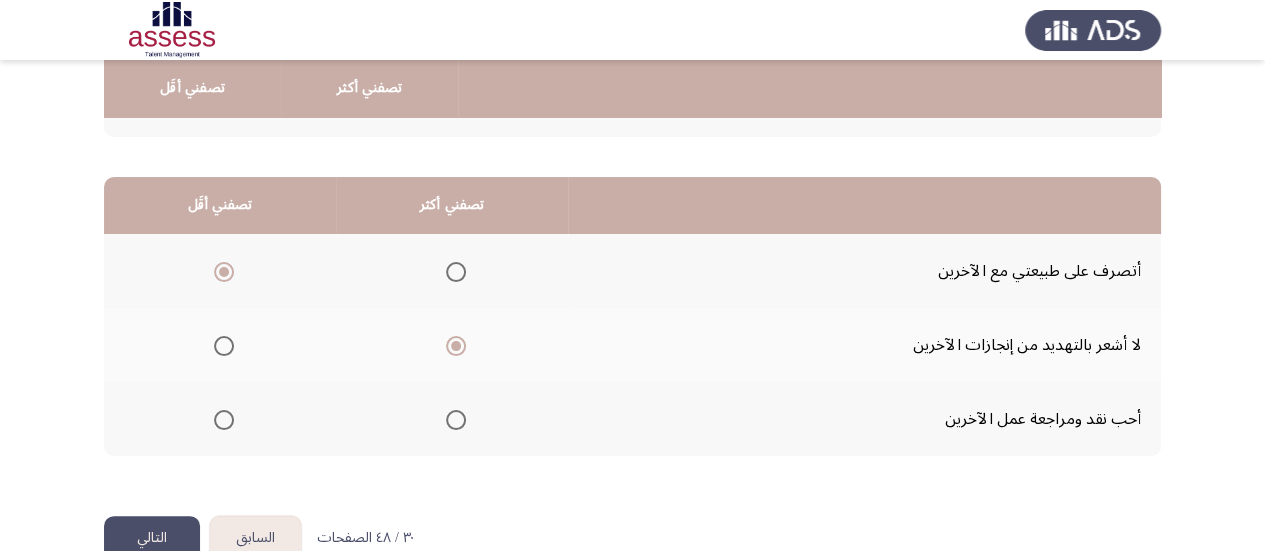 click on "التالي" 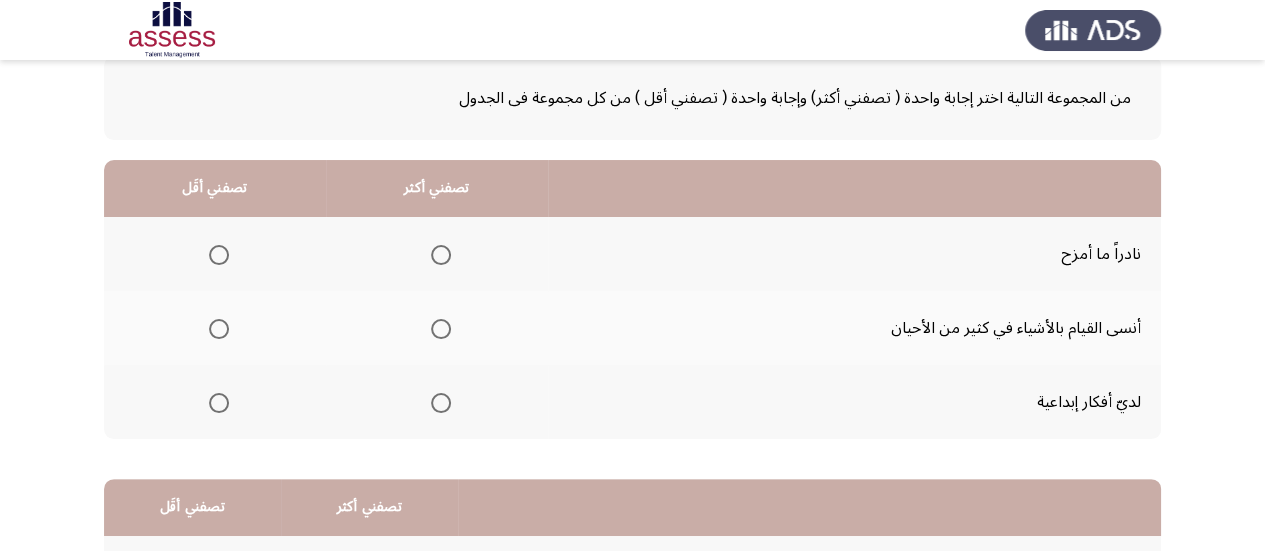scroll, scrollTop: 120, scrollLeft: 0, axis: vertical 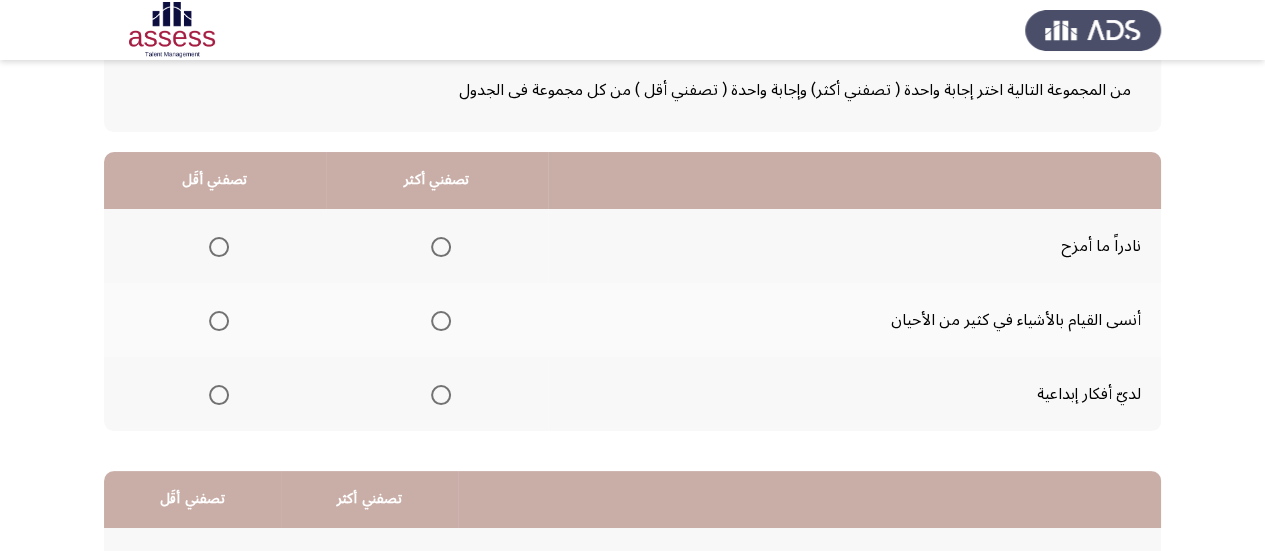 click at bounding box center (441, 395) 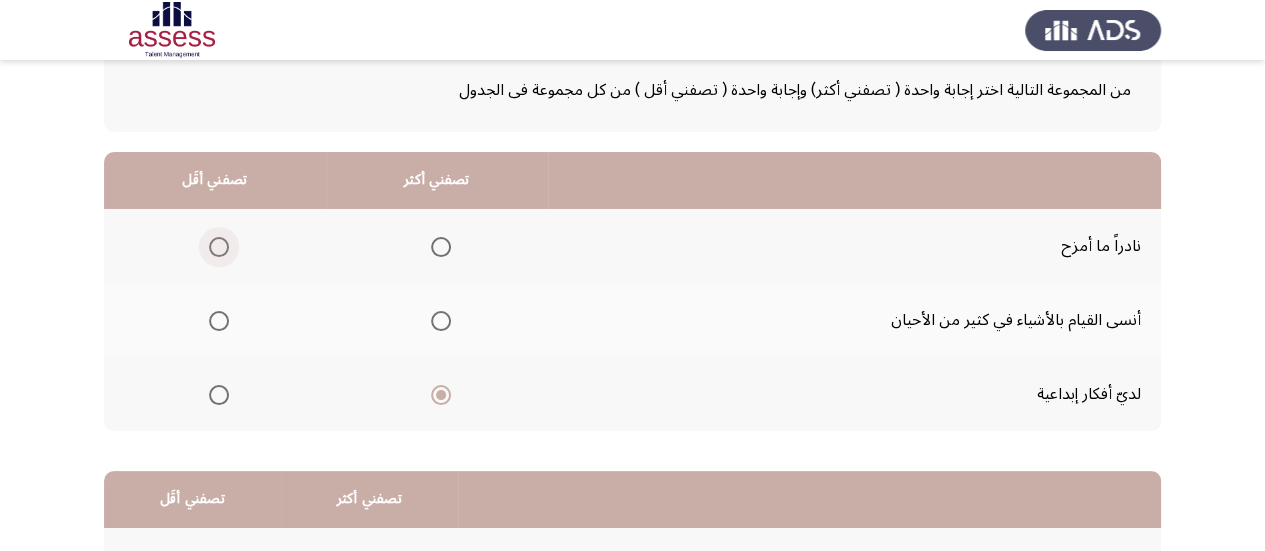 click at bounding box center [219, 247] 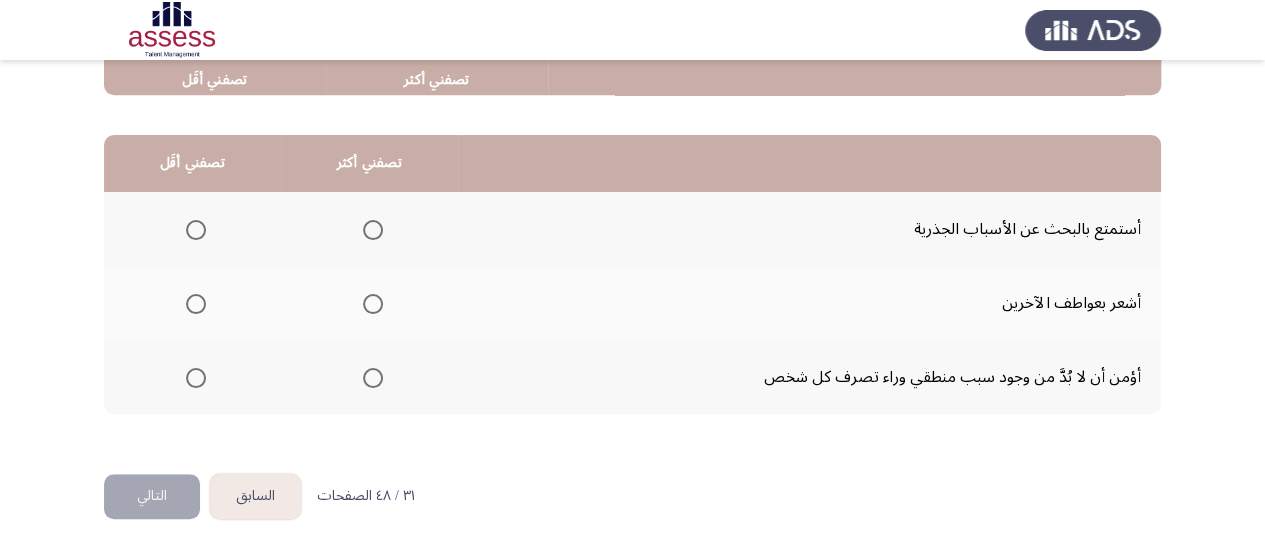 scroll, scrollTop: 458, scrollLeft: 0, axis: vertical 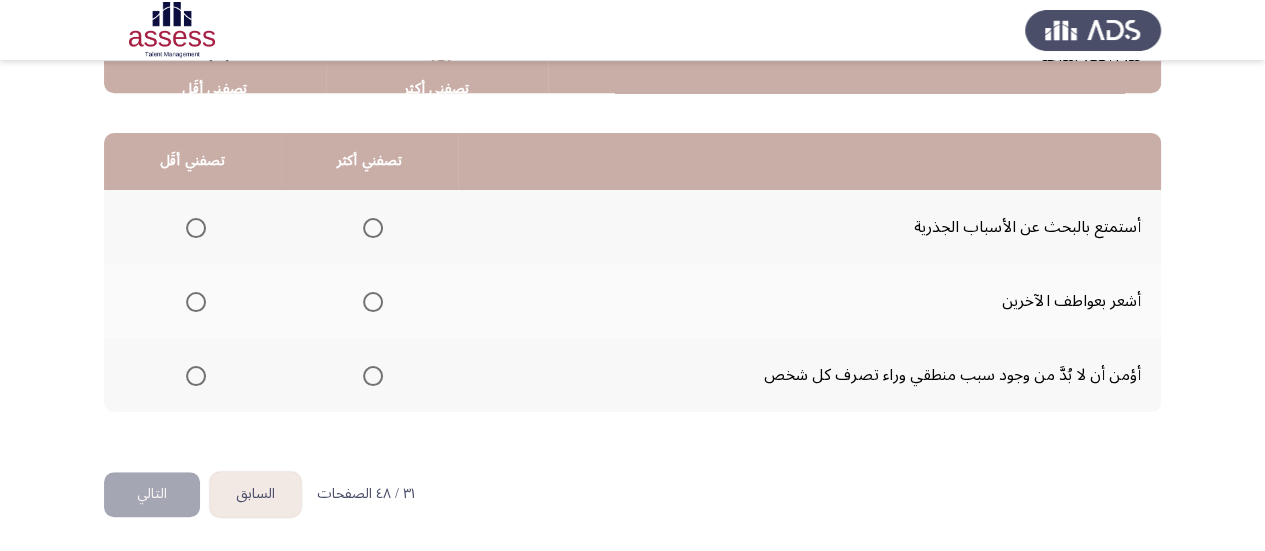 click at bounding box center [373, 376] 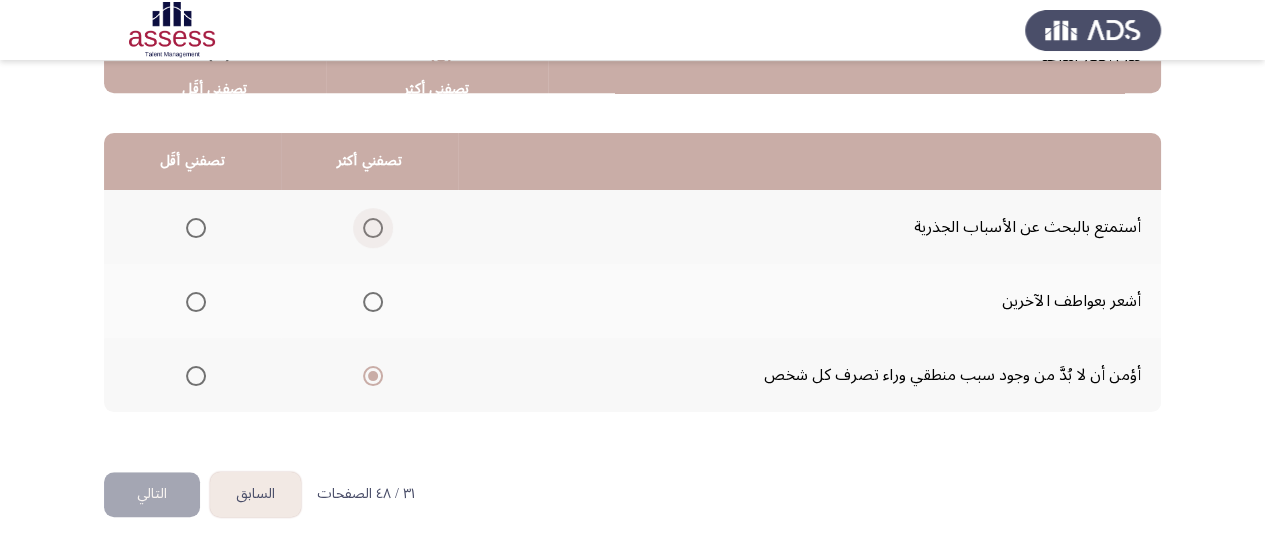 click at bounding box center (373, 228) 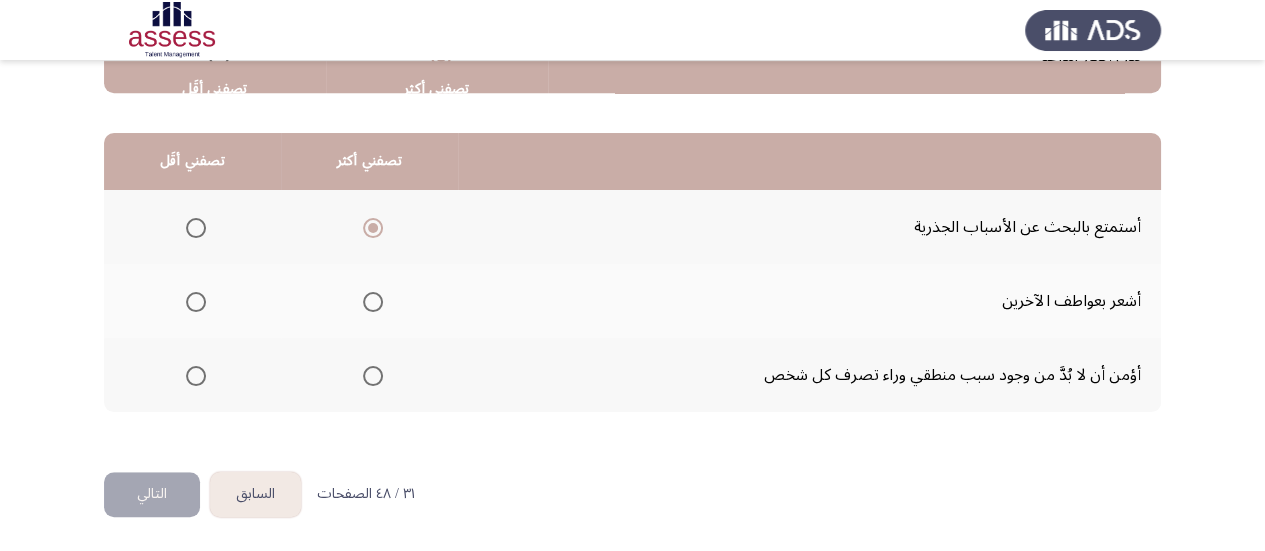 click at bounding box center (196, 376) 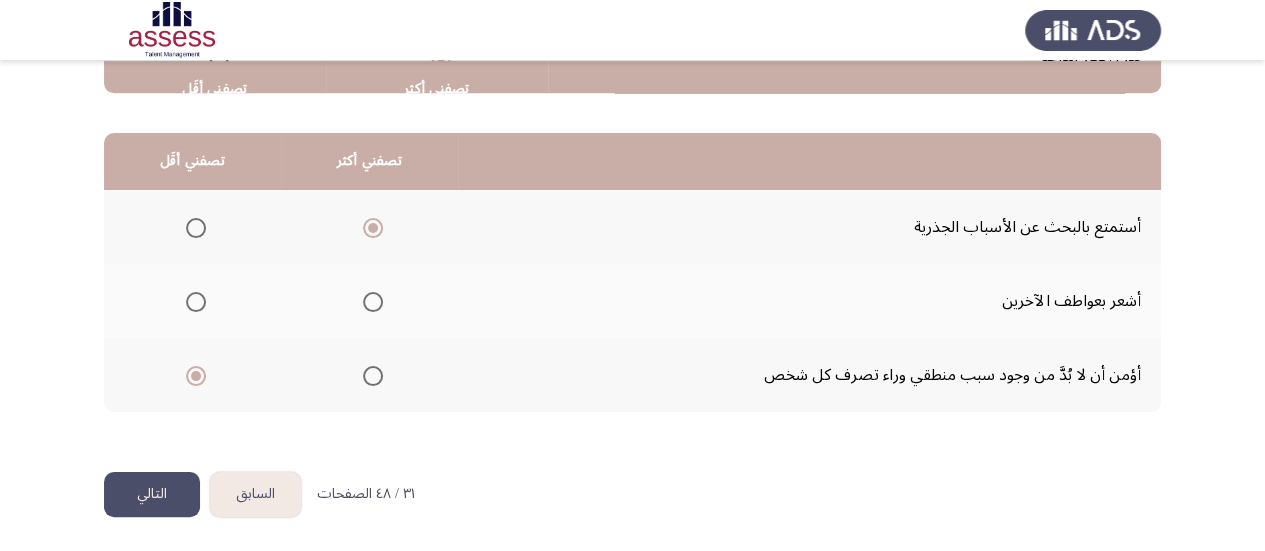 click on "التالي" 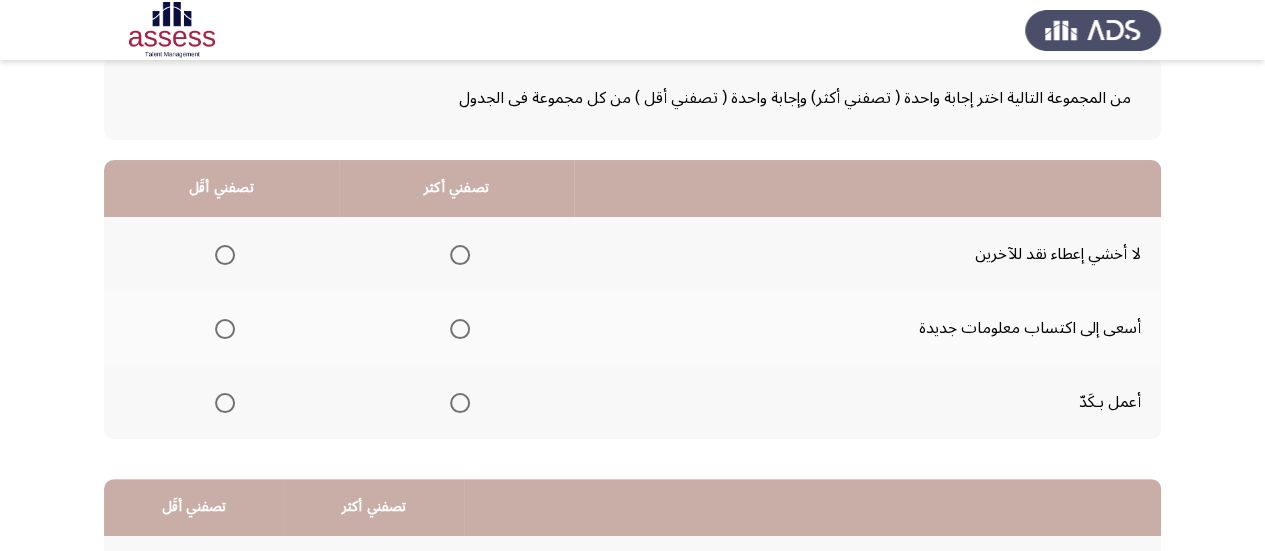 scroll, scrollTop: 116, scrollLeft: 0, axis: vertical 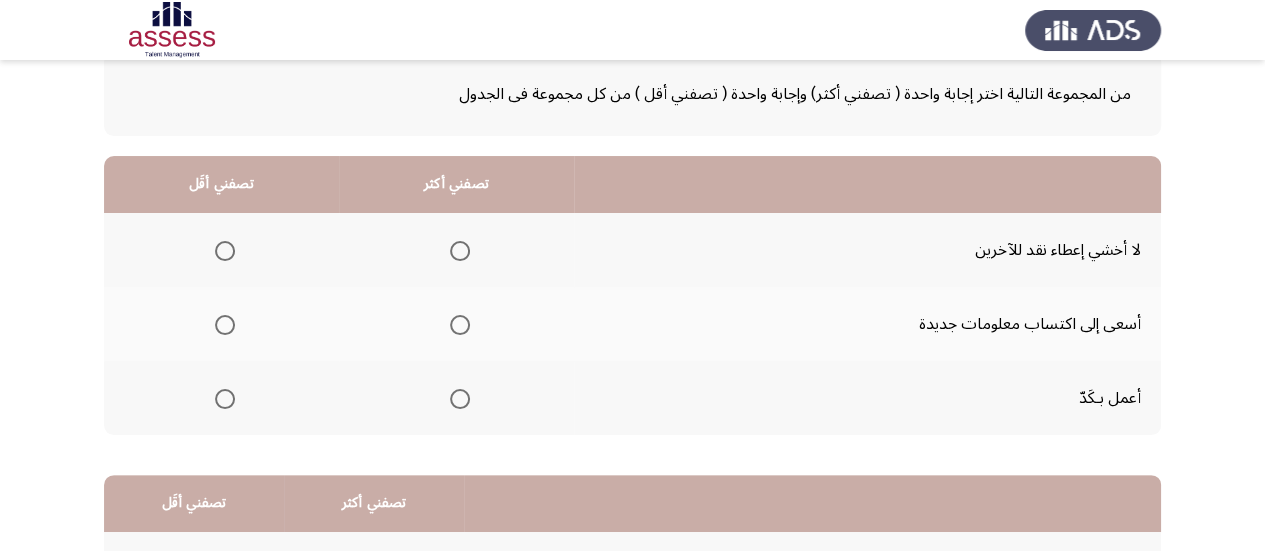 click at bounding box center (456, 325) 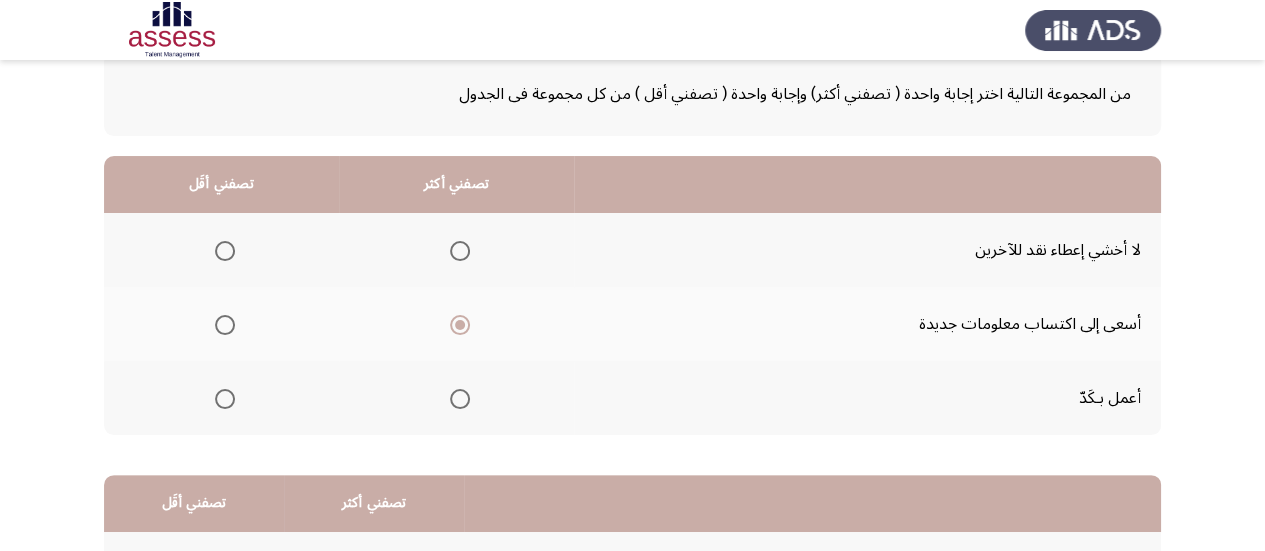 click at bounding box center [225, 251] 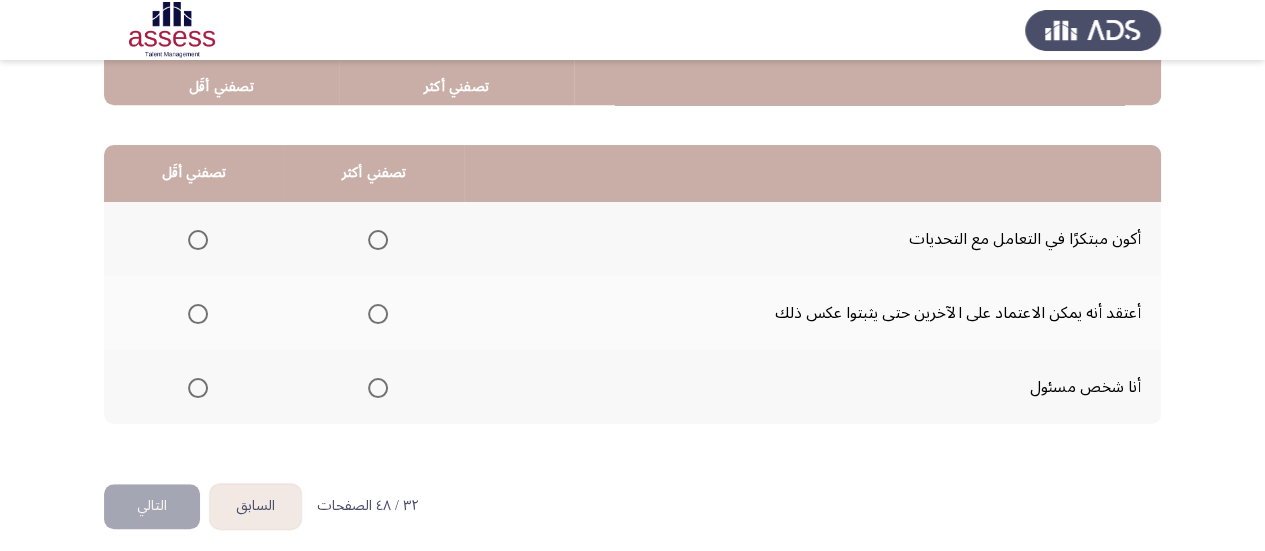 scroll, scrollTop: 454, scrollLeft: 0, axis: vertical 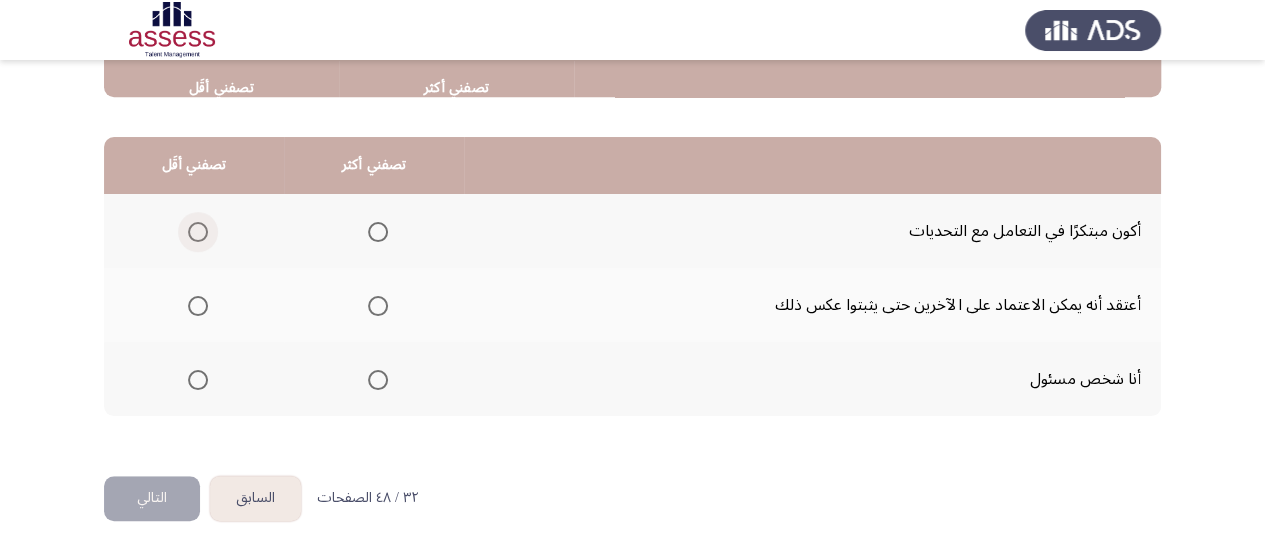 click at bounding box center [198, 232] 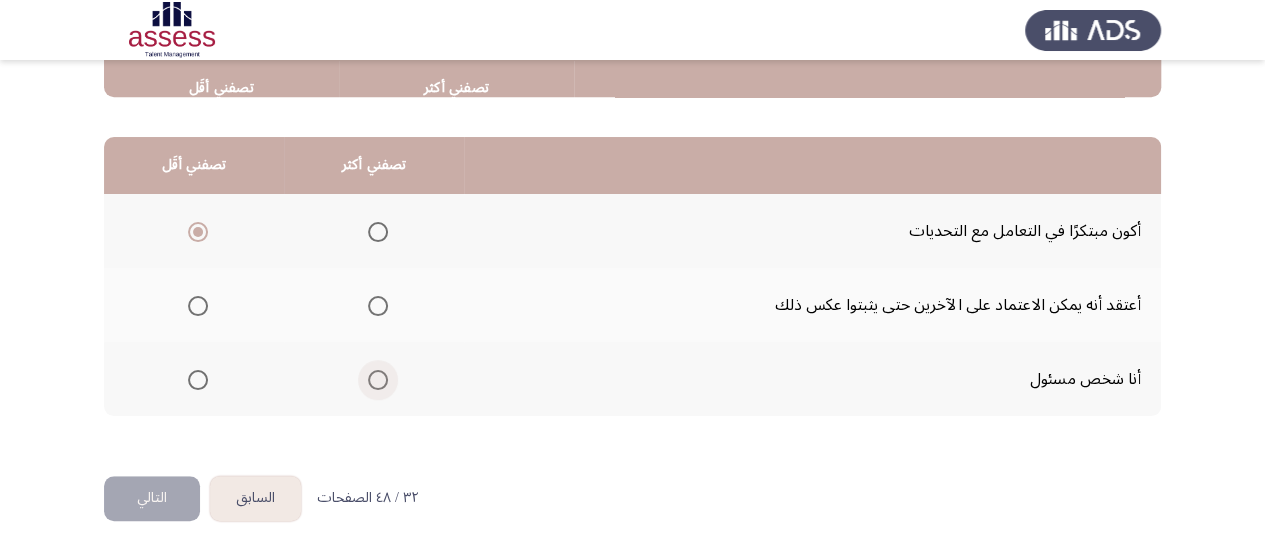 click at bounding box center [374, 380] 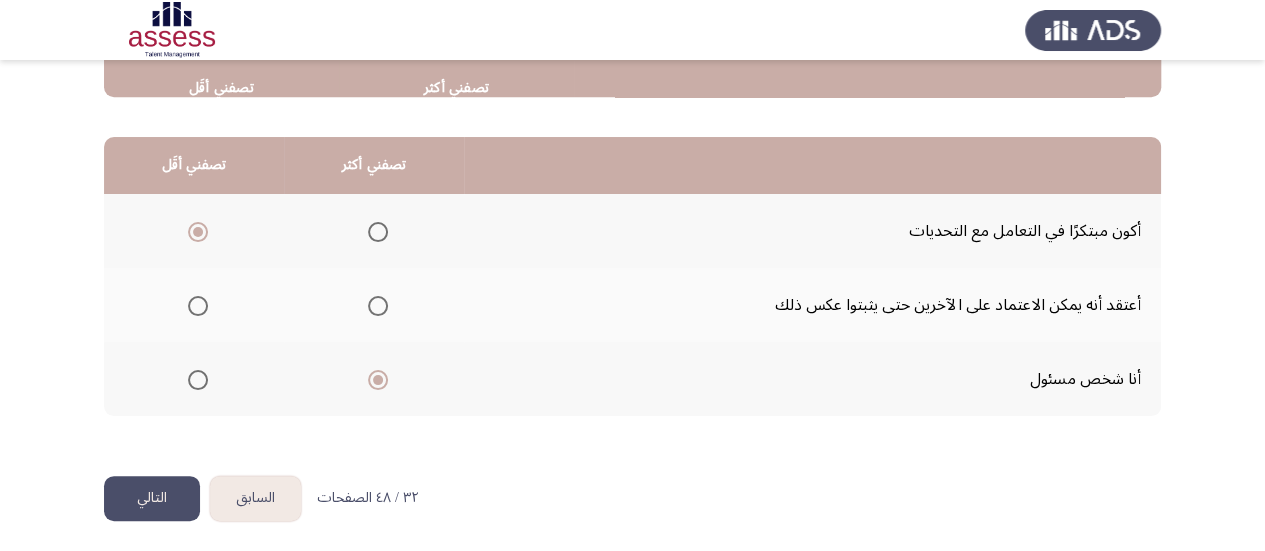 click on "التالي" 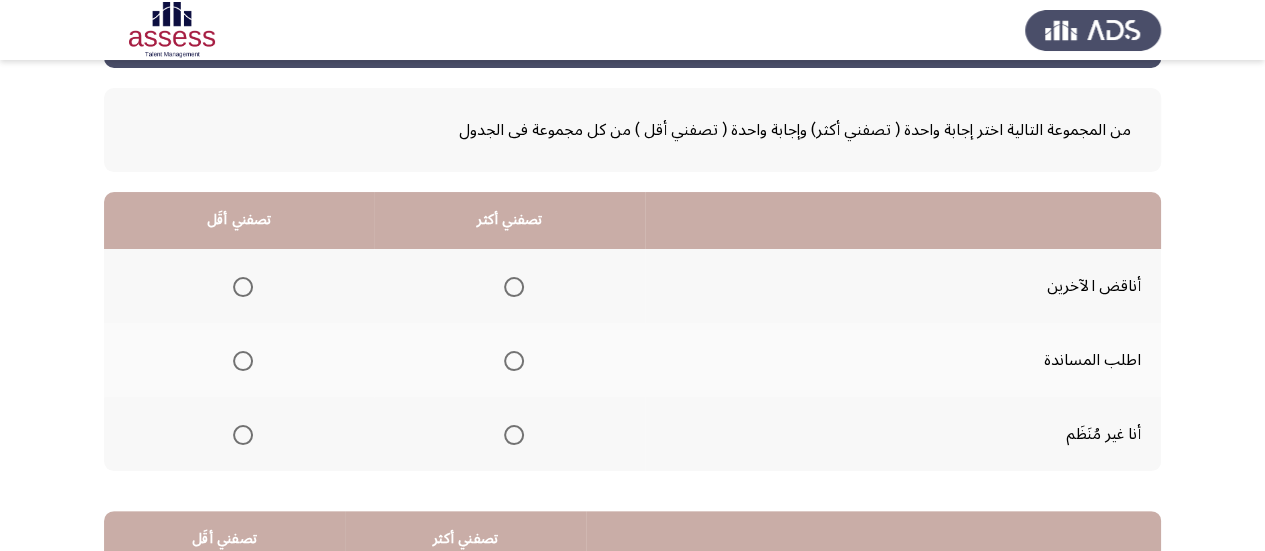 scroll, scrollTop: 80, scrollLeft: 0, axis: vertical 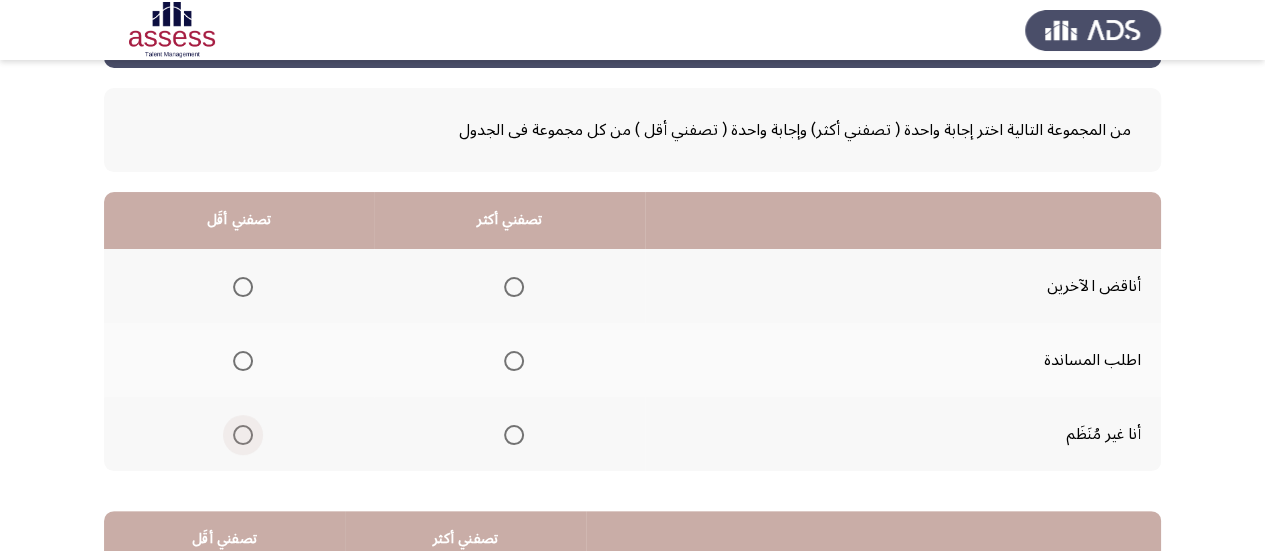 click at bounding box center [243, 435] 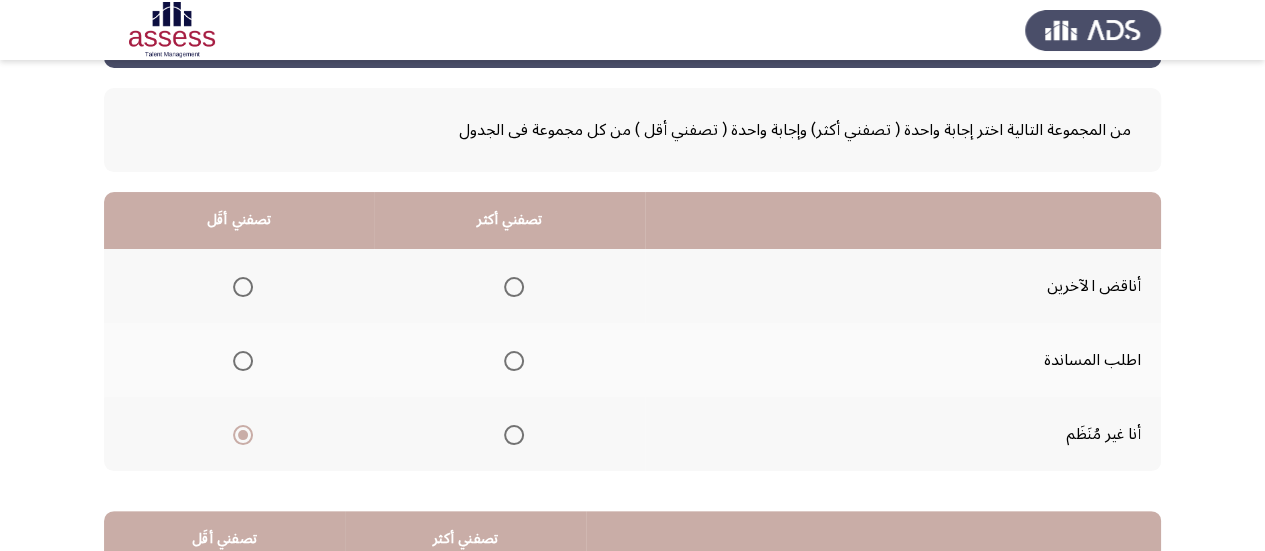 click at bounding box center [514, 287] 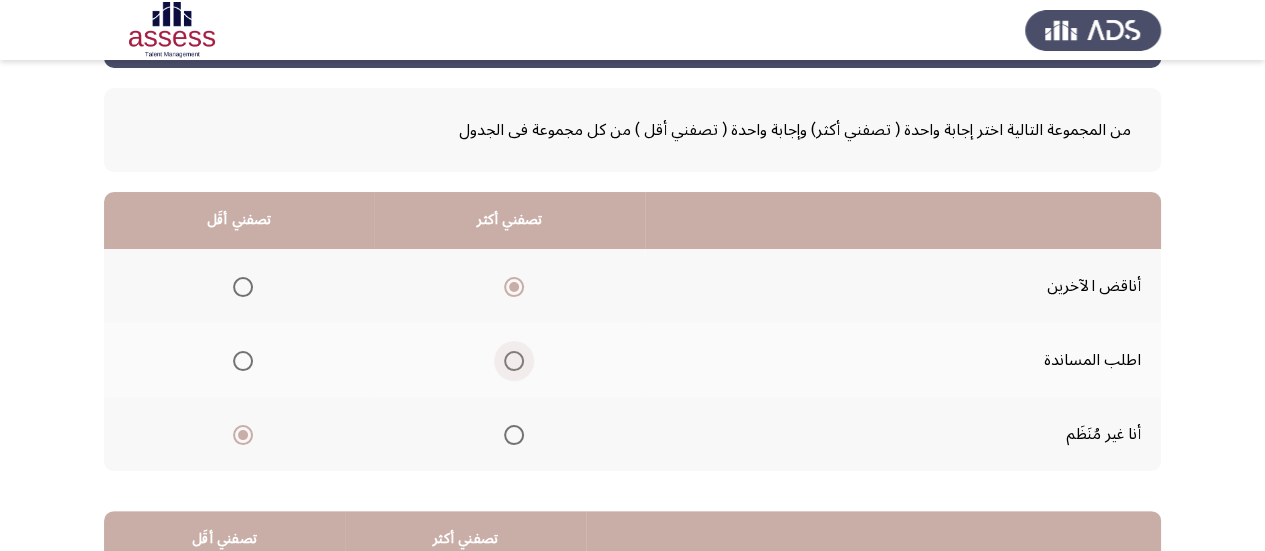 click at bounding box center [514, 361] 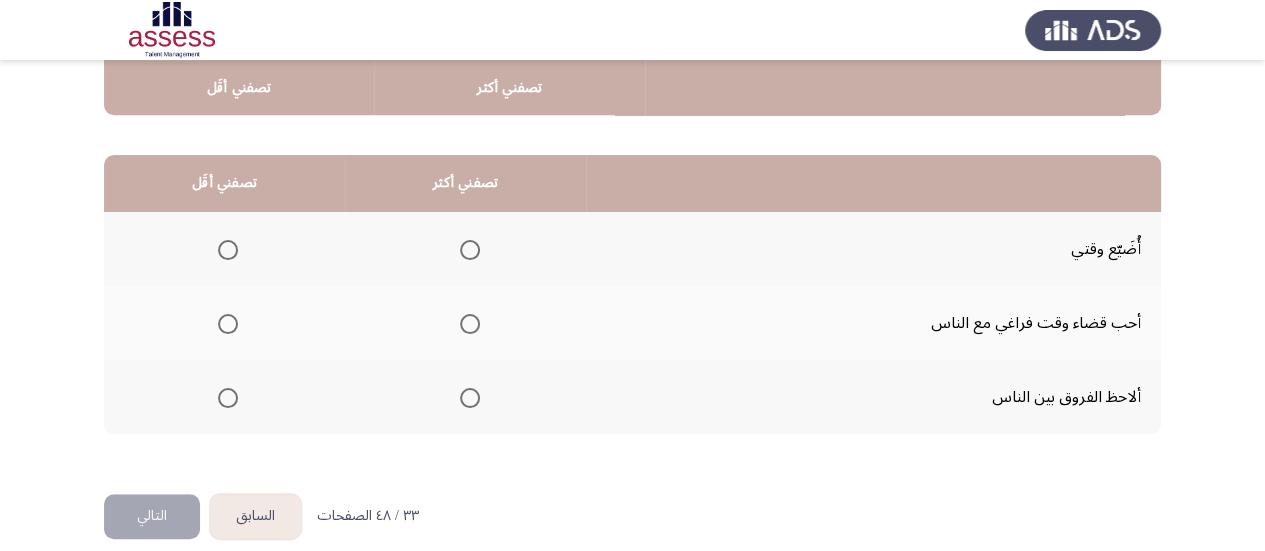 scroll, scrollTop: 438, scrollLeft: 0, axis: vertical 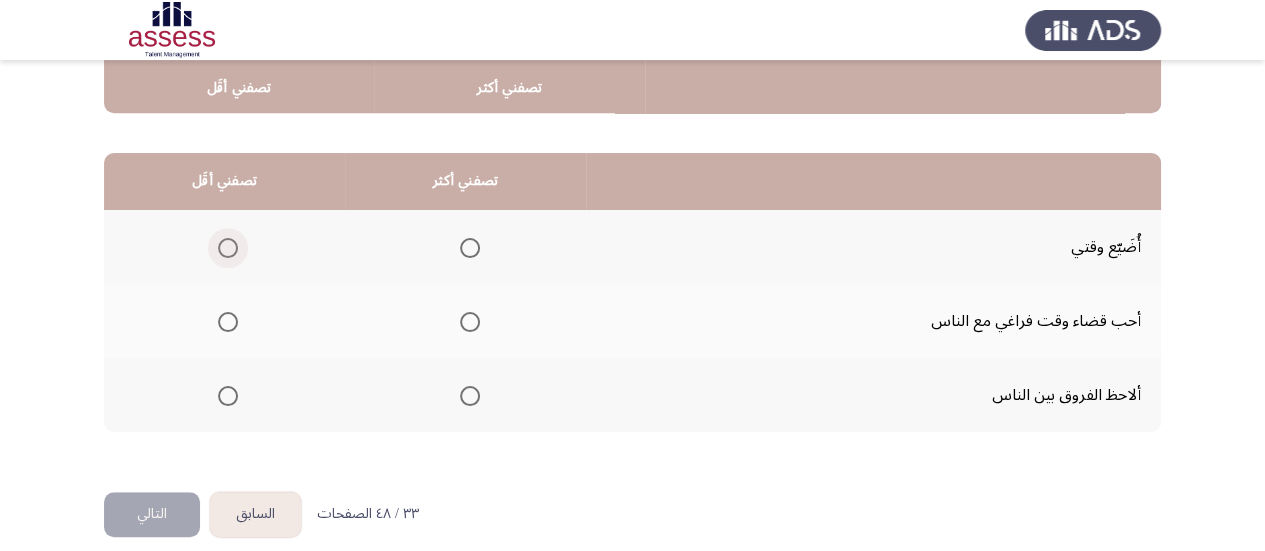 click at bounding box center (228, 248) 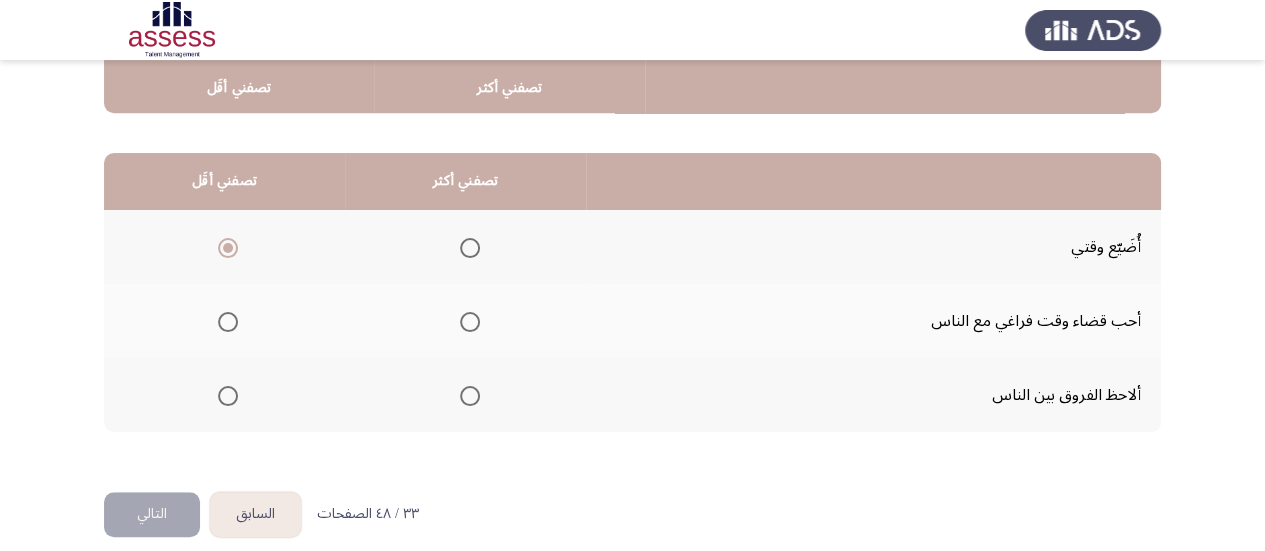 click at bounding box center [470, 396] 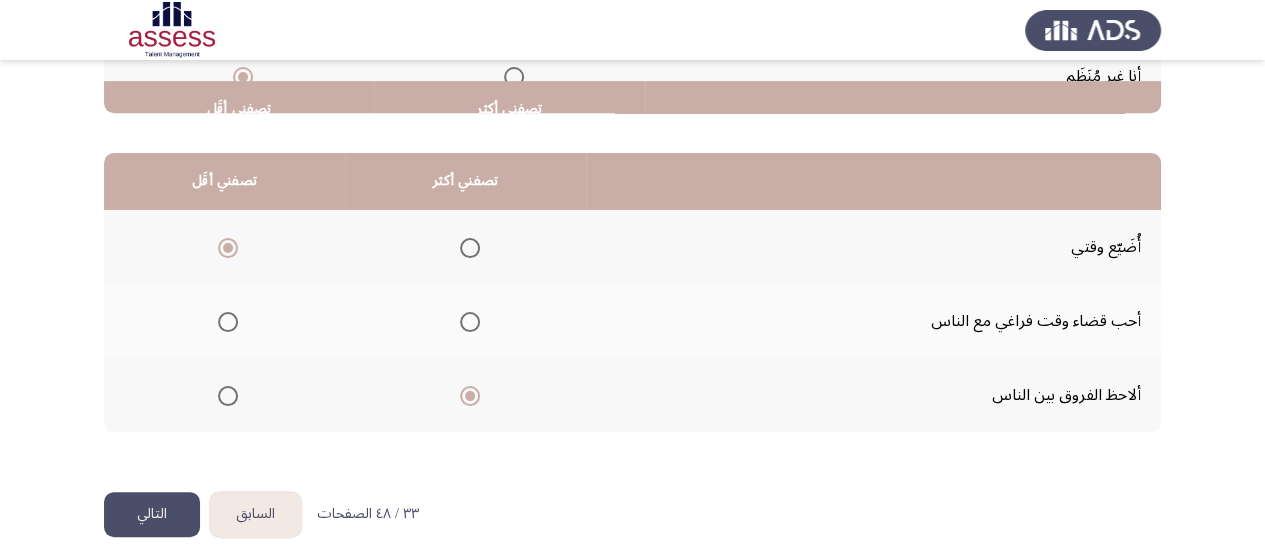scroll, scrollTop: 458, scrollLeft: 0, axis: vertical 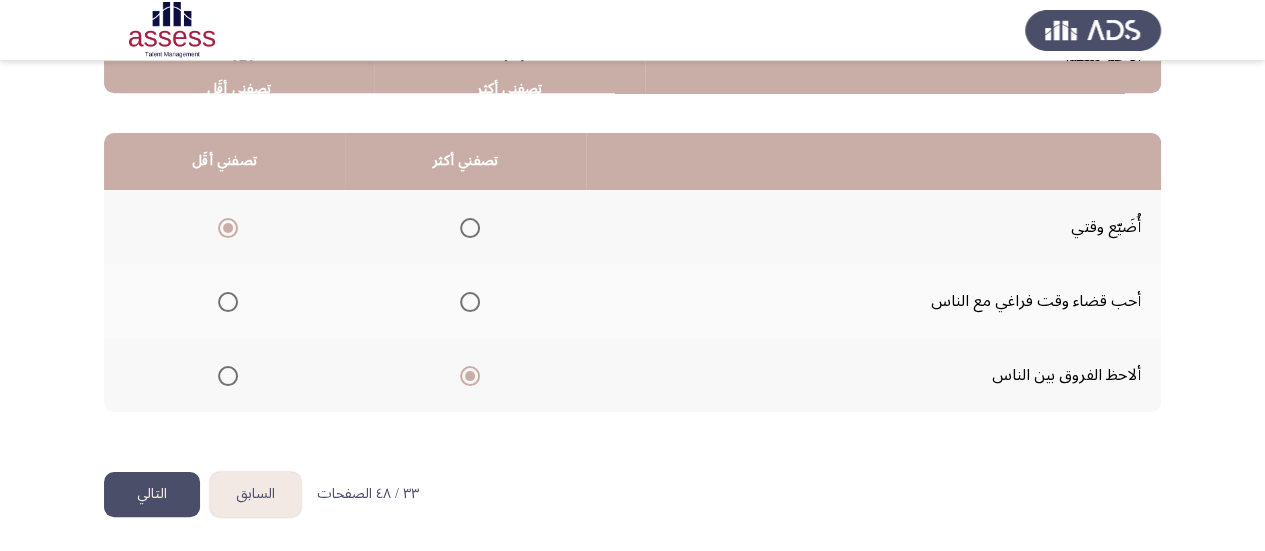 click on "التالي" 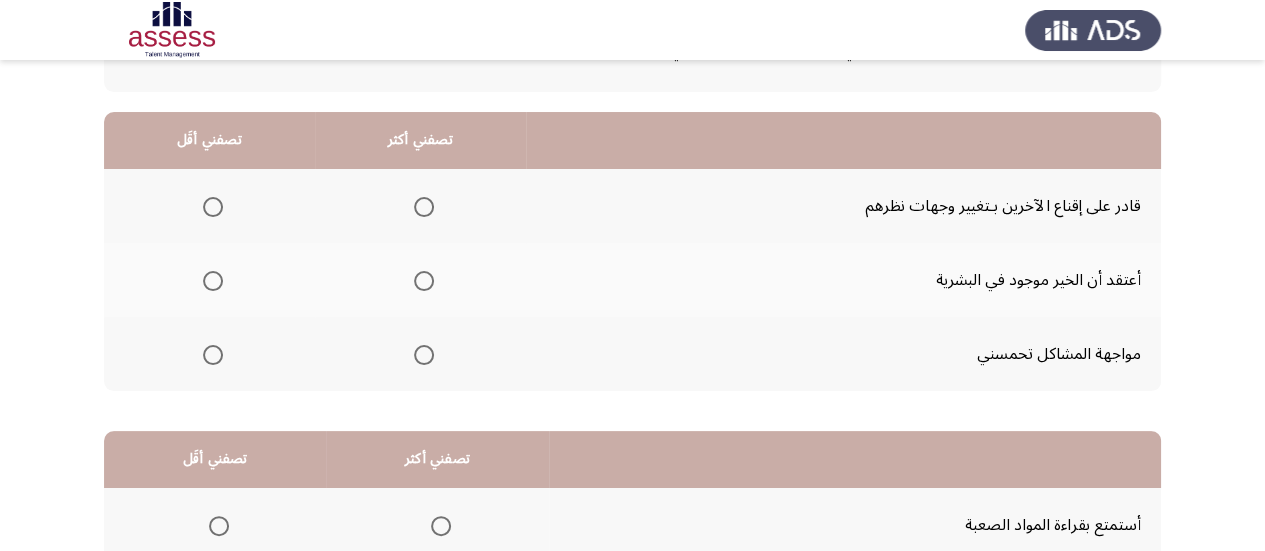 scroll, scrollTop: 160, scrollLeft: 0, axis: vertical 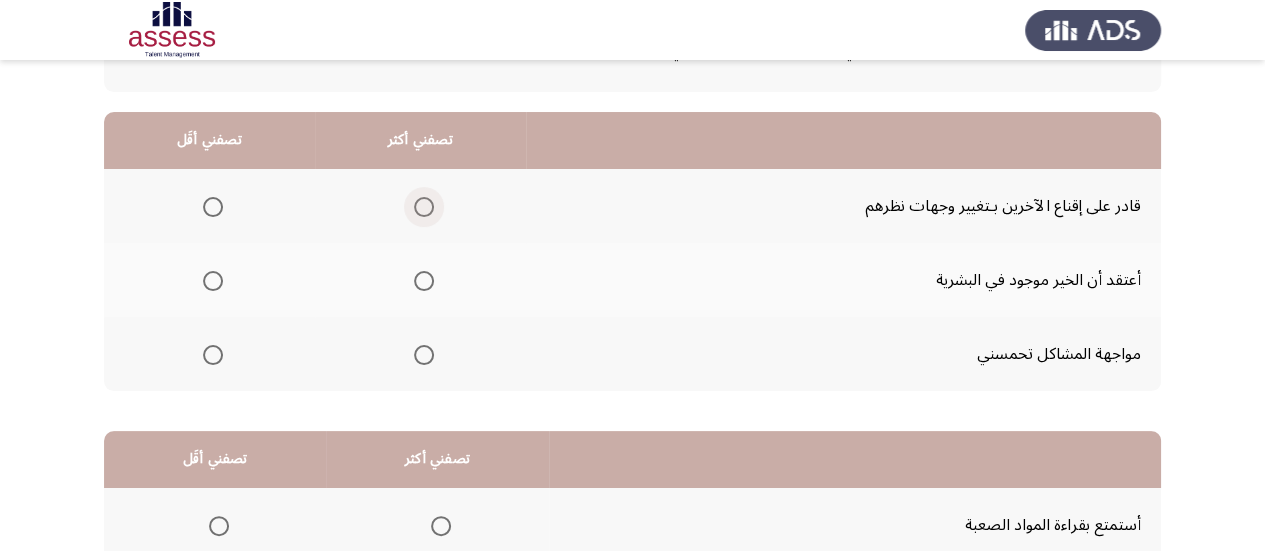 click at bounding box center [424, 207] 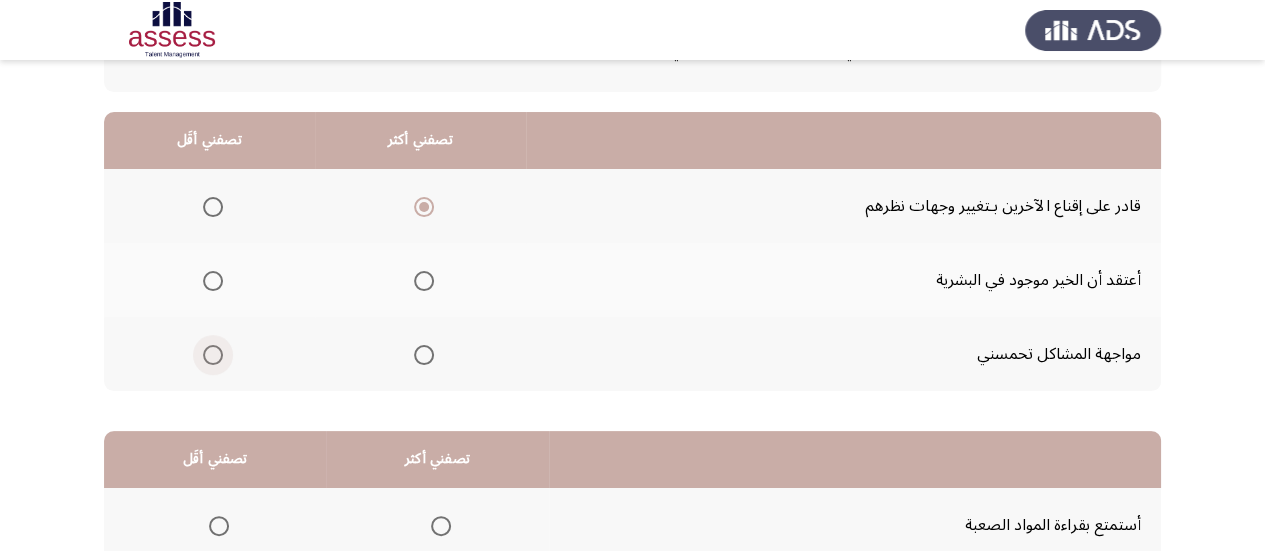 click at bounding box center [213, 355] 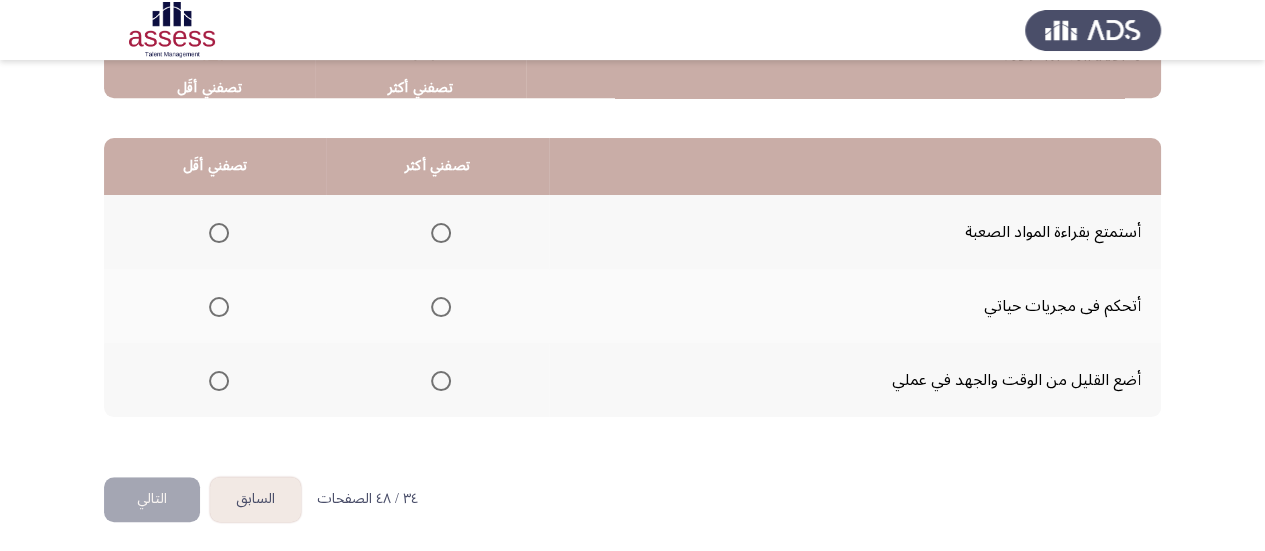 scroll, scrollTop: 458, scrollLeft: 0, axis: vertical 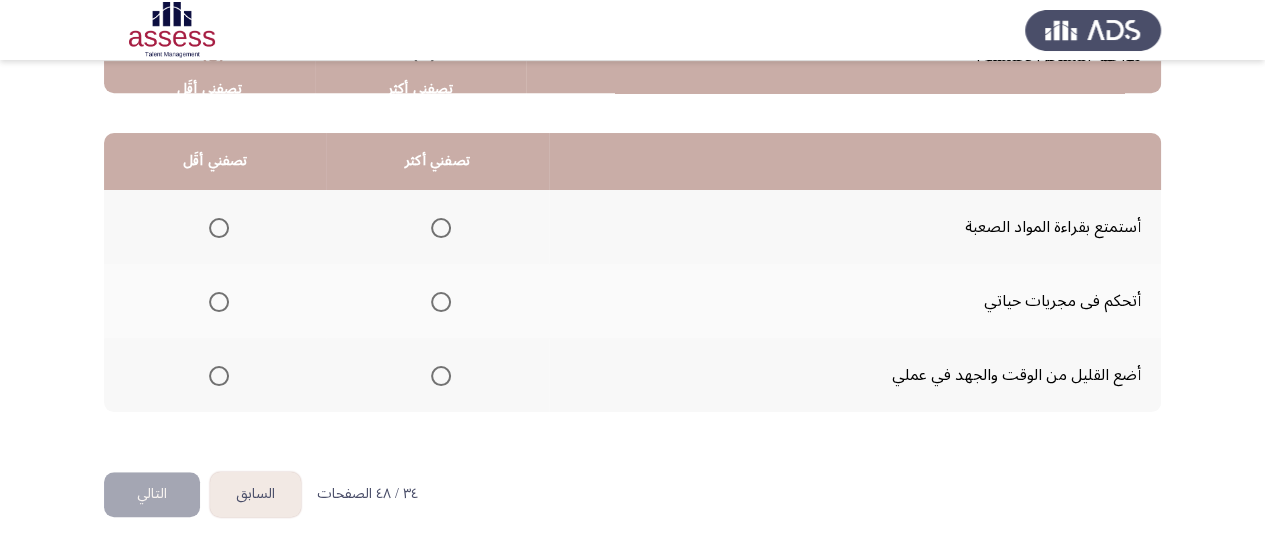 click at bounding box center [441, 302] 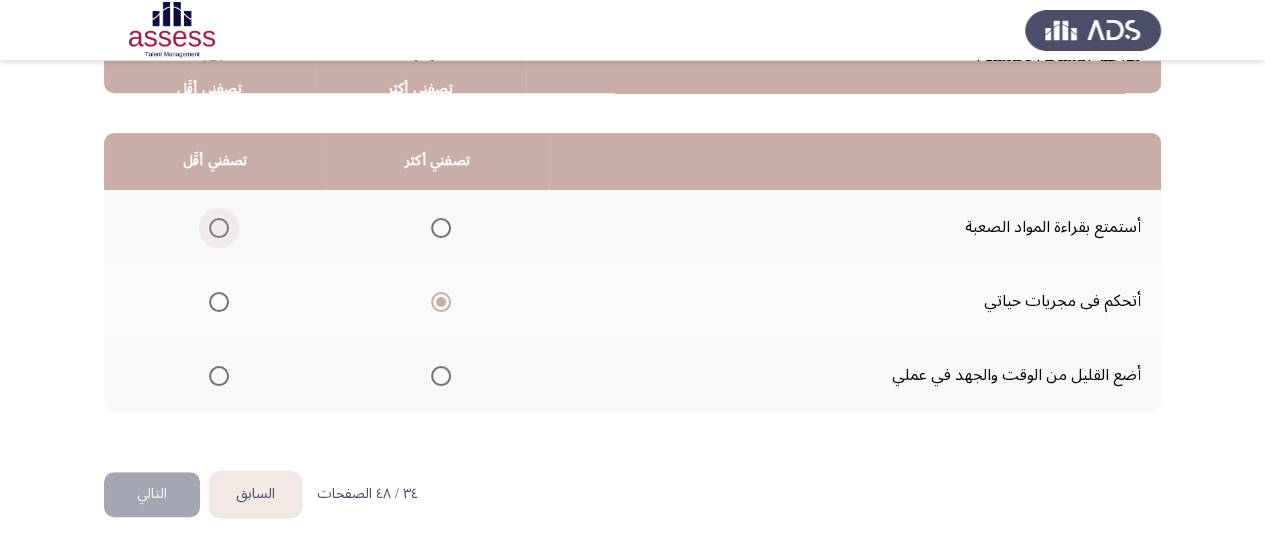 click at bounding box center (219, 228) 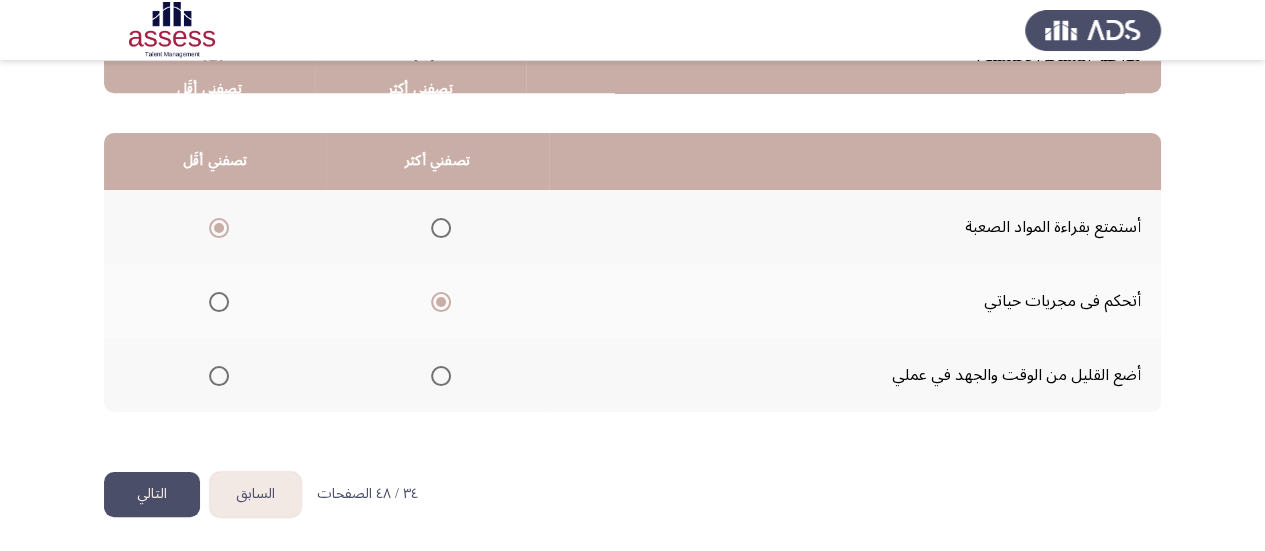 click on "التالي" 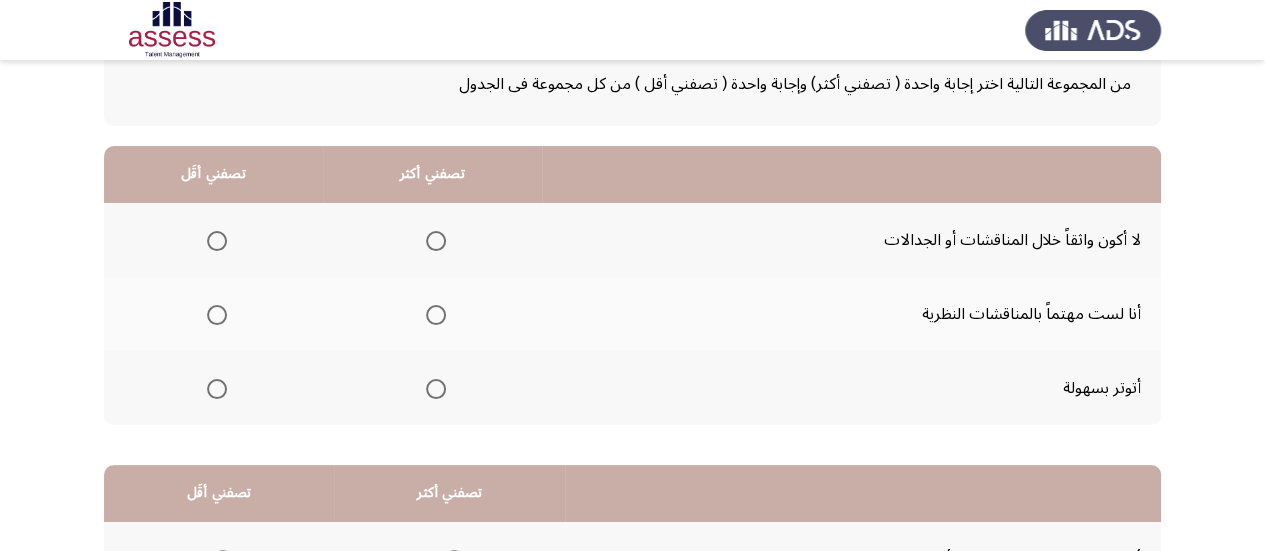 scroll, scrollTop: 136, scrollLeft: 0, axis: vertical 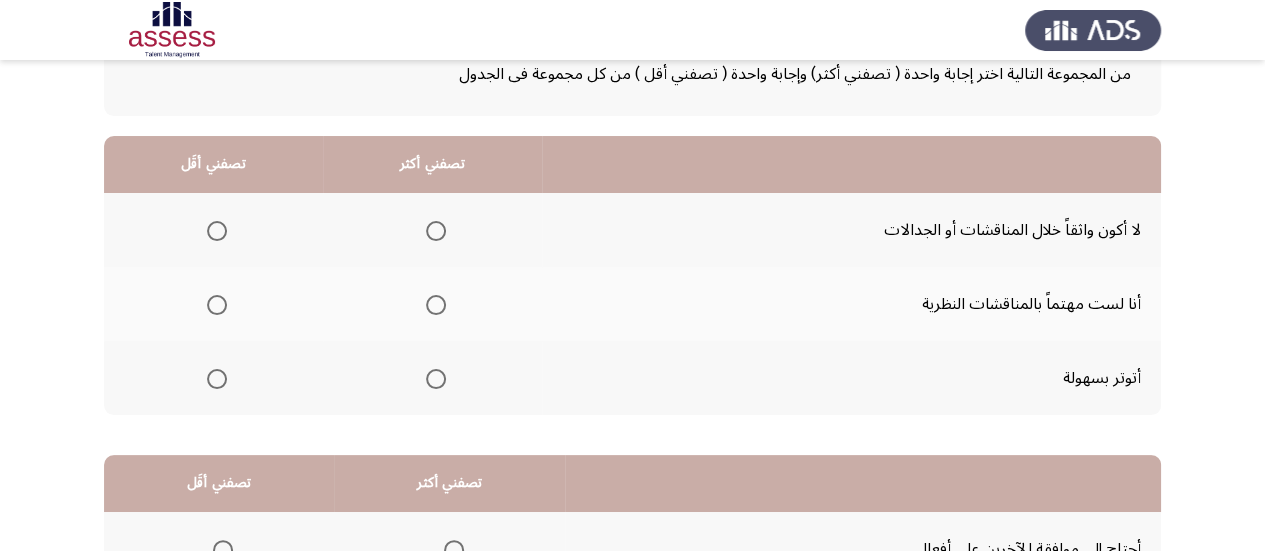 click at bounding box center (217, 231) 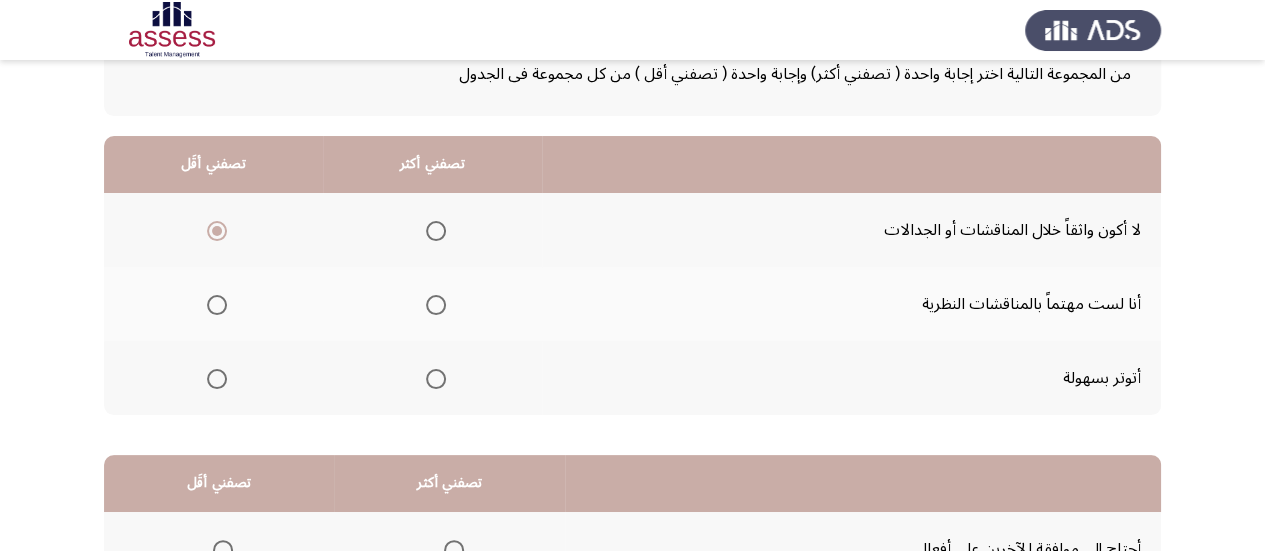 click at bounding box center [436, 305] 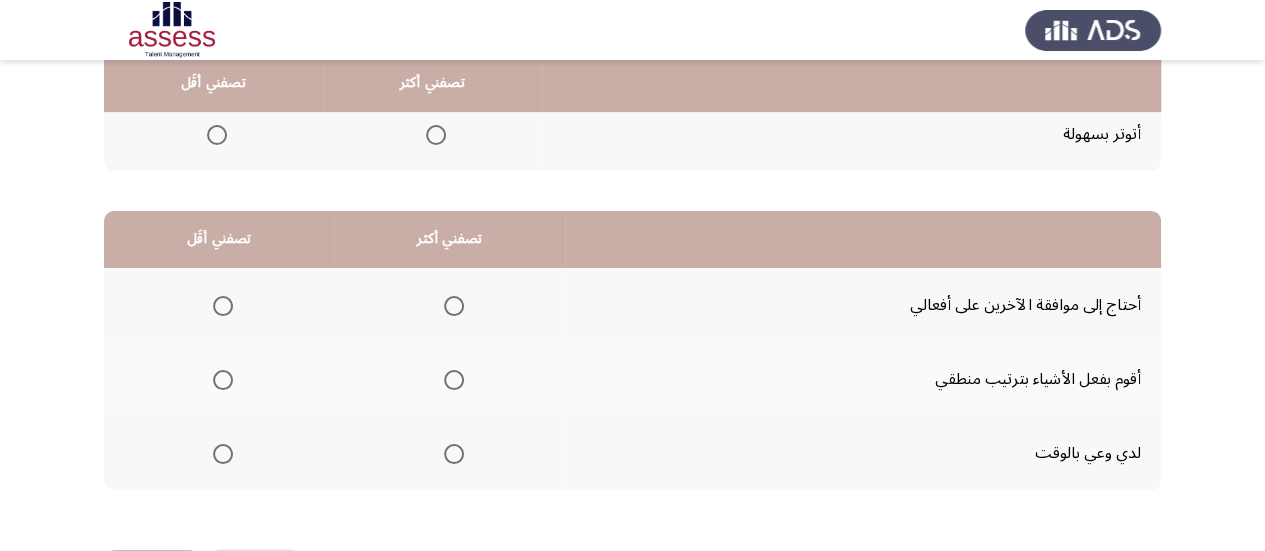scroll, scrollTop: 381, scrollLeft: 0, axis: vertical 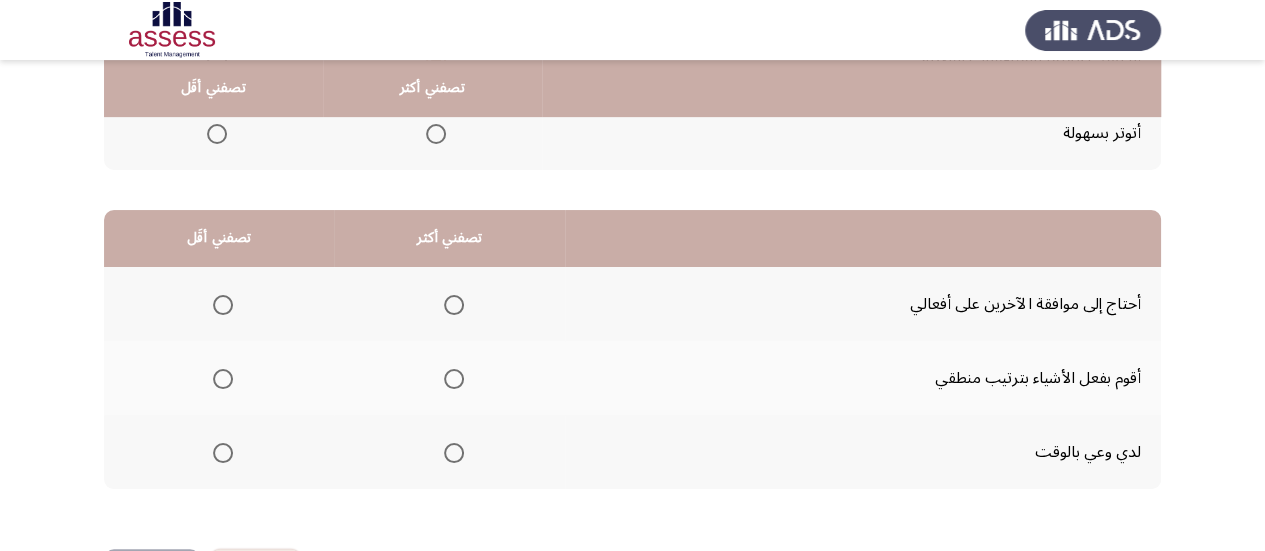 click at bounding box center [454, 379] 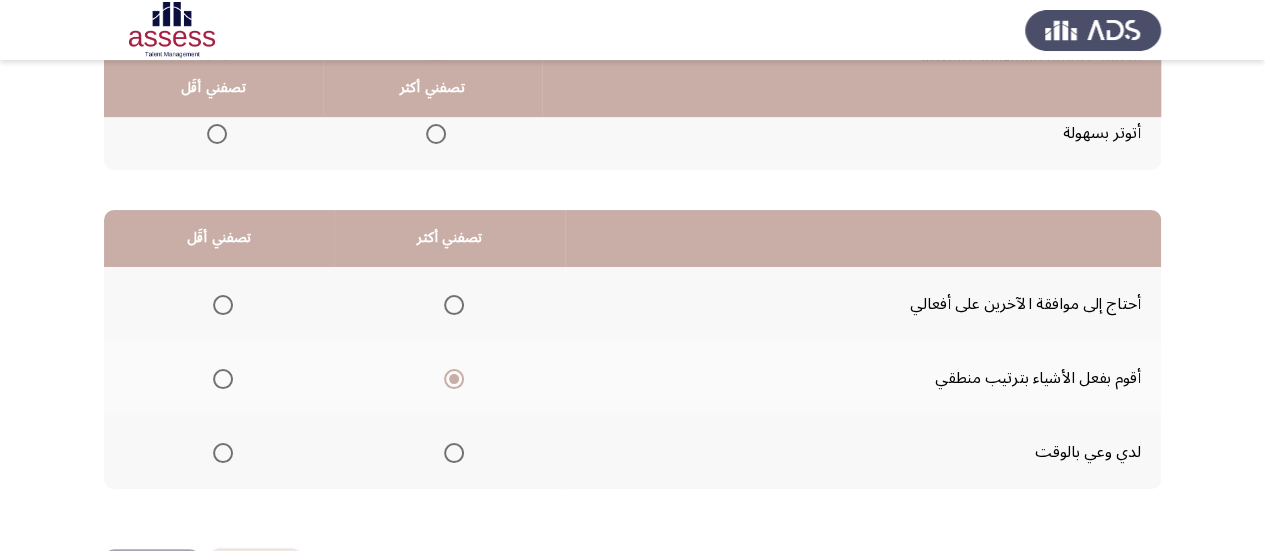click at bounding box center [223, 305] 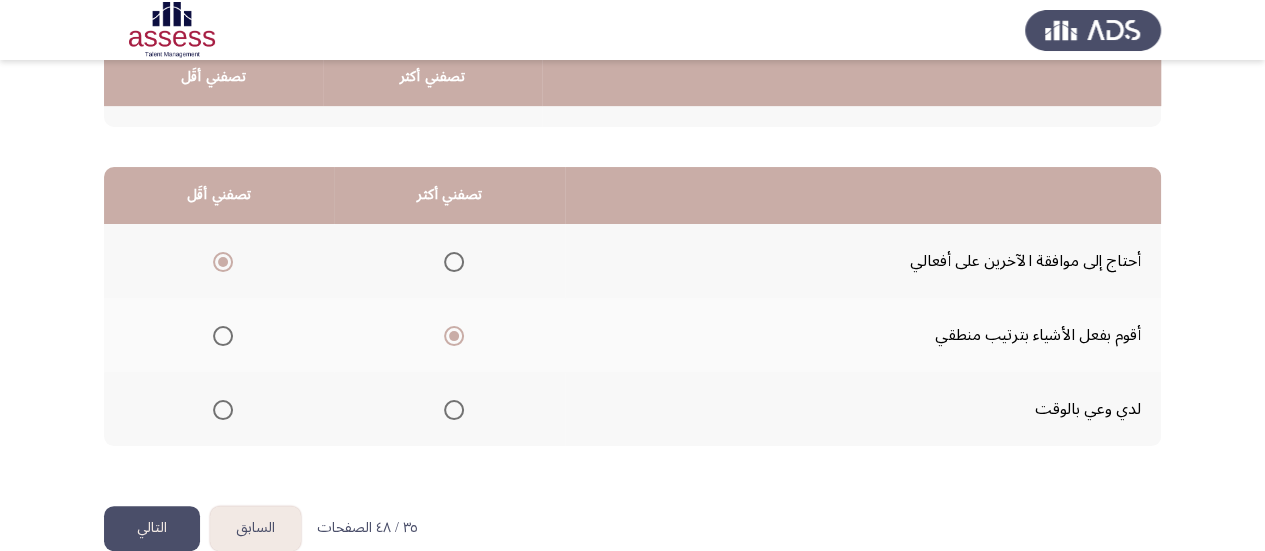 scroll, scrollTop: 458, scrollLeft: 0, axis: vertical 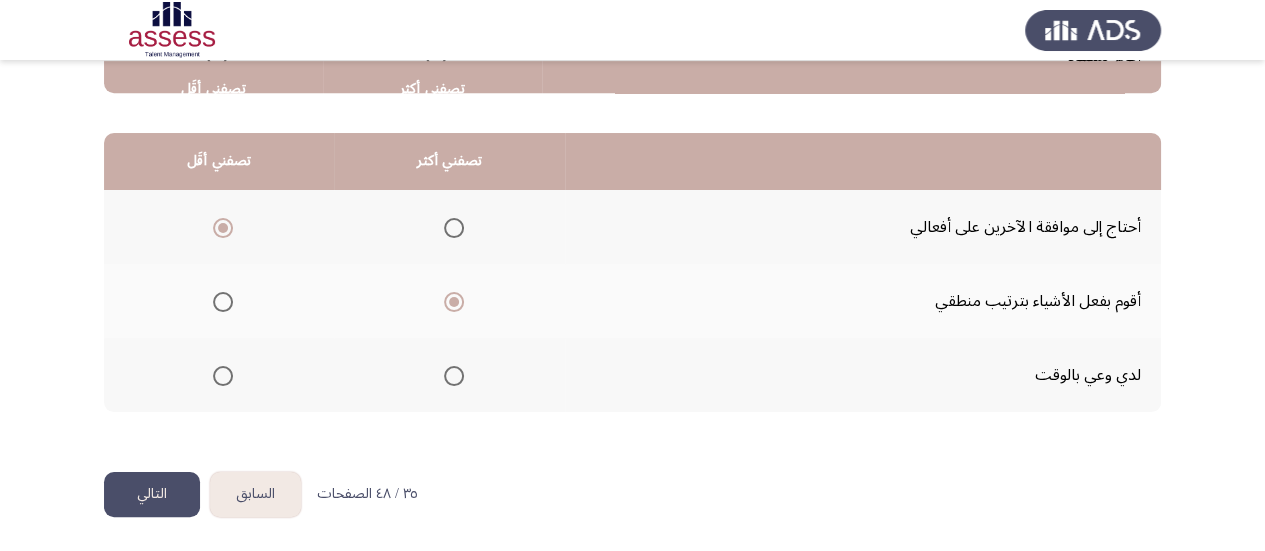 click on "التالي" 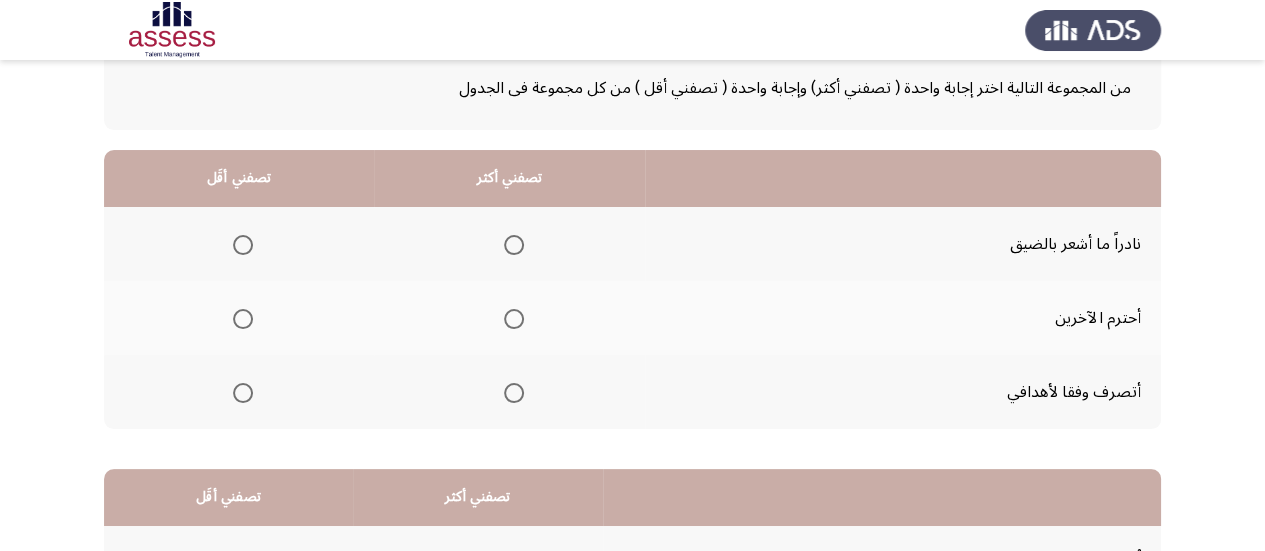scroll, scrollTop: 124, scrollLeft: 0, axis: vertical 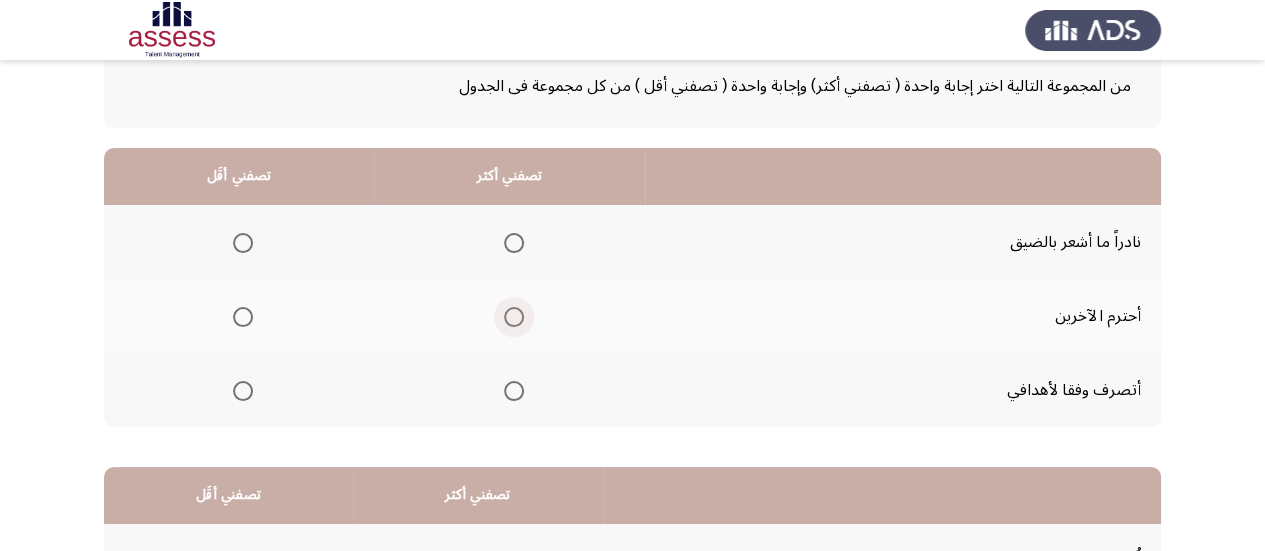 click at bounding box center (514, 317) 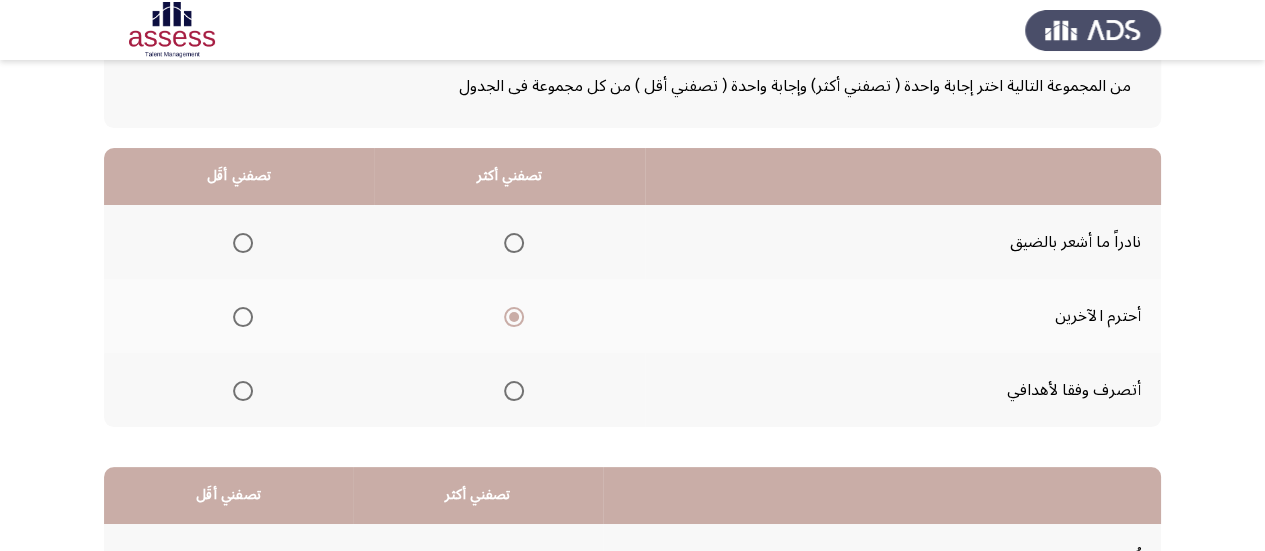 click at bounding box center [243, 243] 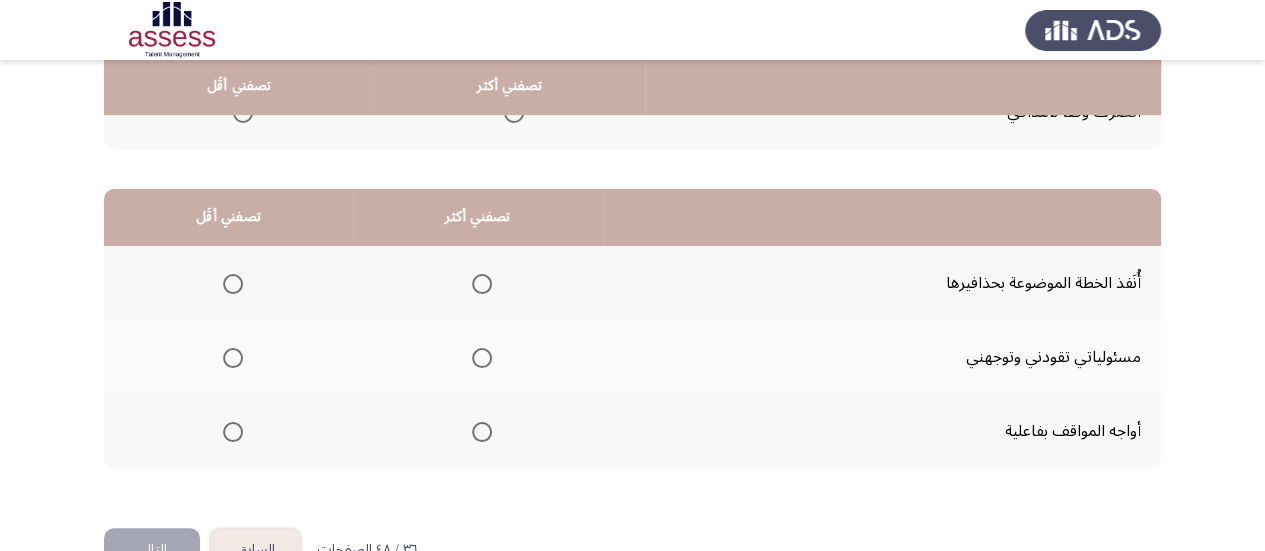 scroll, scrollTop: 412, scrollLeft: 0, axis: vertical 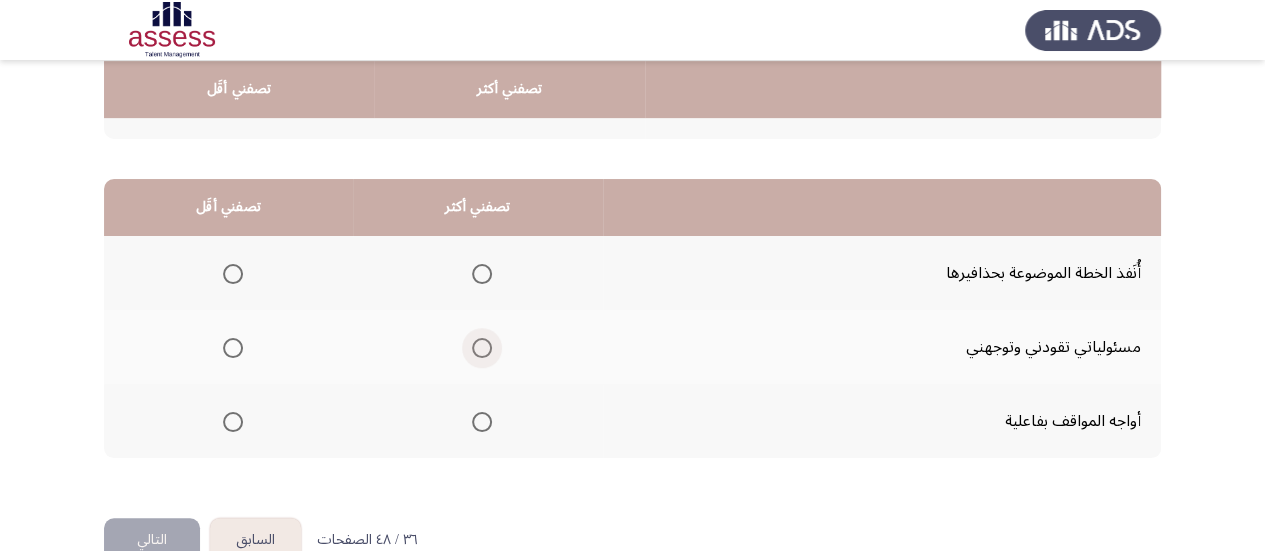 click at bounding box center [482, 348] 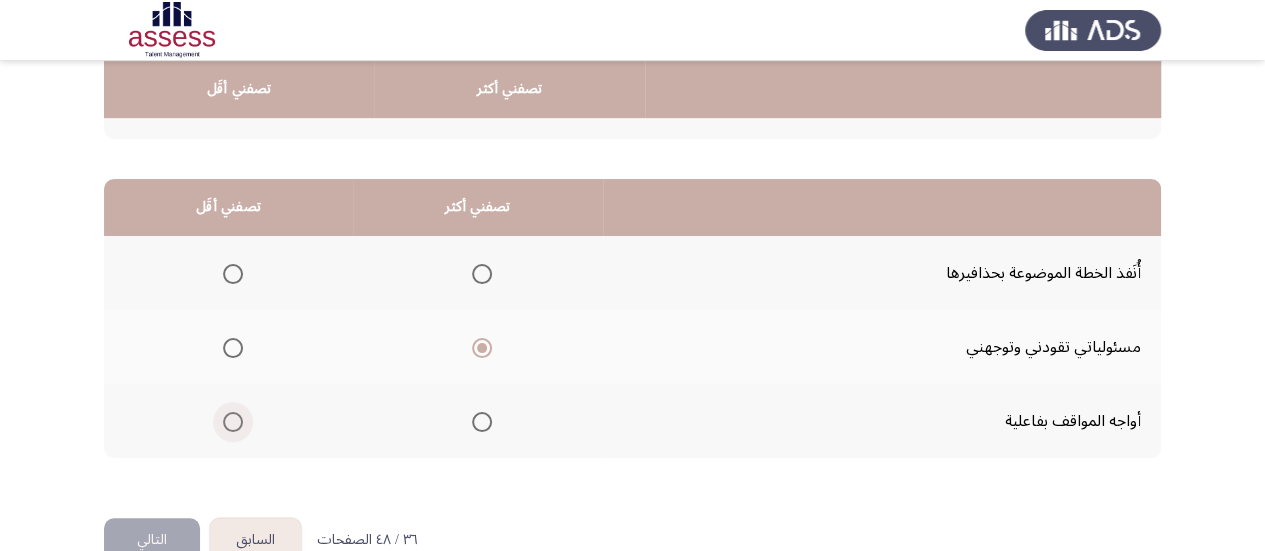 click at bounding box center [233, 422] 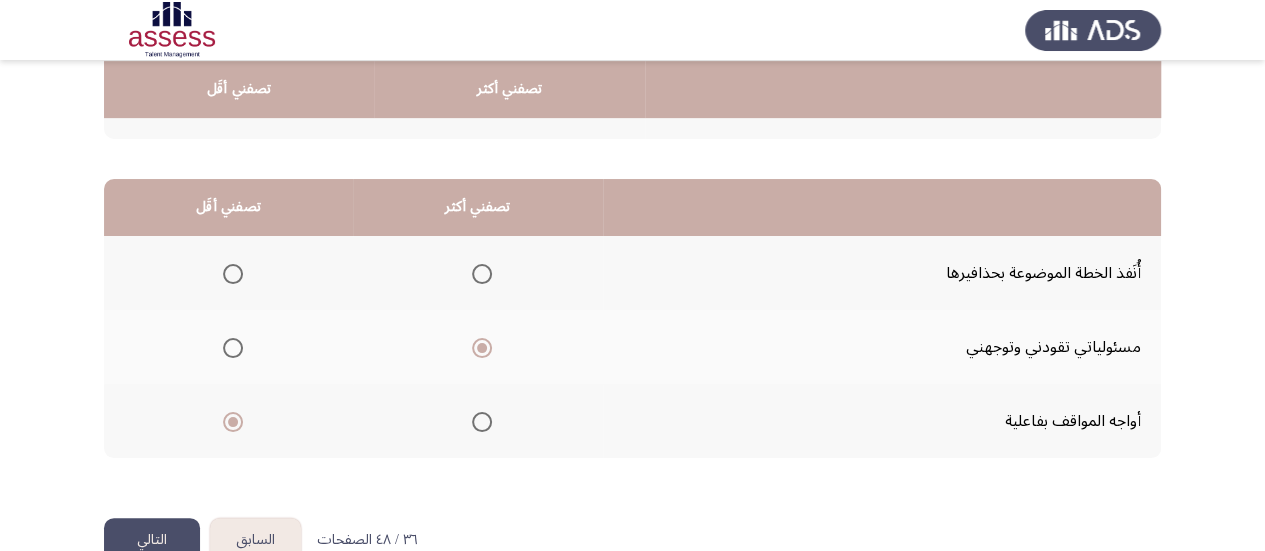 scroll, scrollTop: 458, scrollLeft: 0, axis: vertical 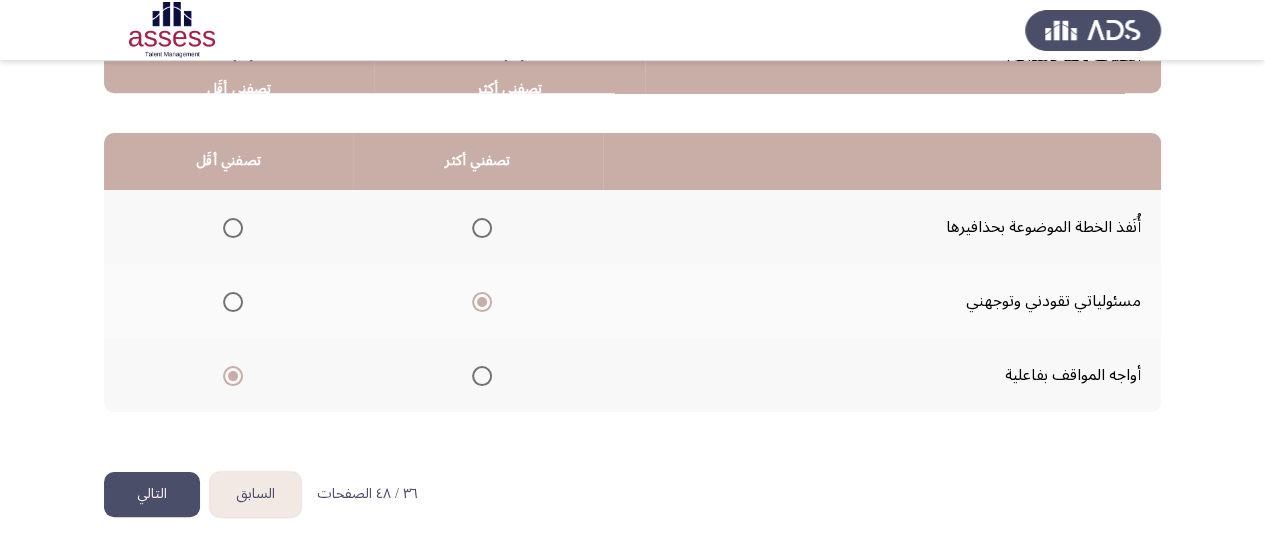 click on "التالي" 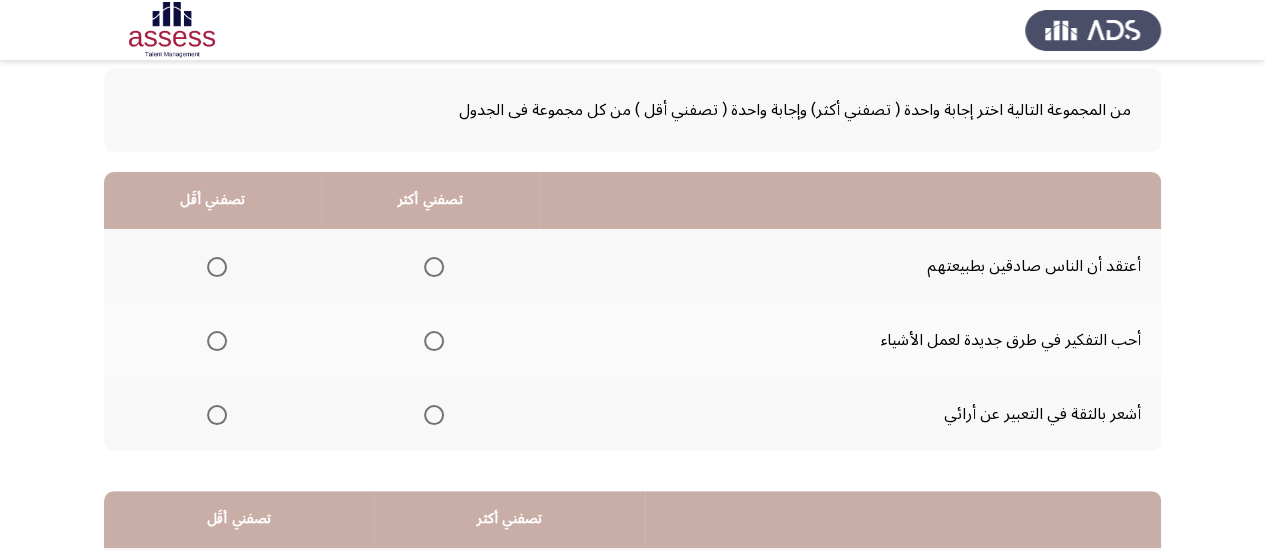scroll, scrollTop: 105, scrollLeft: 0, axis: vertical 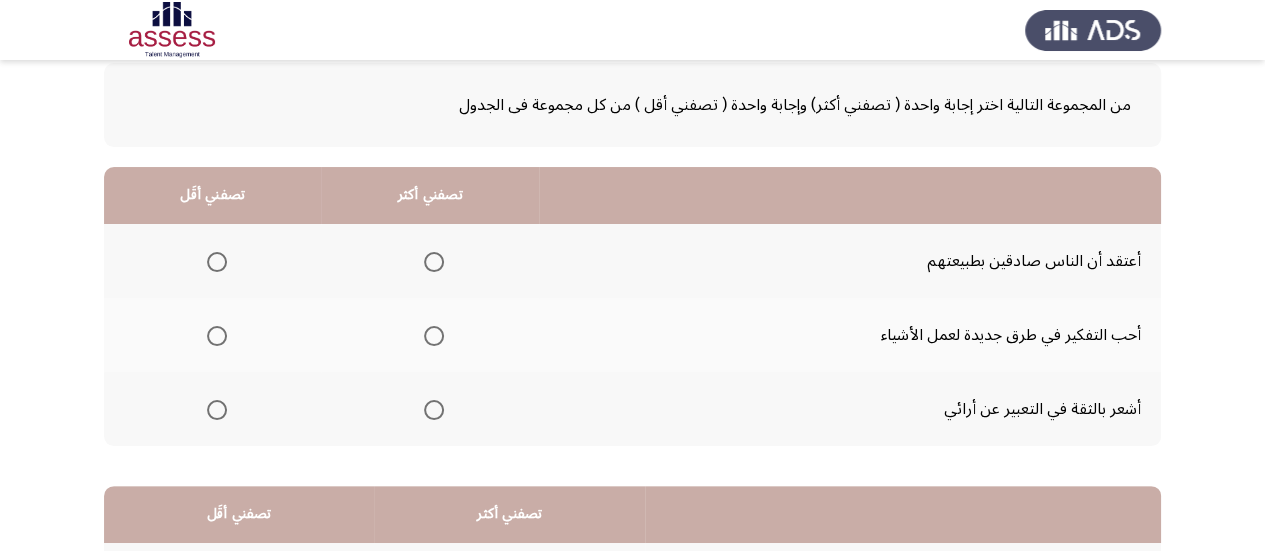 click at bounding box center [434, 336] 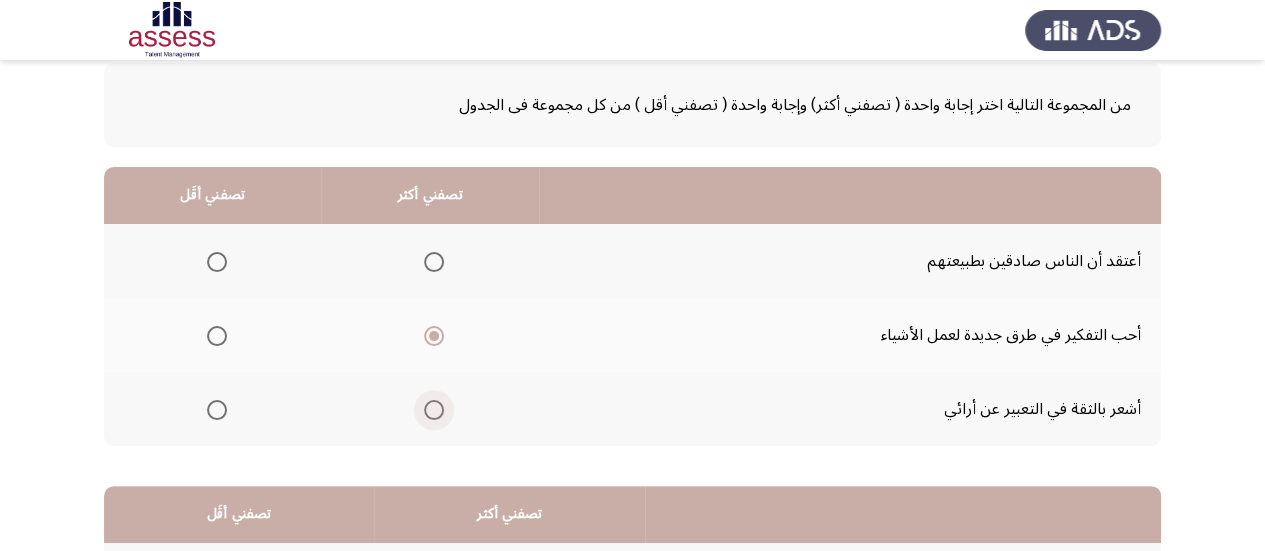 click at bounding box center (434, 410) 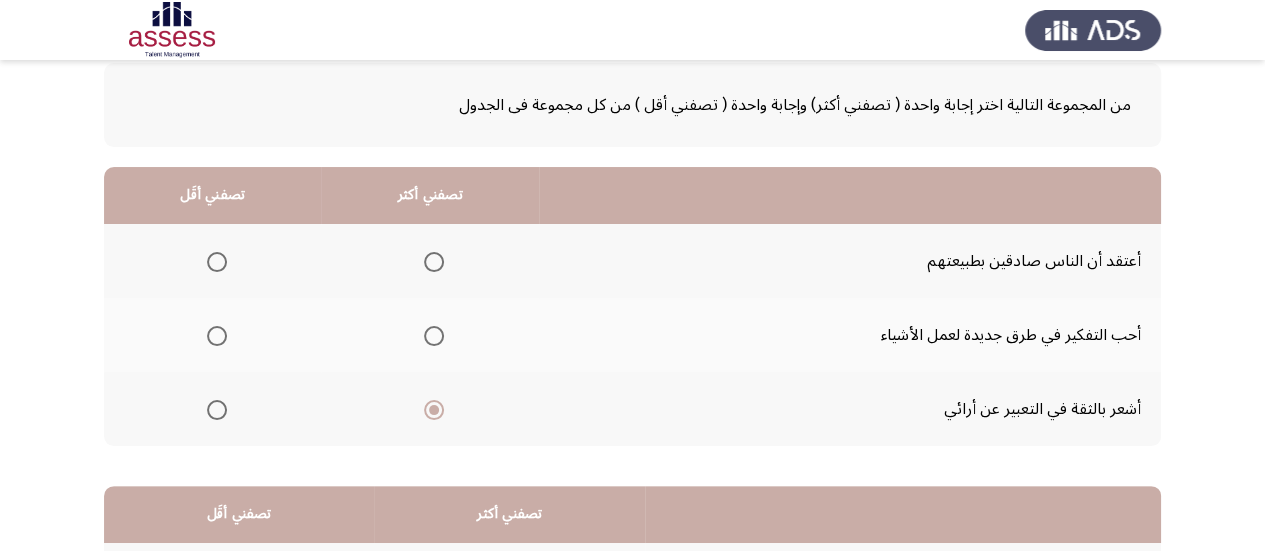 click at bounding box center [217, 262] 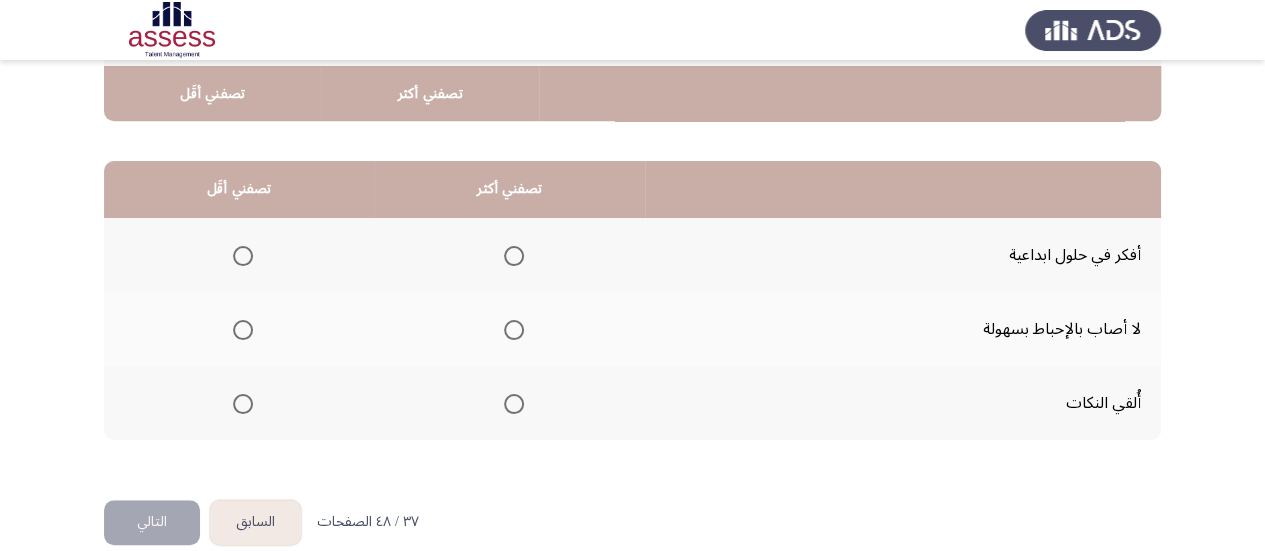 scroll, scrollTop: 437, scrollLeft: 0, axis: vertical 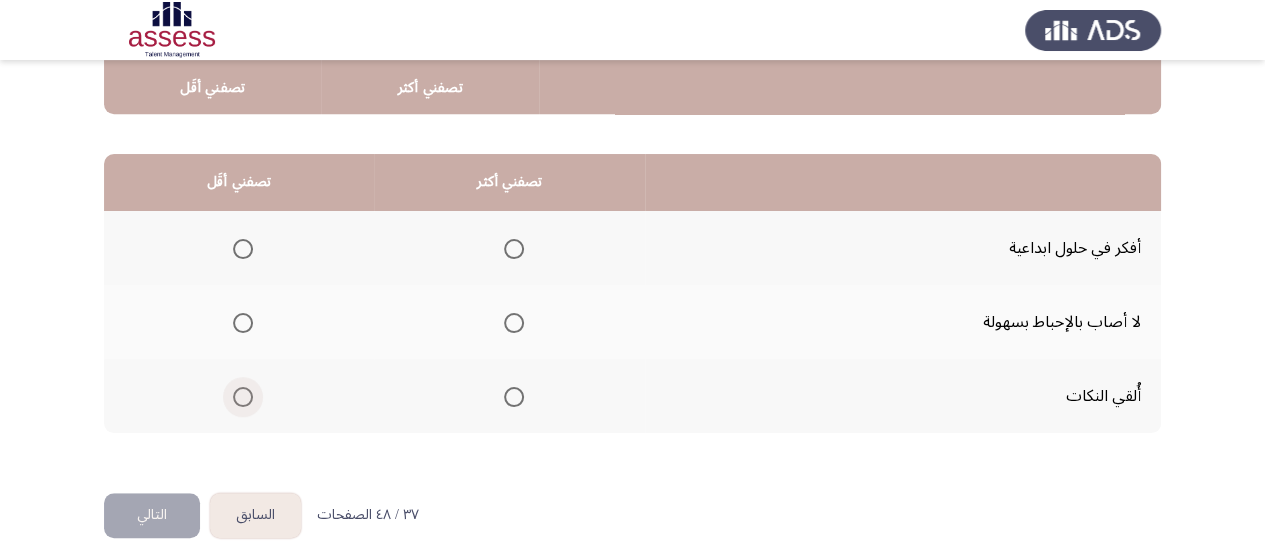 click at bounding box center (243, 397) 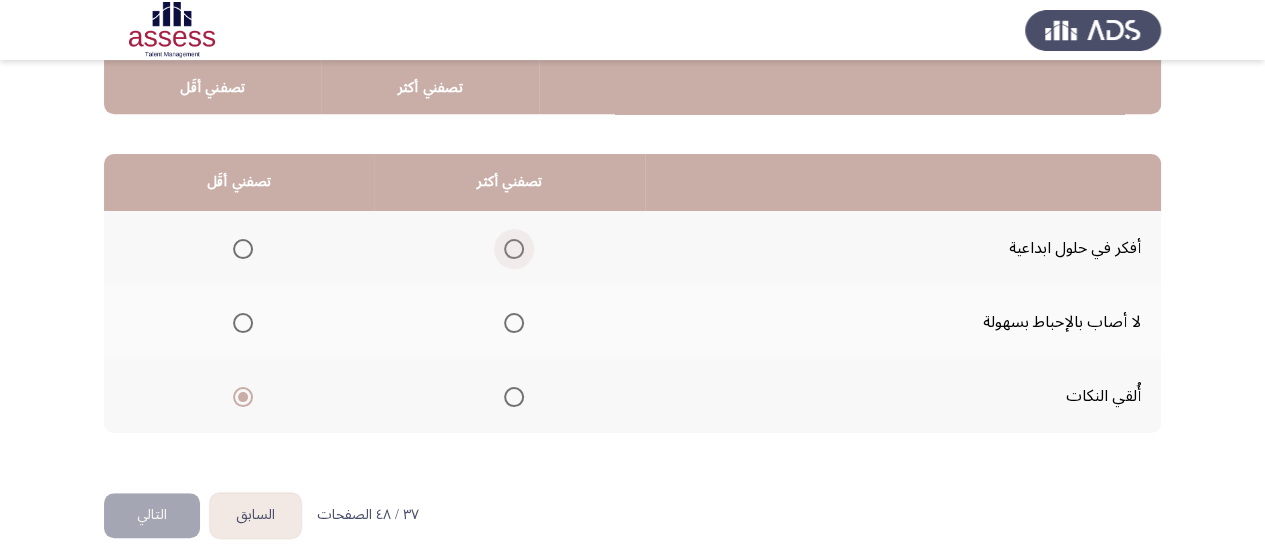 click at bounding box center (514, 249) 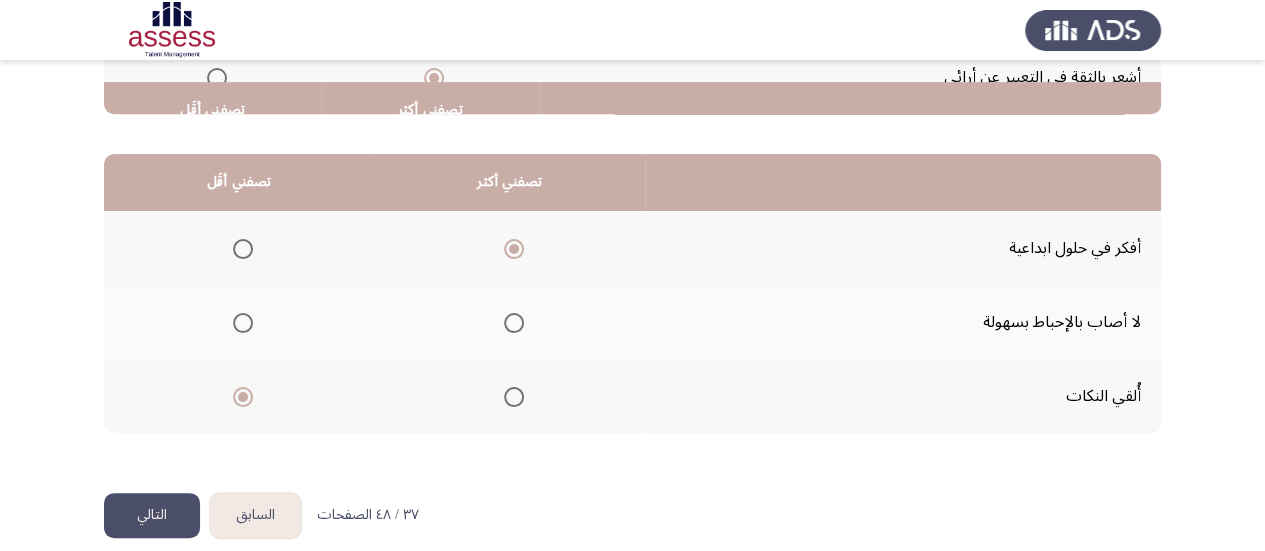 scroll, scrollTop: 458, scrollLeft: 0, axis: vertical 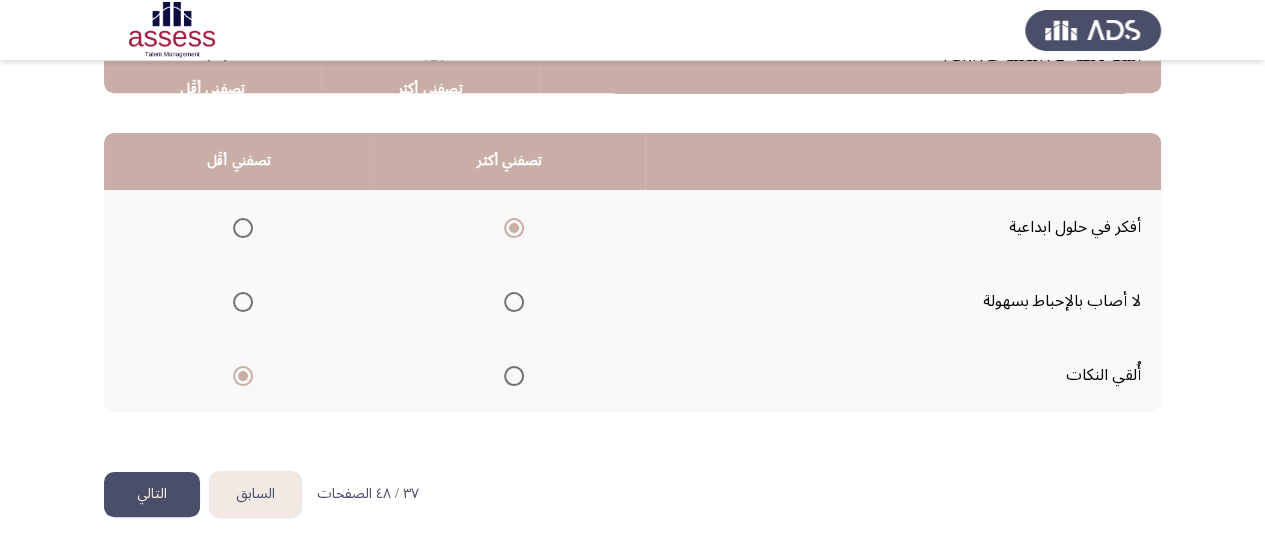 click on "التالي" 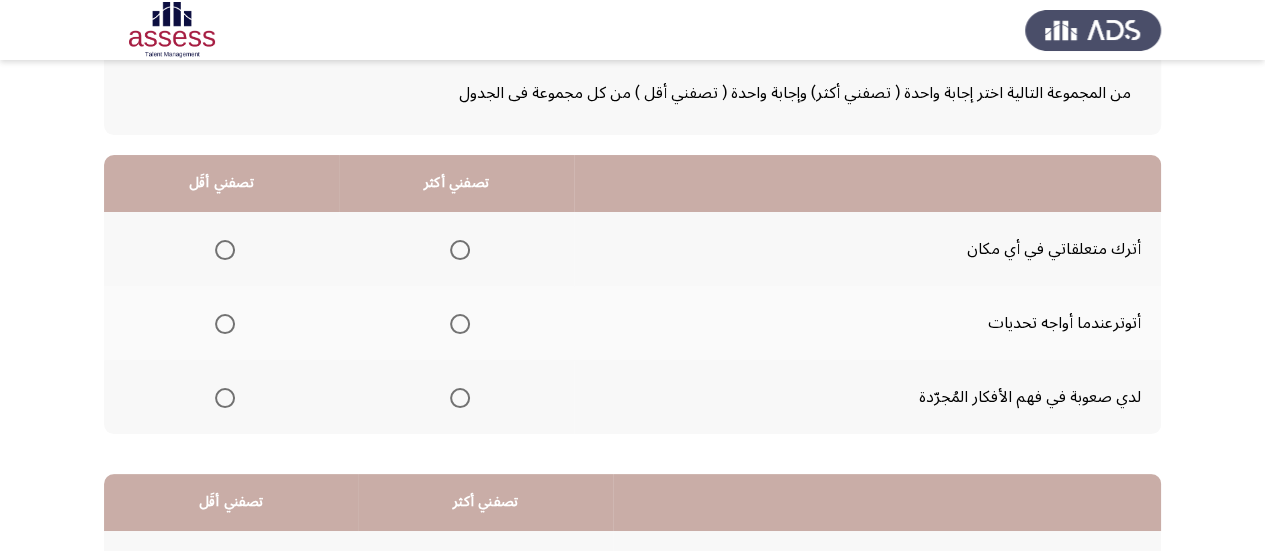 scroll, scrollTop: 124, scrollLeft: 0, axis: vertical 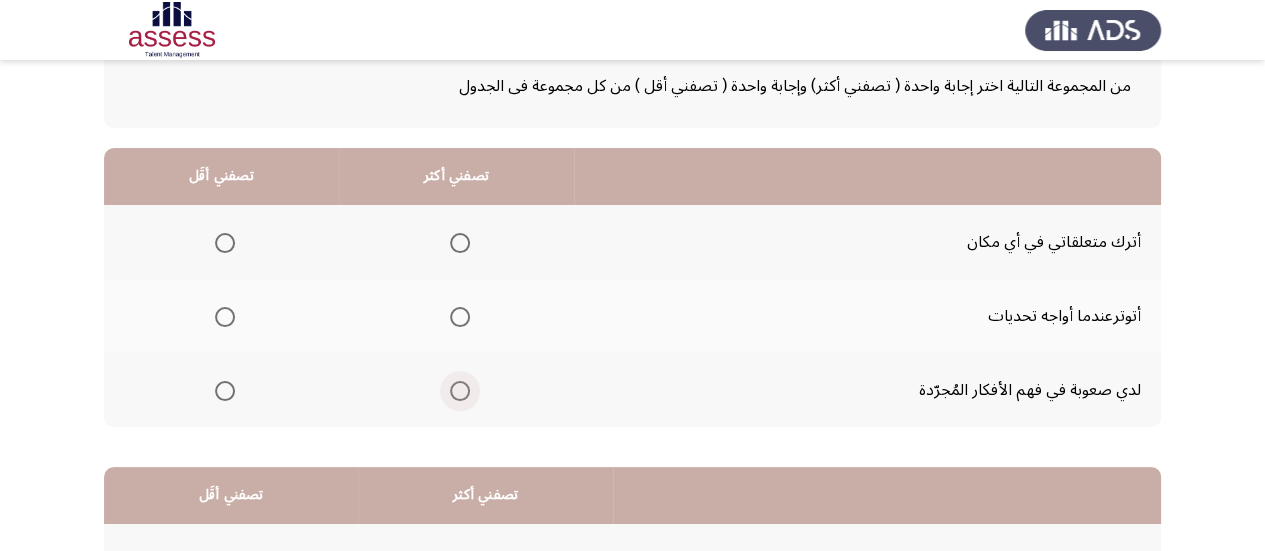 click at bounding box center [460, 391] 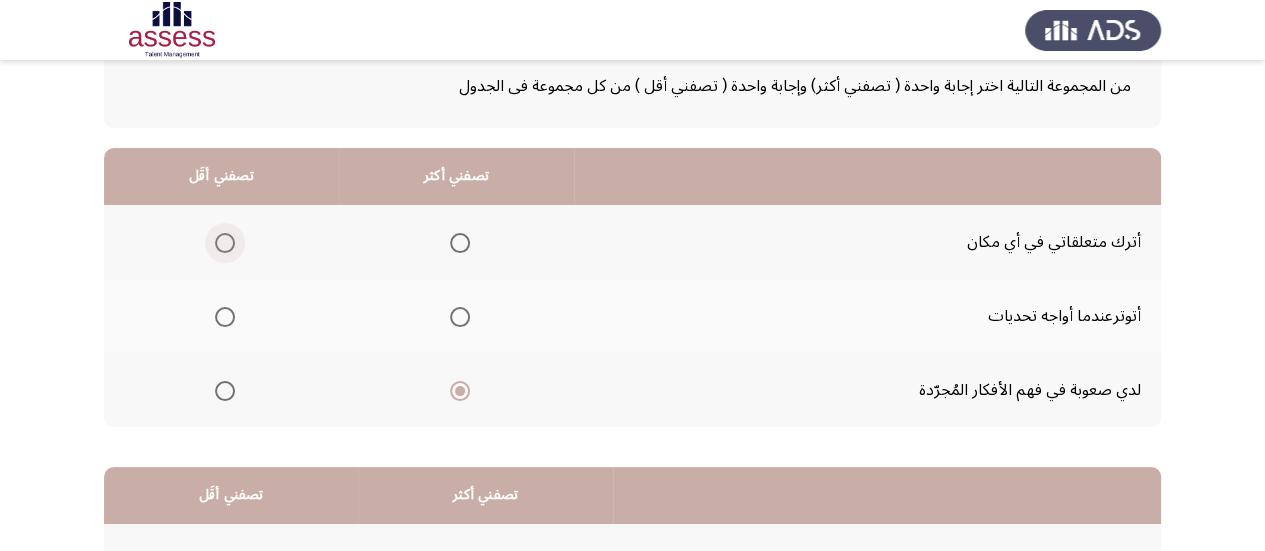 click at bounding box center [225, 243] 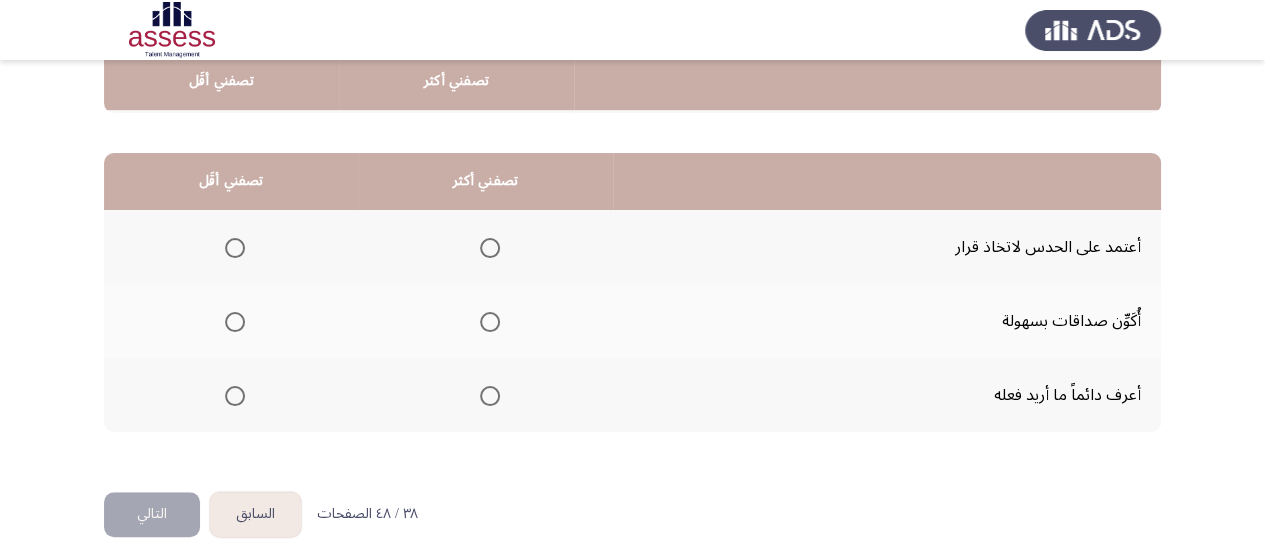 scroll, scrollTop: 458, scrollLeft: 0, axis: vertical 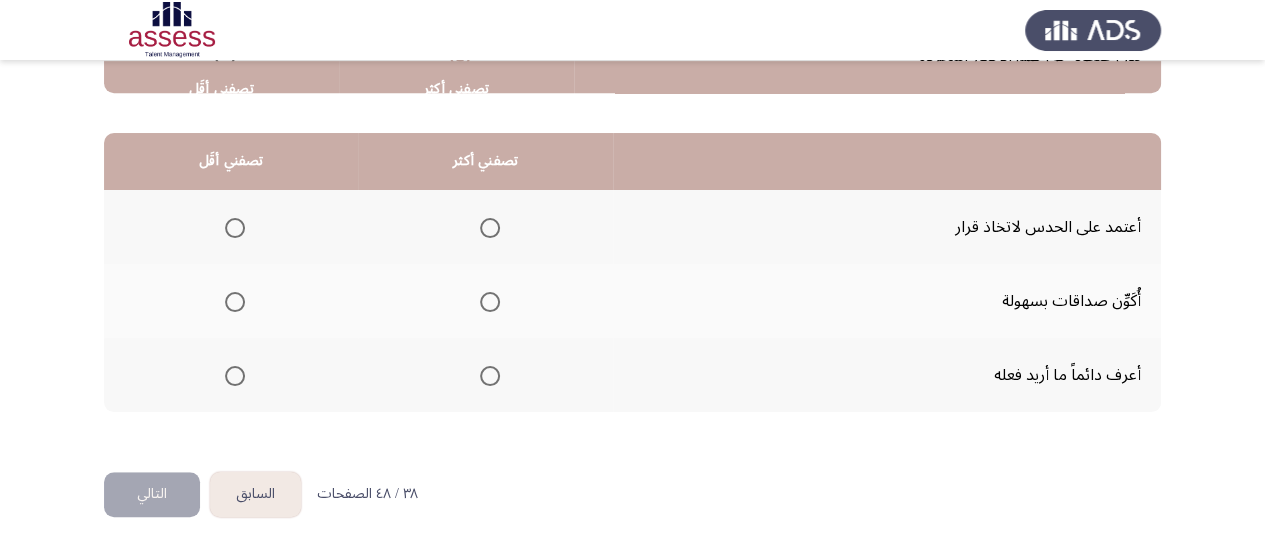 click 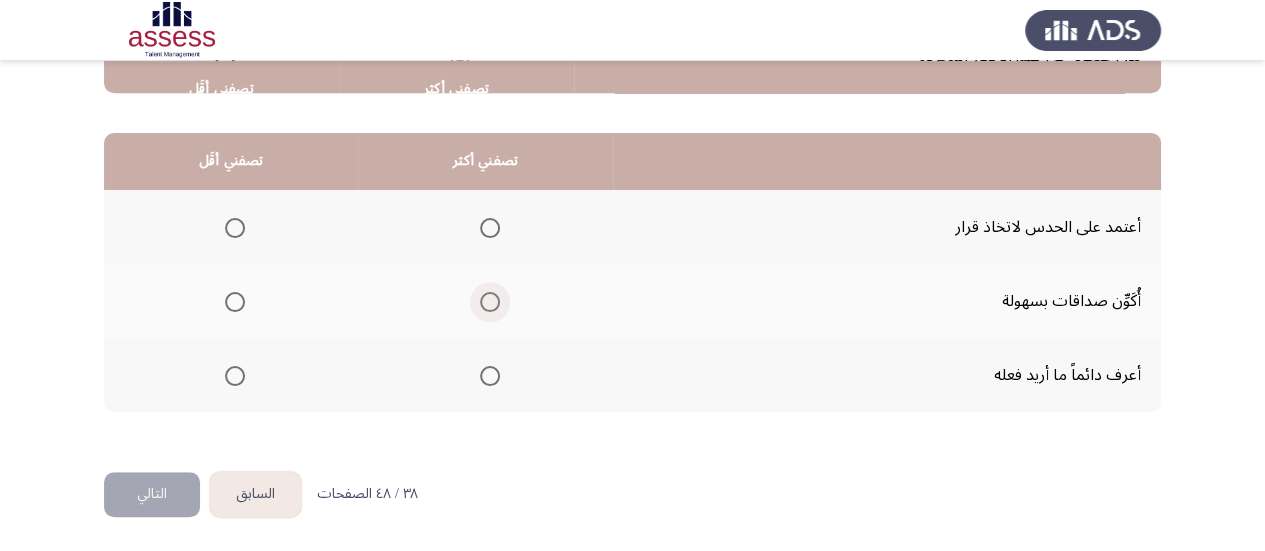 click at bounding box center (490, 302) 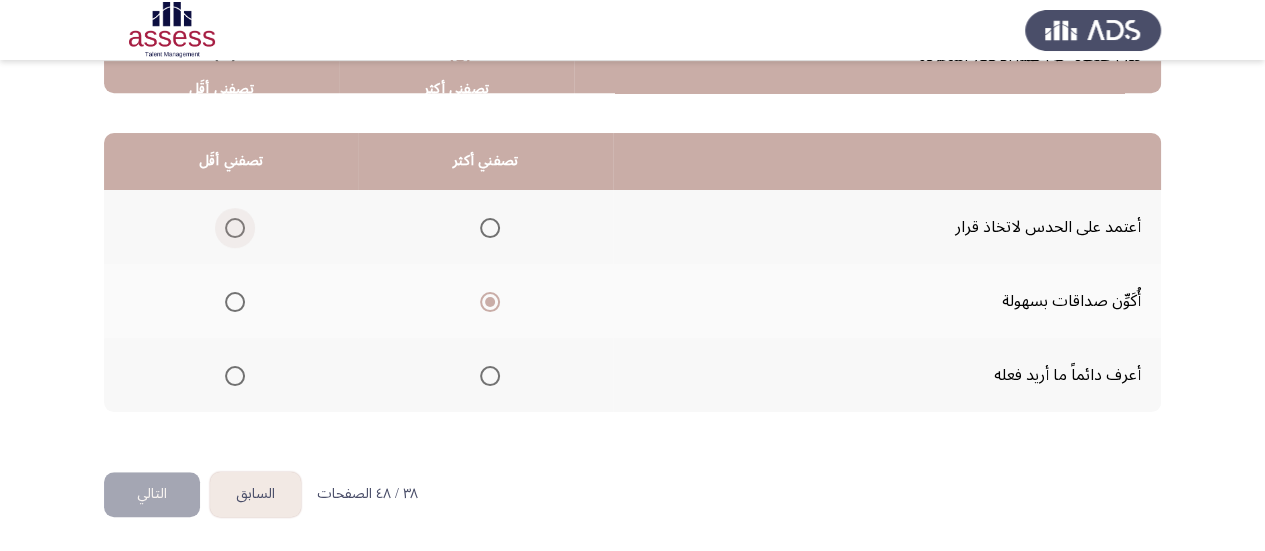 click at bounding box center (235, 228) 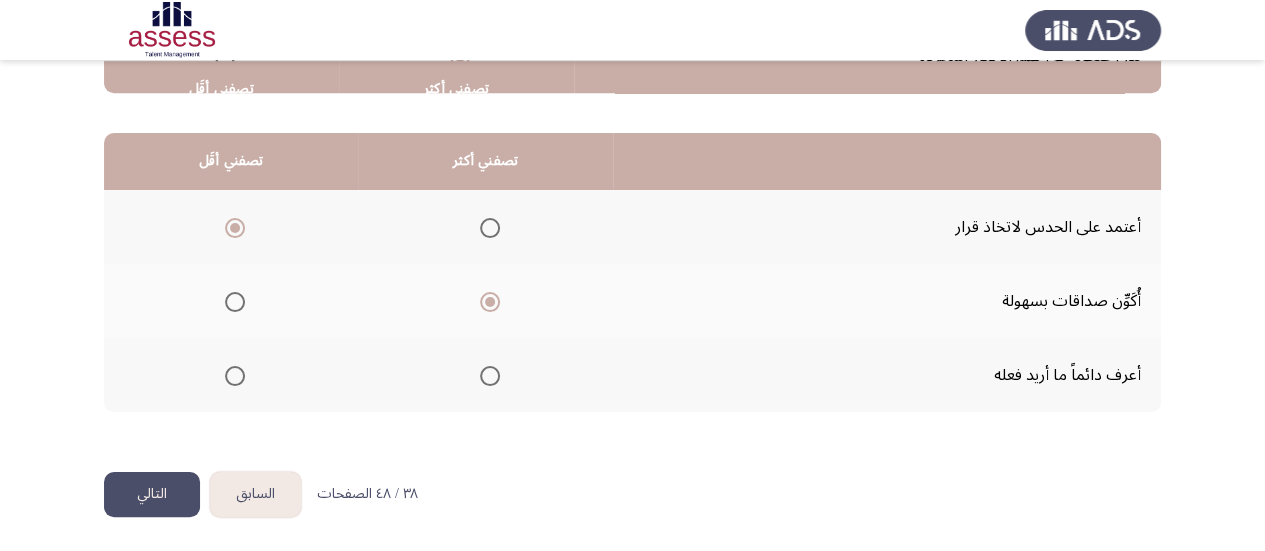 click on "التالي" 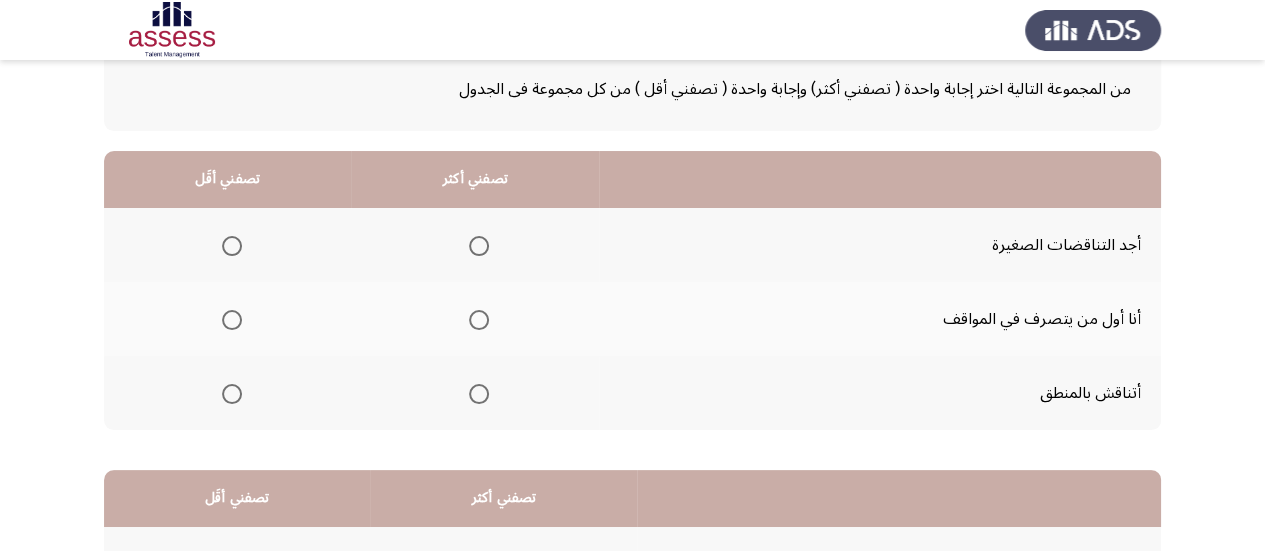 scroll, scrollTop: 134, scrollLeft: 0, axis: vertical 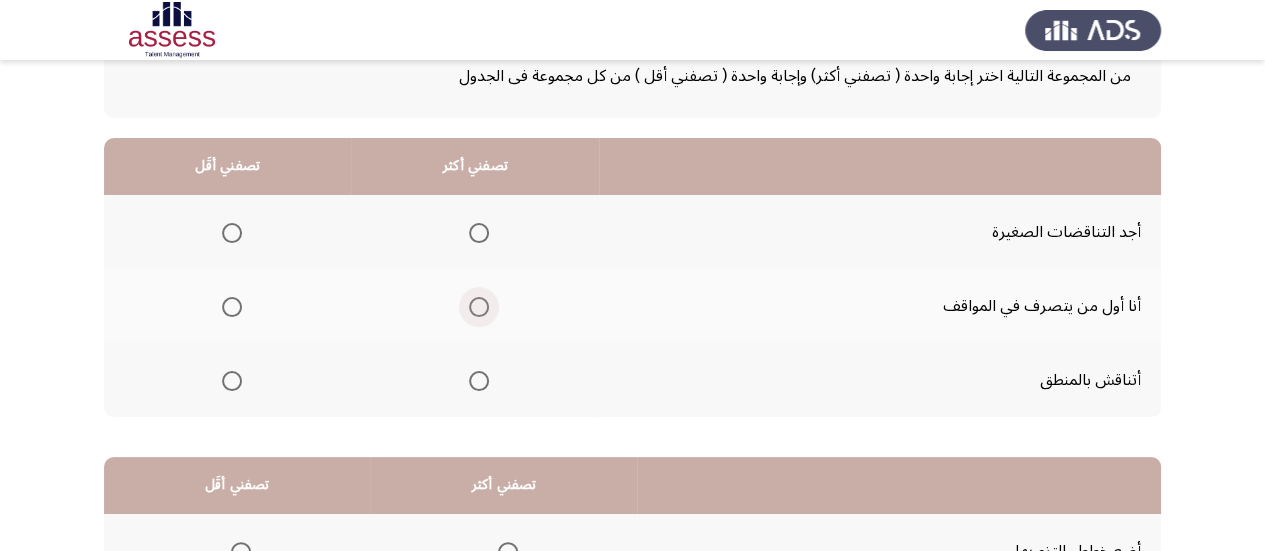 click at bounding box center [479, 307] 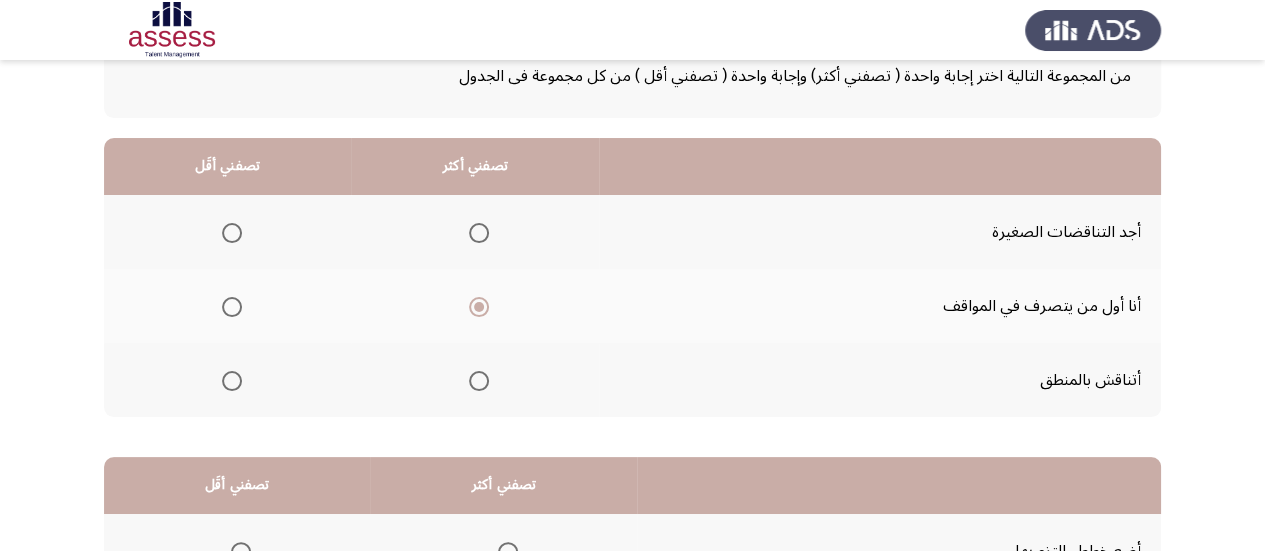 click at bounding box center (232, 381) 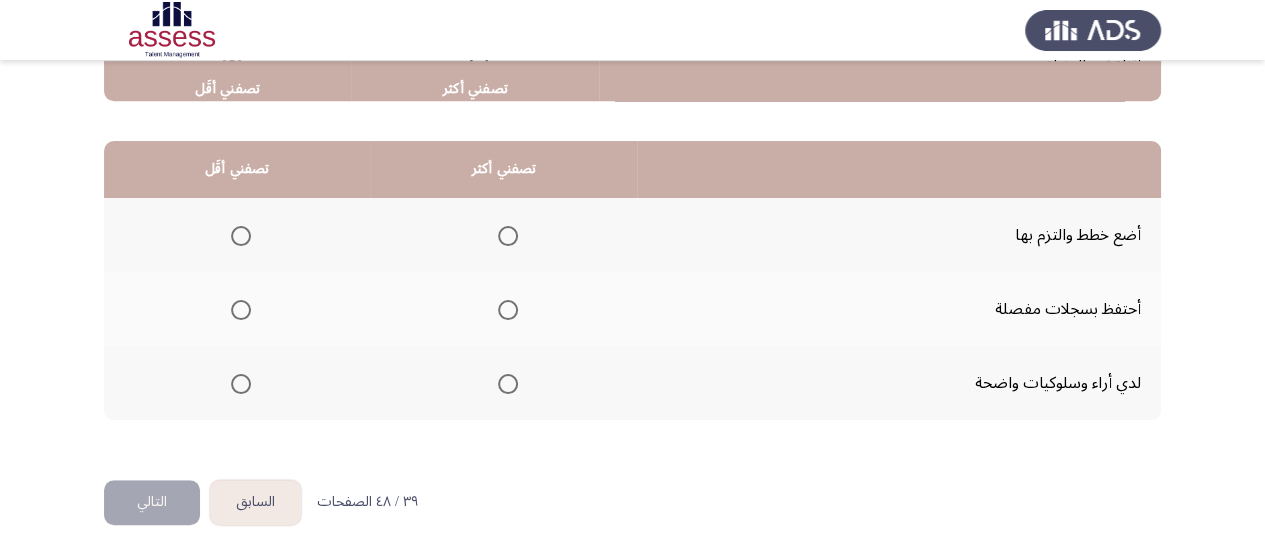scroll, scrollTop: 451, scrollLeft: 0, axis: vertical 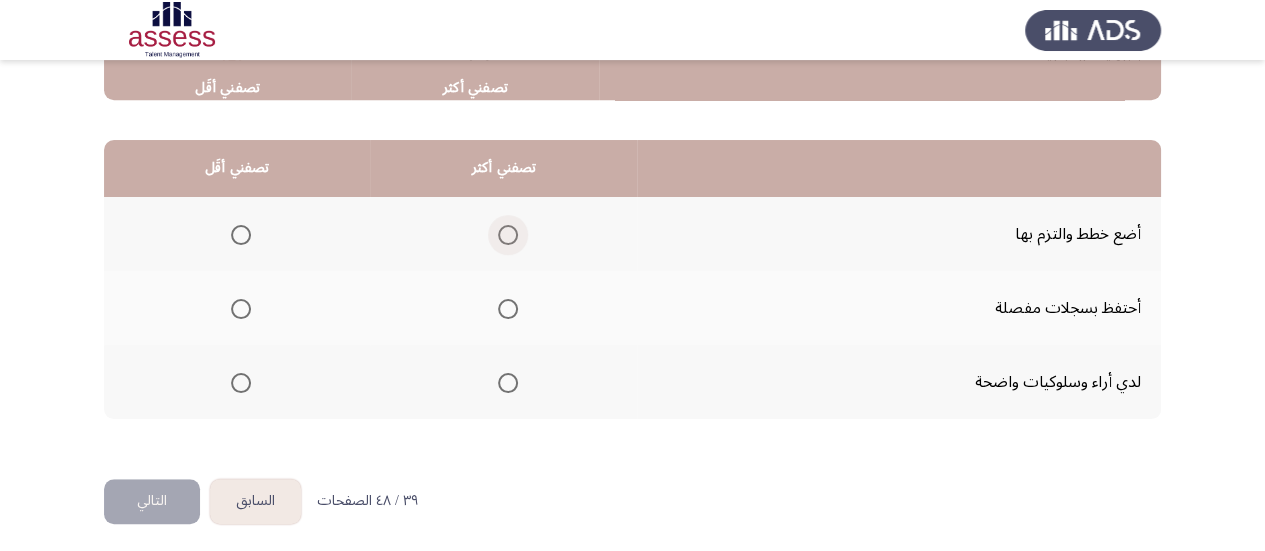 click at bounding box center [508, 235] 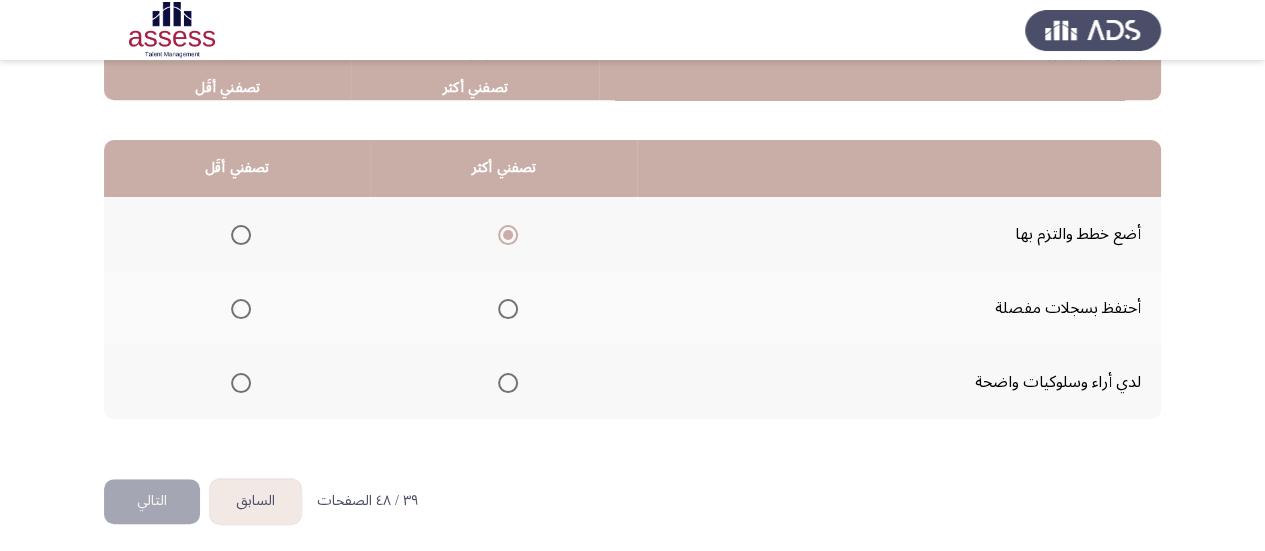 click at bounding box center (241, 309) 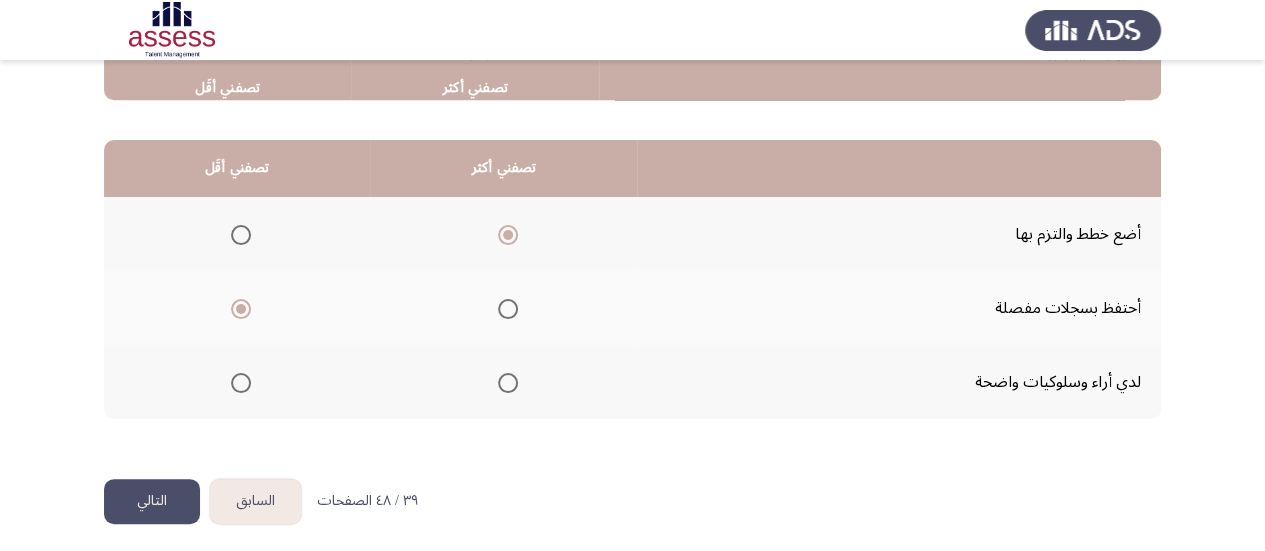 click on "التالي" 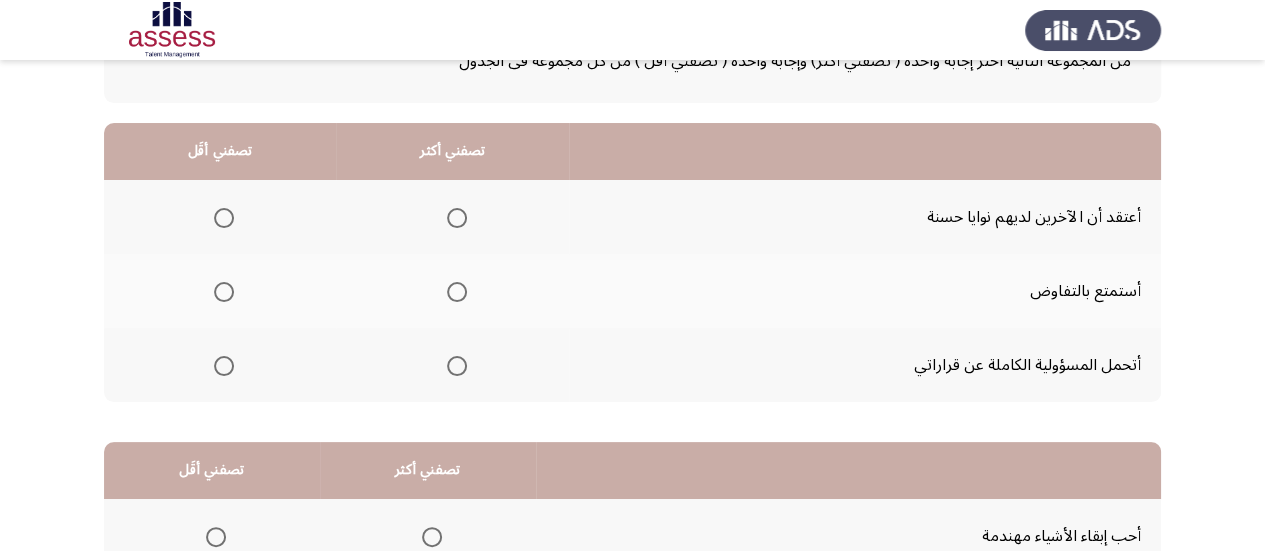 scroll, scrollTop: 152, scrollLeft: 0, axis: vertical 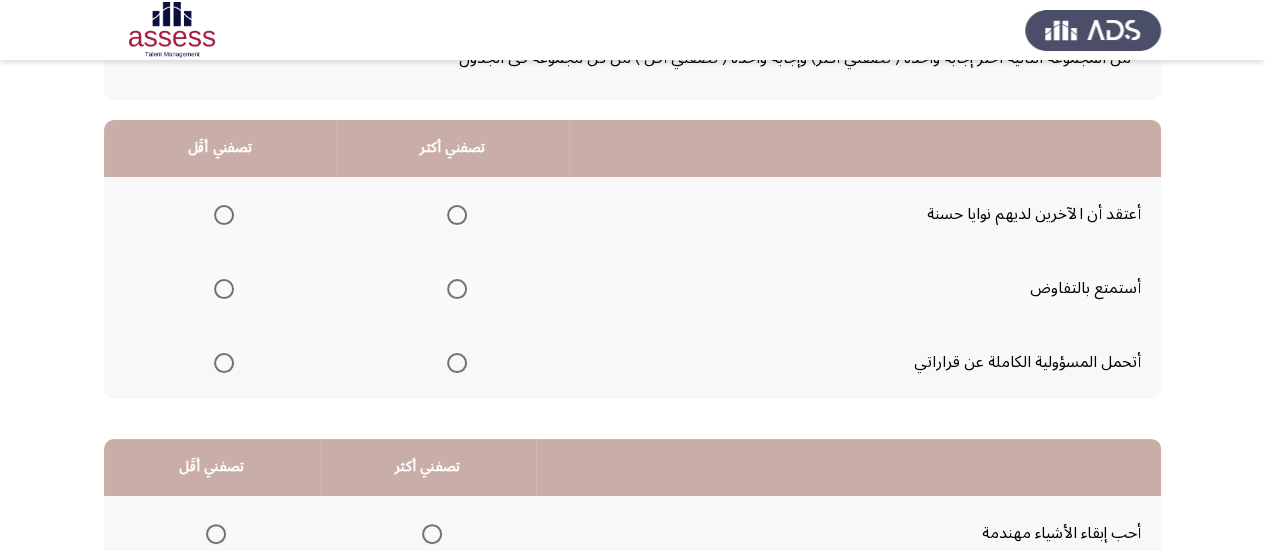 click at bounding box center (457, 363) 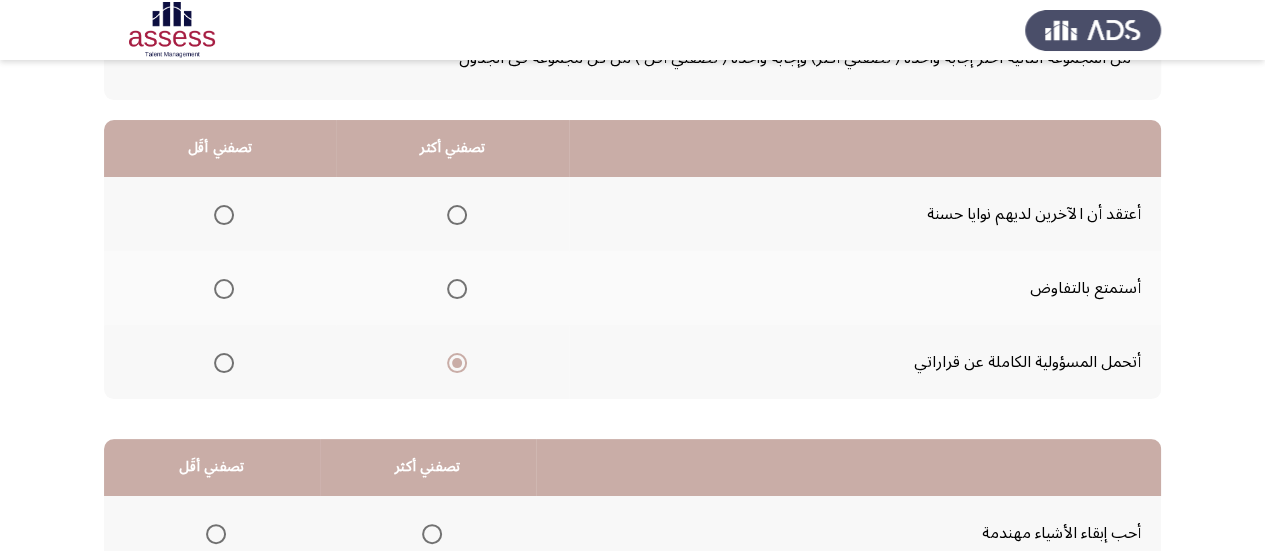 click at bounding box center [224, 215] 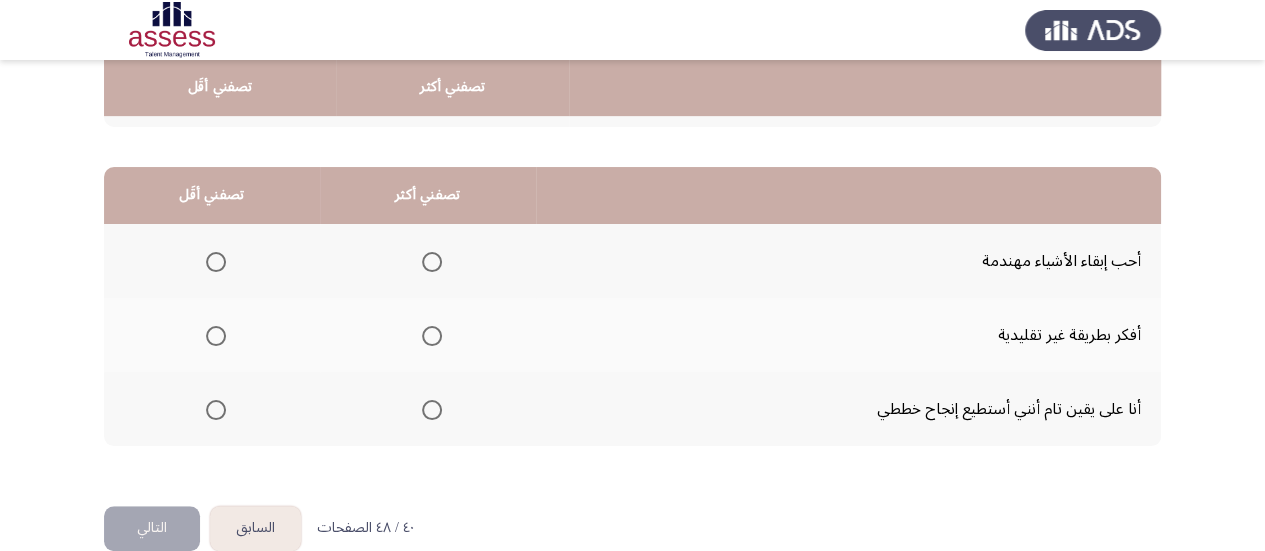 scroll, scrollTop: 427, scrollLeft: 0, axis: vertical 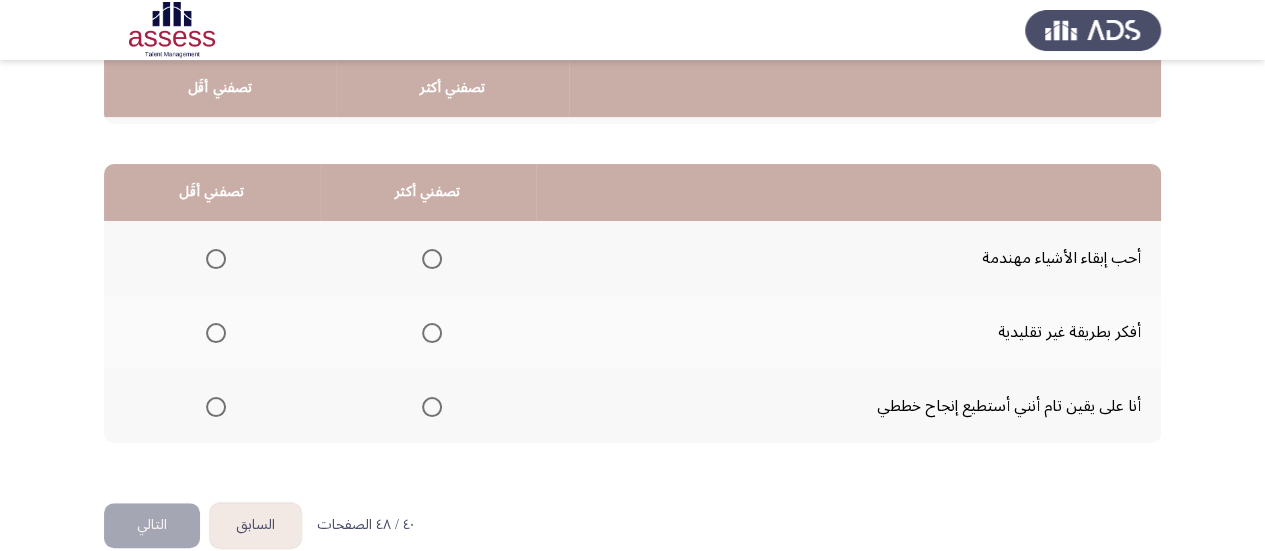 click at bounding box center [432, 333] 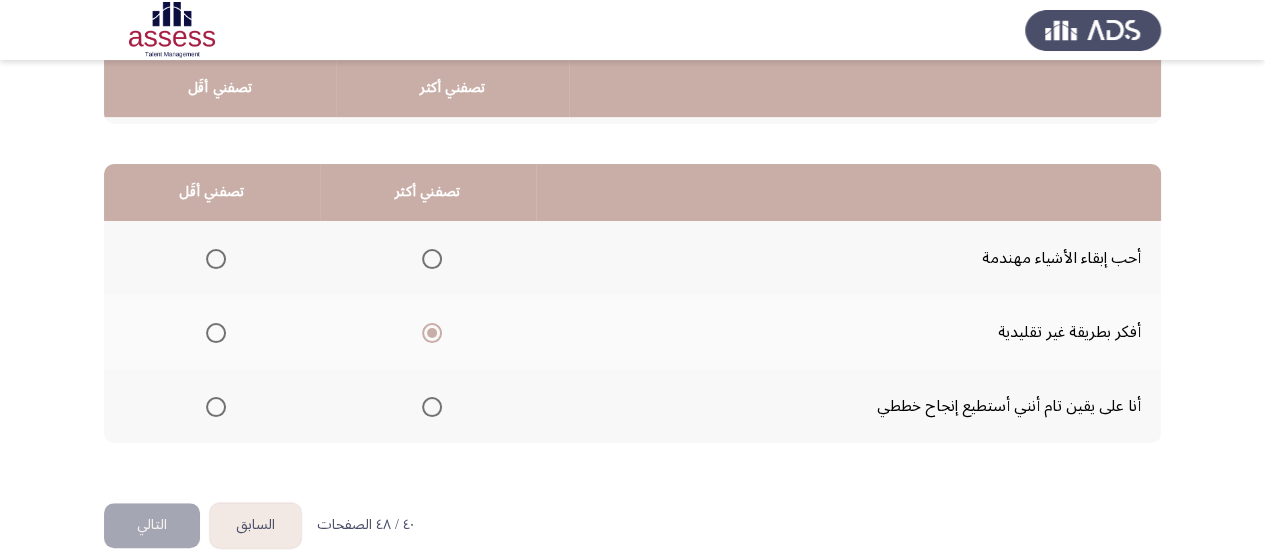 click at bounding box center (216, 407) 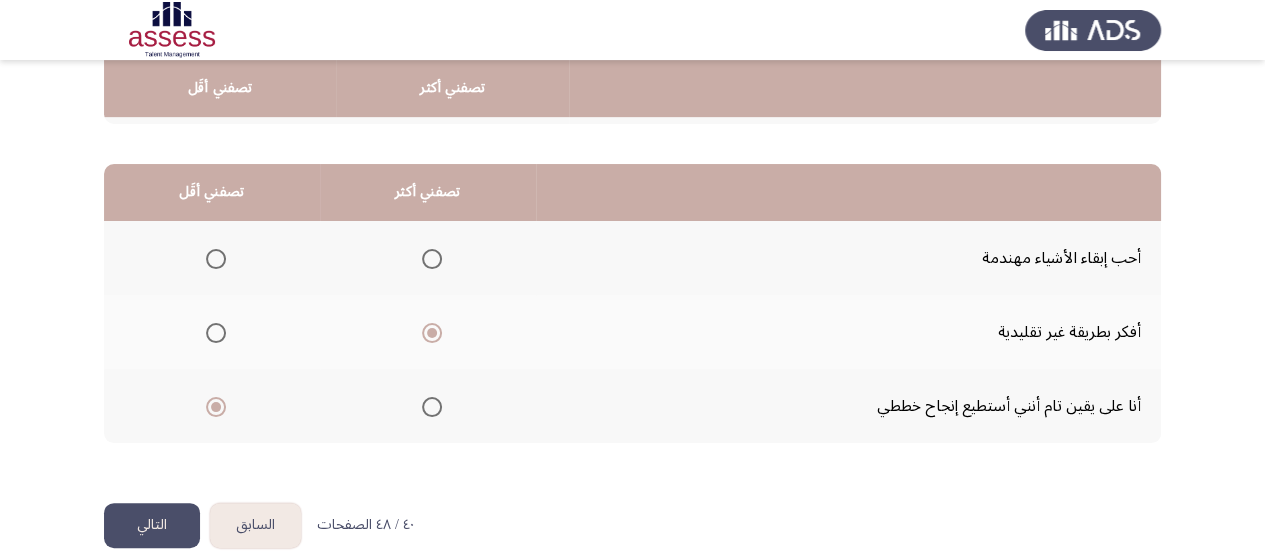 click on "التالي" 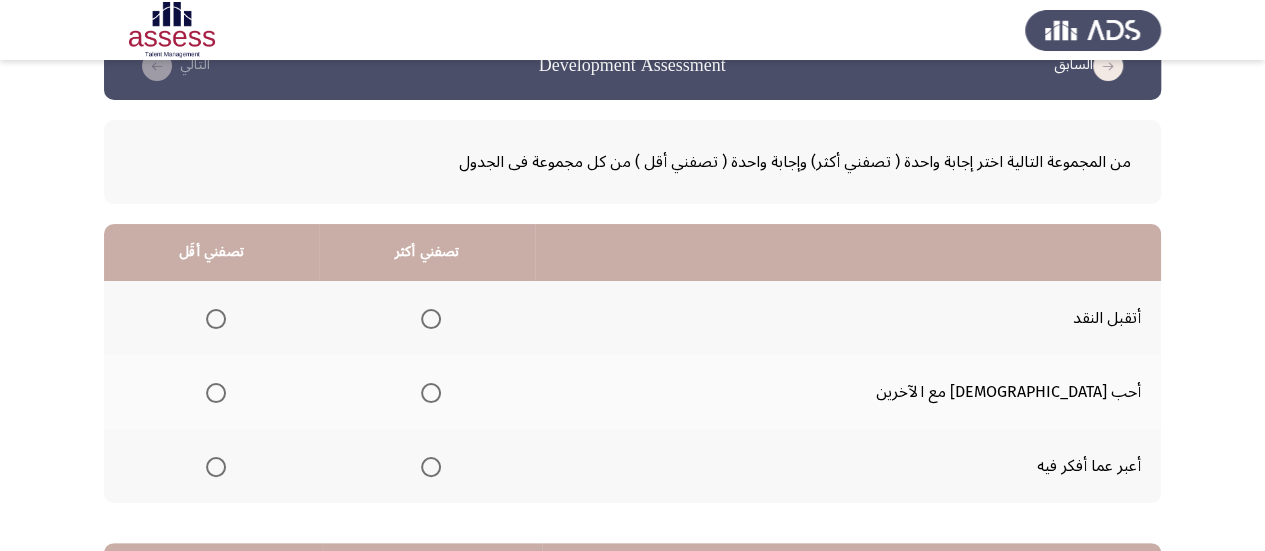 scroll, scrollTop: 60, scrollLeft: 0, axis: vertical 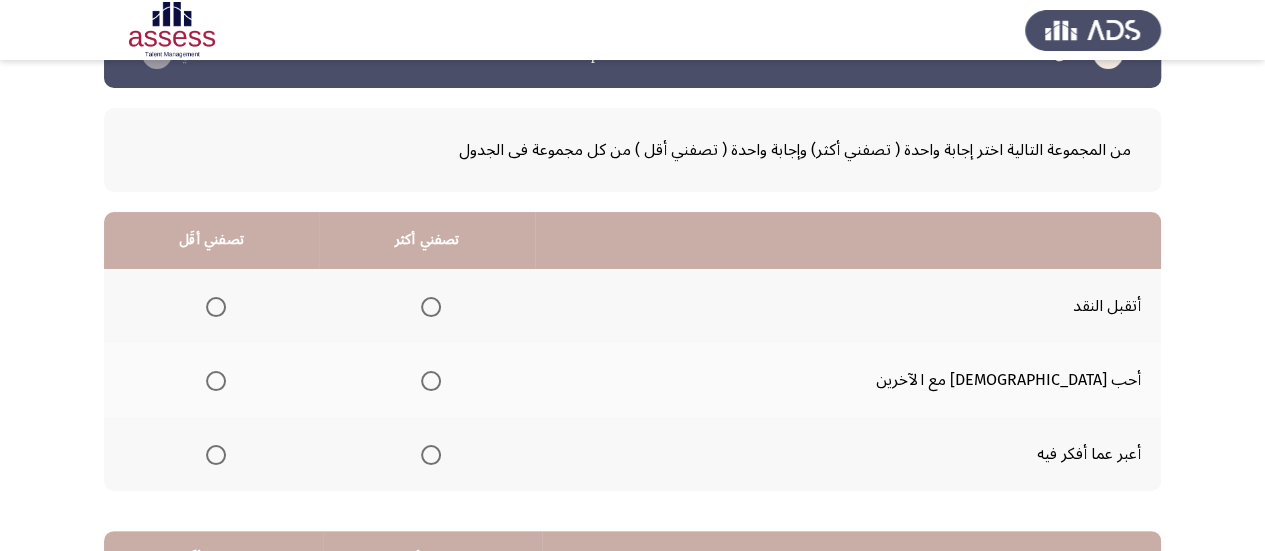click at bounding box center [431, 455] 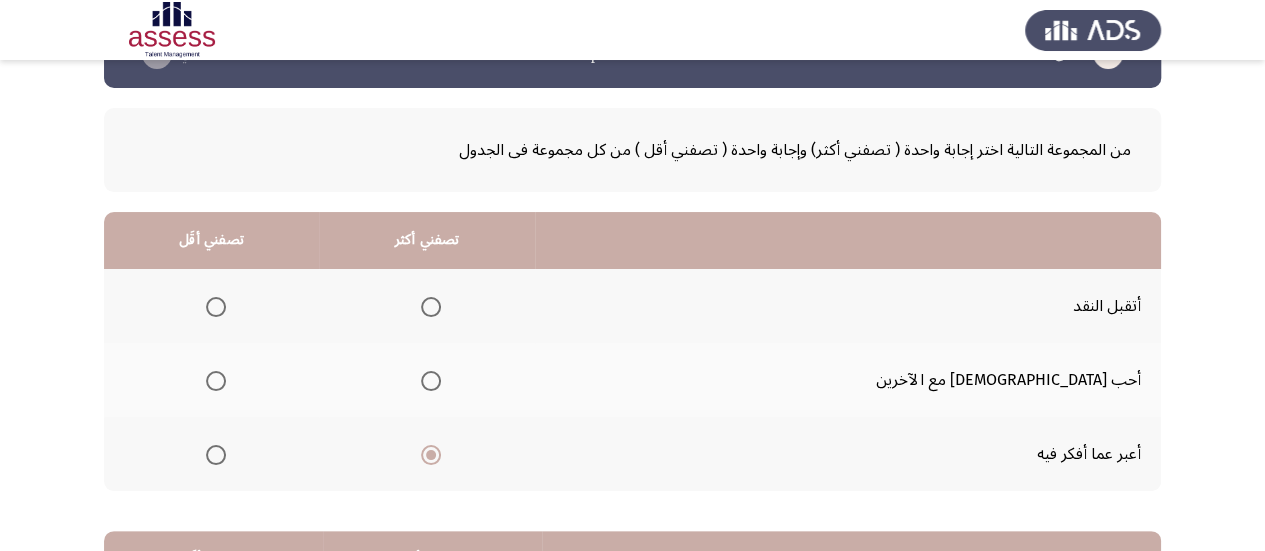 click 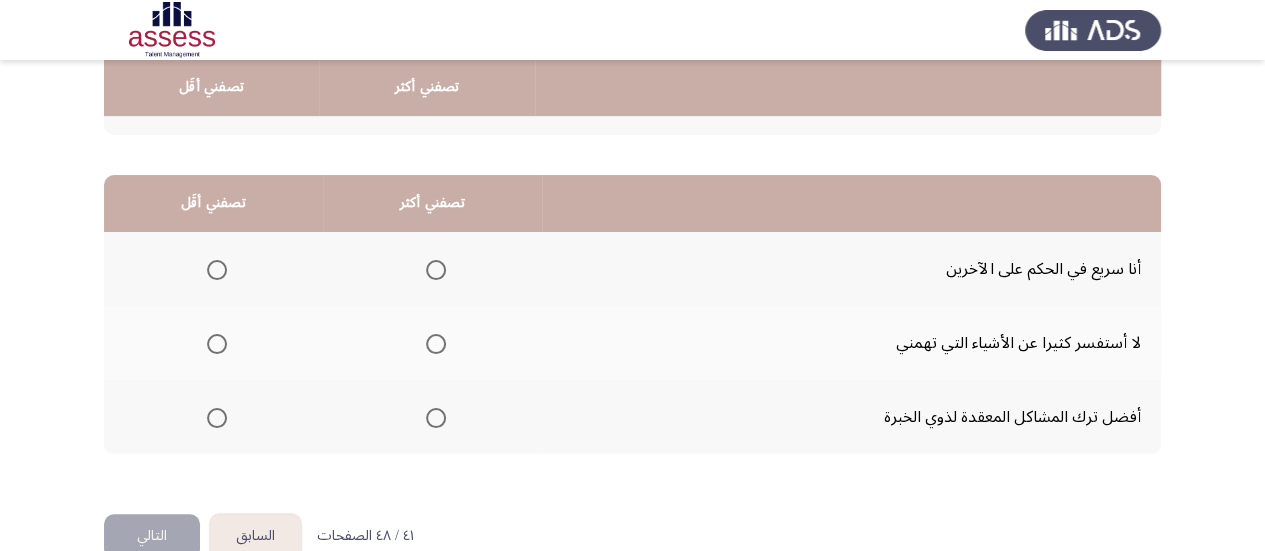 scroll, scrollTop: 423, scrollLeft: 0, axis: vertical 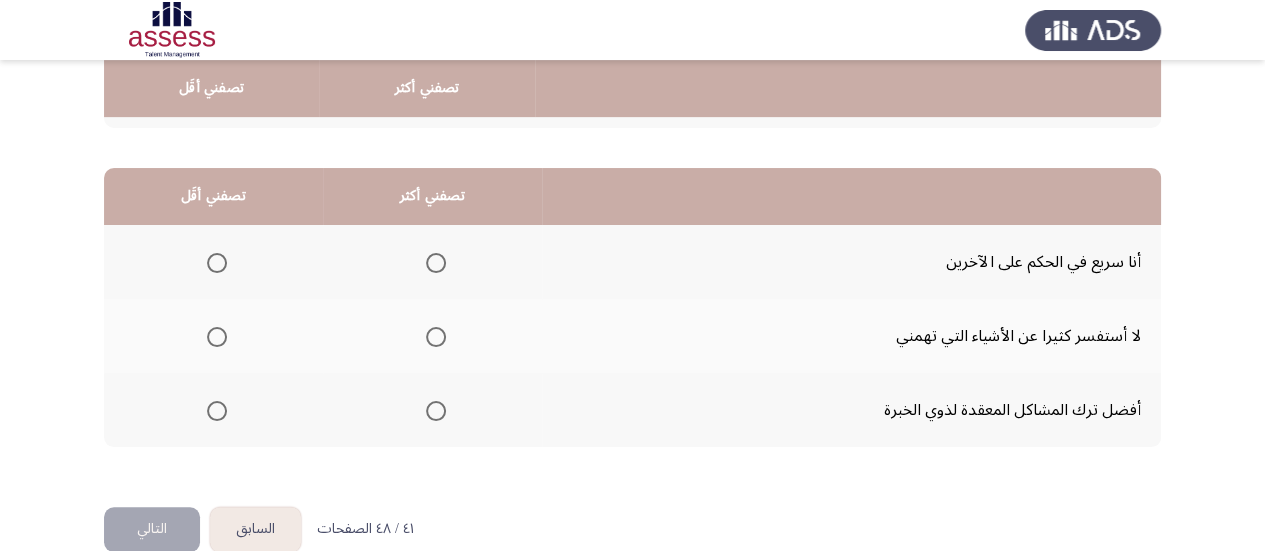 click at bounding box center (217, 263) 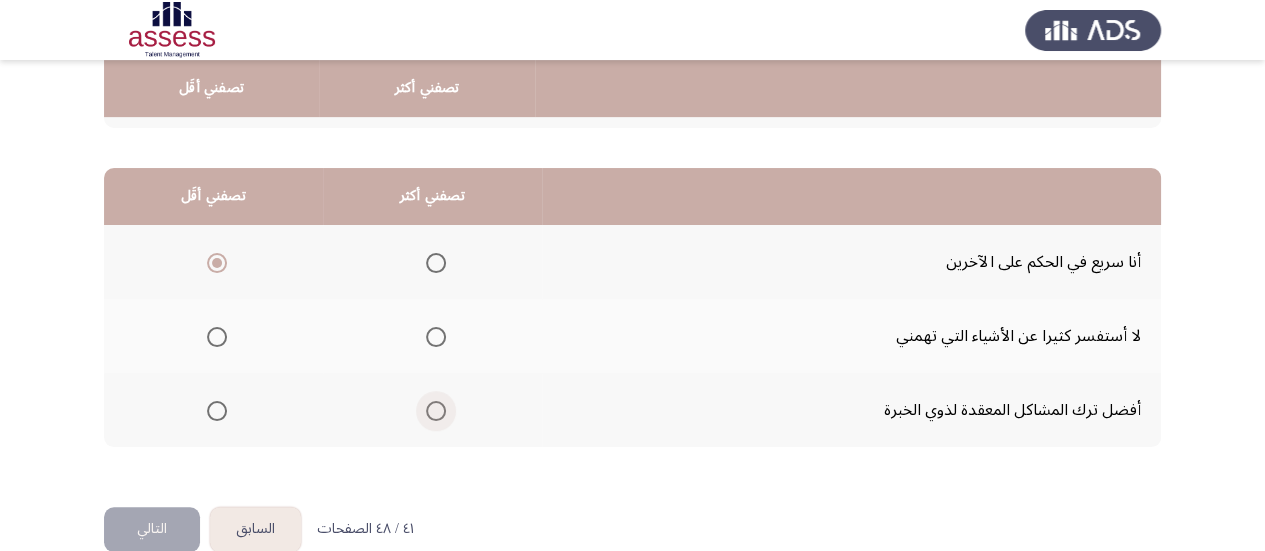 click at bounding box center (436, 411) 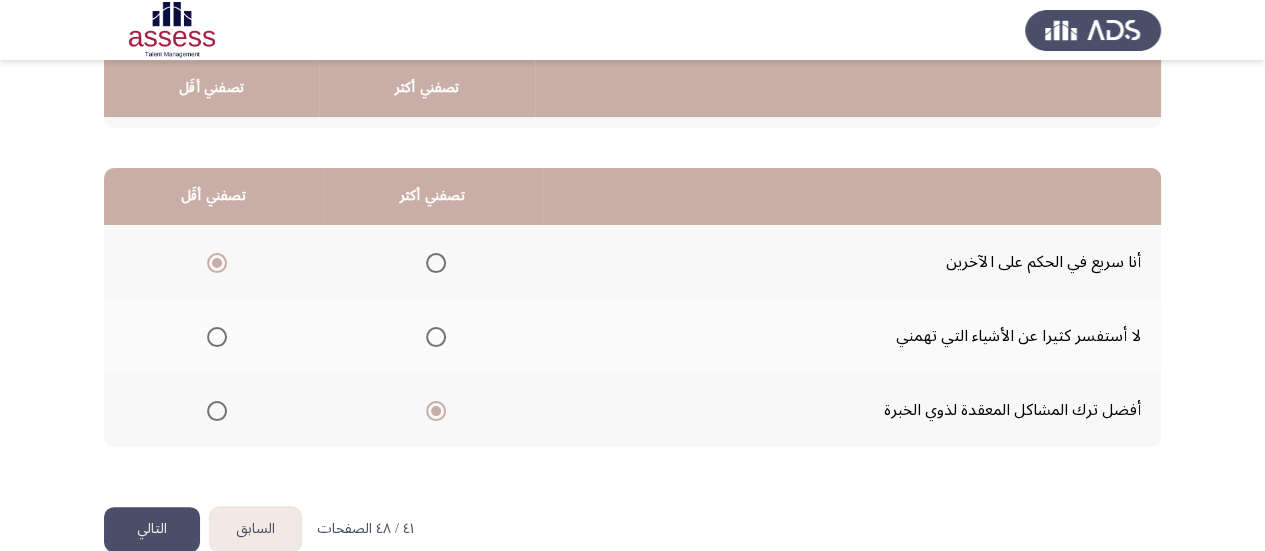 click on "التالي" 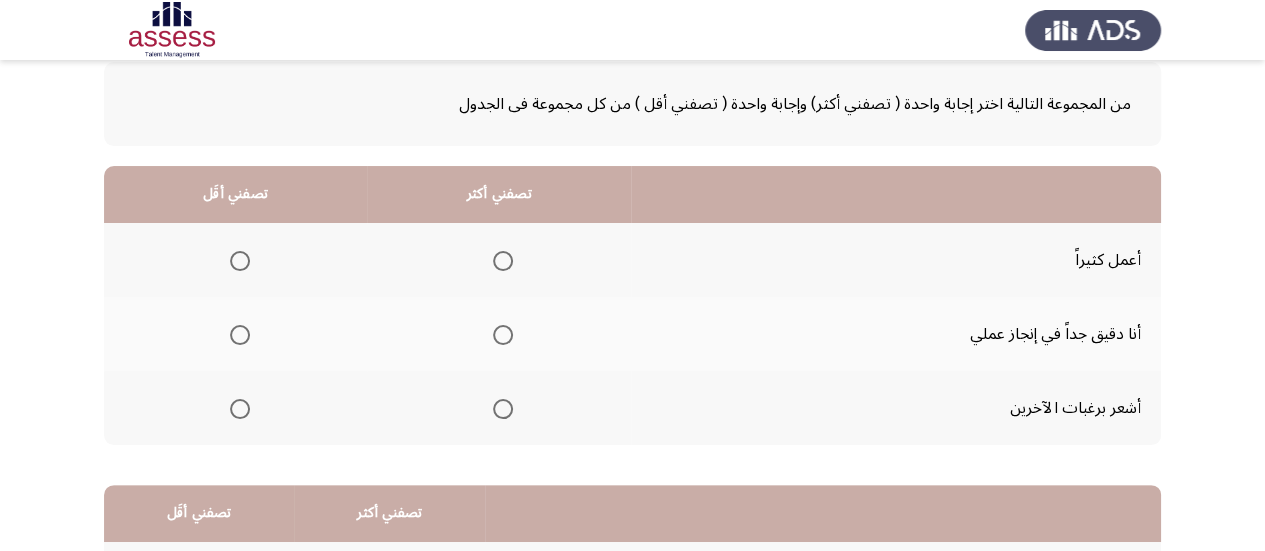 scroll, scrollTop: 114, scrollLeft: 0, axis: vertical 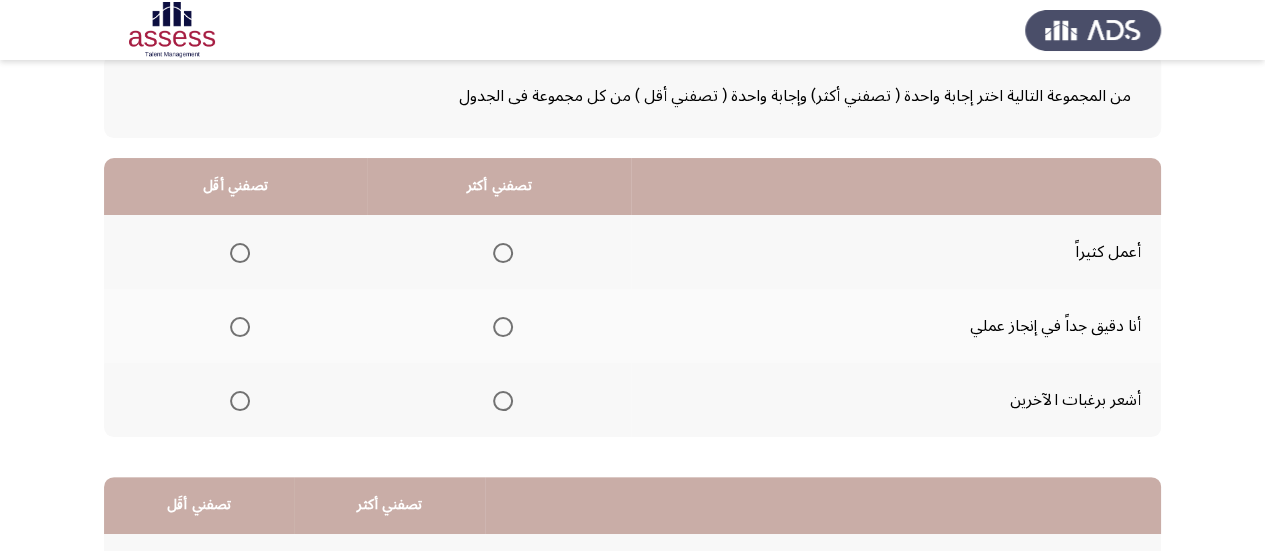 click at bounding box center [503, 327] 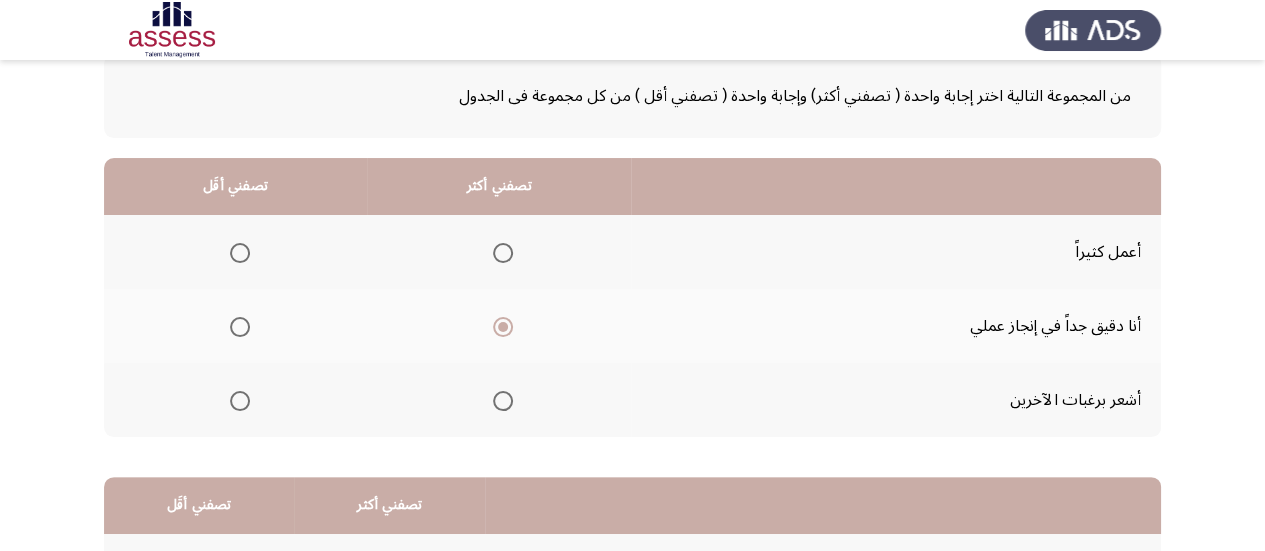 click at bounding box center [240, 401] 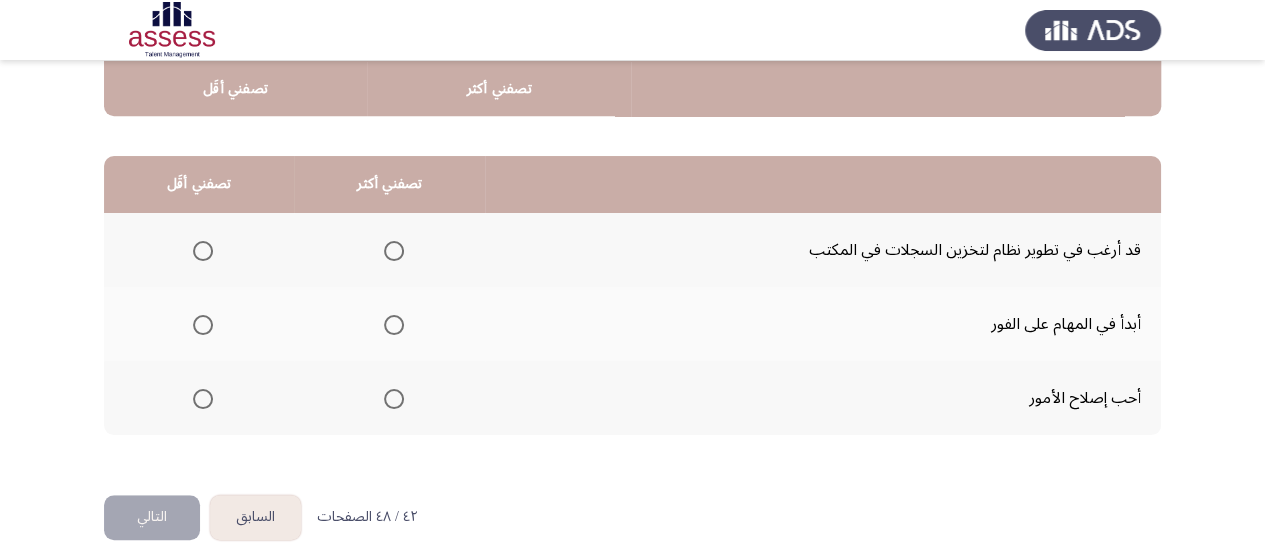 scroll, scrollTop: 436, scrollLeft: 0, axis: vertical 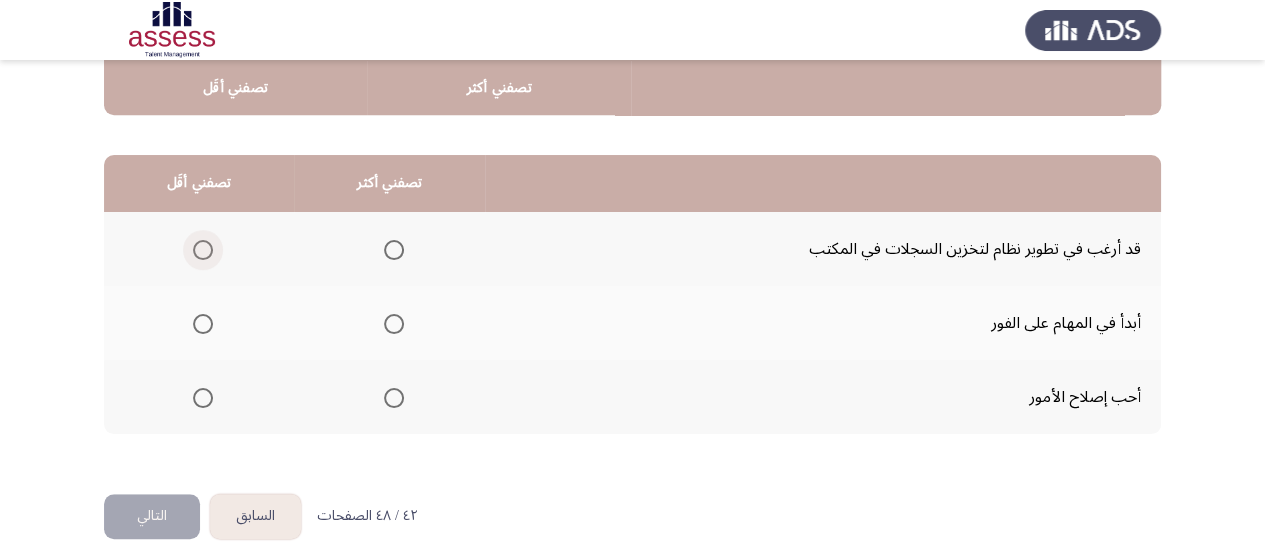 click at bounding box center (203, 250) 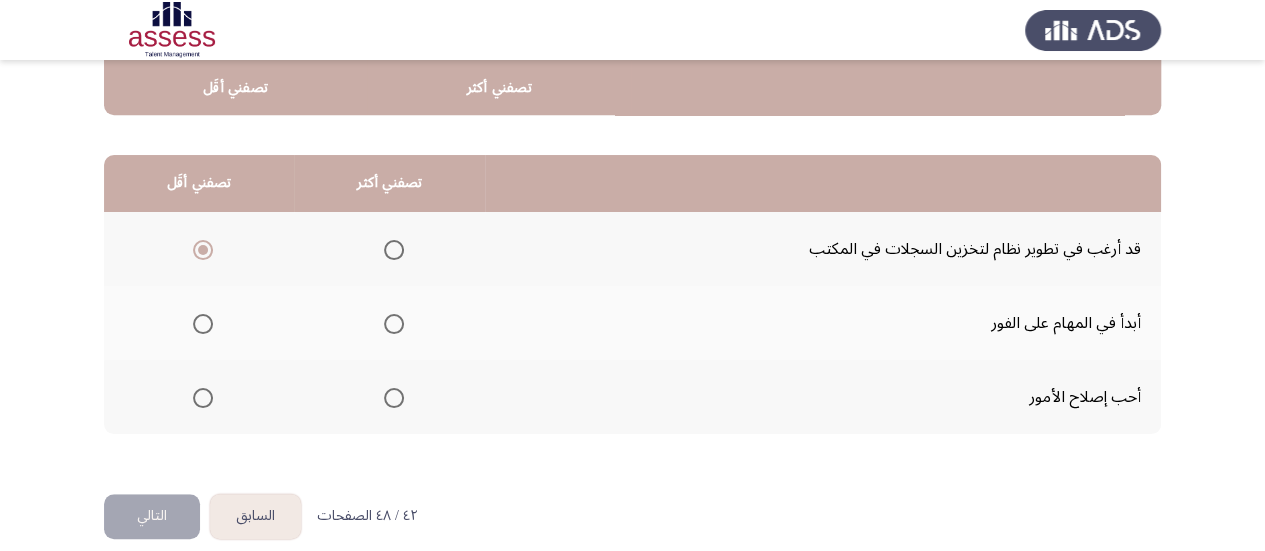 click at bounding box center (394, 398) 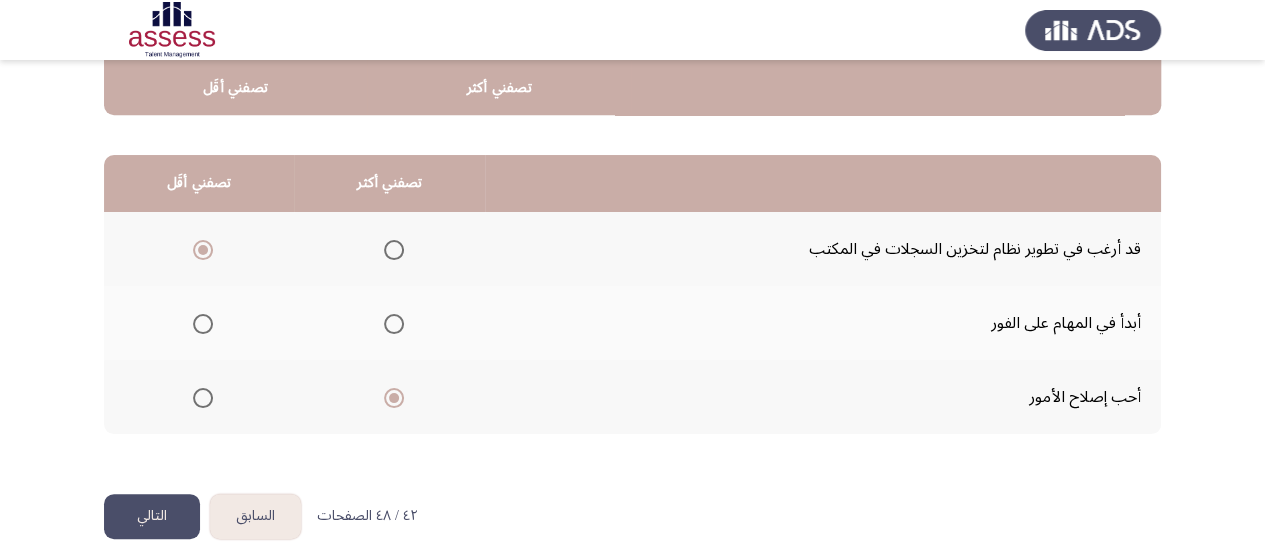 click on "التالي" 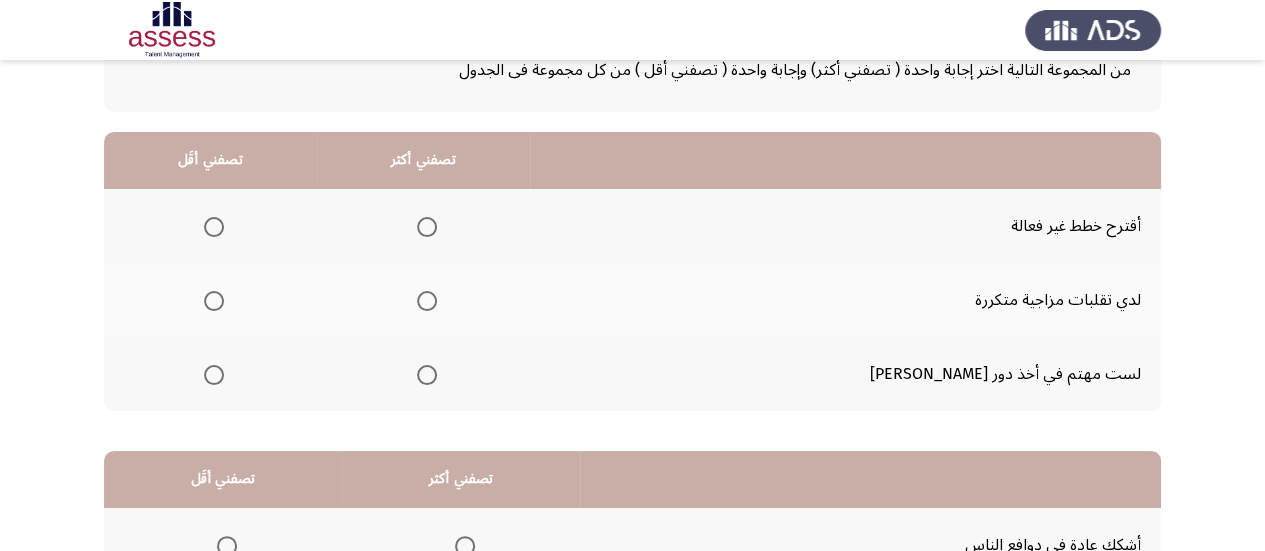 scroll, scrollTop: 141, scrollLeft: 0, axis: vertical 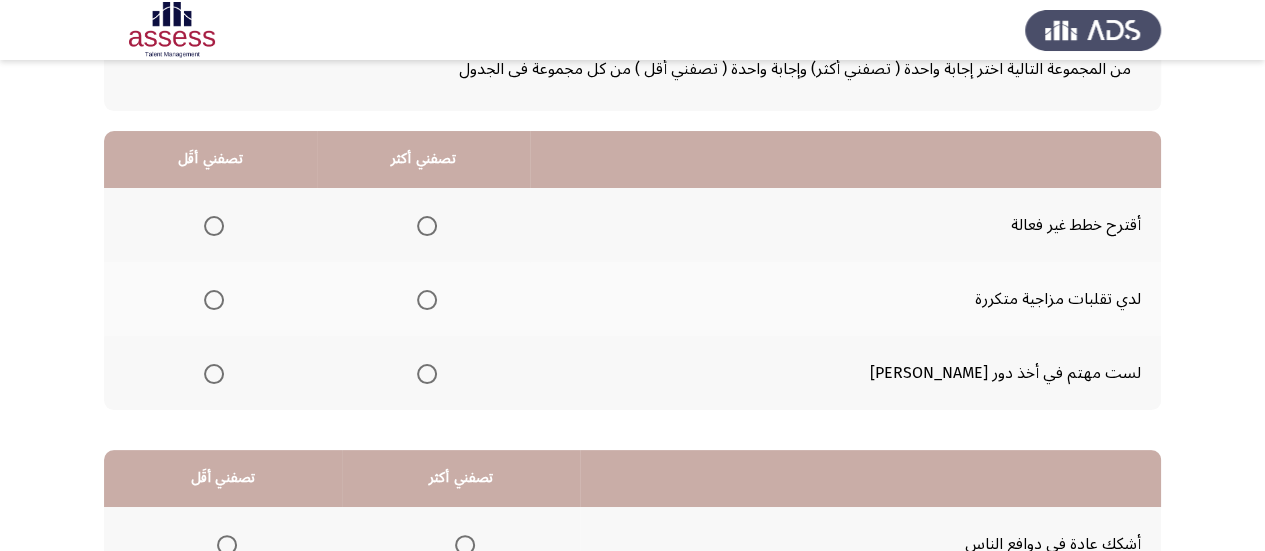 click at bounding box center (214, 374) 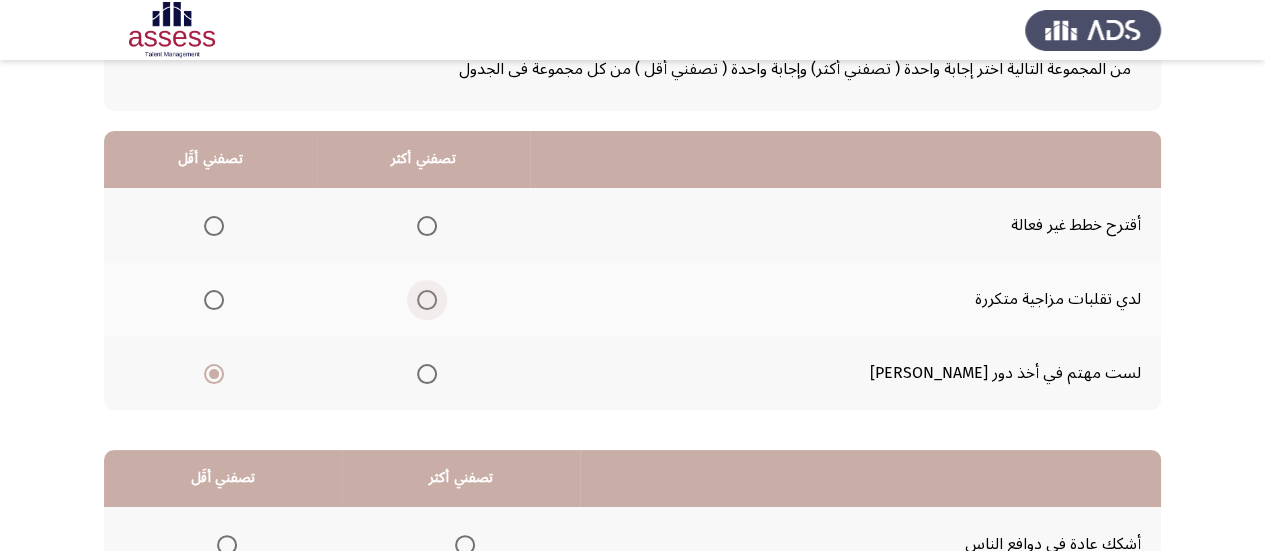click at bounding box center (423, 300) 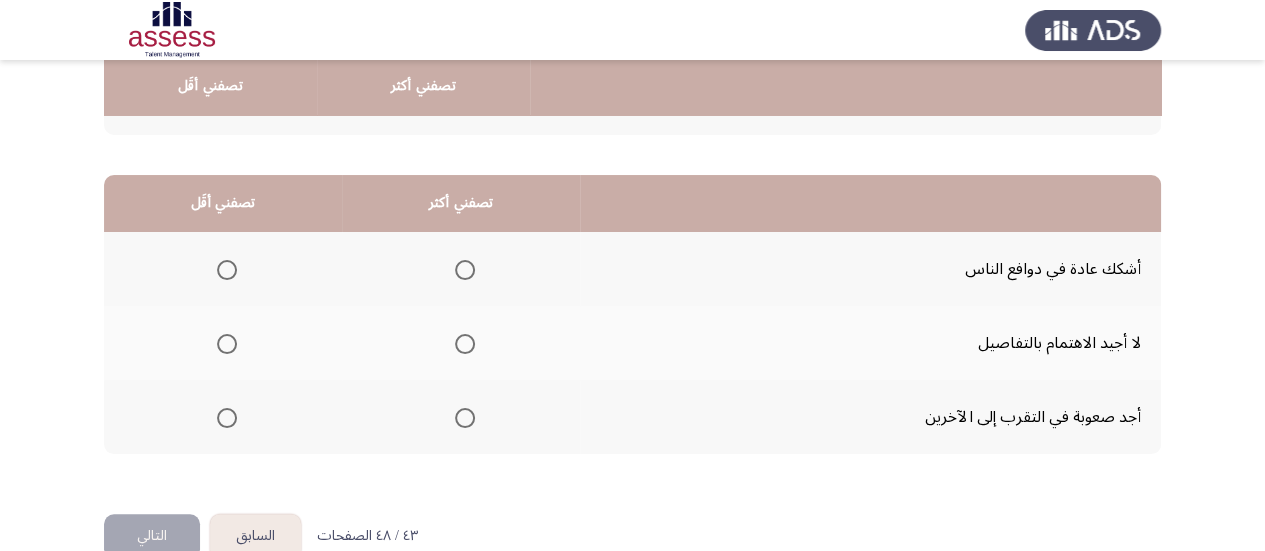 scroll, scrollTop: 425, scrollLeft: 0, axis: vertical 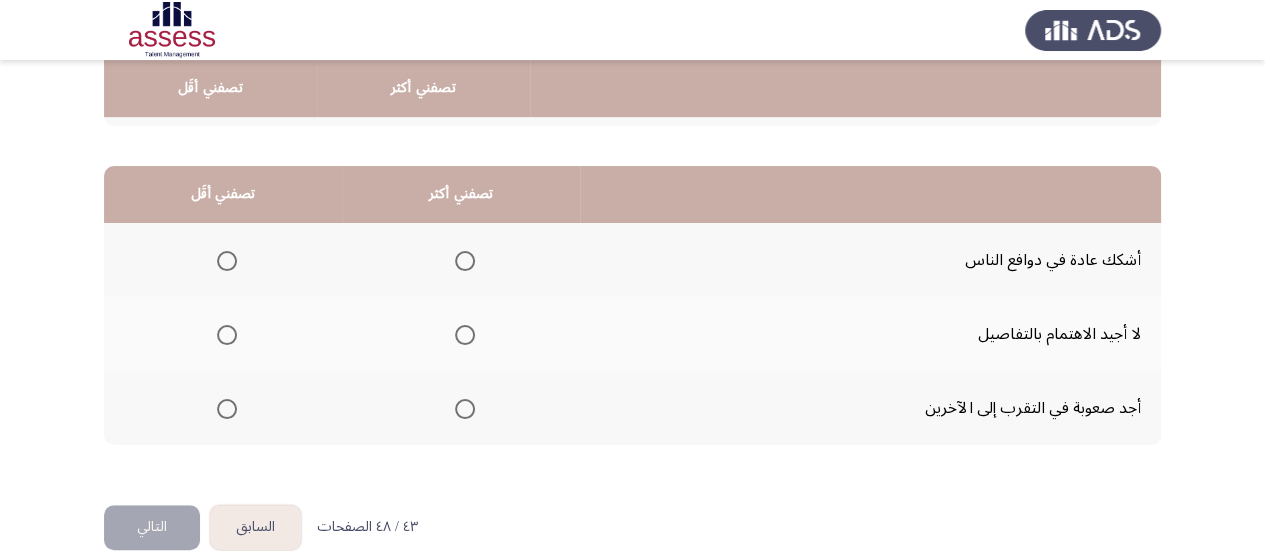 click at bounding box center (227, 335) 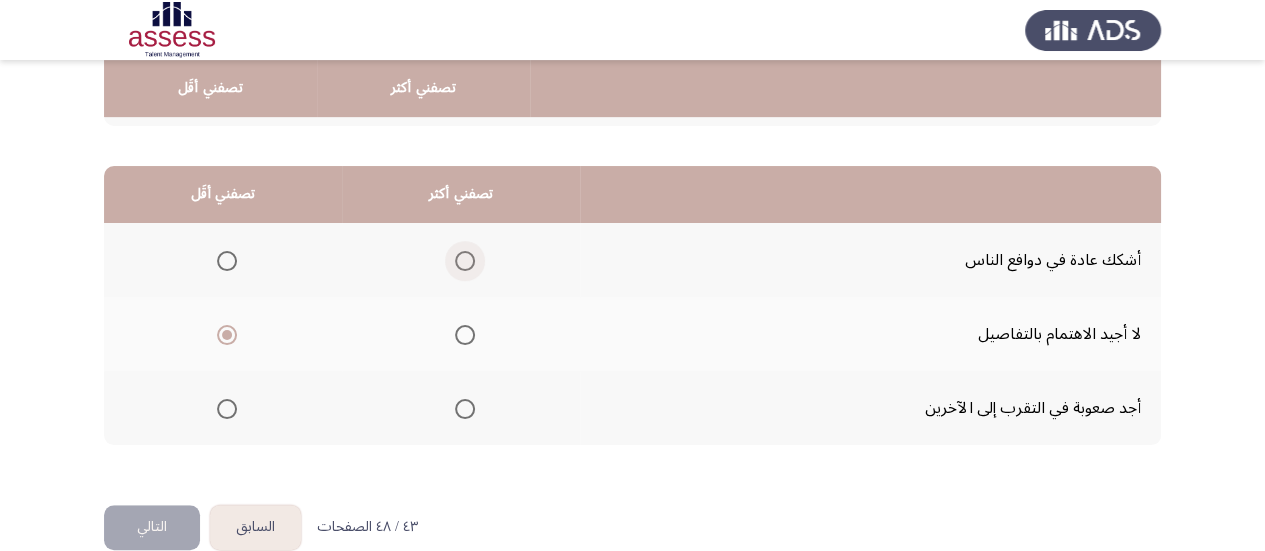 click at bounding box center [465, 261] 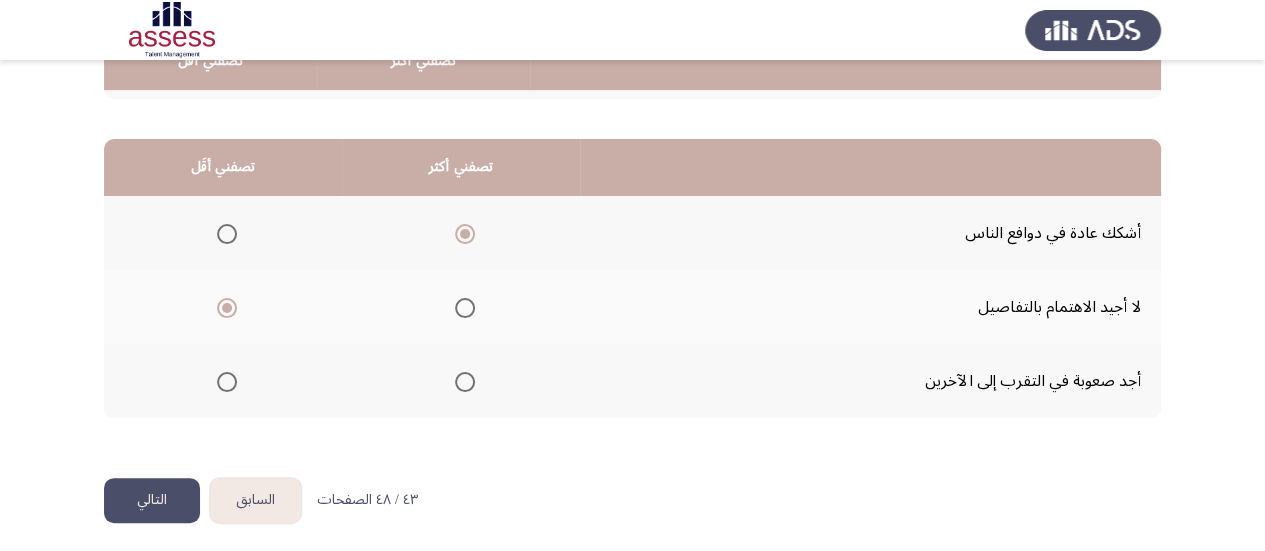 scroll, scrollTop: 458, scrollLeft: 0, axis: vertical 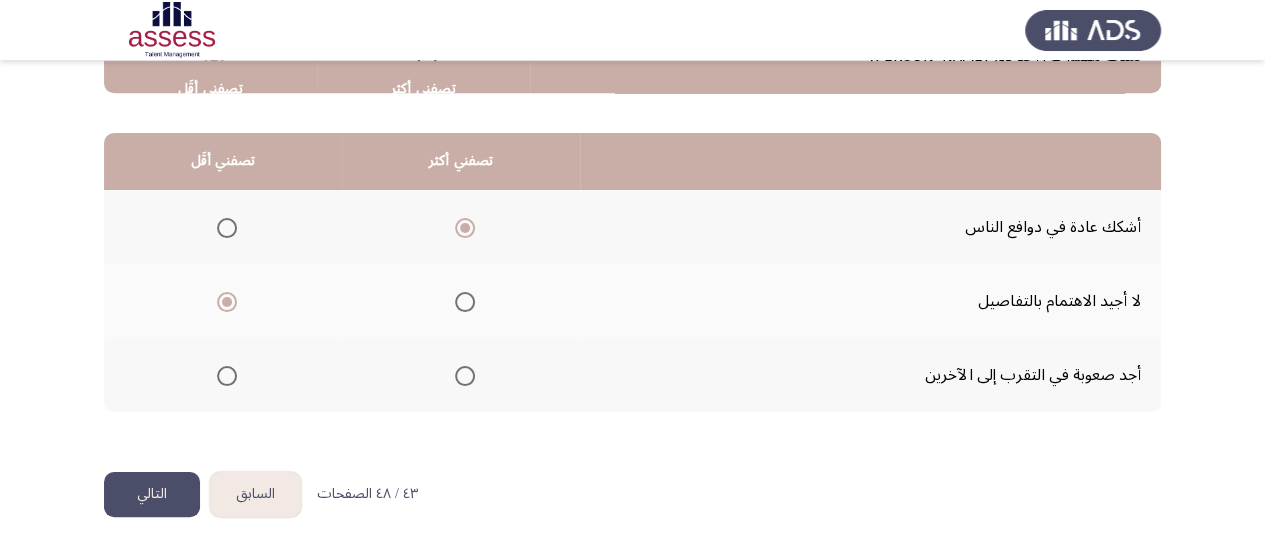 click on "التالي" 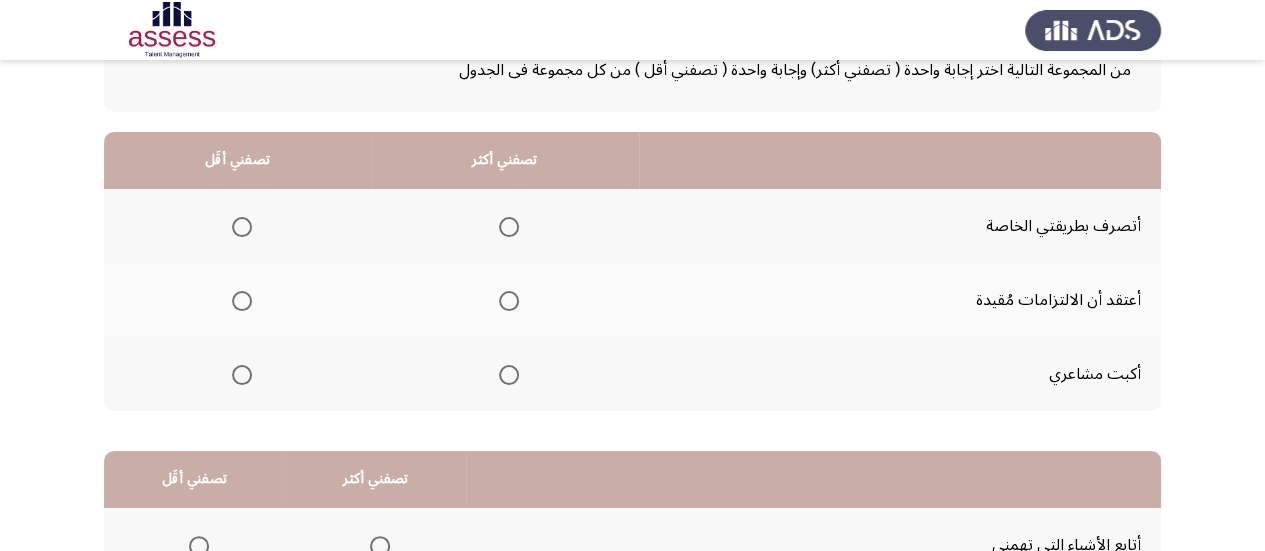 scroll, scrollTop: 155, scrollLeft: 0, axis: vertical 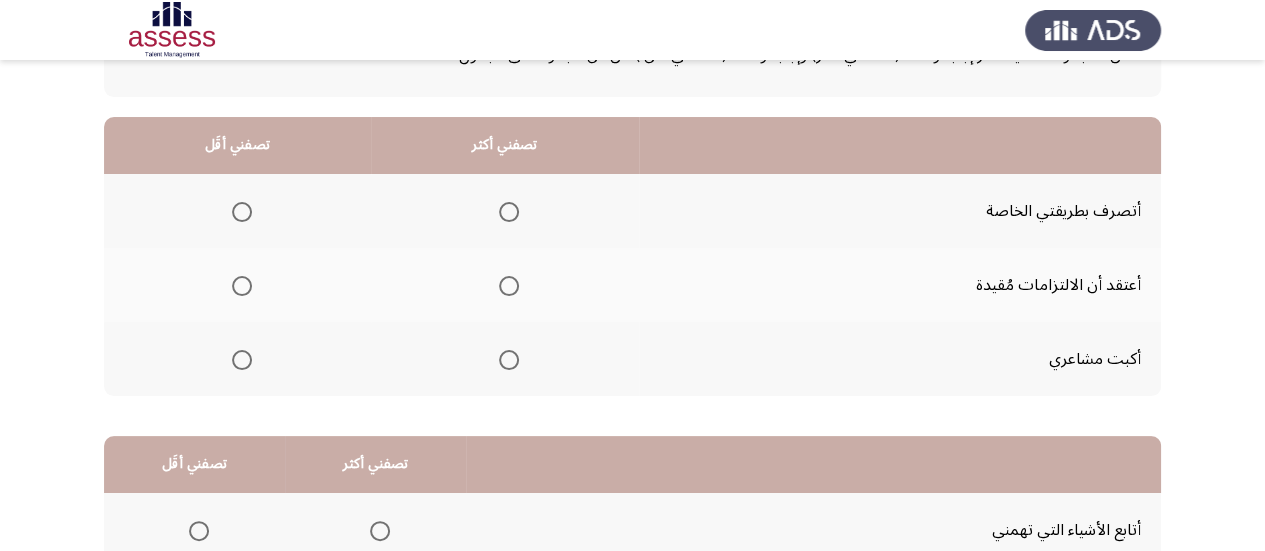 click at bounding box center (242, 360) 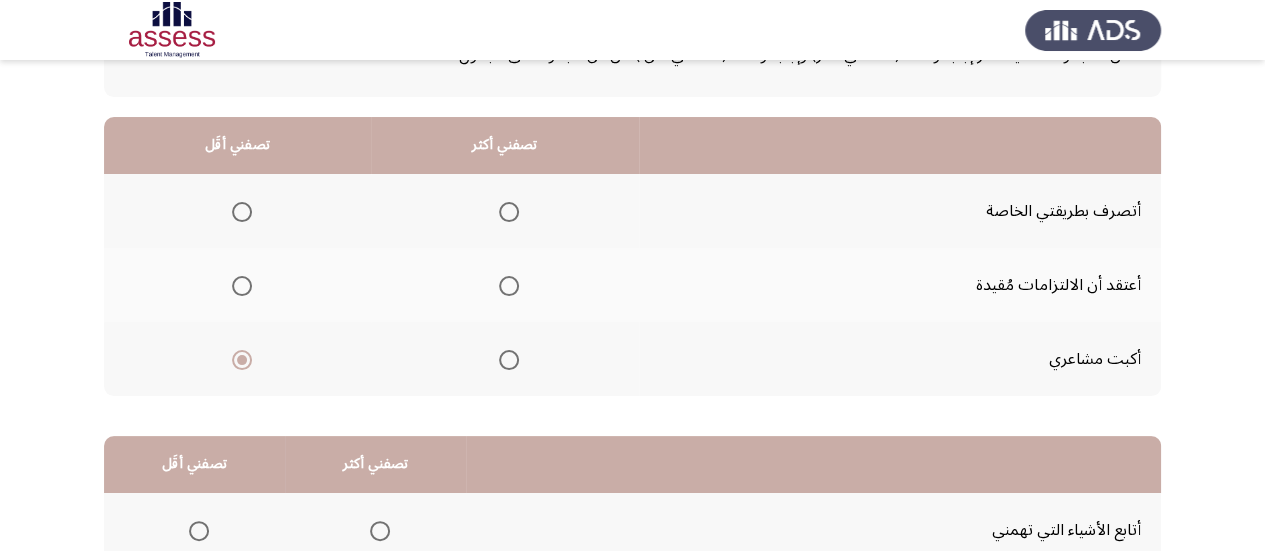 click at bounding box center [509, 212] 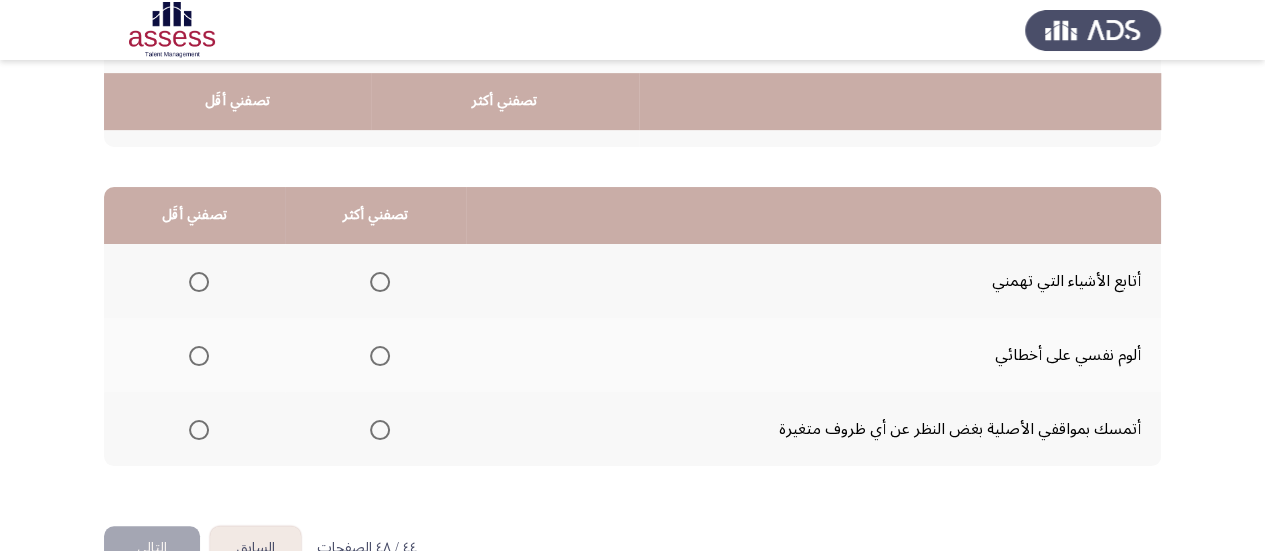 scroll, scrollTop: 458, scrollLeft: 0, axis: vertical 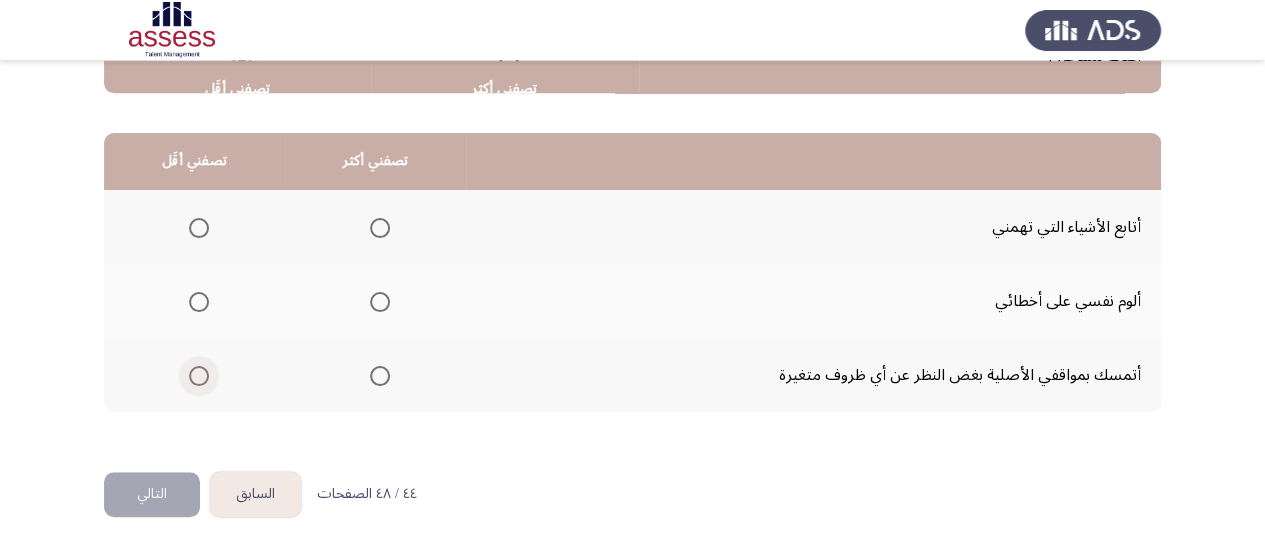 click at bounding box center (199, 376) 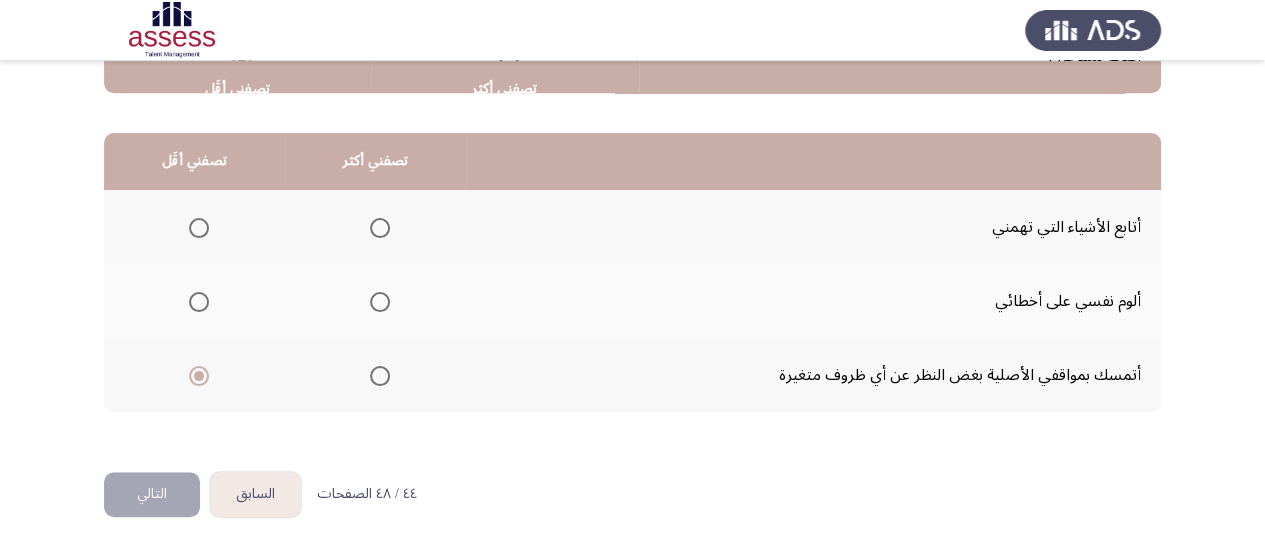 click at bounding box center (380, 302) 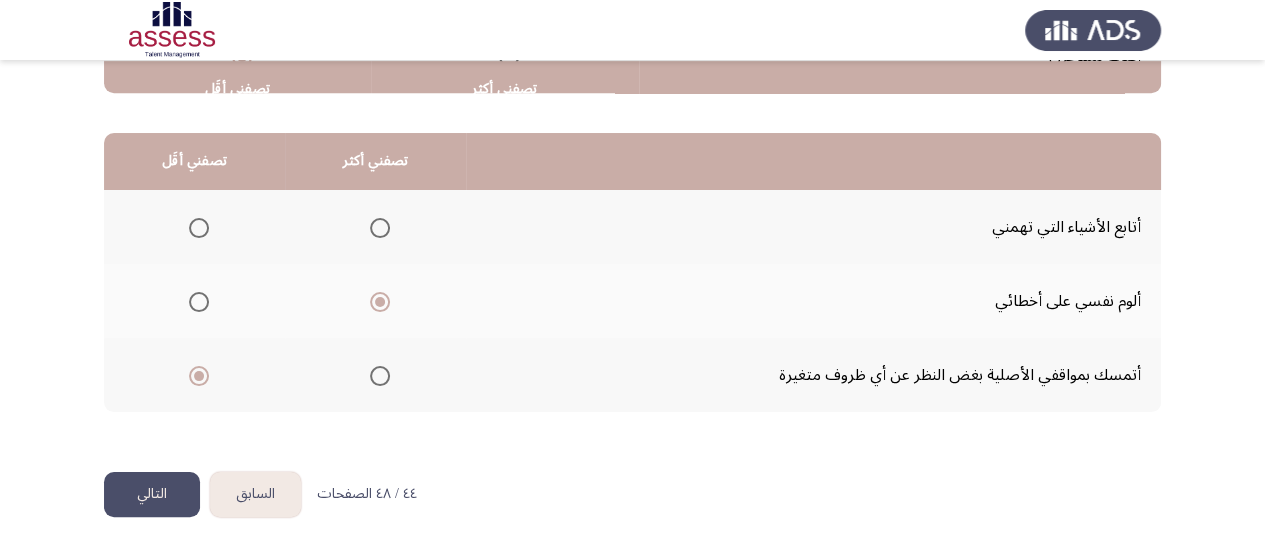 click on "التالي" 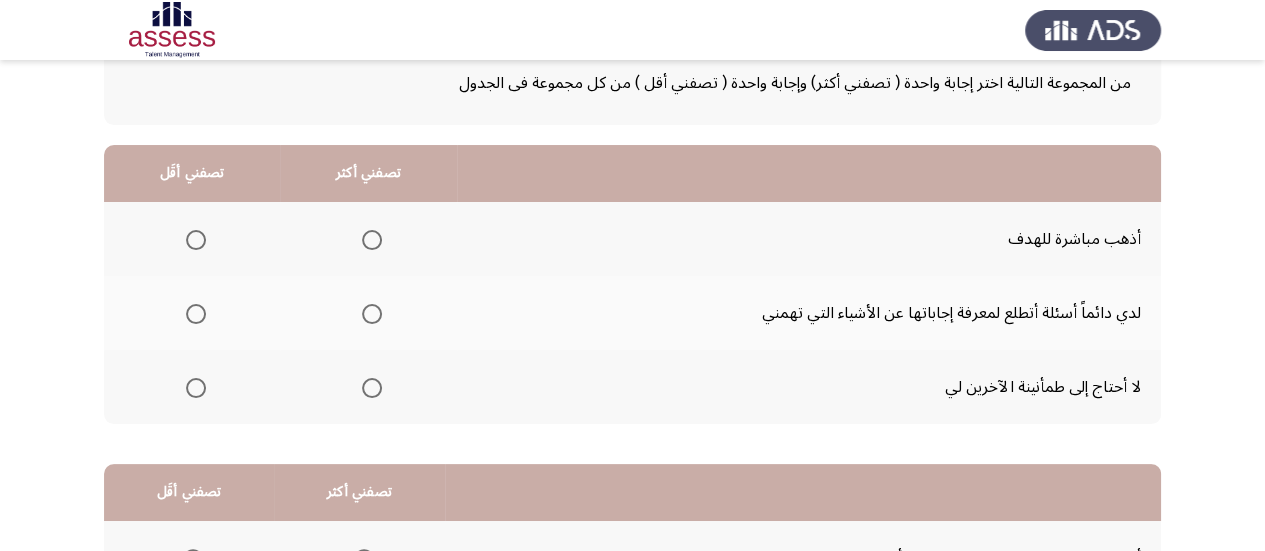 scroll, scrollTop: 134, scrollLeft: 0, axis: vertical 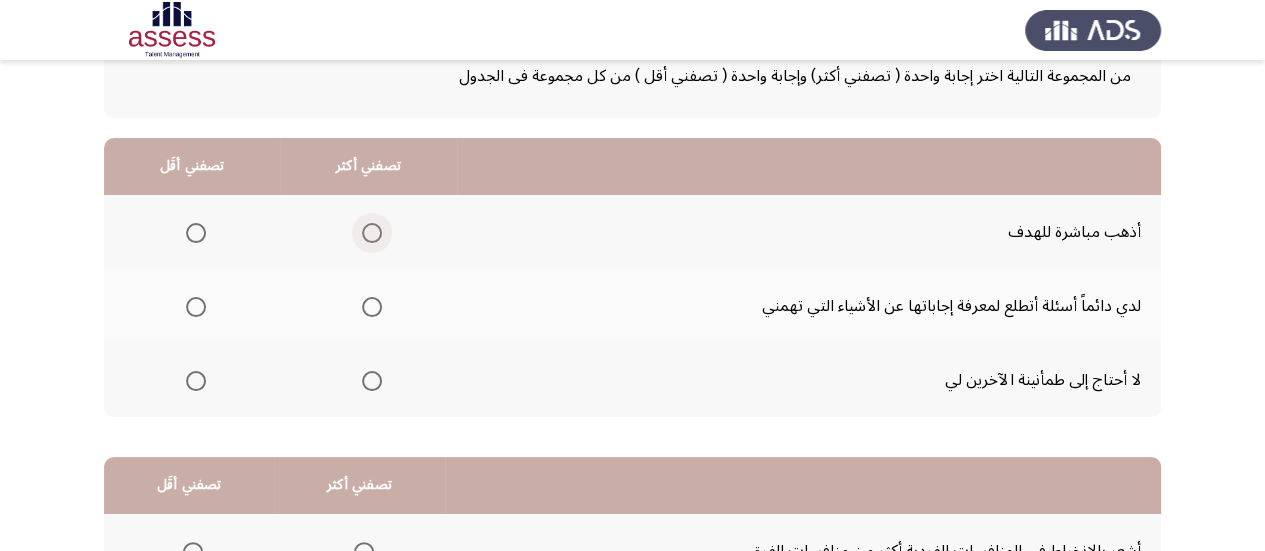 click at bounding box center [372, 233] 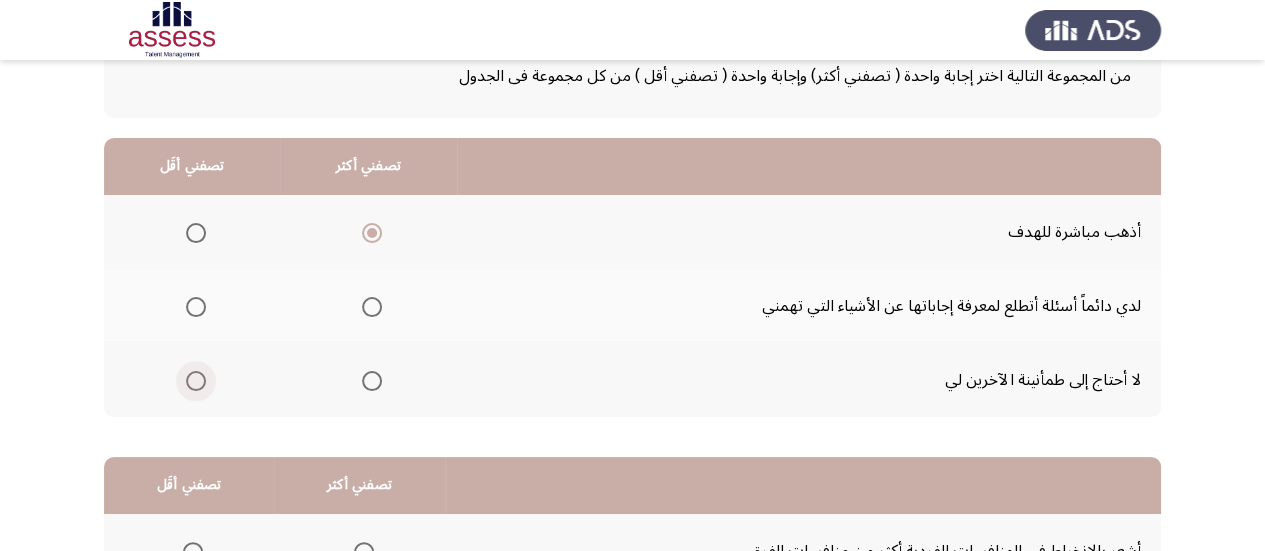 click at bounding box center (196, 381) 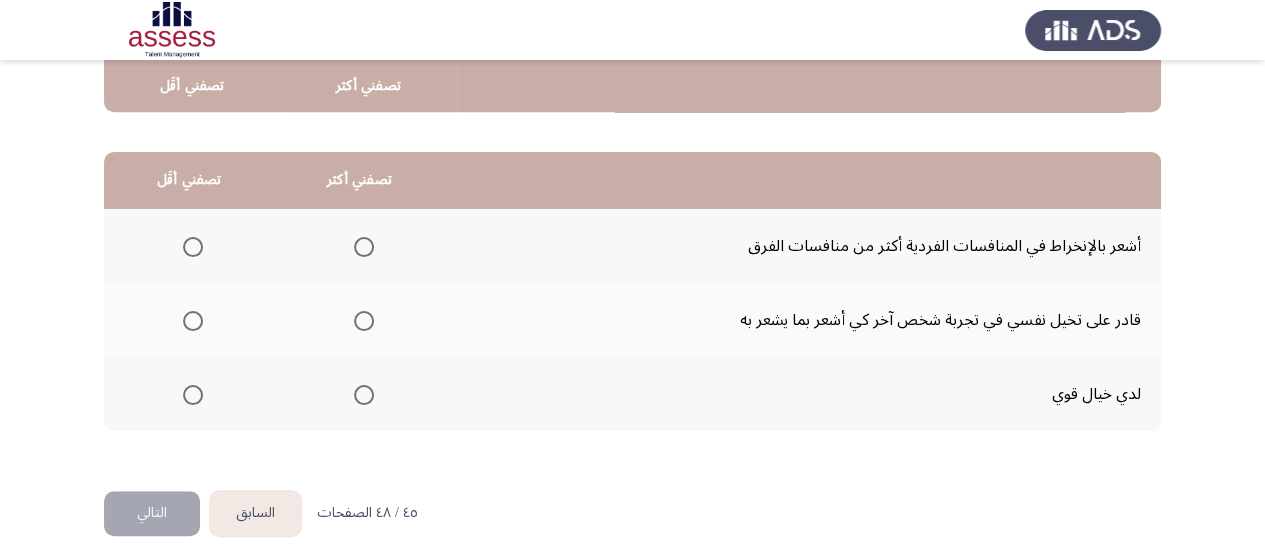 scroll, scrollTop: 440, scrollLeft: 0, axis: vertical 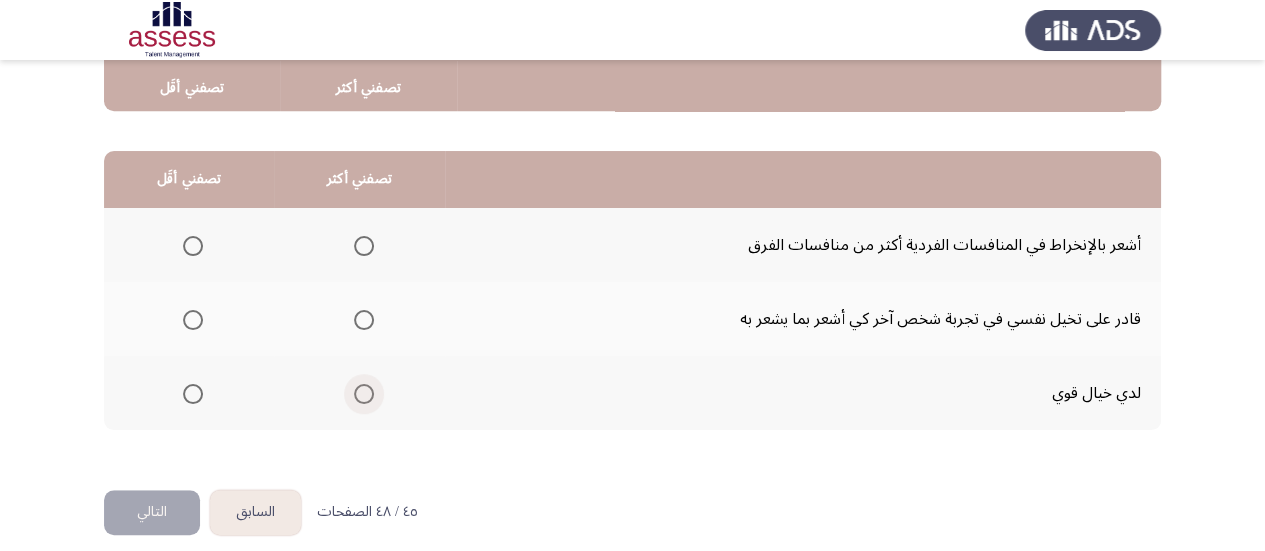 click at bounding box center [364, 394] 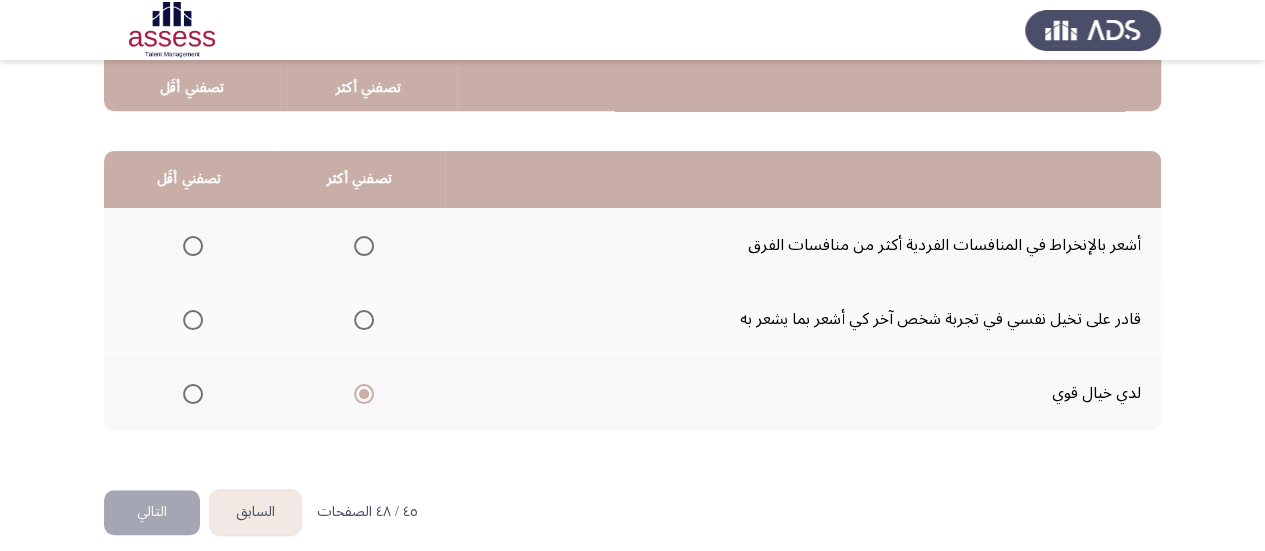 click at bounding box center (193, 320) 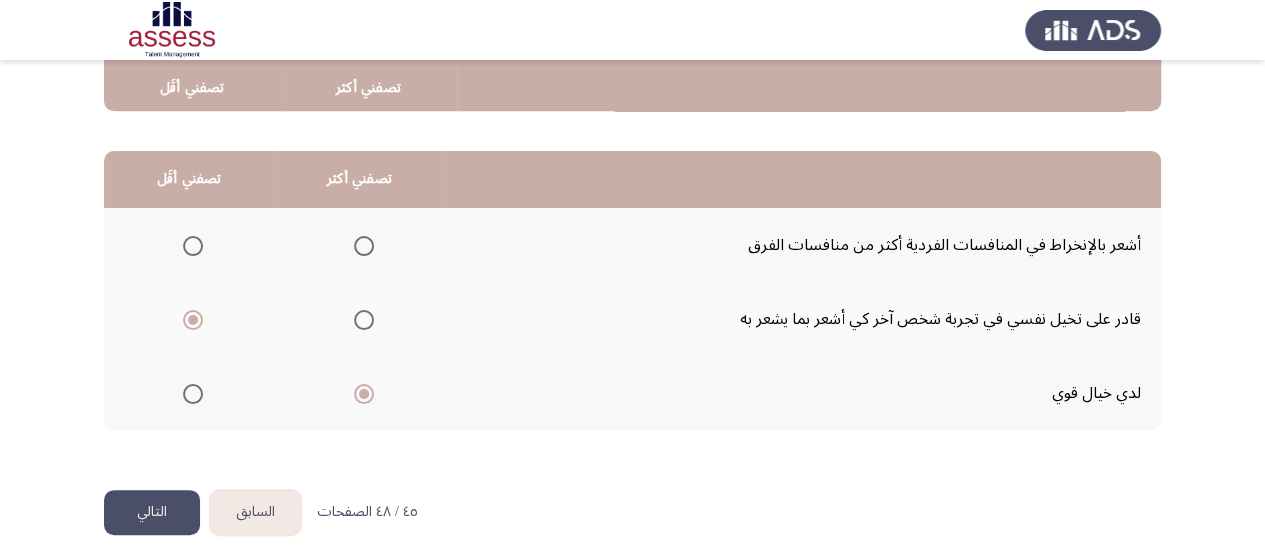 scroll, scrollTop: 458, scrollLeft: 0, axis: vertical 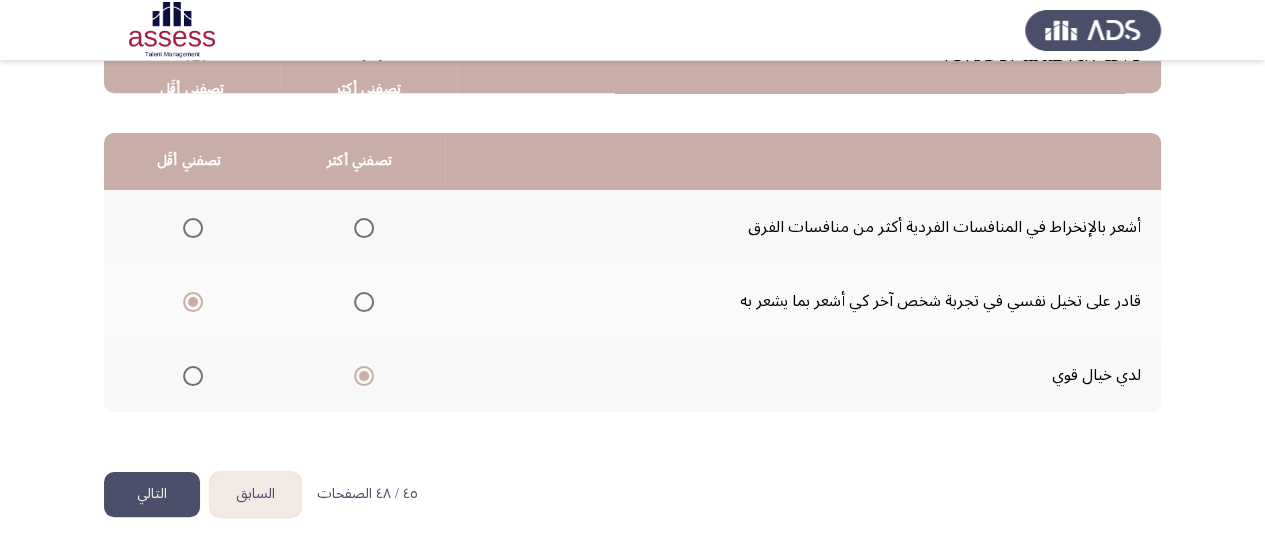 click on "التالي" 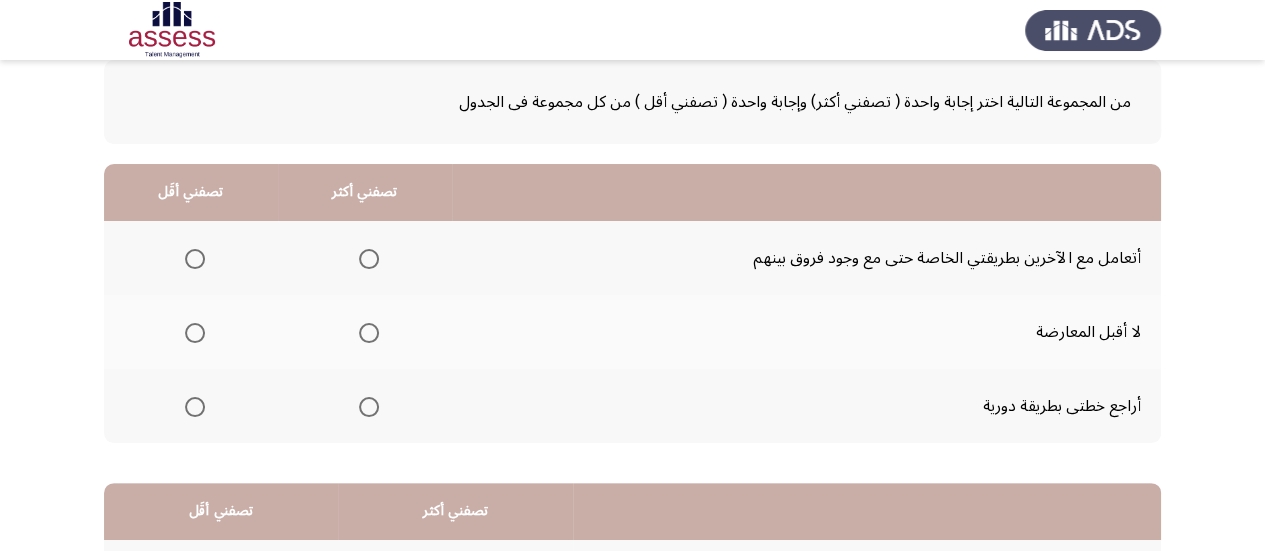 scroll, scrollTop: 109, scrollLeft: 0, axis: vertical 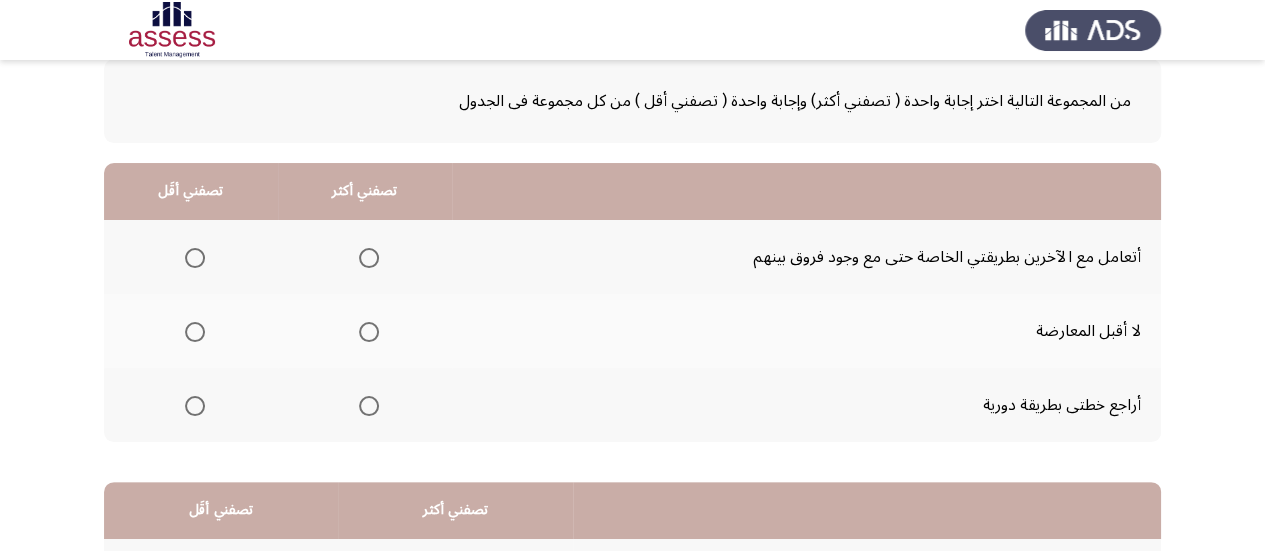click at bounding box center [195, 332] 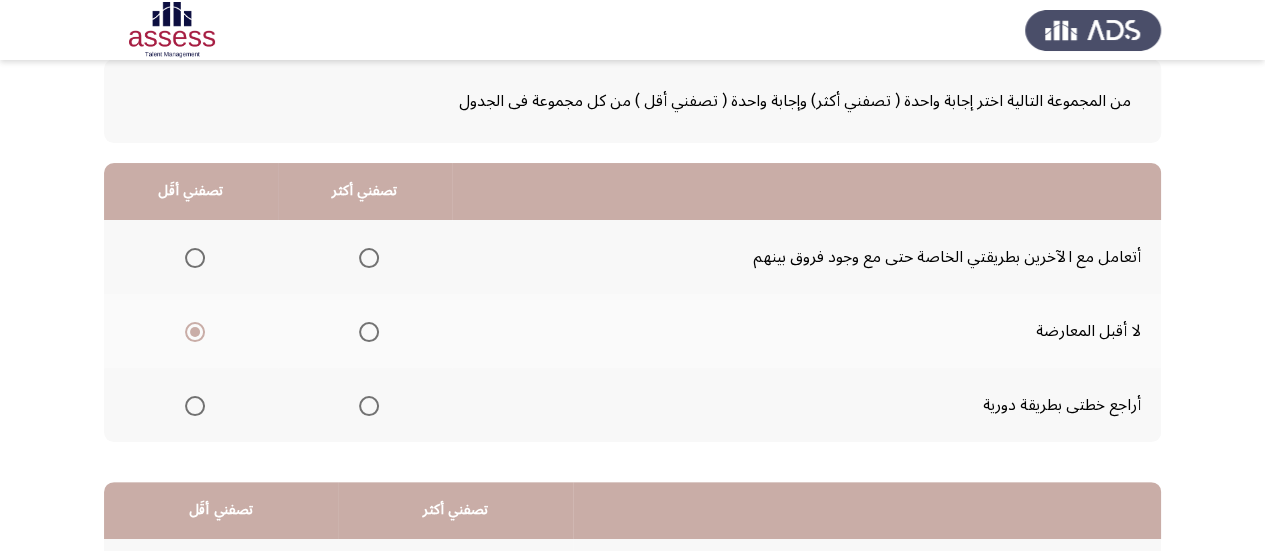 click at bounding box center [369, 406] 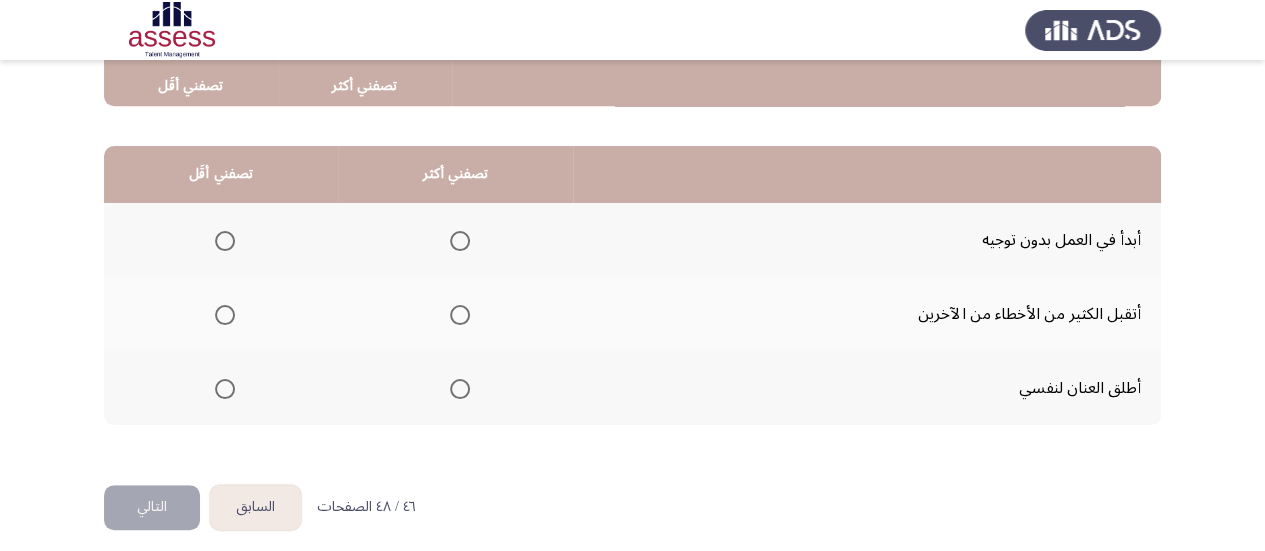 scroll, scrollTop: 448, scrollLeft: 0, axis: vertical 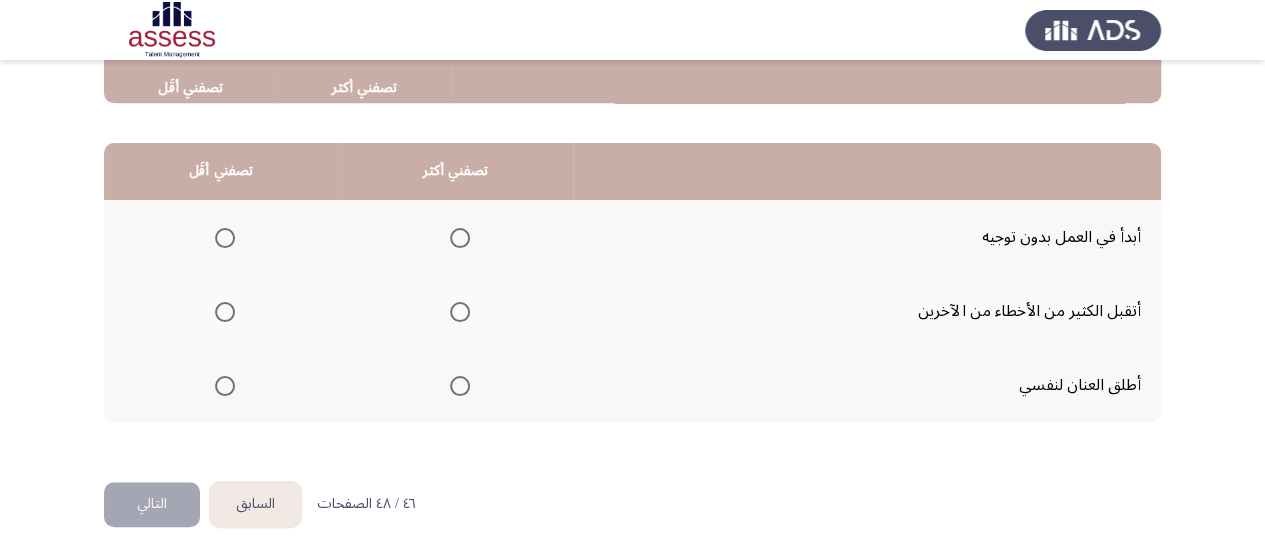 click at bounding box center (460, 386) 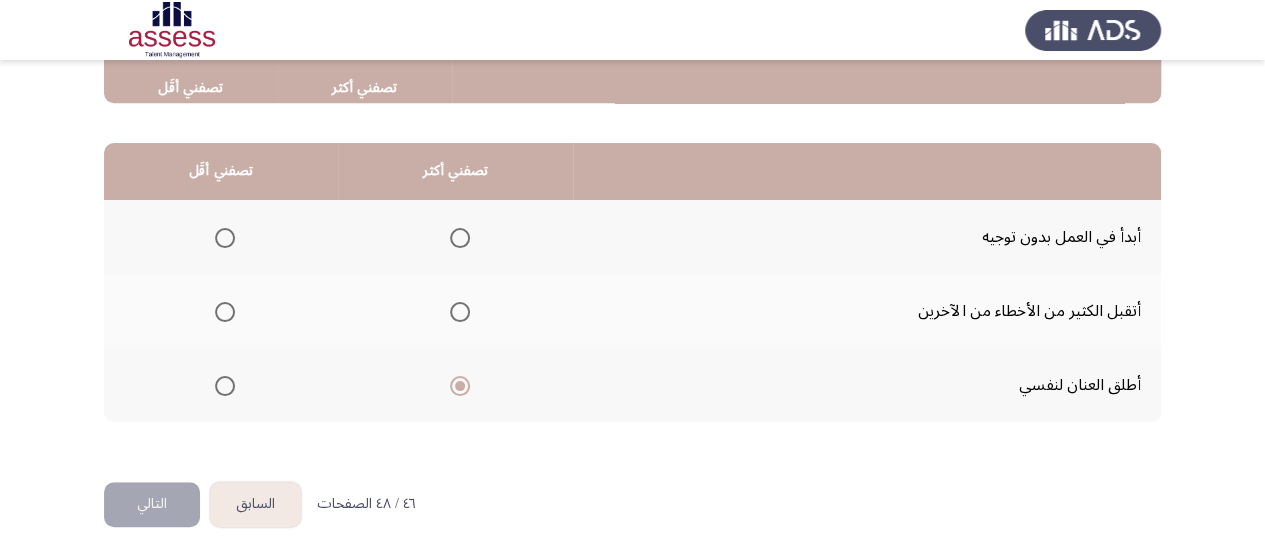 click at bounding box center [225, 312] 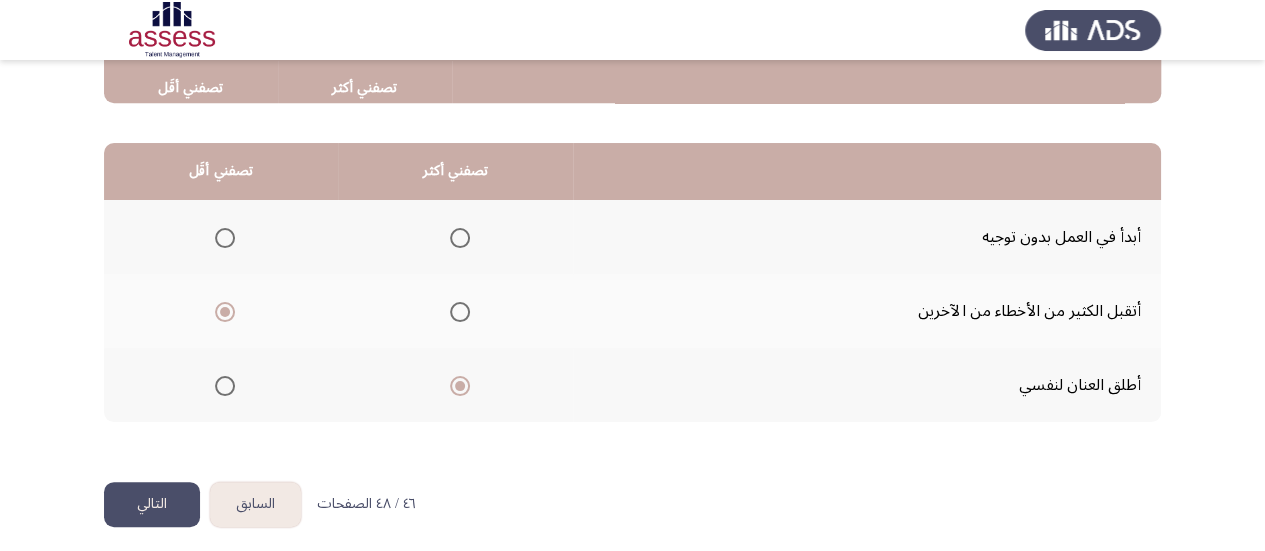 click on "التالي" 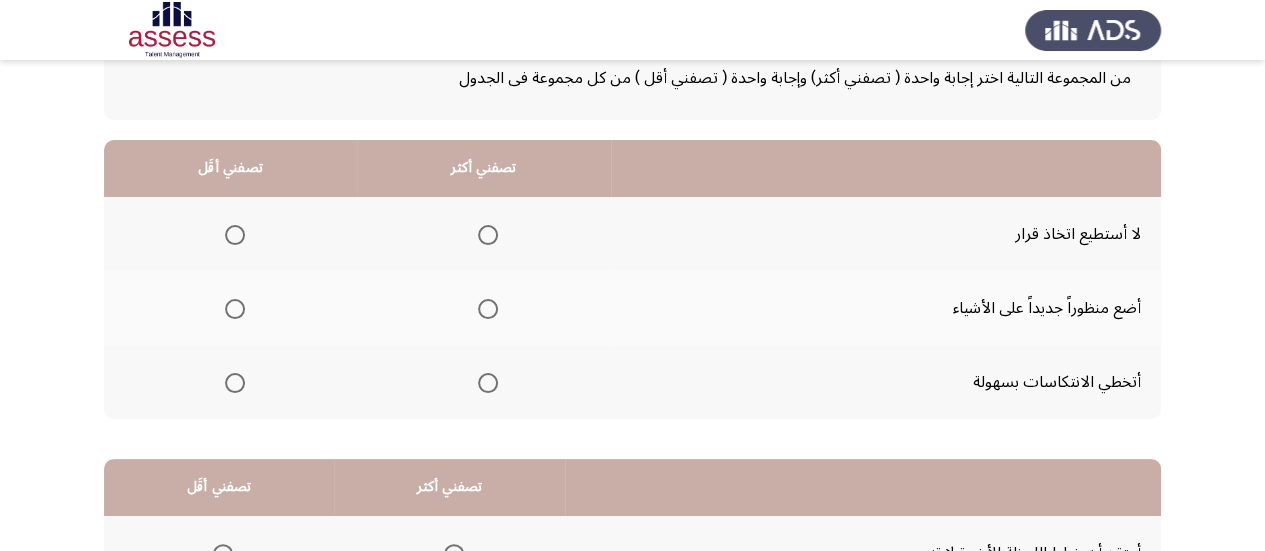 scroll, scrollTop: 134, scrollLeft: 0, axis: vertical 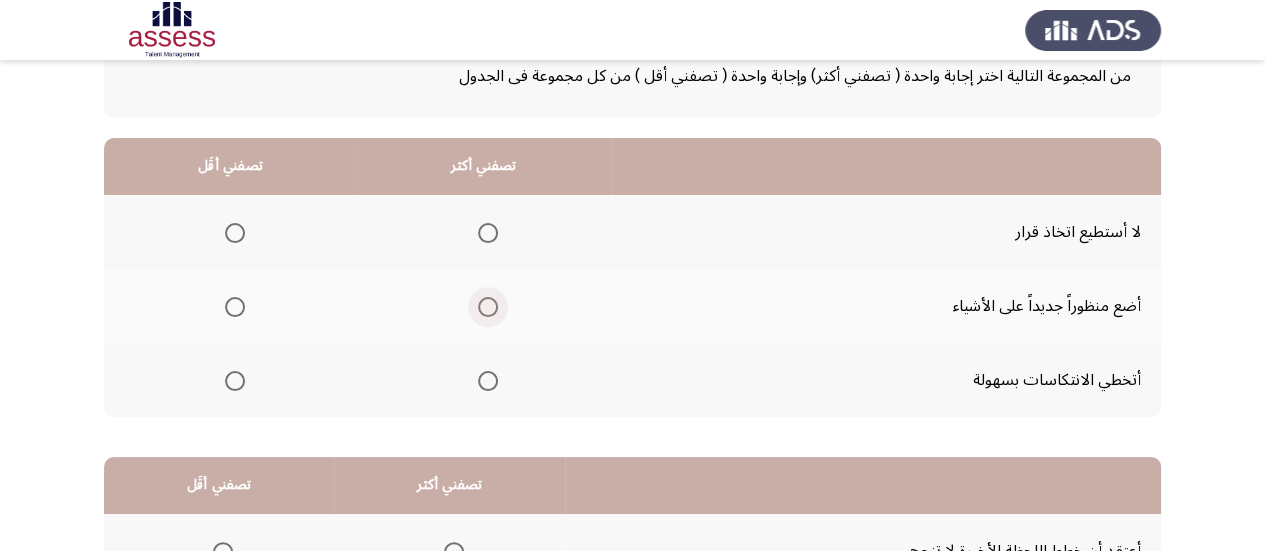 click at bounding box center (488, 307) 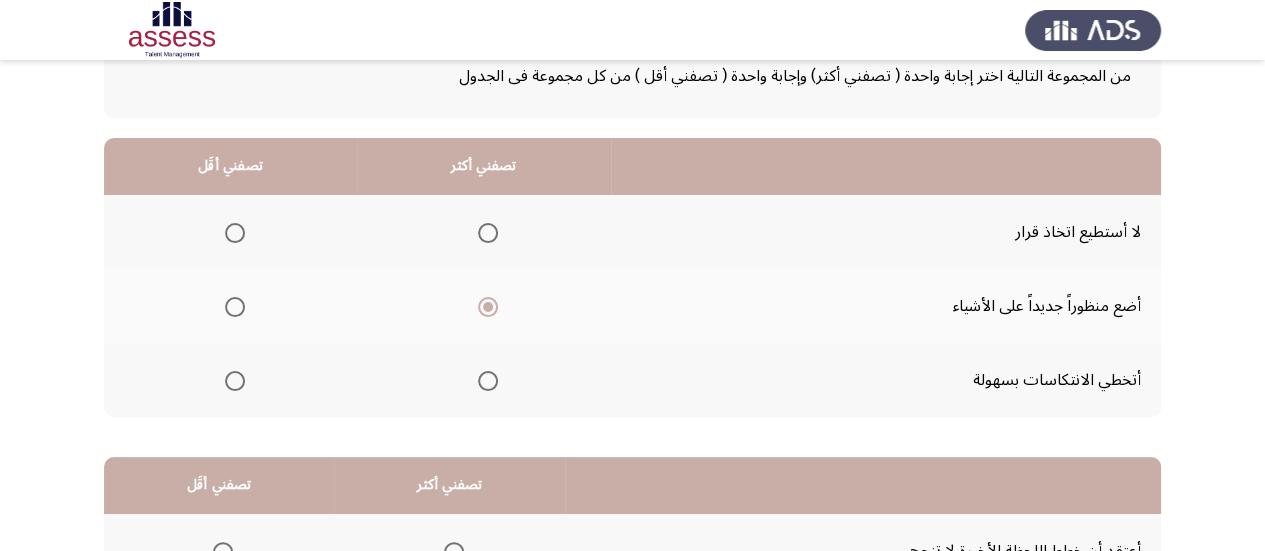 click at bounding box center (235, 233) 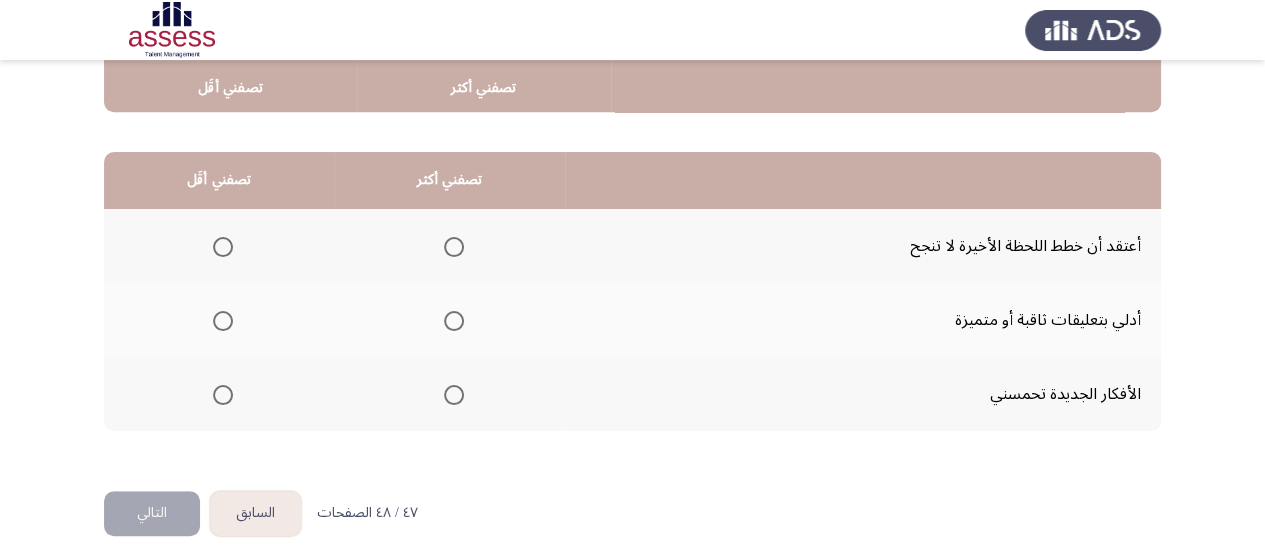 scroll, scrollTop: 458, scrollLeft: 0, axis: vertical 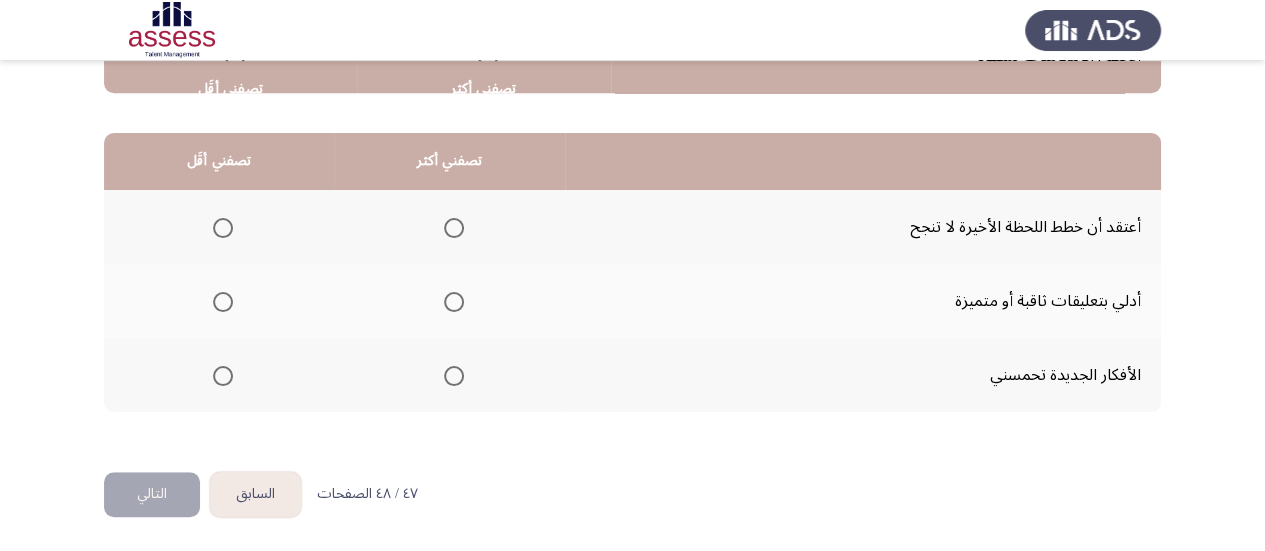 click at bounding box center [454, 302] 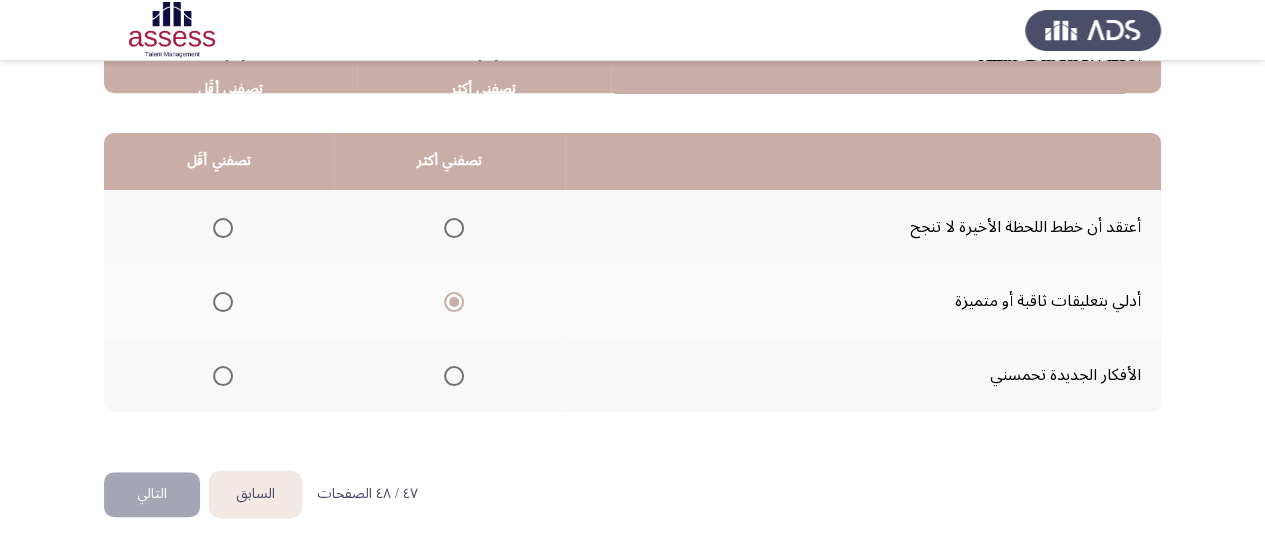 click at bounding box center [223, 228] 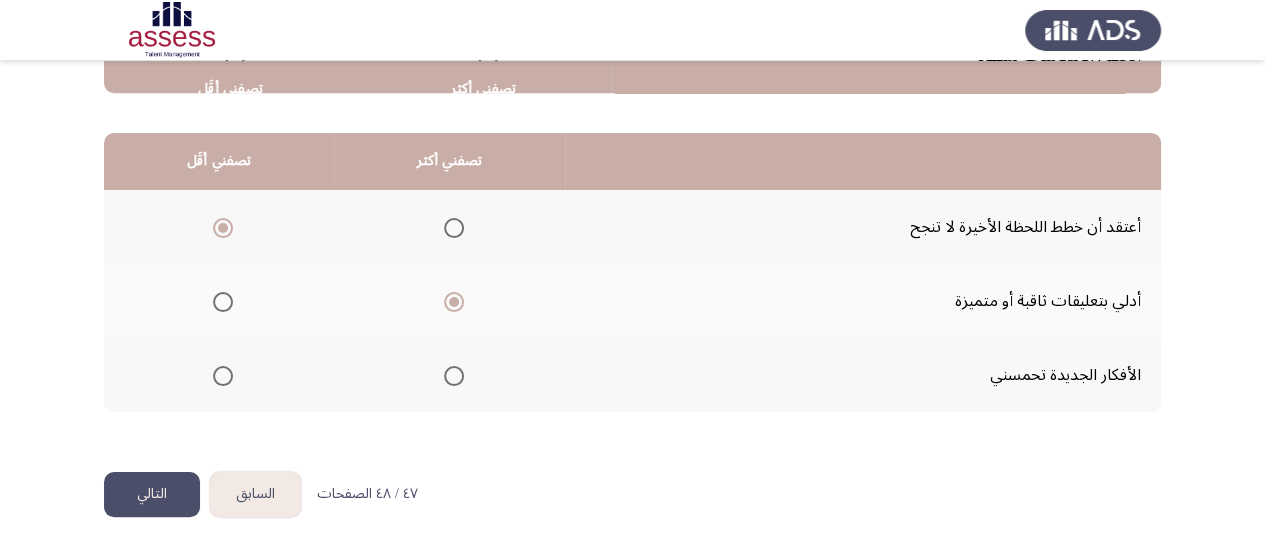 click on "التالي" 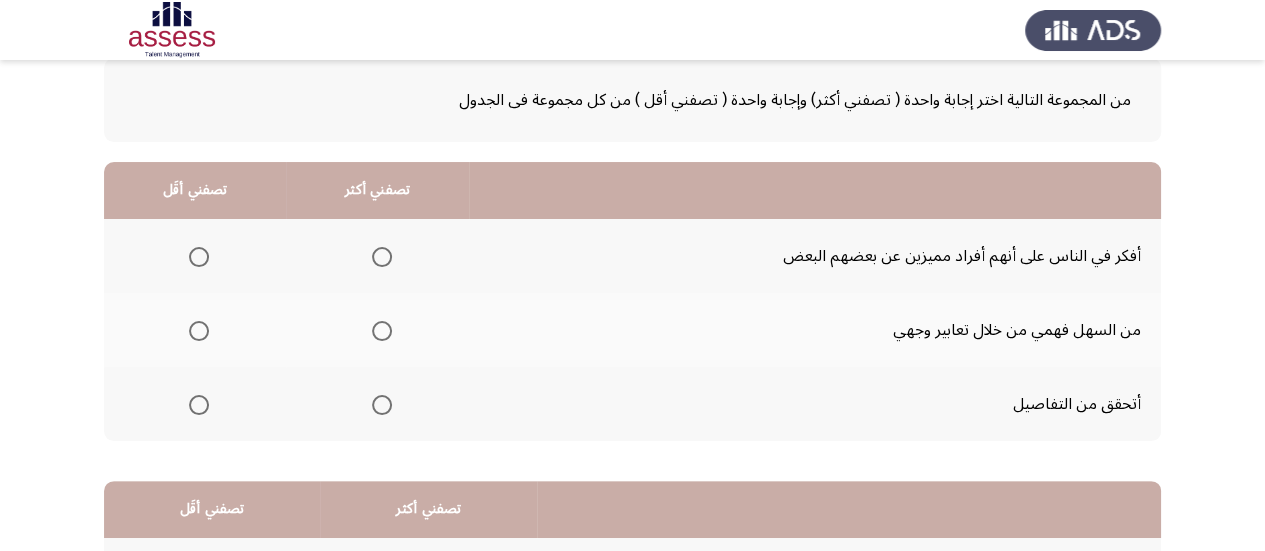 scroll, scrollTop: 111, scrollLeft: 0, axis: vertical 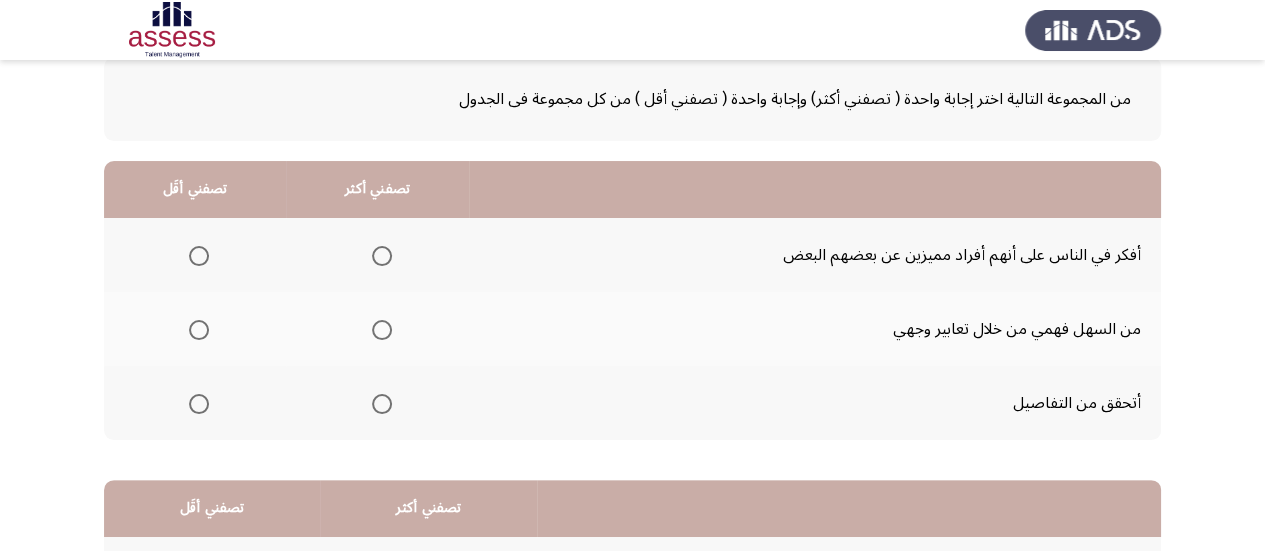 click at bounding box center [382, 404] 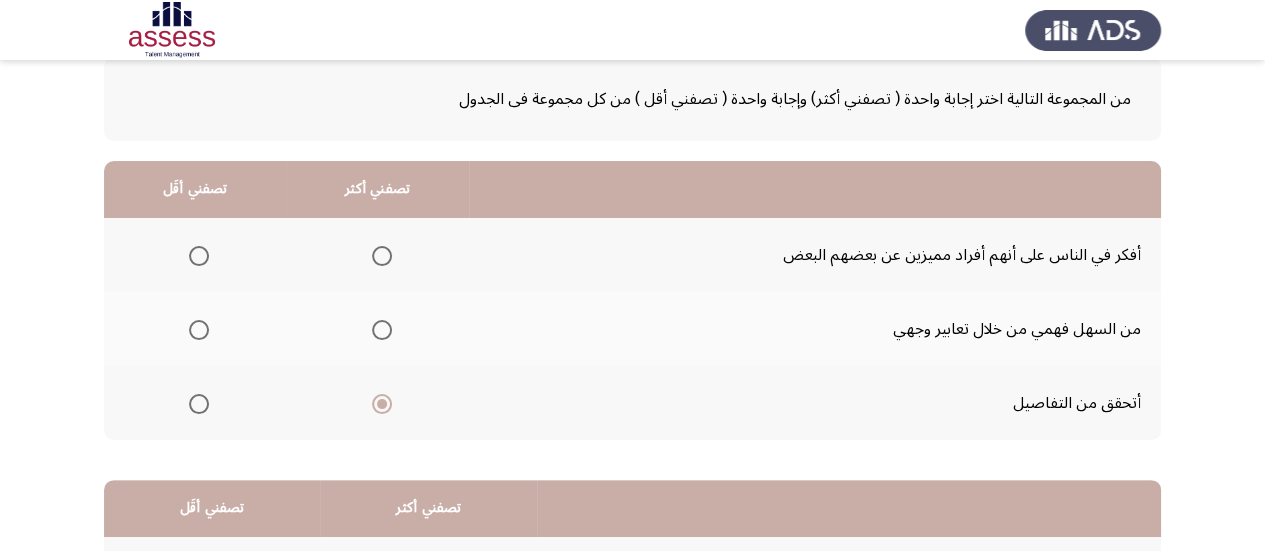 click at bounding box center (199, 330) 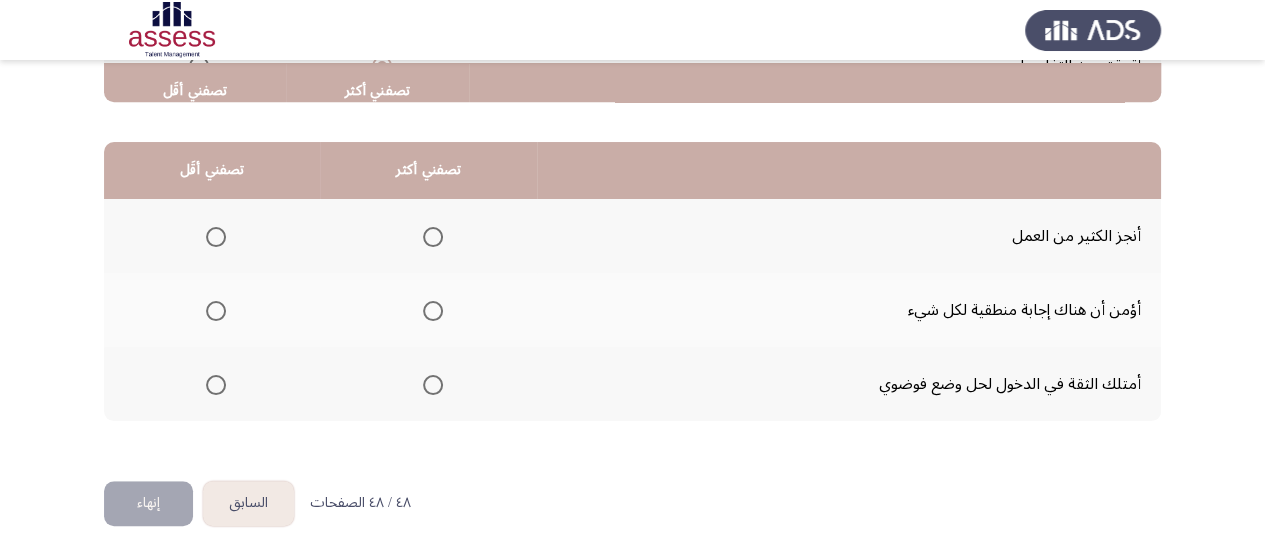 scroll, scrollTop: 452, scrollLeft: 0, axis: vertical 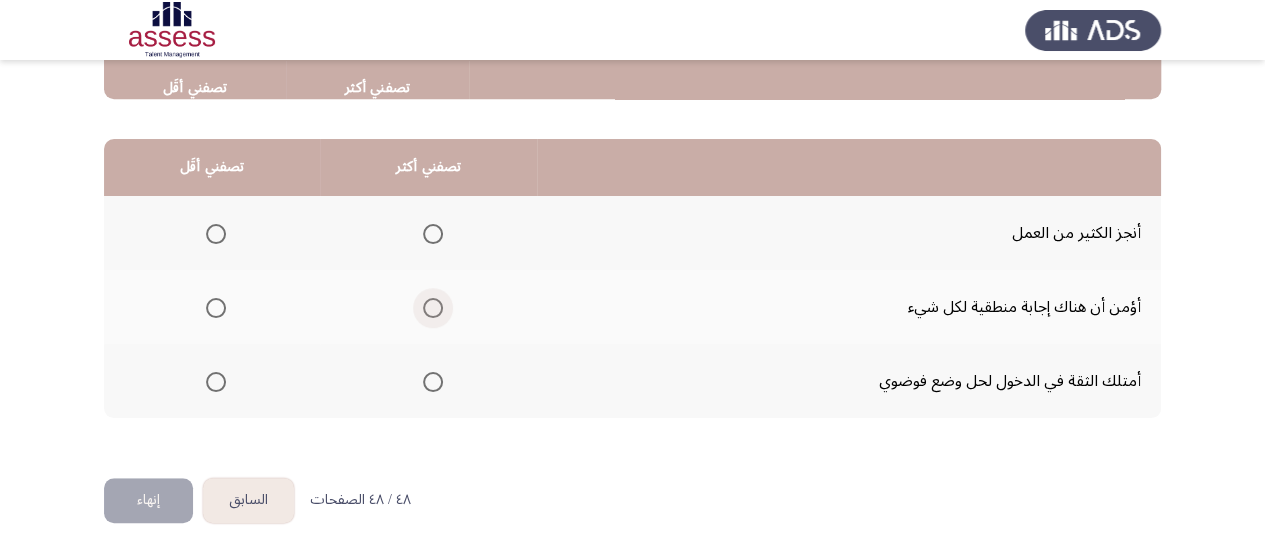 click at bounding box center (433, 308) 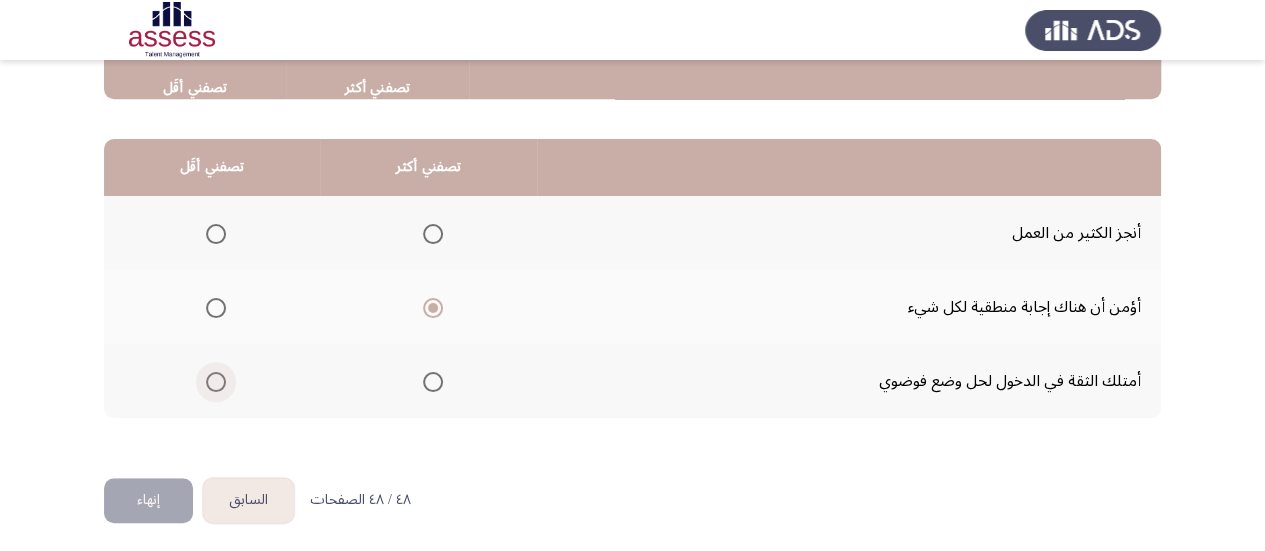 click at bounding box center [216, 382] 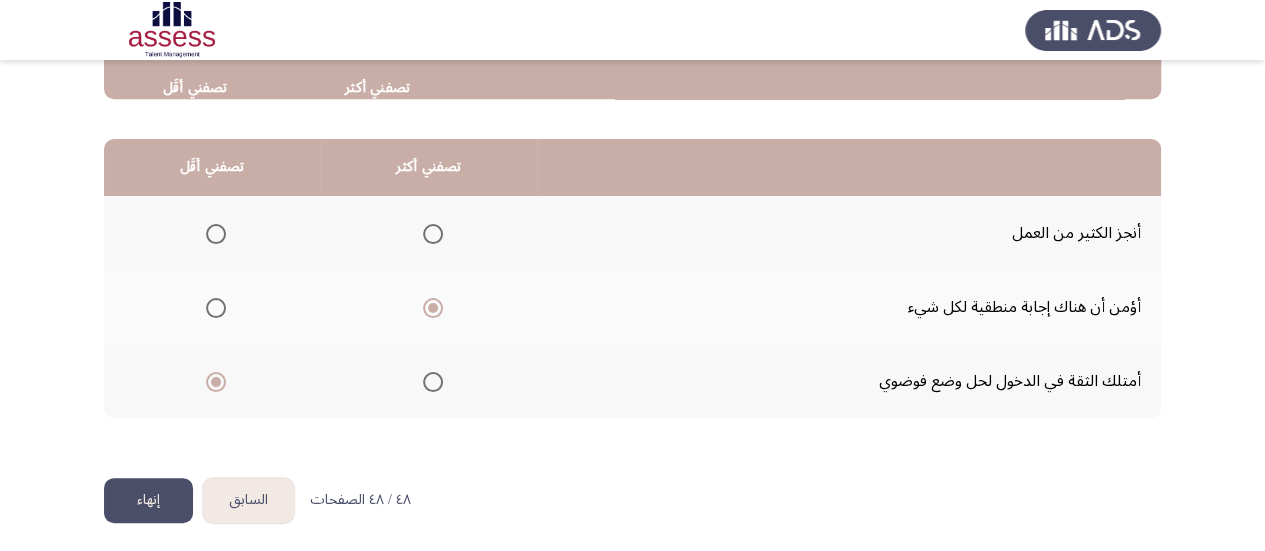 click at bounding box center (216, 234) 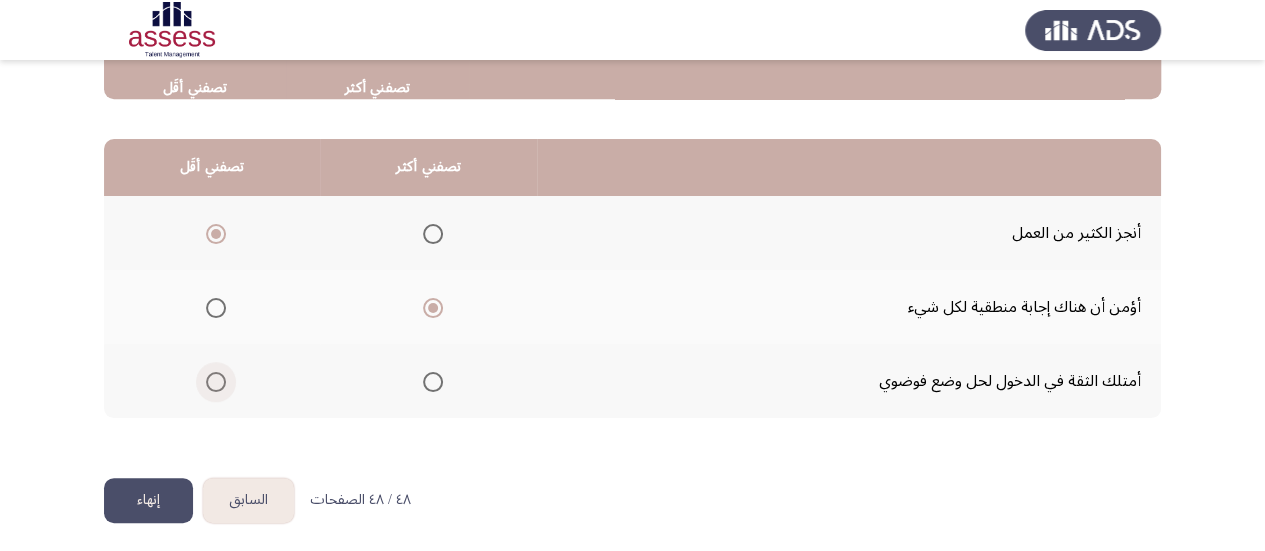 click at bounding box center (216, 382) 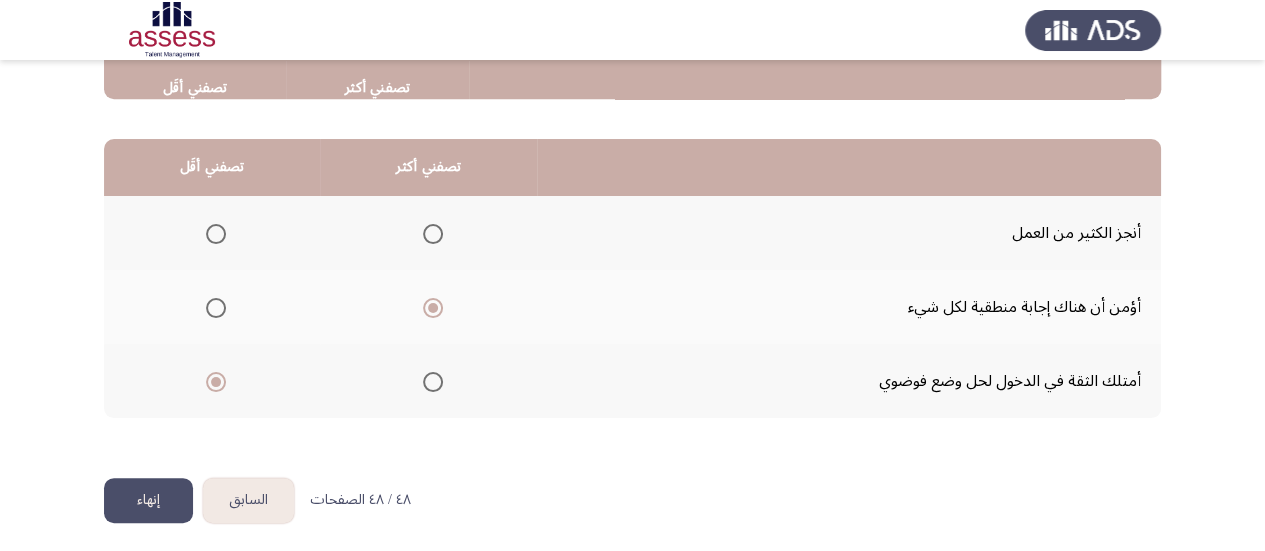 click on "إنهاء" 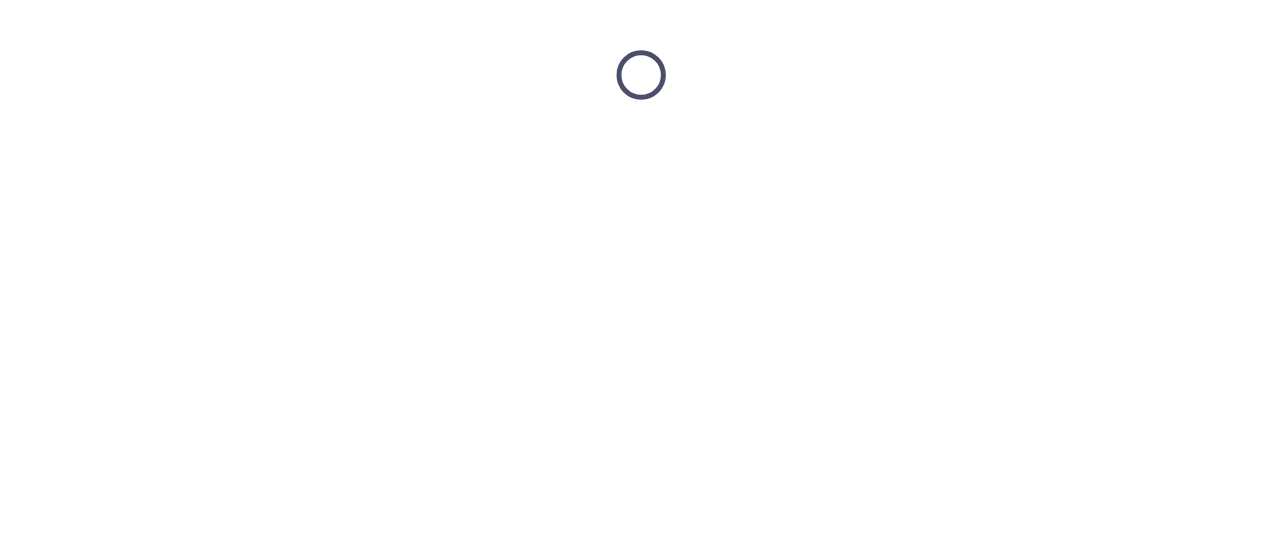 scroll, scrollTop: 0, scrollLeft: 0, axis: both 